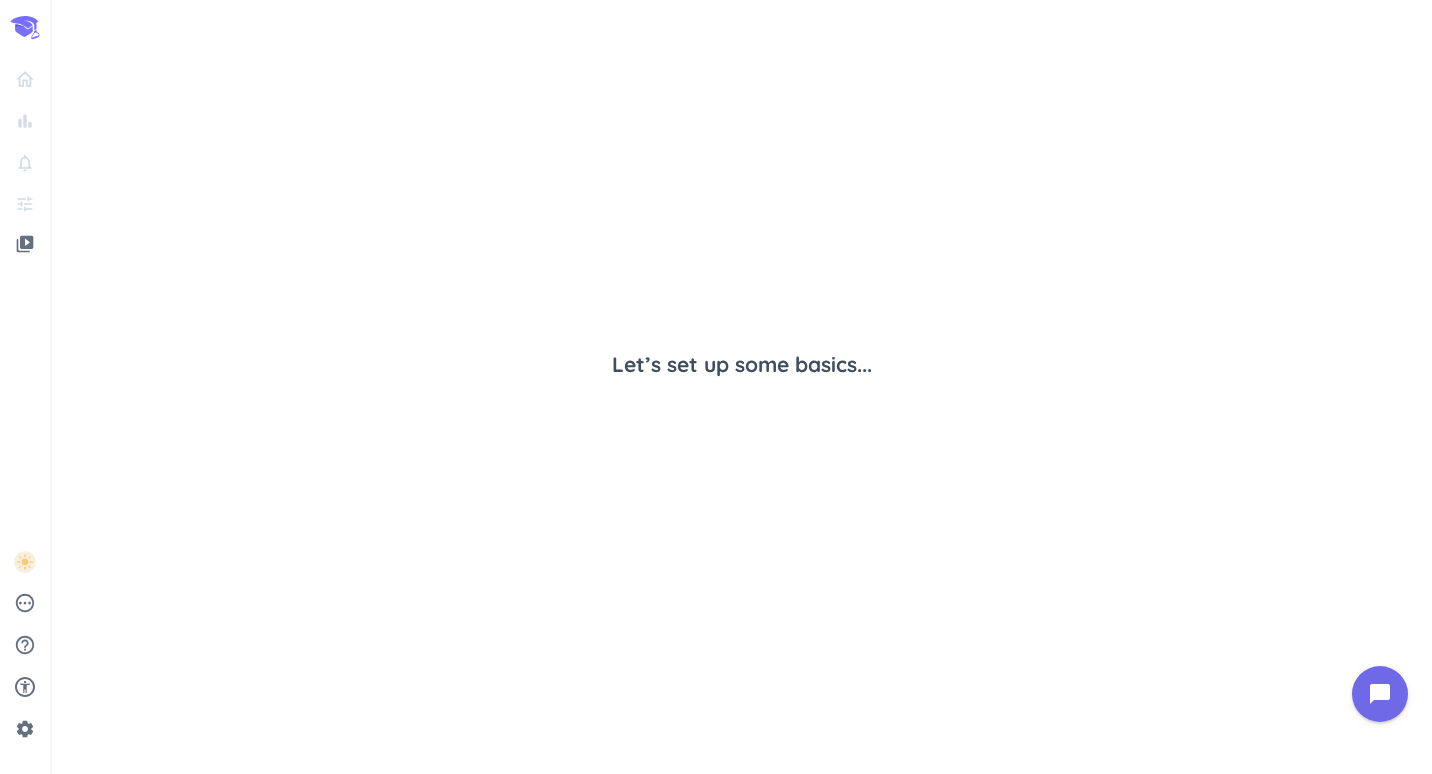 scroll, scrollTop: 0, scrollLeft: 0, axis: both 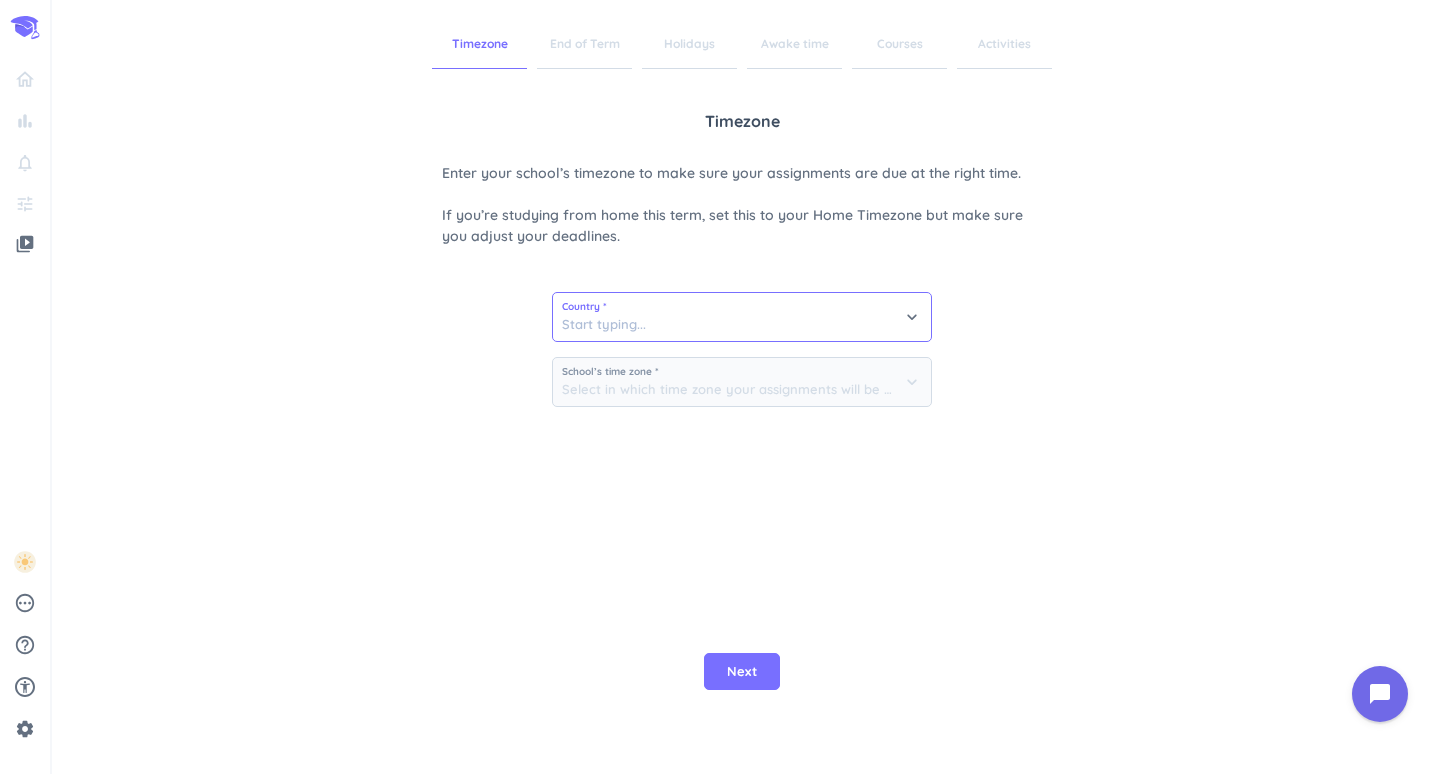 click at bounding box center (742, 317) 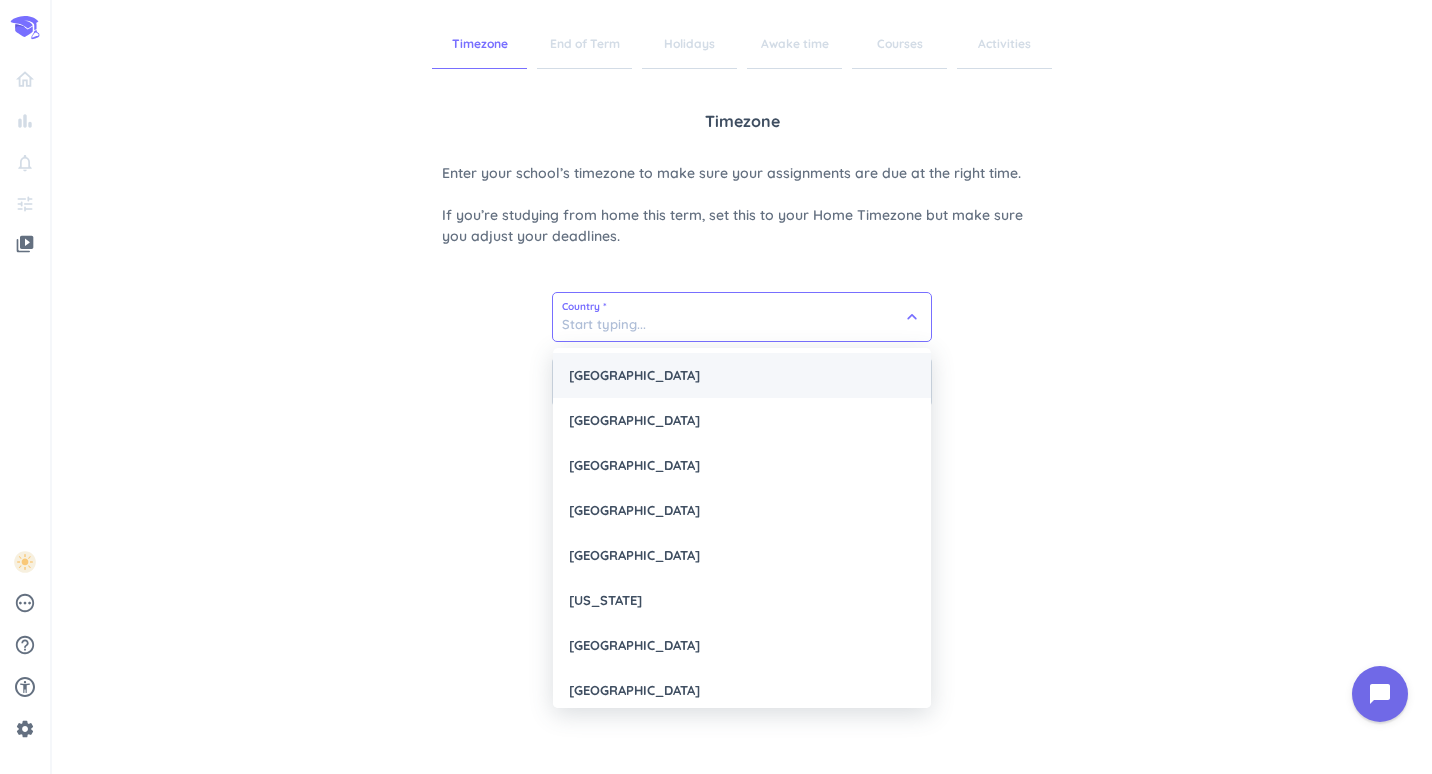 click on "[GEOGRAPHIC_DATA]" at bounding box center (742, 375) 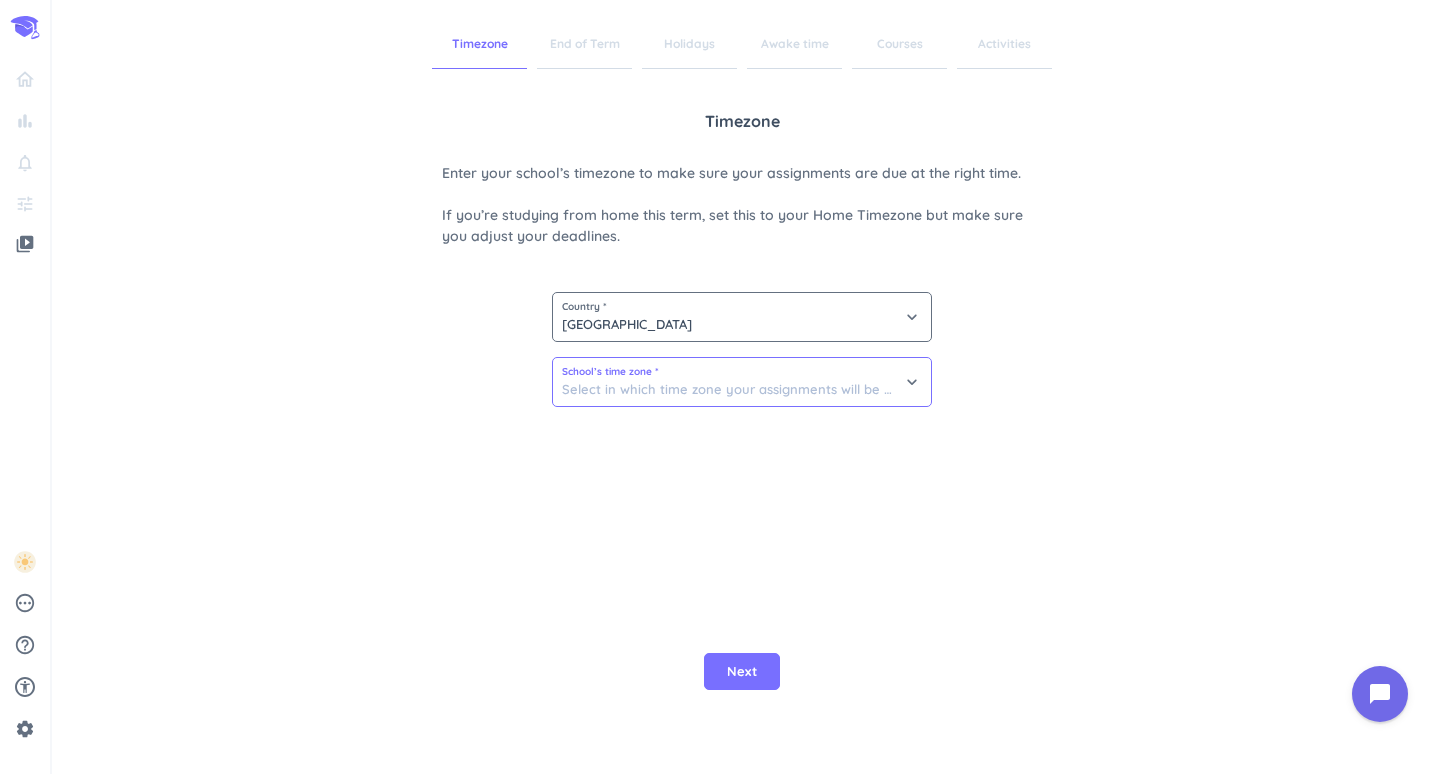 click at bounding box center (742, 382) 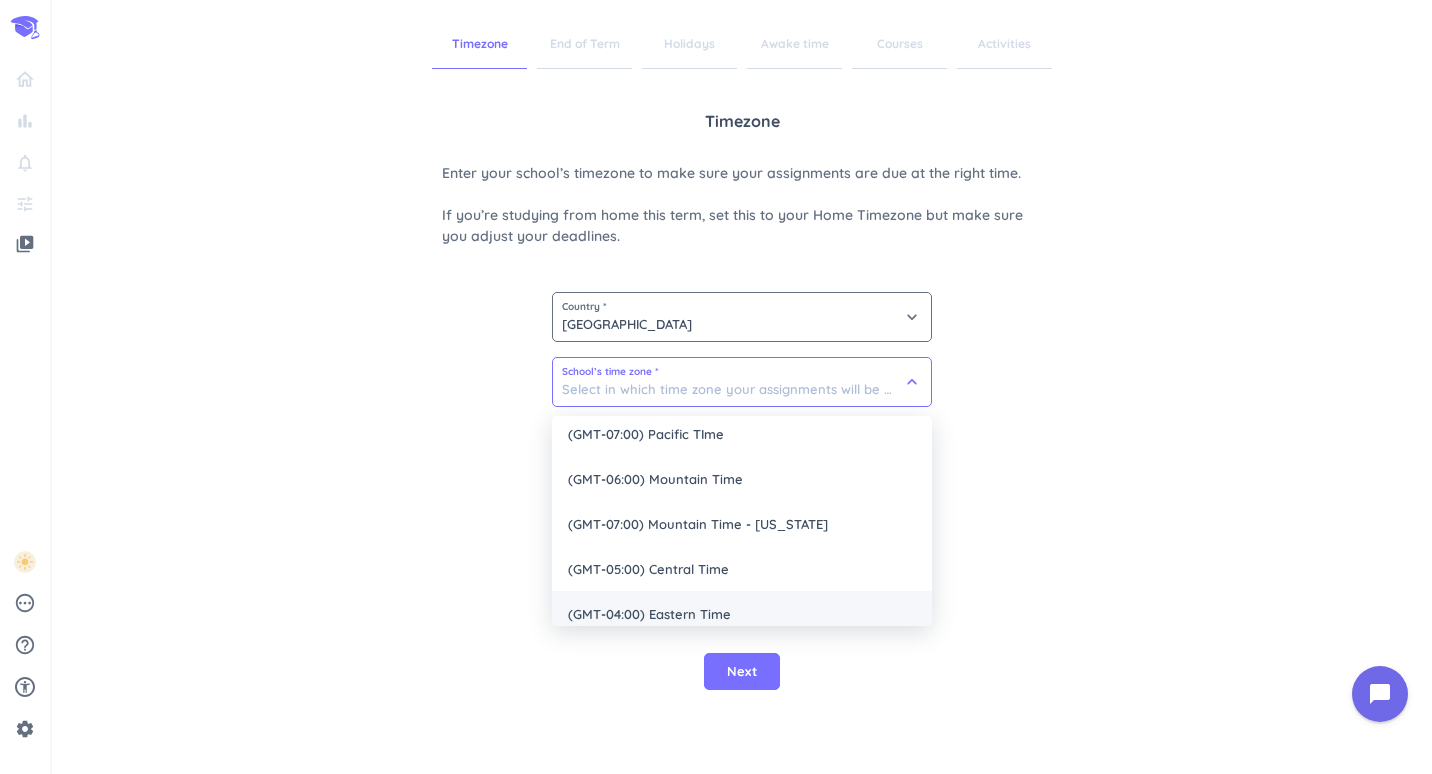 scroll, scrollTop: 115, scrollLeft: 0, axis: vertical 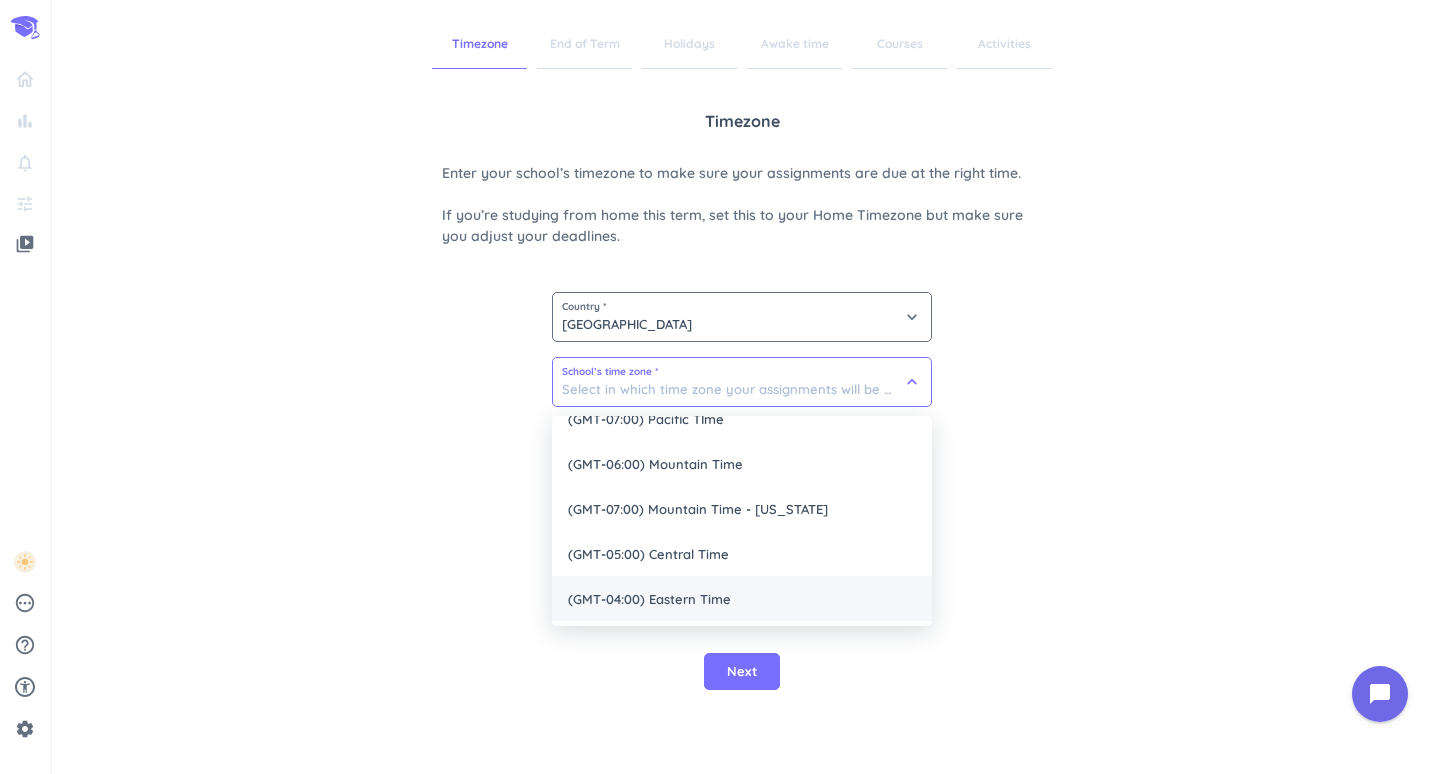 click on "(GMT-04:00) Eastern Time" at bounding box center [742, 598] 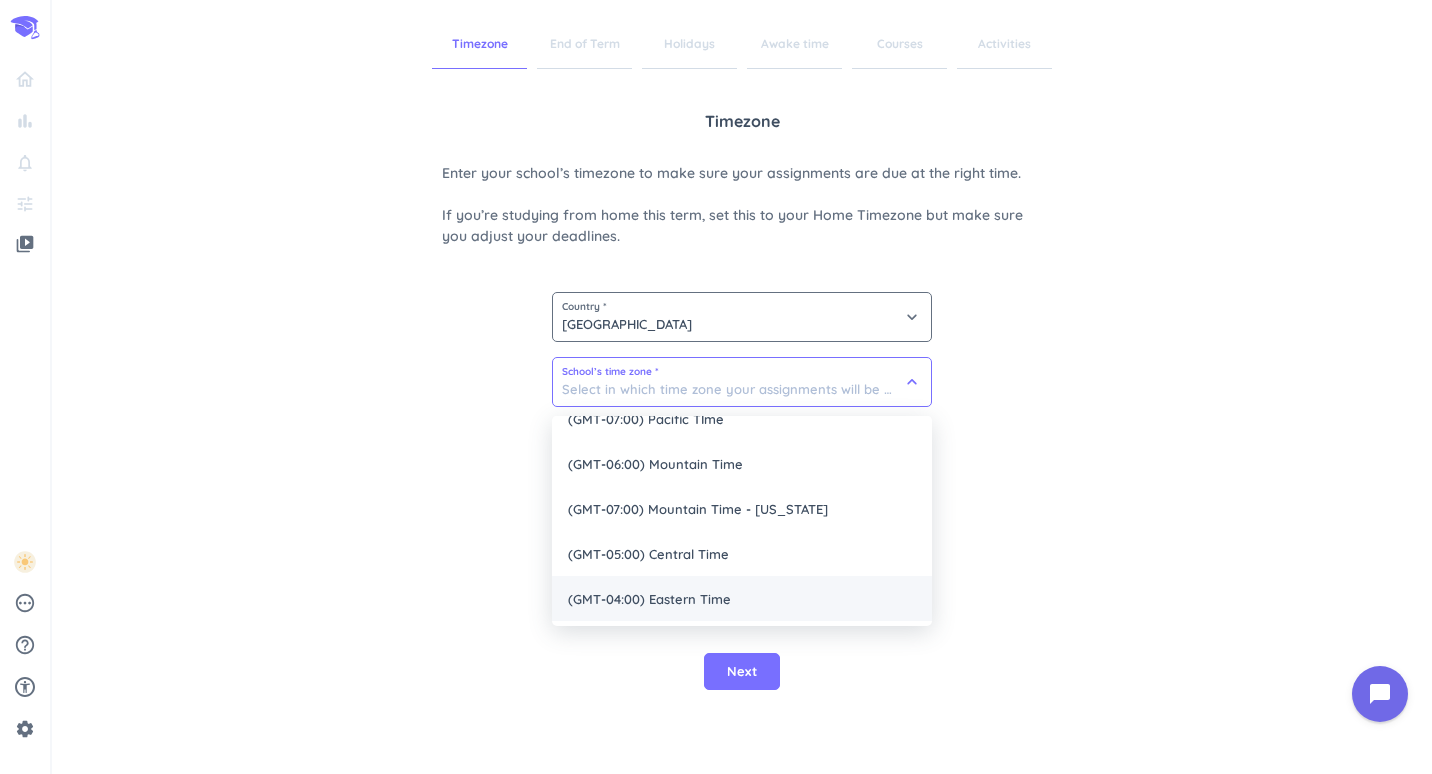 type on "(GMT-04:00) Eastern Time" 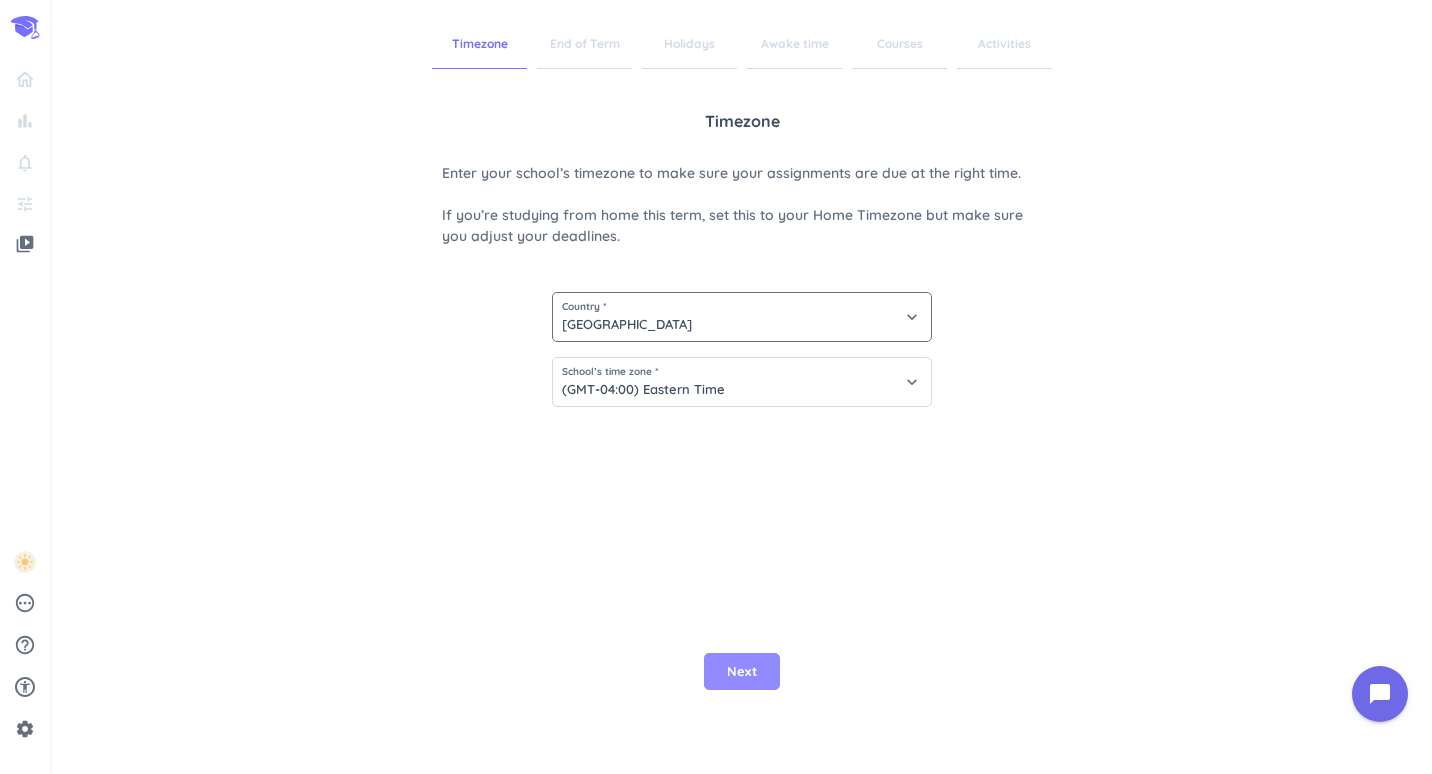 click on "Next" at bounding box center (742, 672) 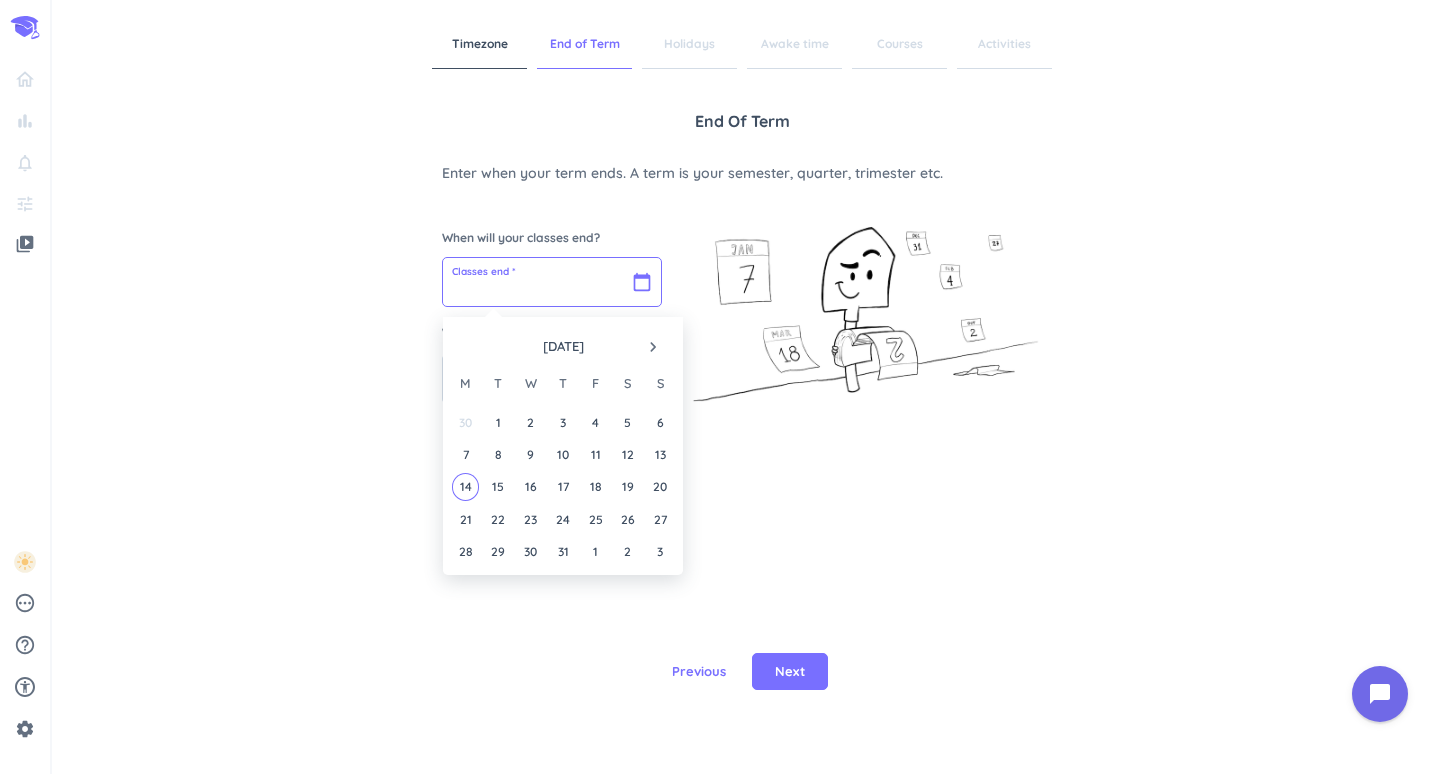 click at bounding box center (552, 282) 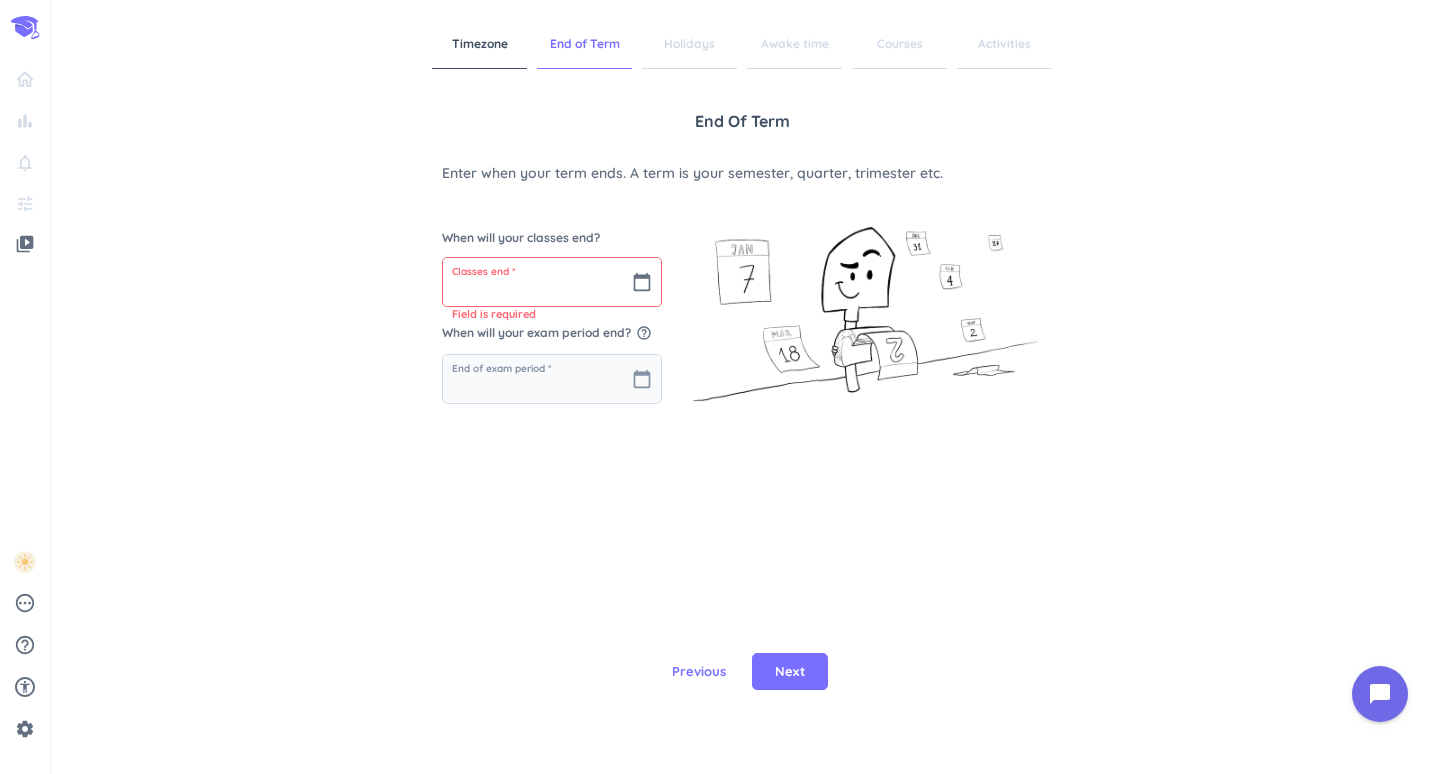 click on "When will your classes end? Classes end * calendar_today Field is required When will your exam period end? help_outline End of exam period * calendar_today" at bounding box center (552, 309) 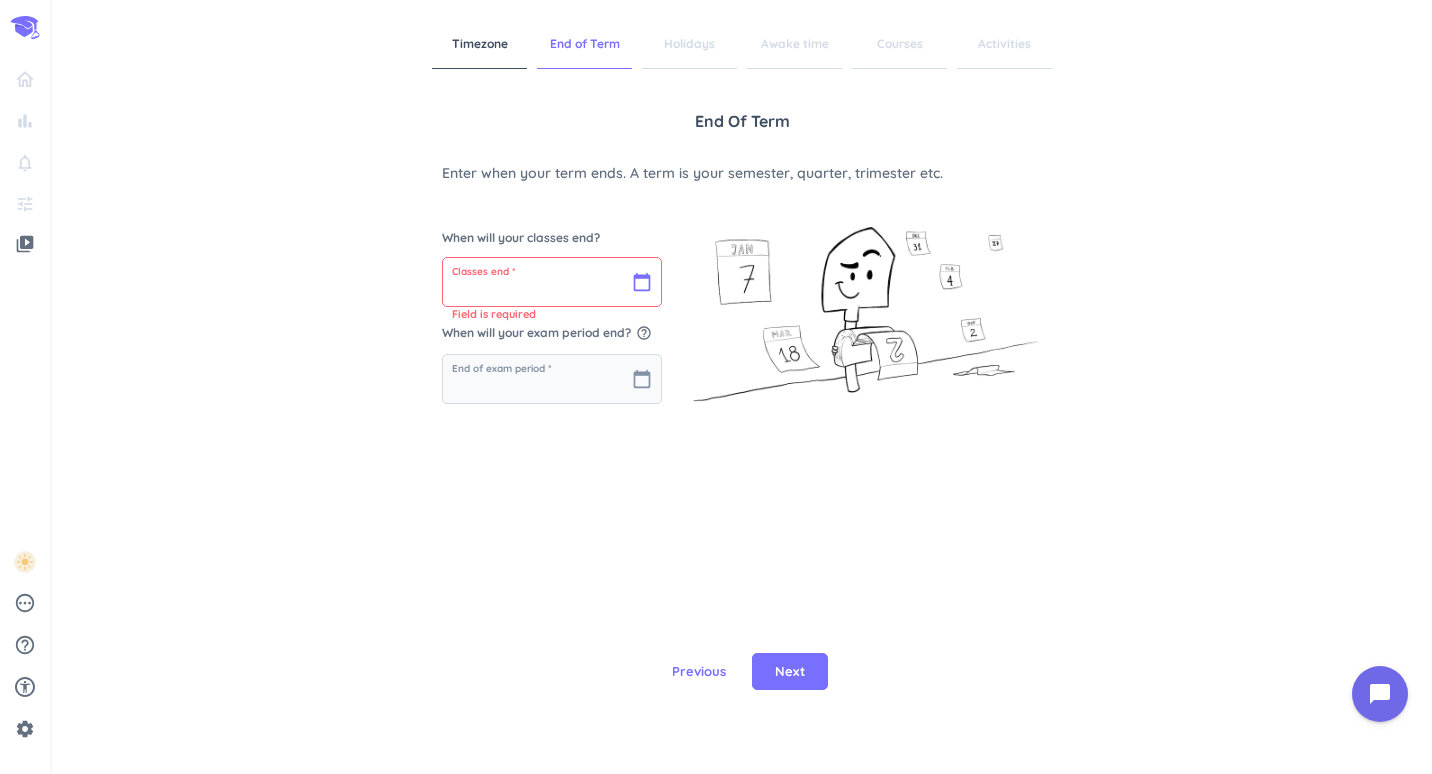 click at bounding box center (552, 282) 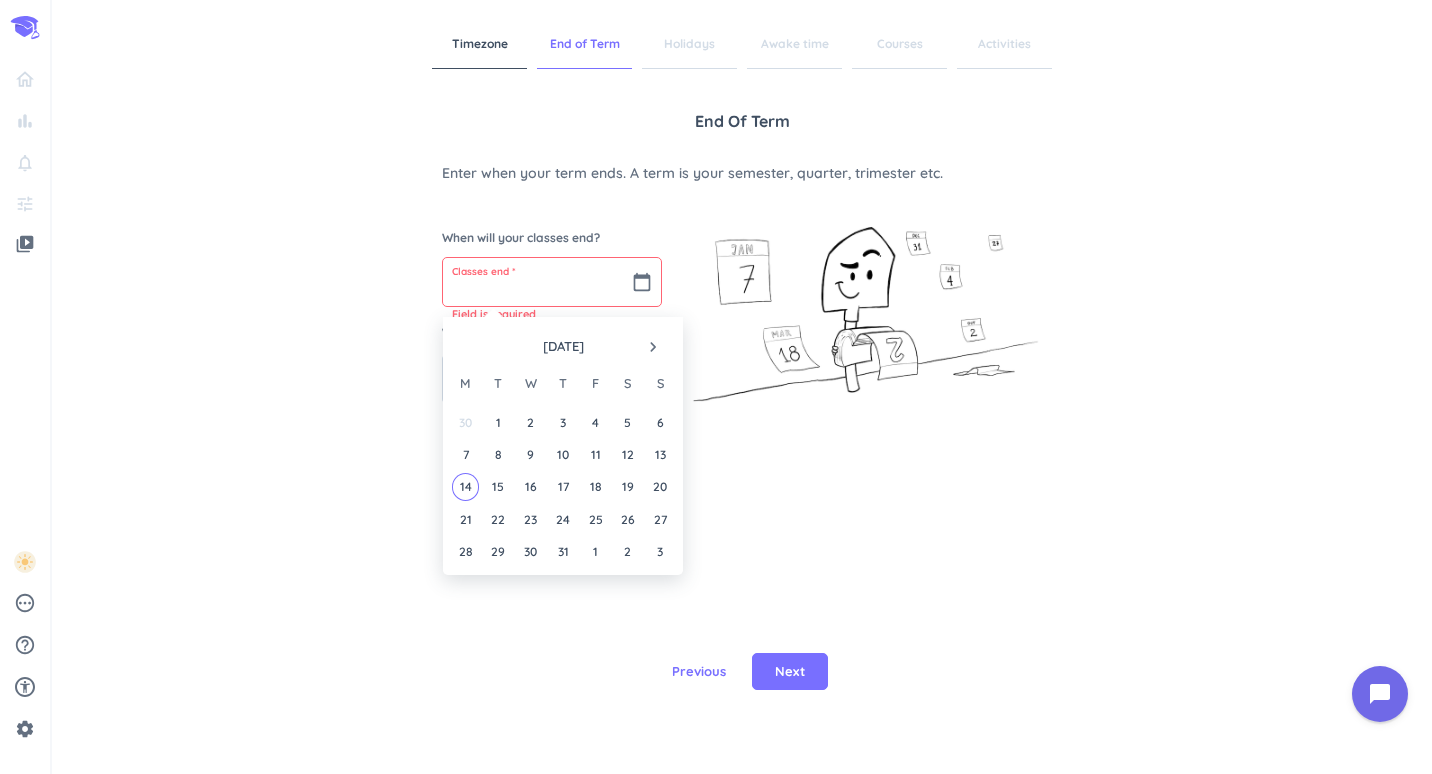 click on "[DATE] navigate_next" at bounding box center [563, 342] 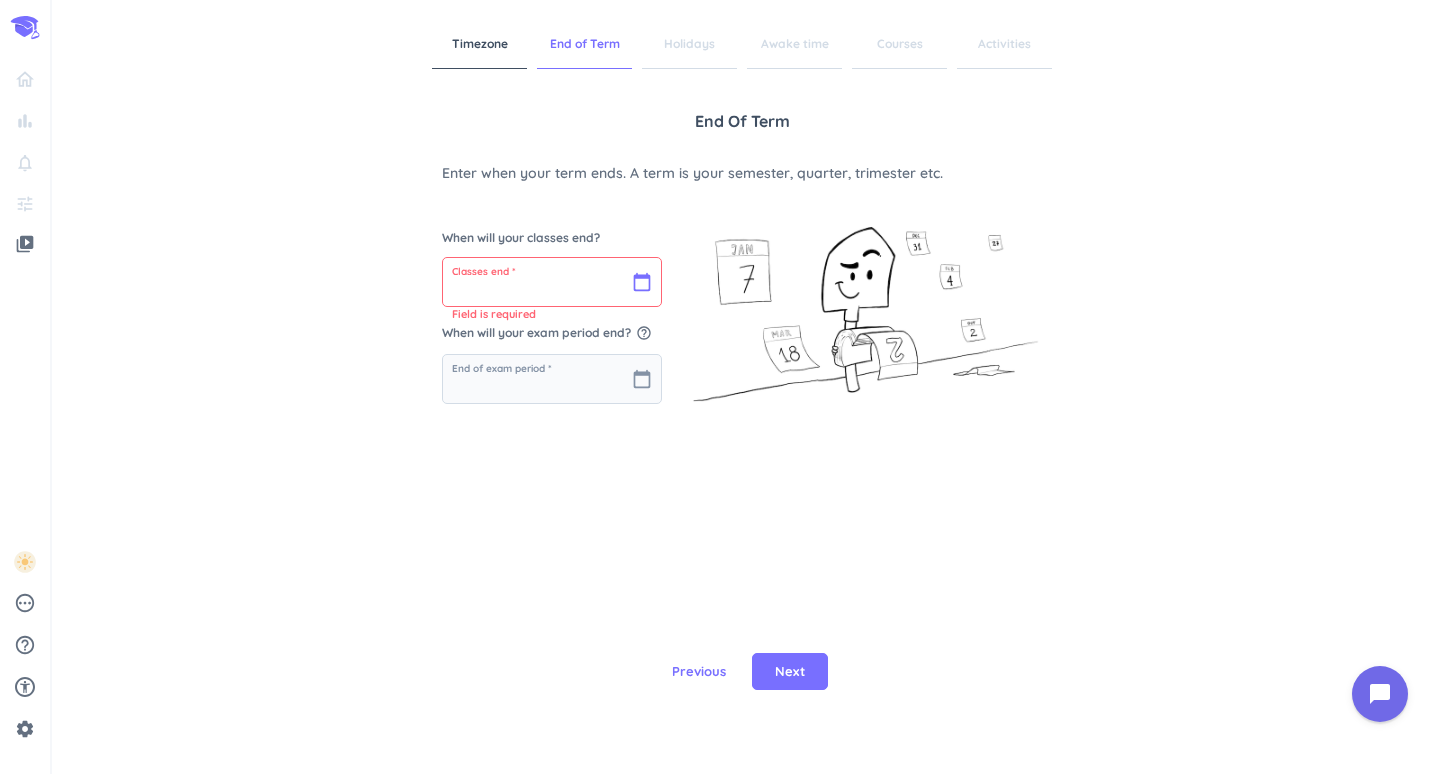 click at bounding box center [552, 282] 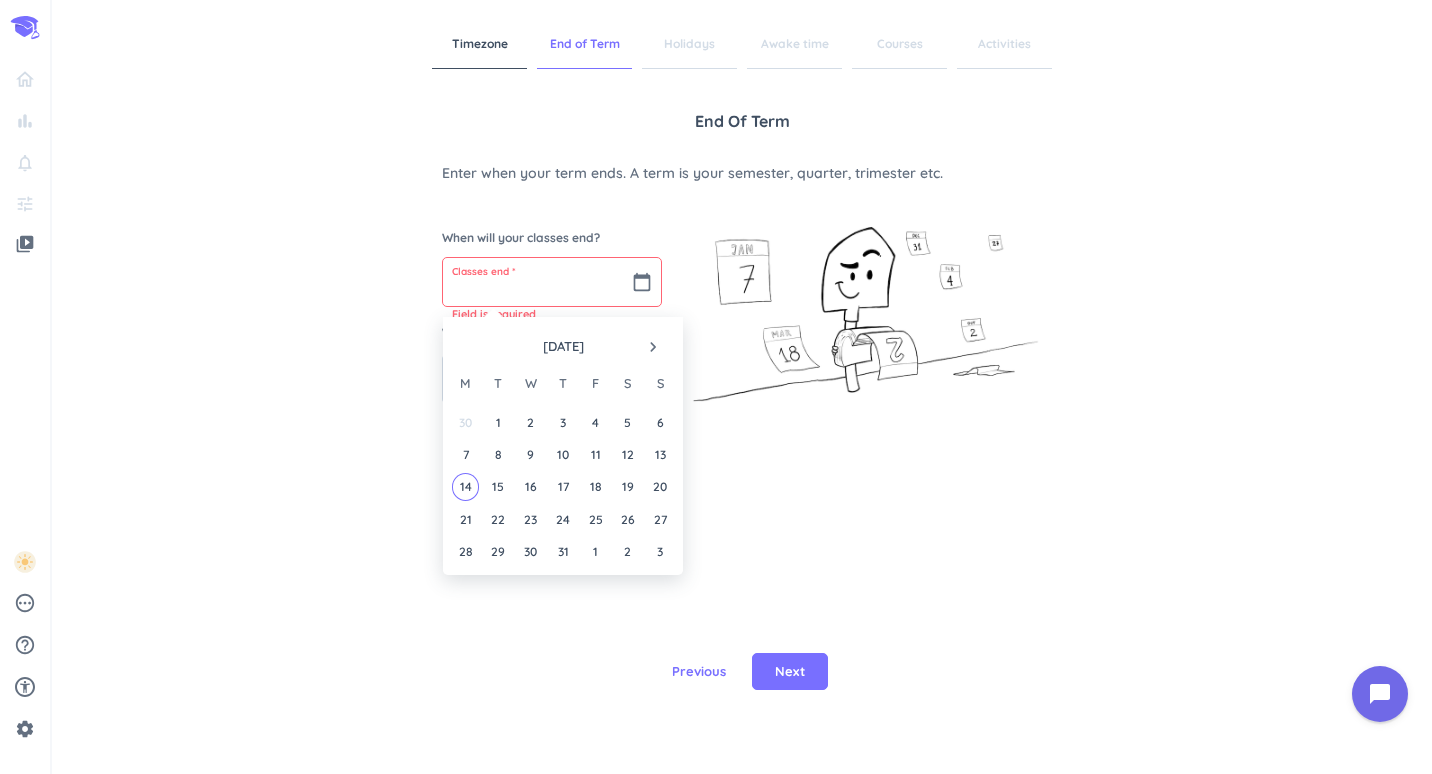 click on "[DATE] navigate_next" at bounding box center (563, 342) 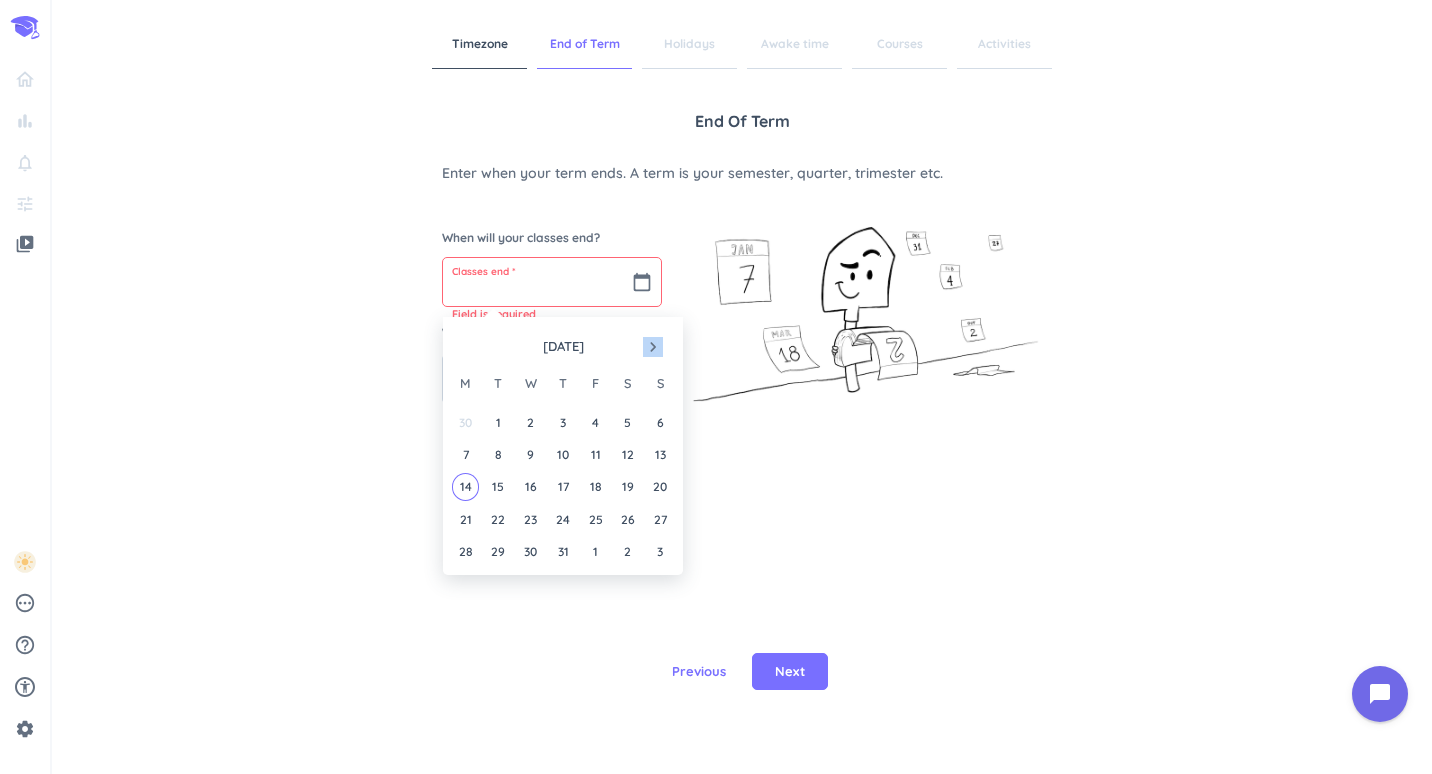 click on "[DATE] navigate_next" at bounding box center (563, 342) 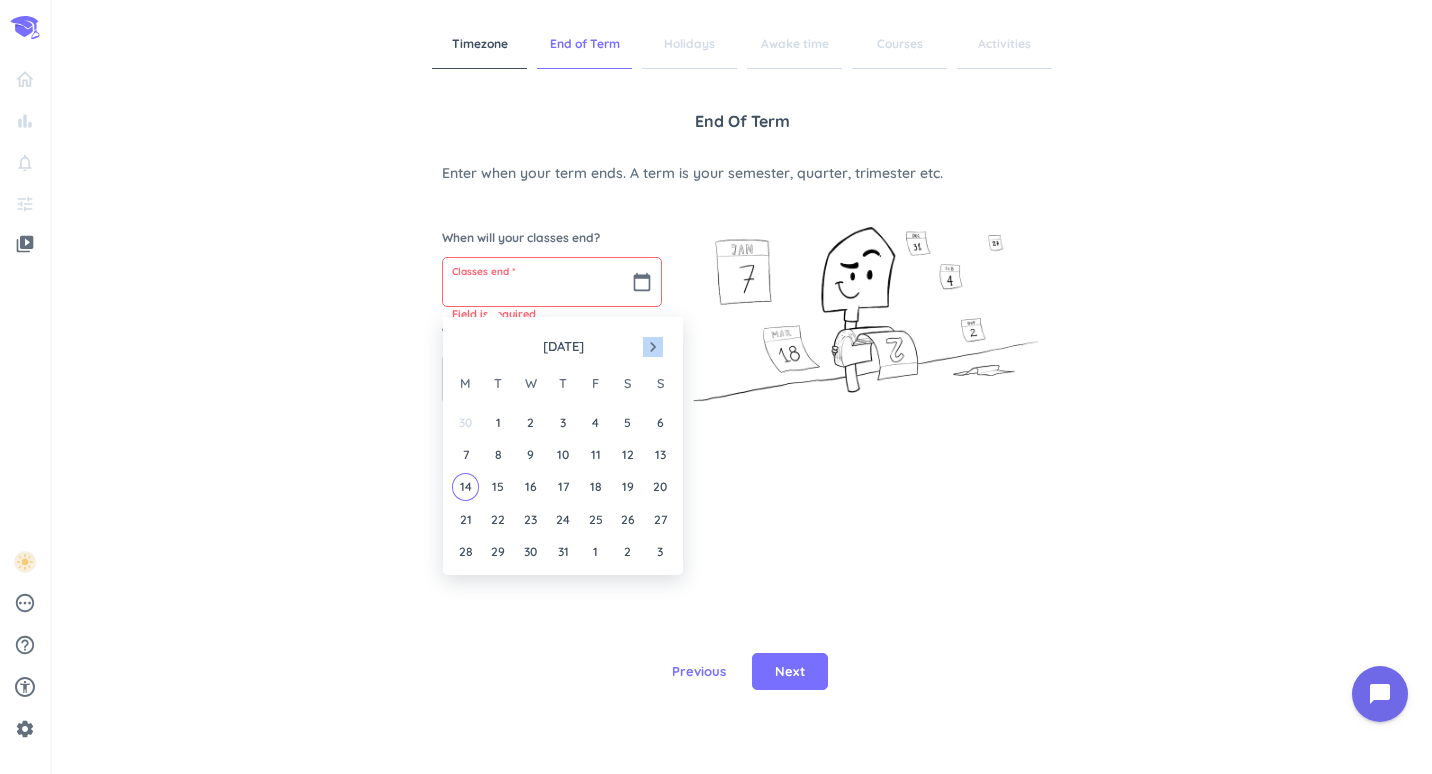 click on "navigate_next" at bounding box center (653, 347) 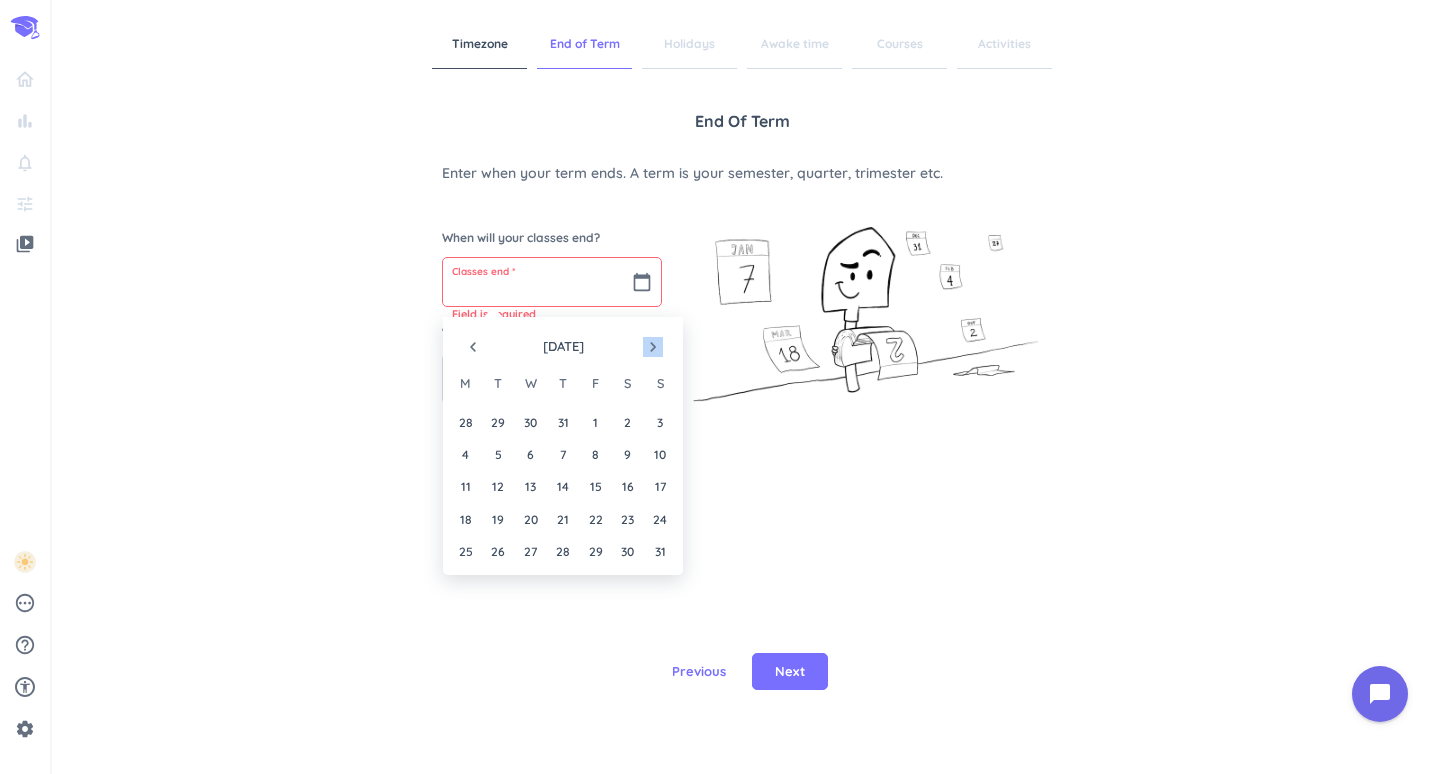 click on "navigate_next" at bounding box center (653, 347) 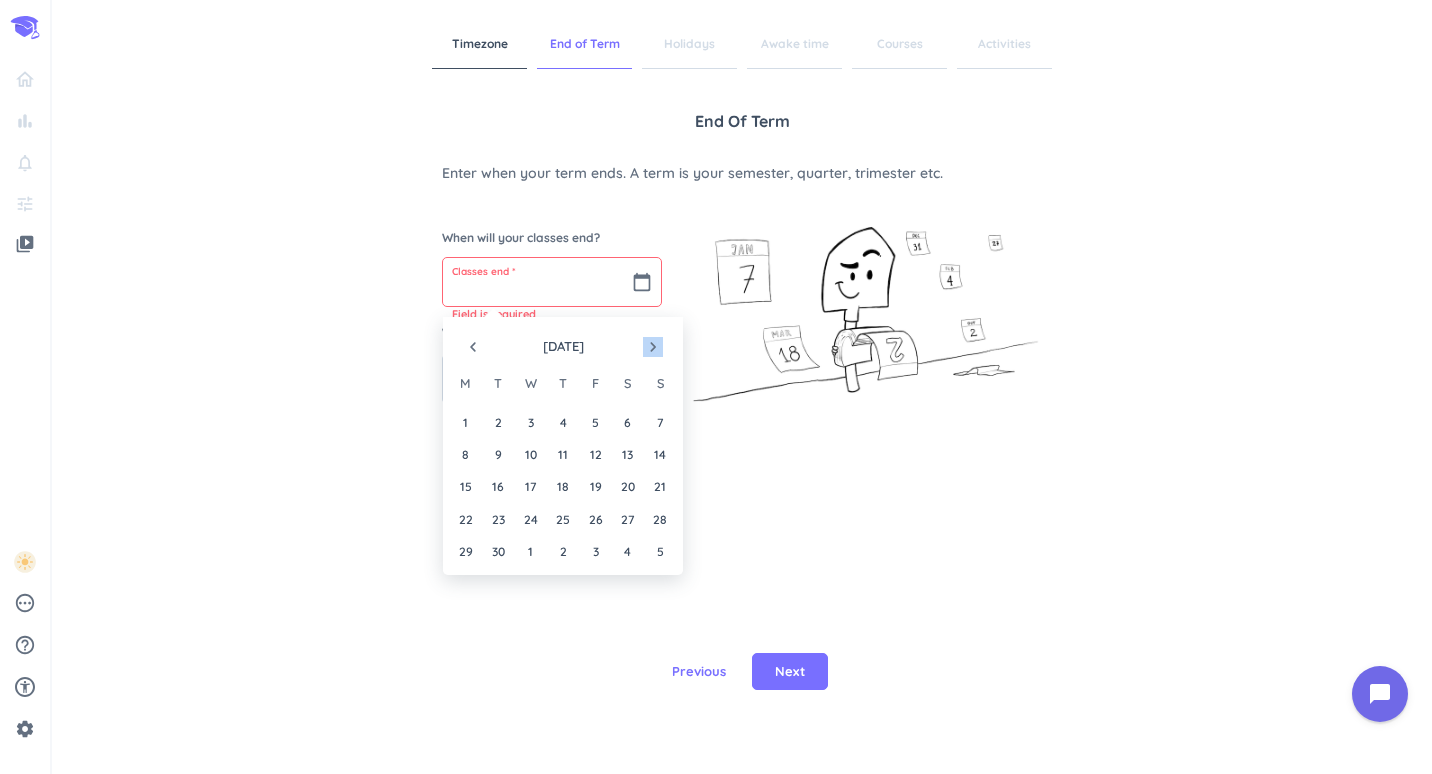 click on "navigate_next" at bounding box center (653, 347) 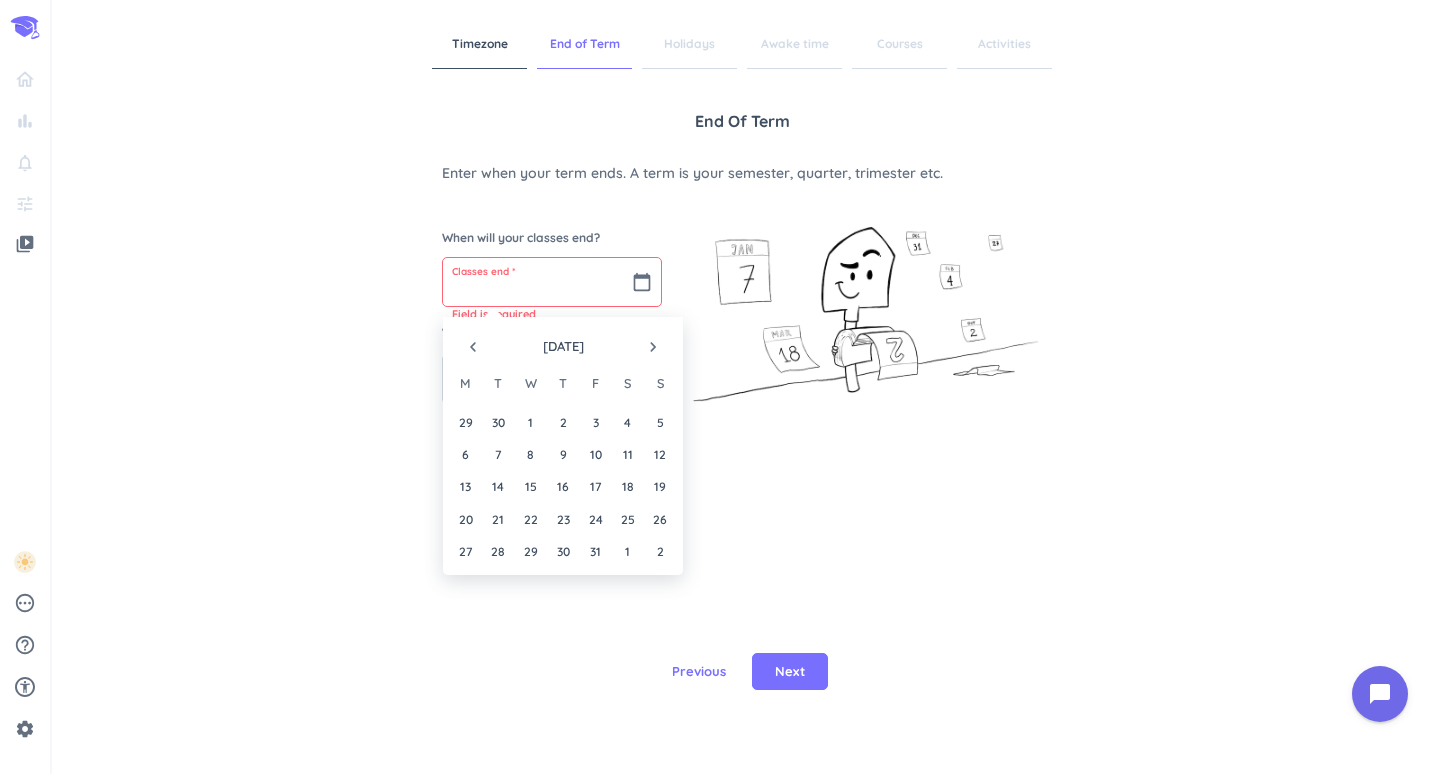 click on "navigate_next" at bounding box center [653, 347] 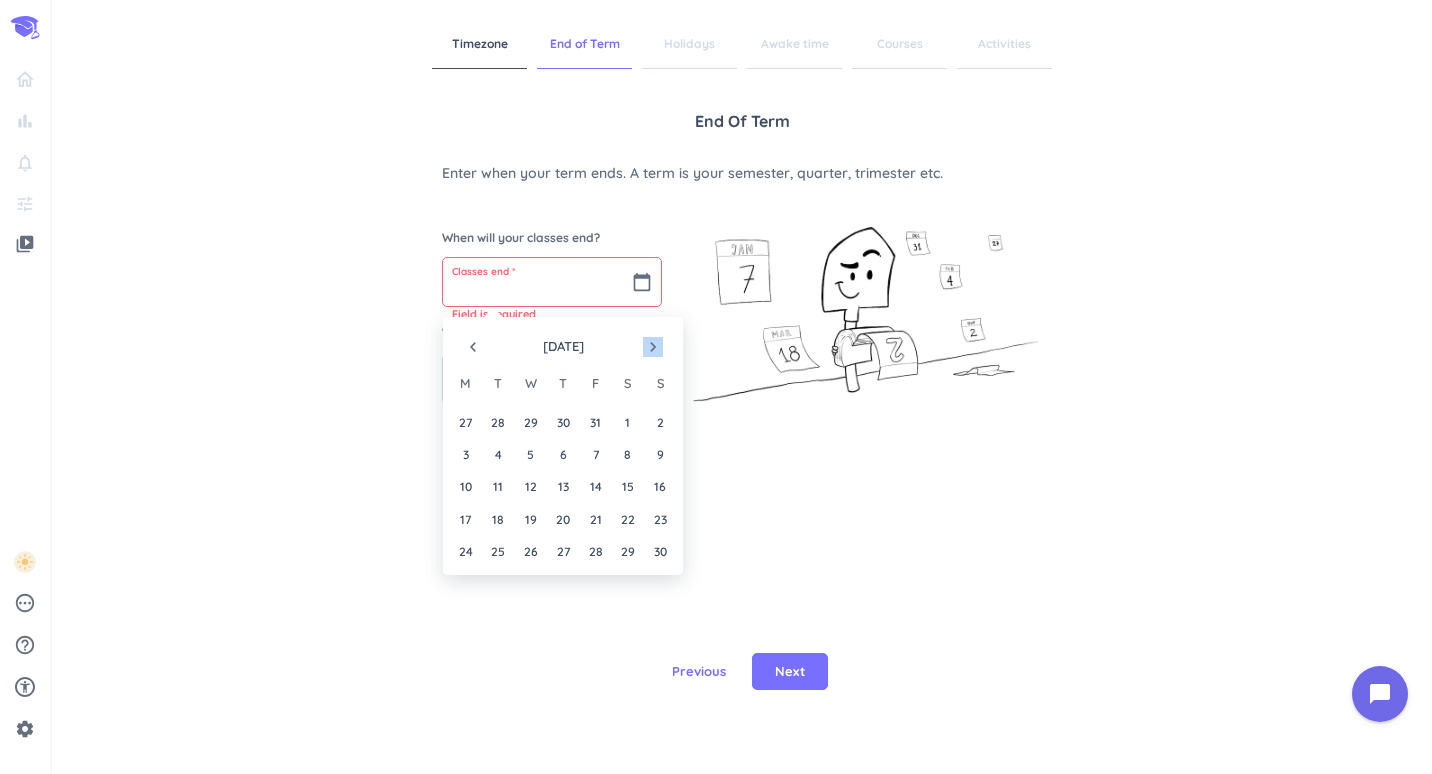 click on "navigate_next" at bounding box center (653, 347) 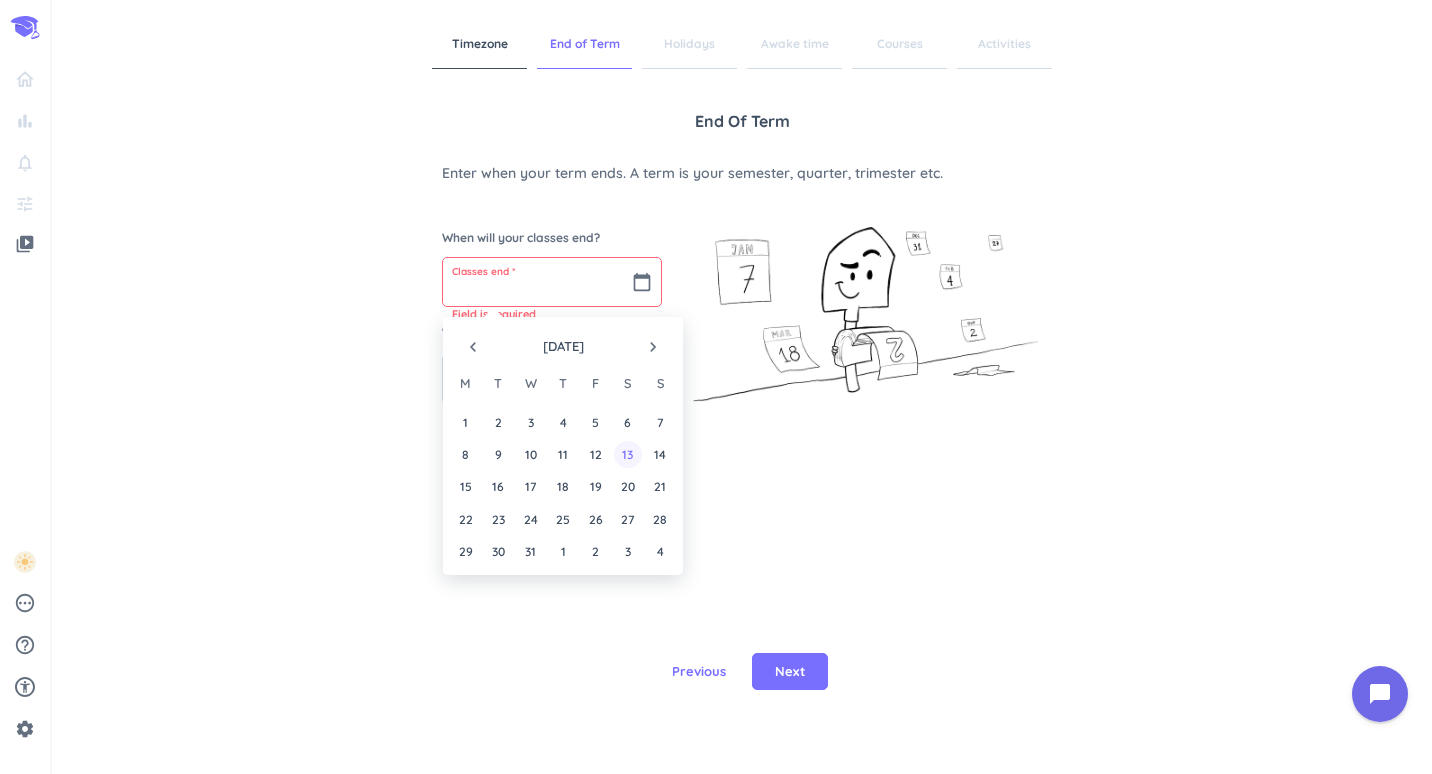 drag, startPoint x: 651, startPoint y: 346, endPoint x: 623, endPoint y: 452, distance: 109.63576 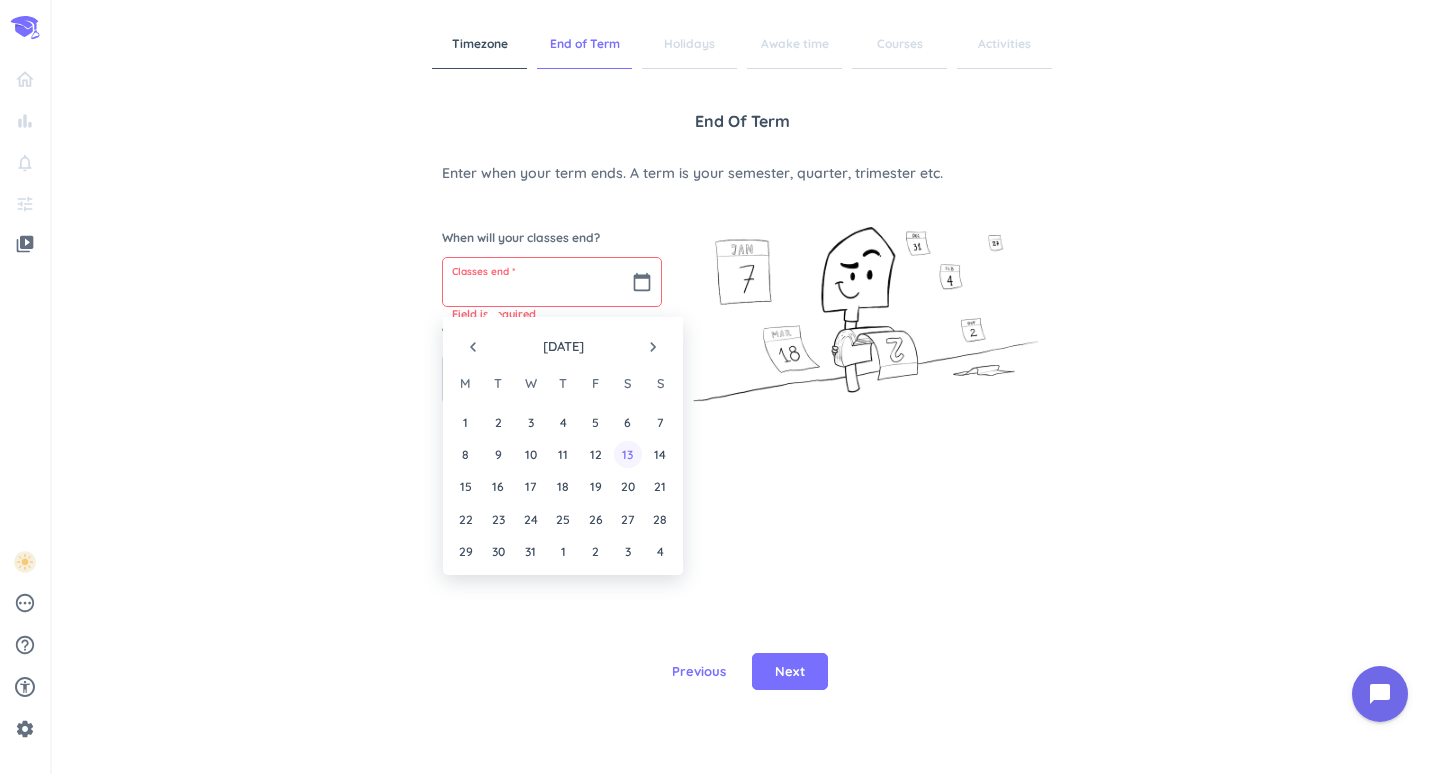 click on "13" at bounding box center [627, 454] 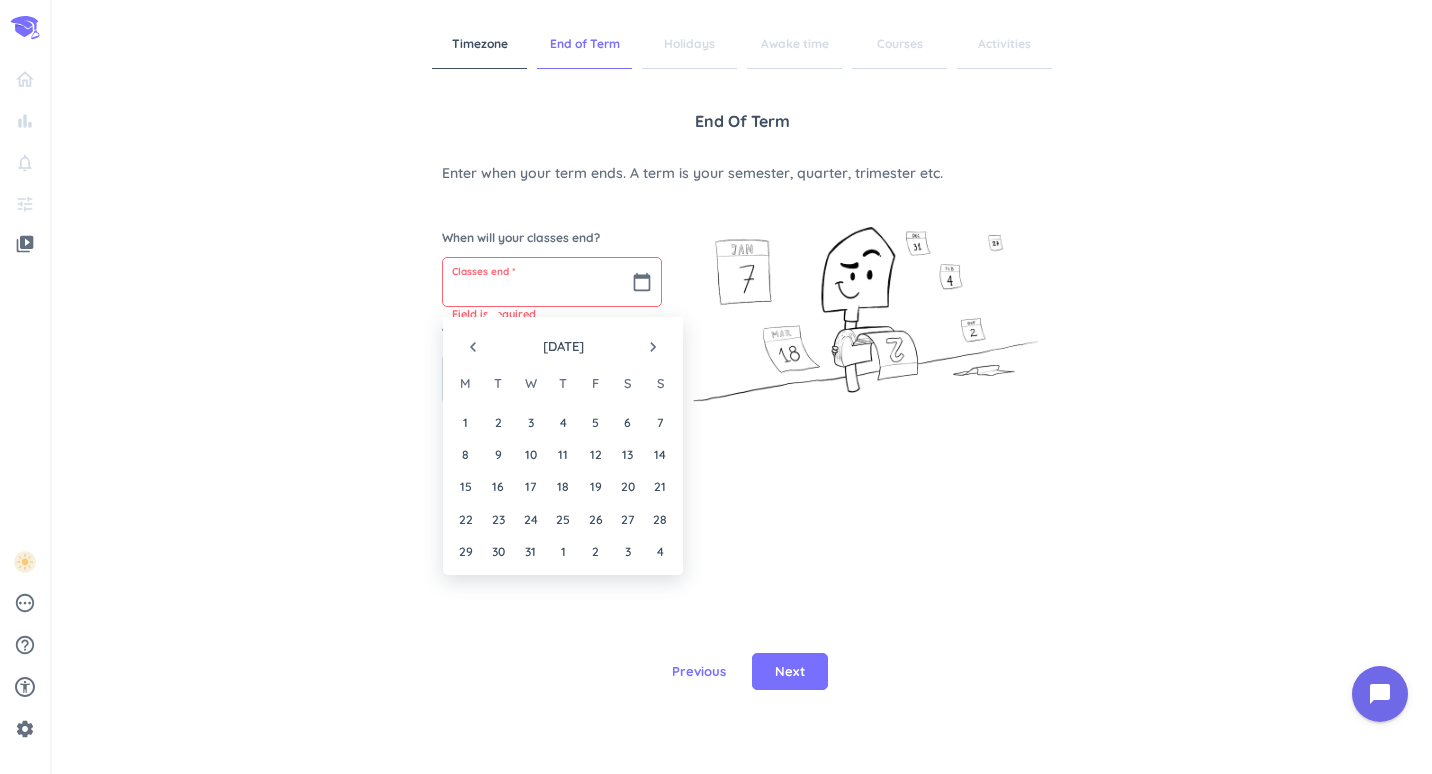 type on "[DATE]" 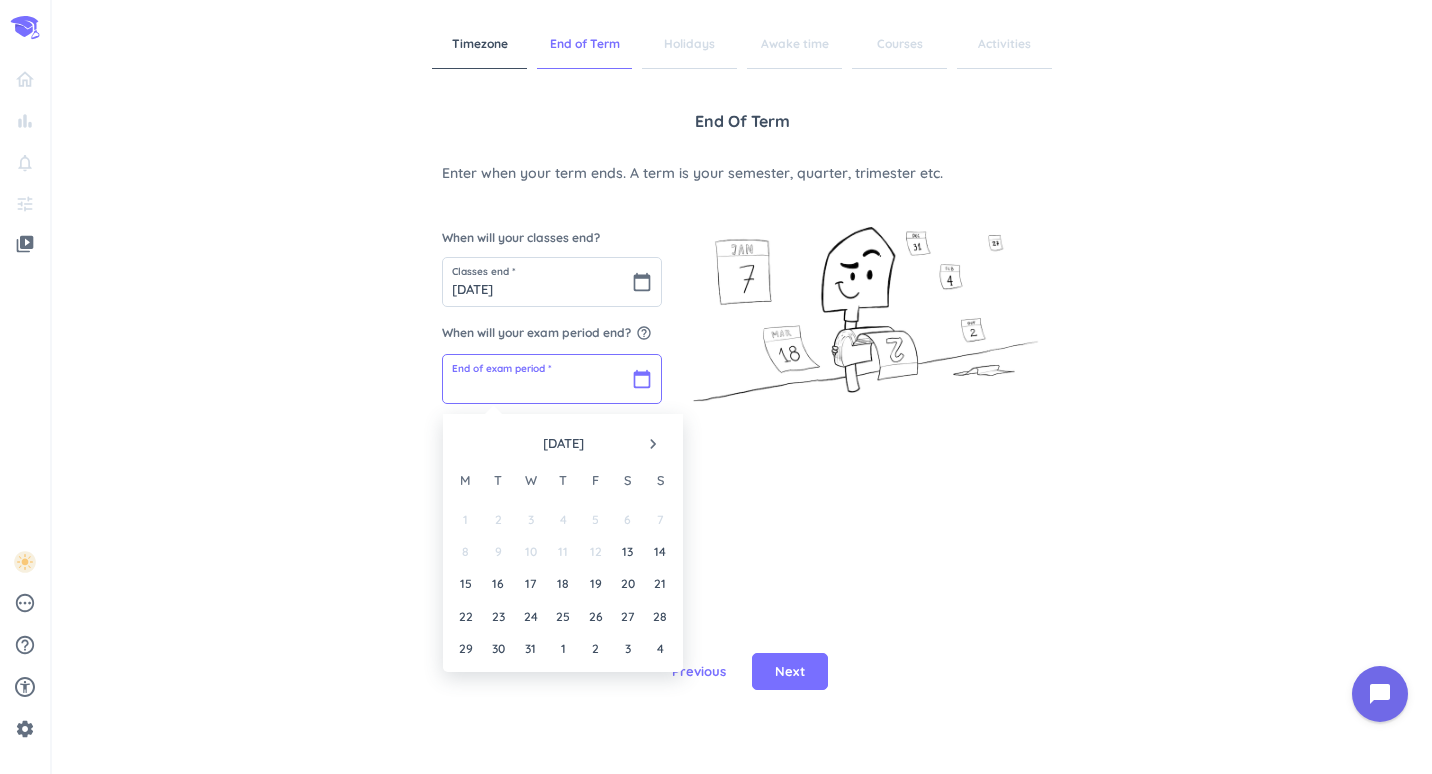 click at bounding box center (552, 379) 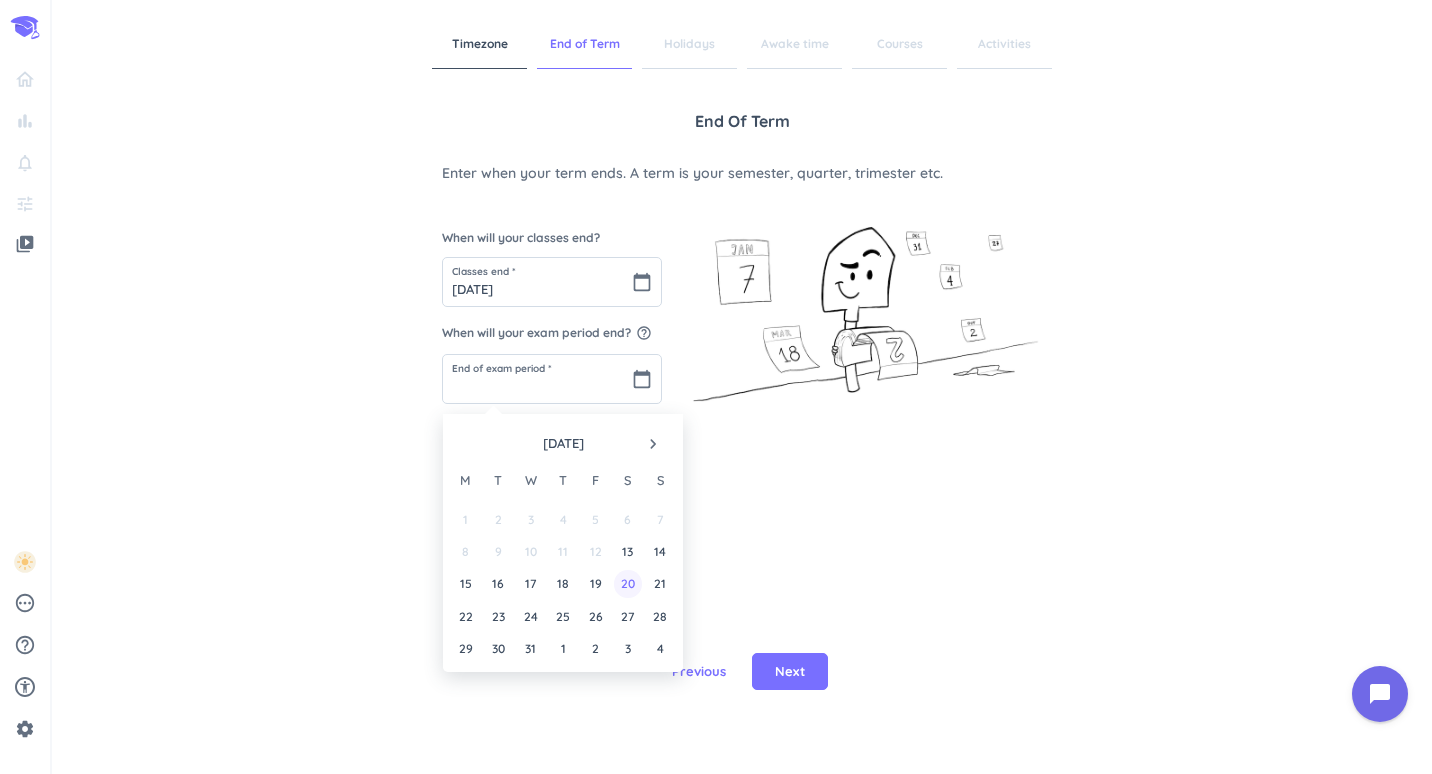 click on "20" at bounding box center [627, 583] 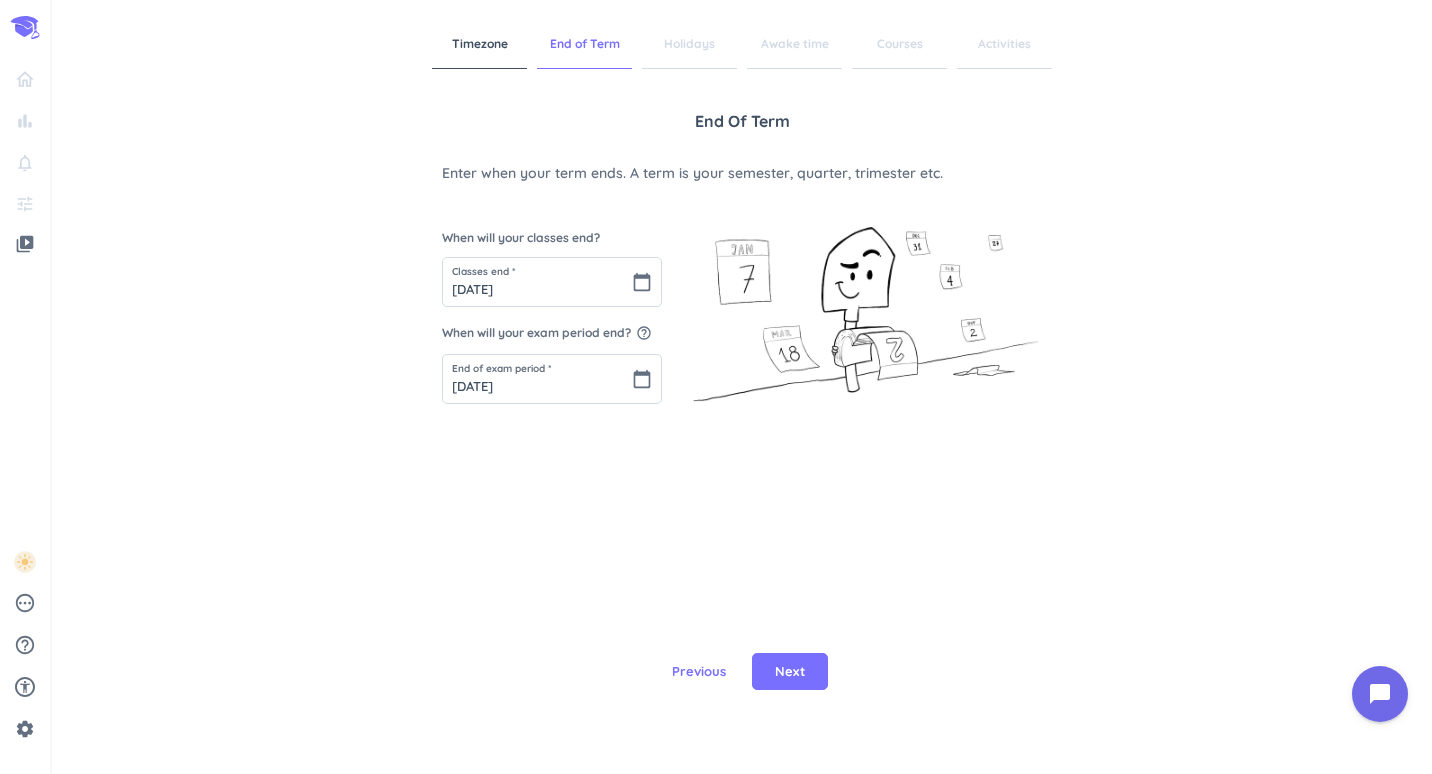 click on "Previous Next" at bounding box center [742, 671] 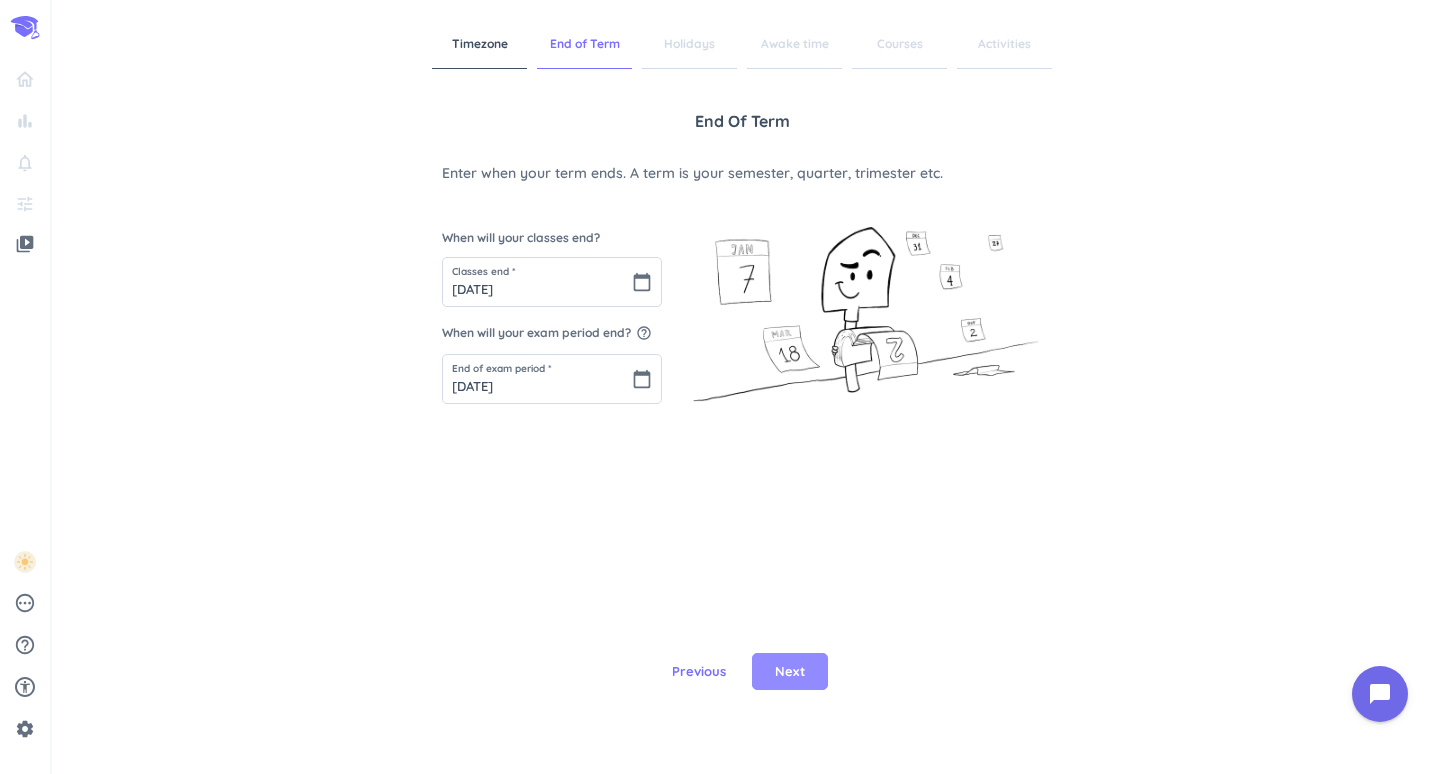 click on "Next" at bounding box center [790, 672] 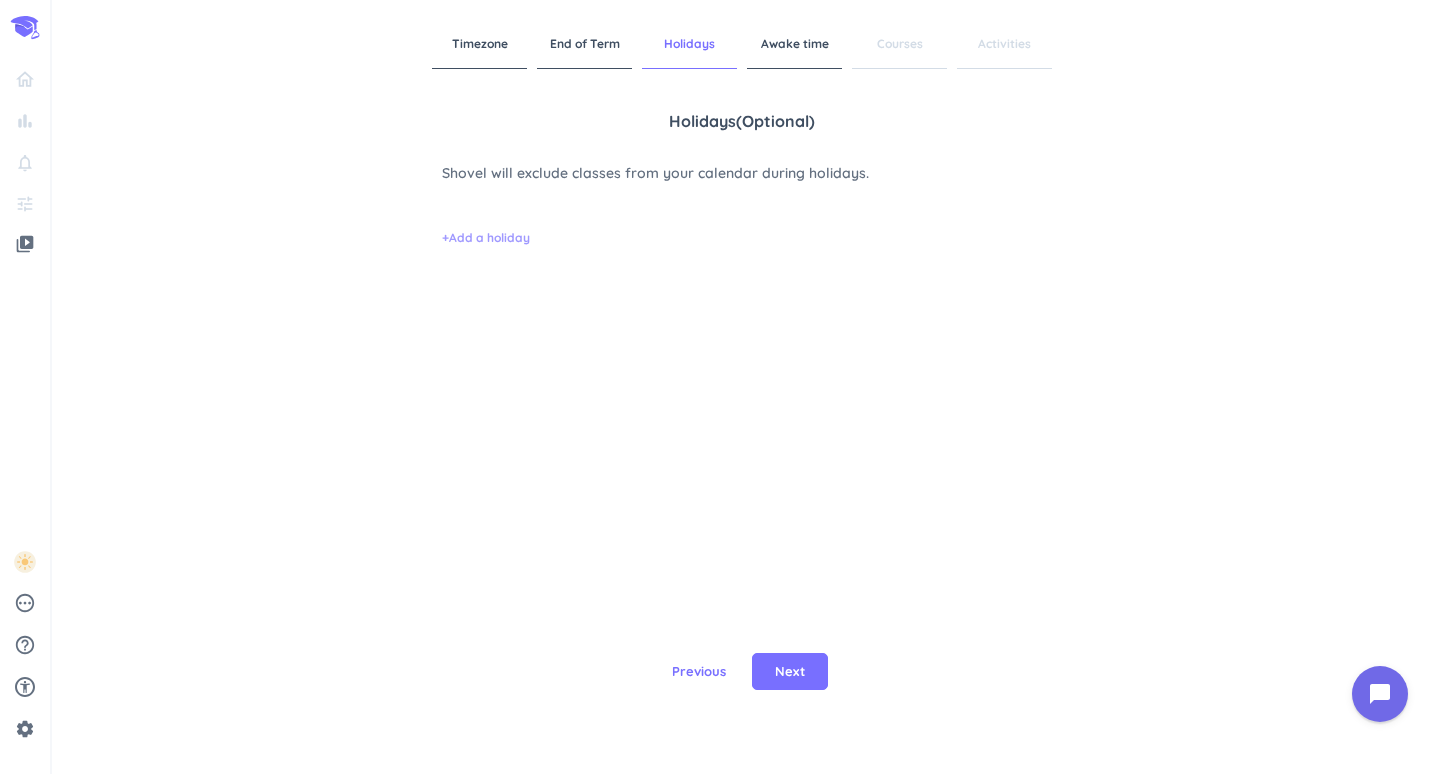 click on "+  Add a holiday" at bounding box center (486, 238) 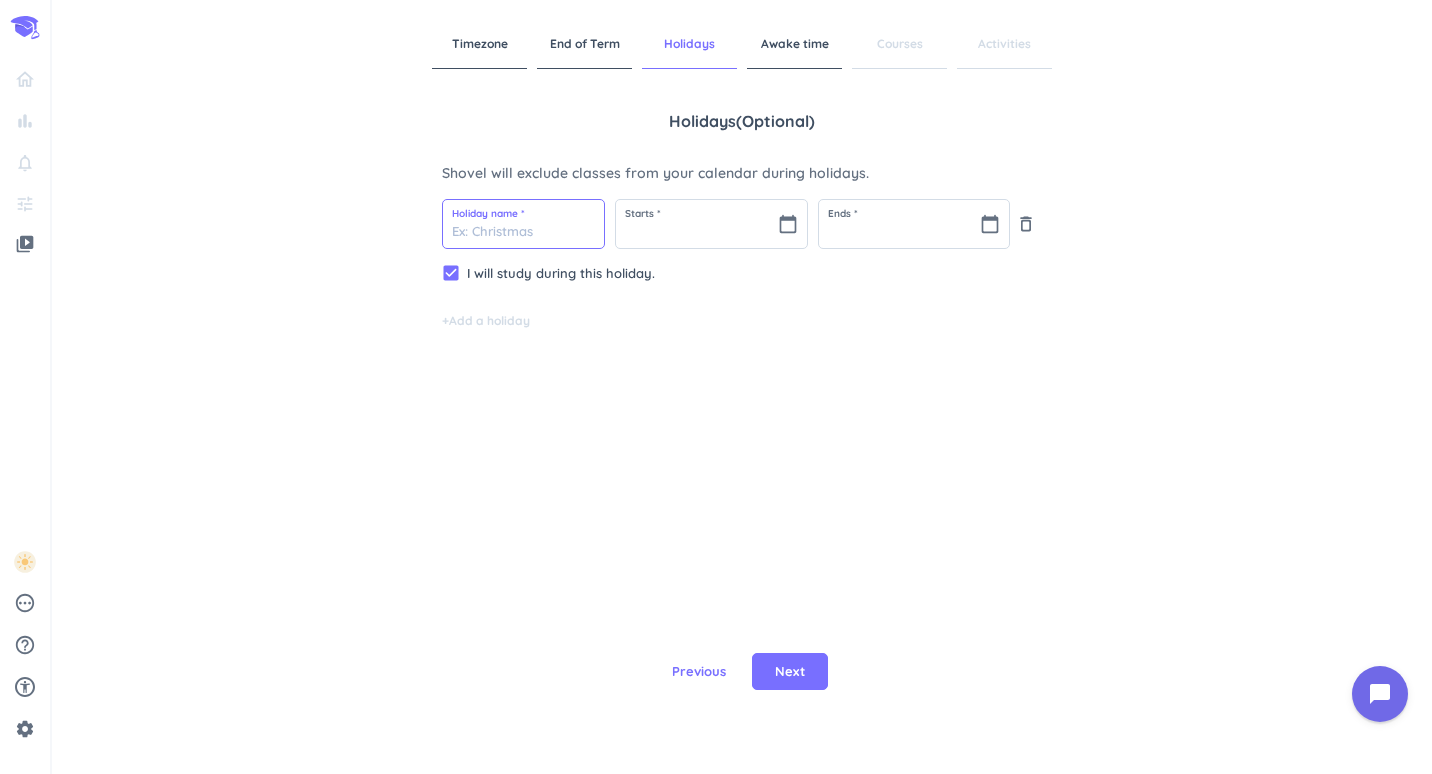 click at bounding box center (523, 224) 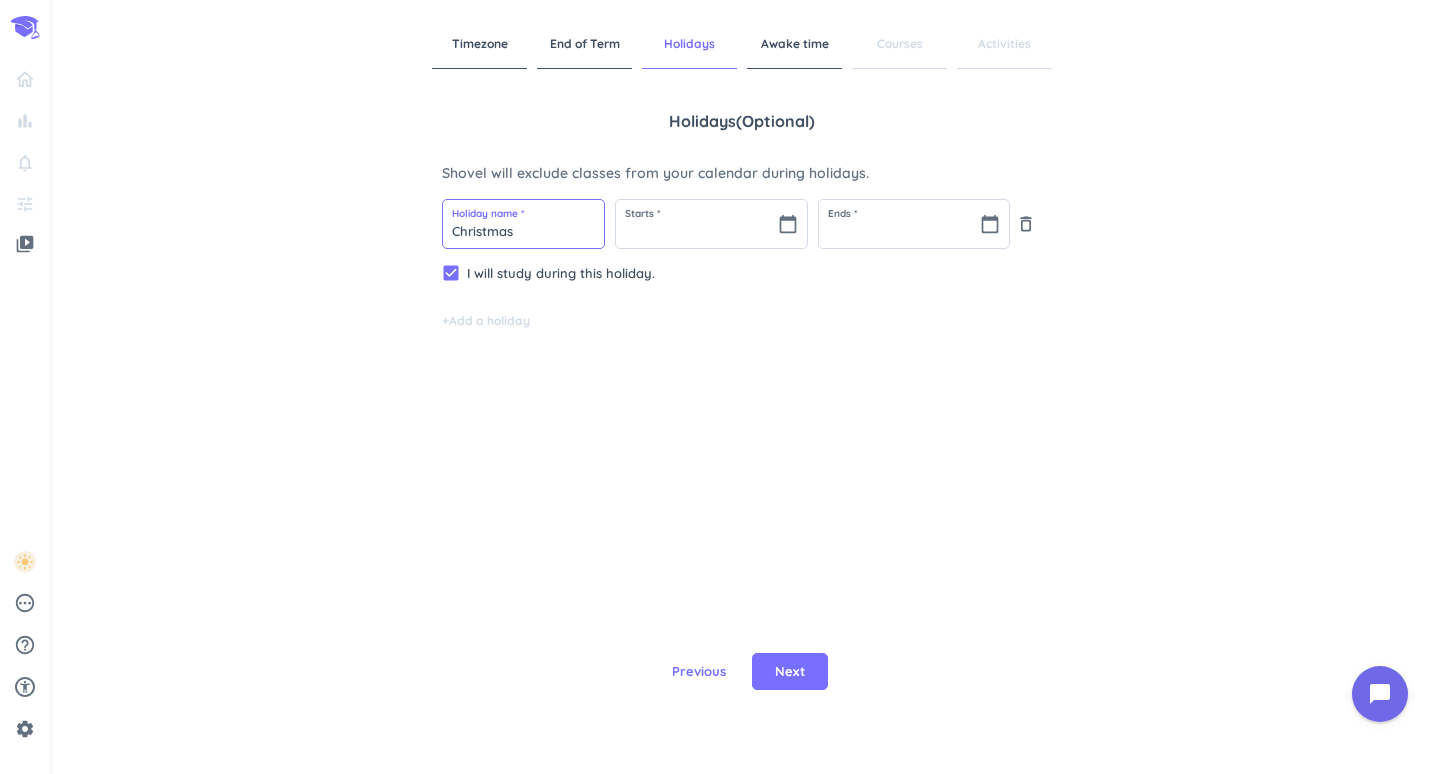 click on "Christmas" at bounding box center [523, 224] 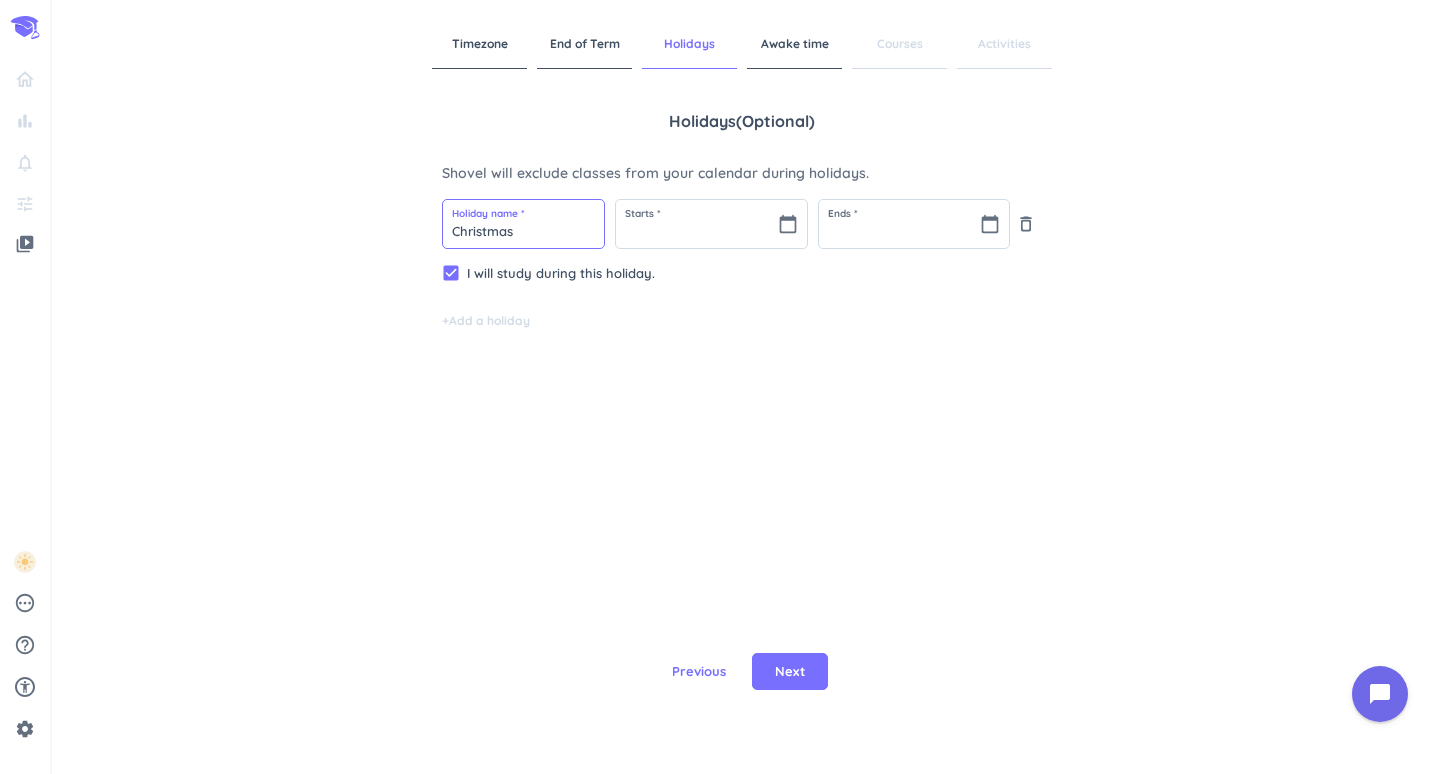 click on "Christmas" at bounding box center (523, 224) 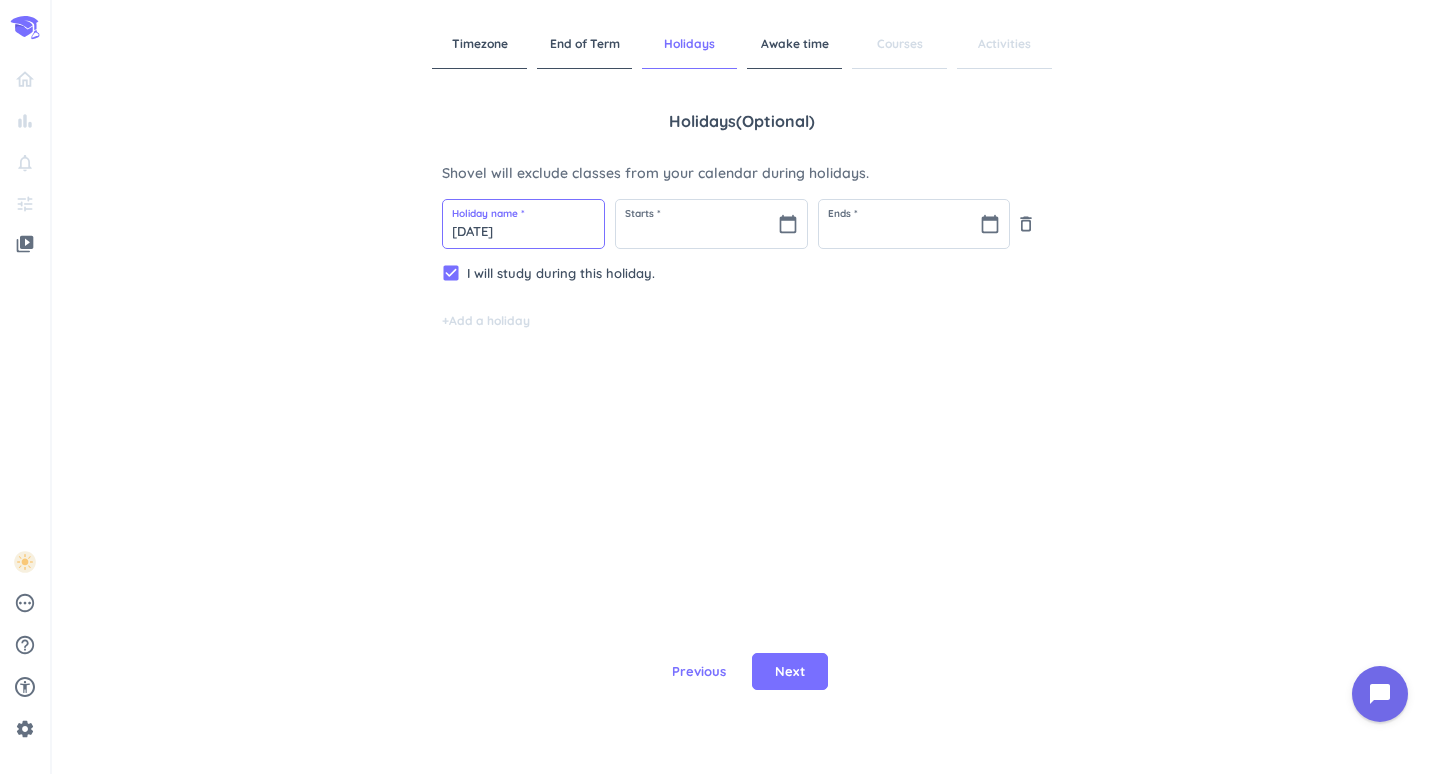 type on "[DATE]" 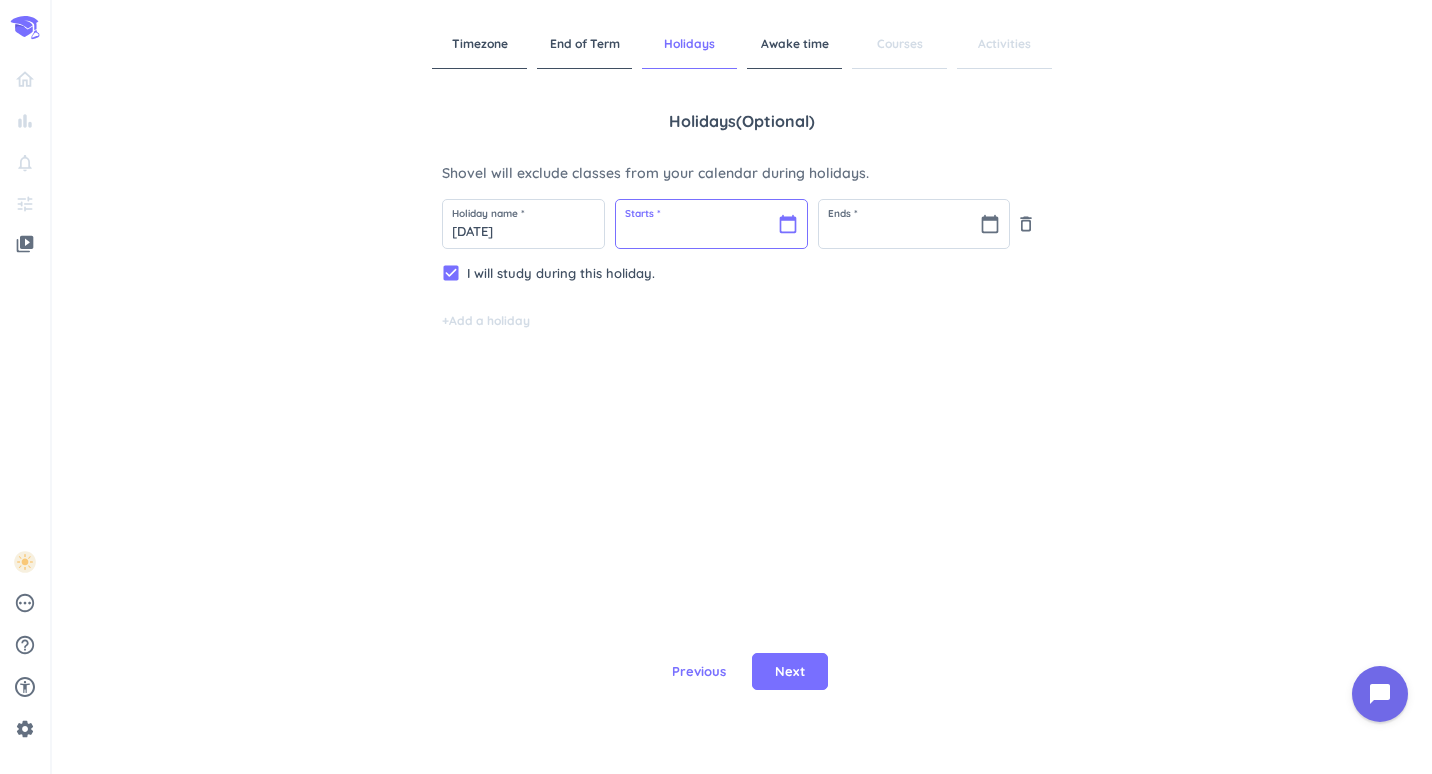 click at bounding box center (711, 224) 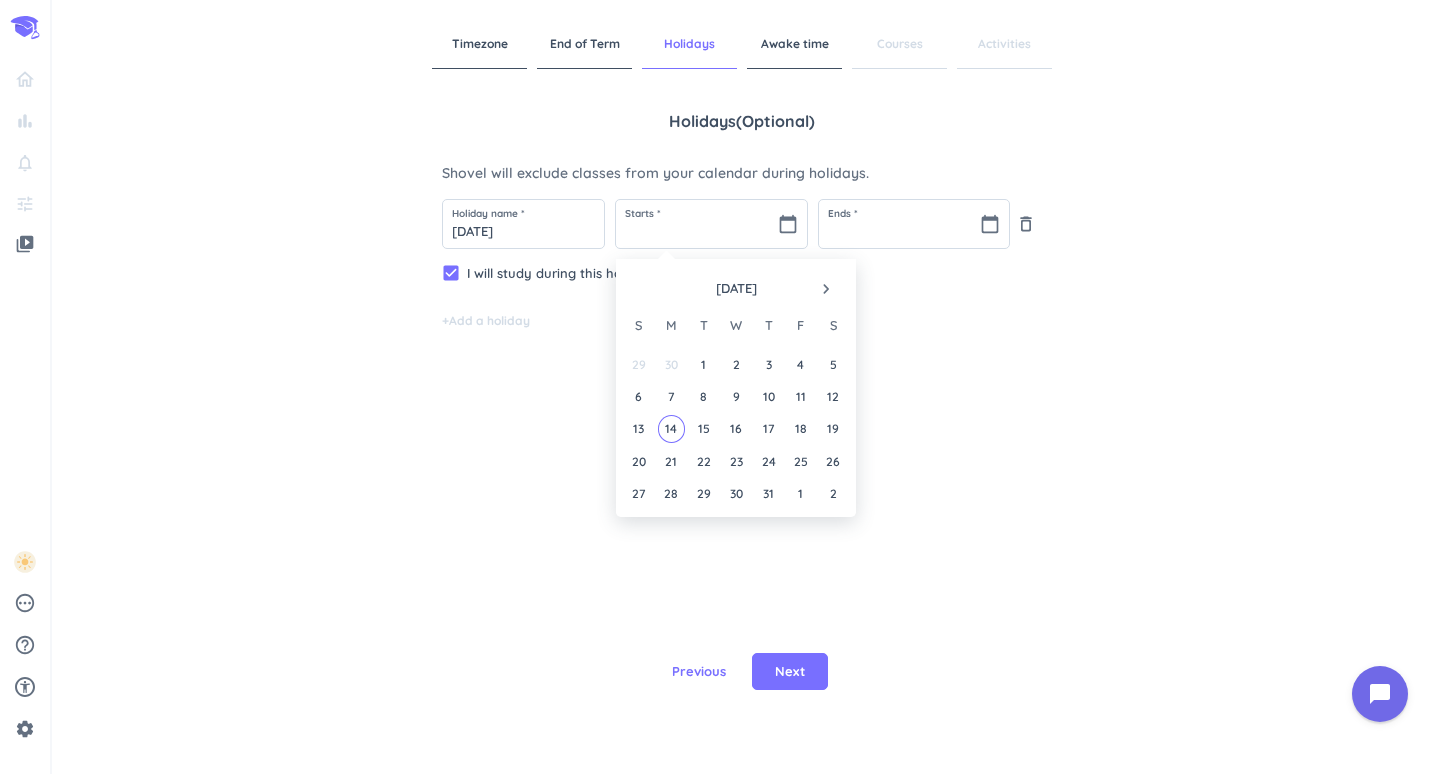 click on "navigate_next" at bounding box center (826, 289) 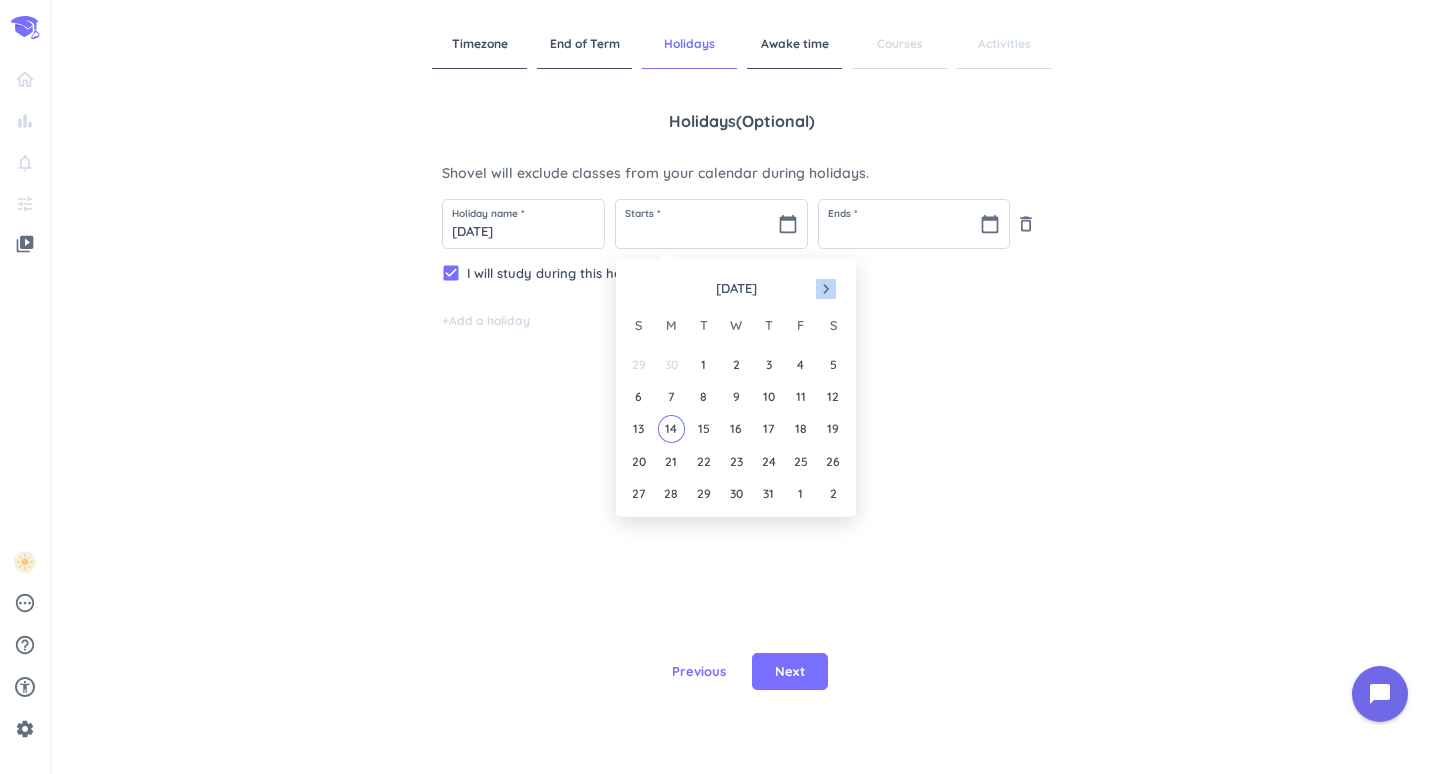 click on "navigate_next" at bounding box center (826, 289) 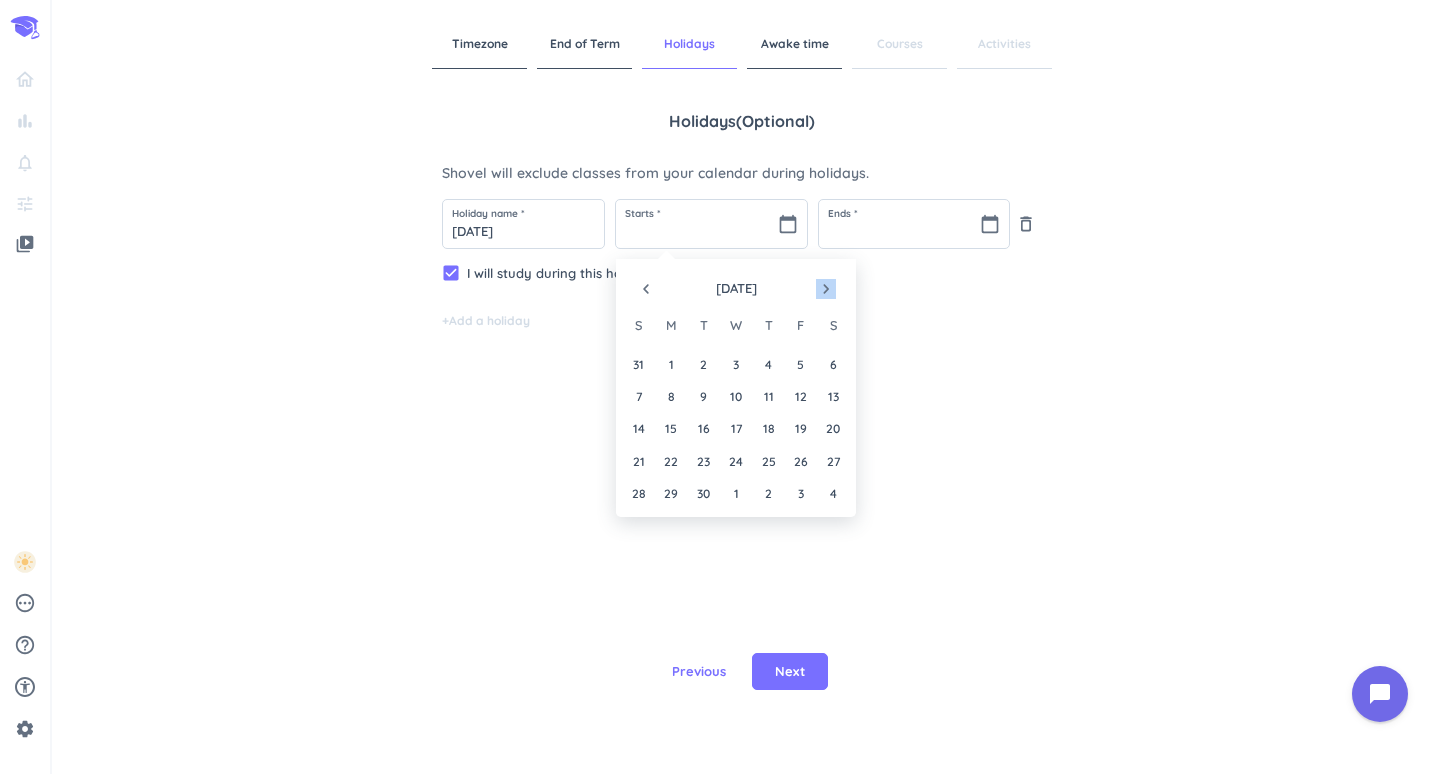 click on "navigate_next" at bounding box center [826, 289] 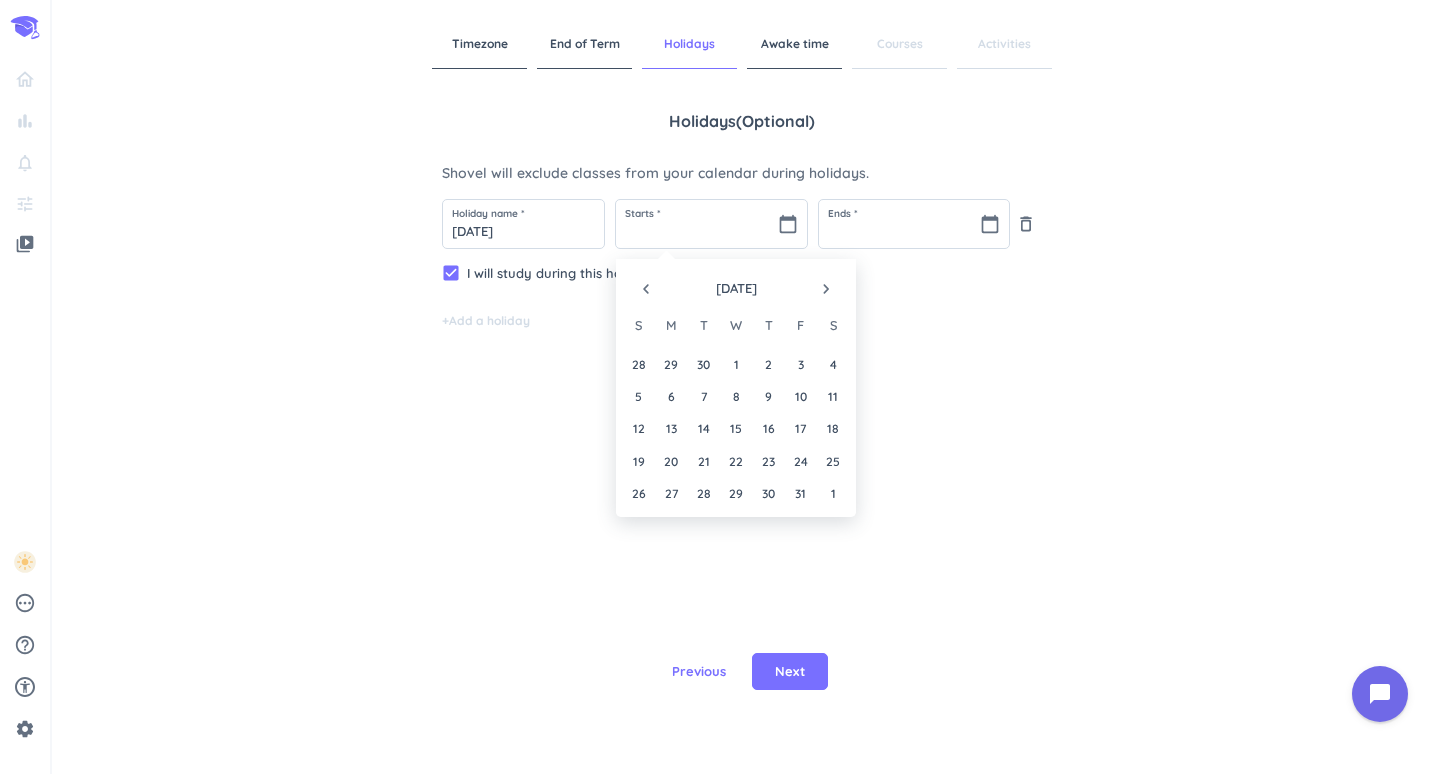 click on "navigate_next" at bounding box center (826, 289) 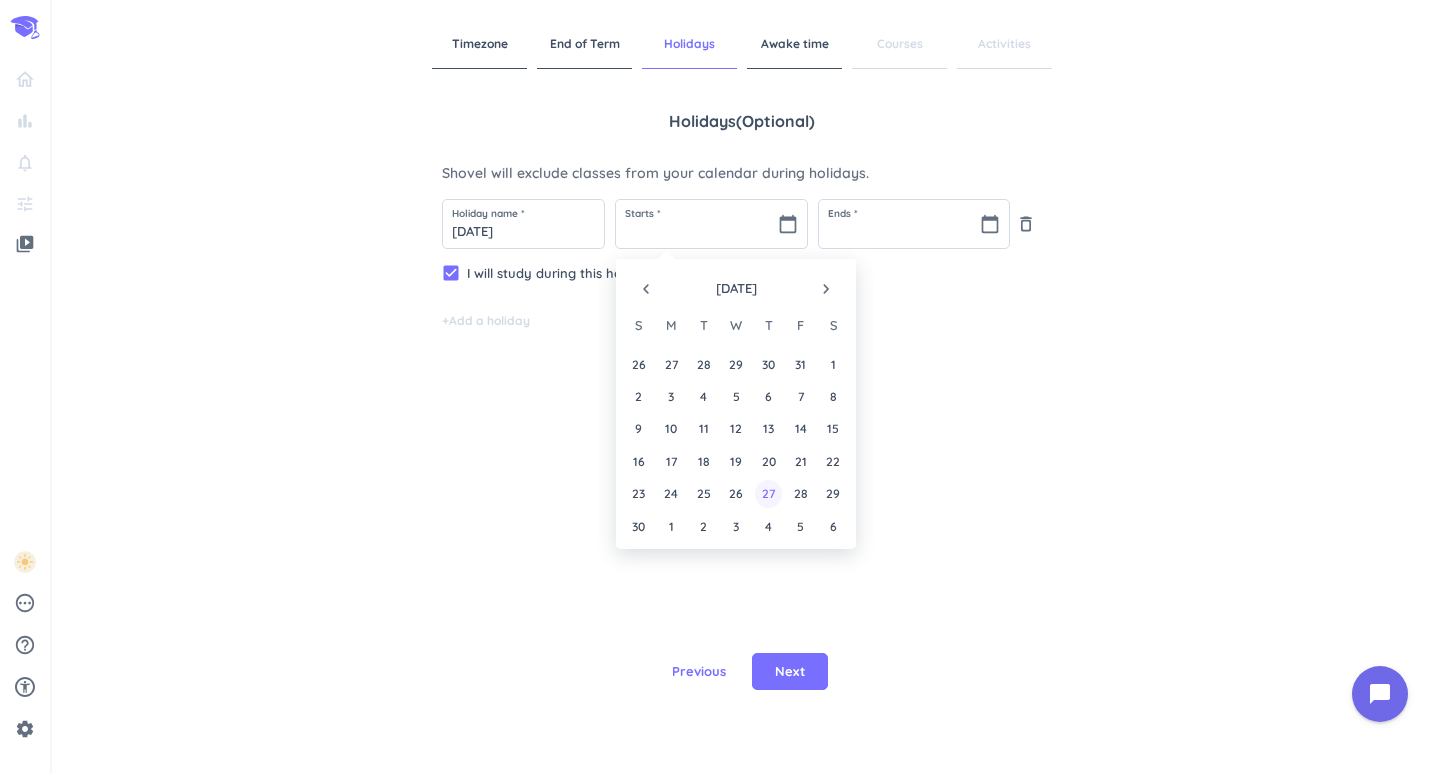 click on "27" at bounding box center [768, 493] 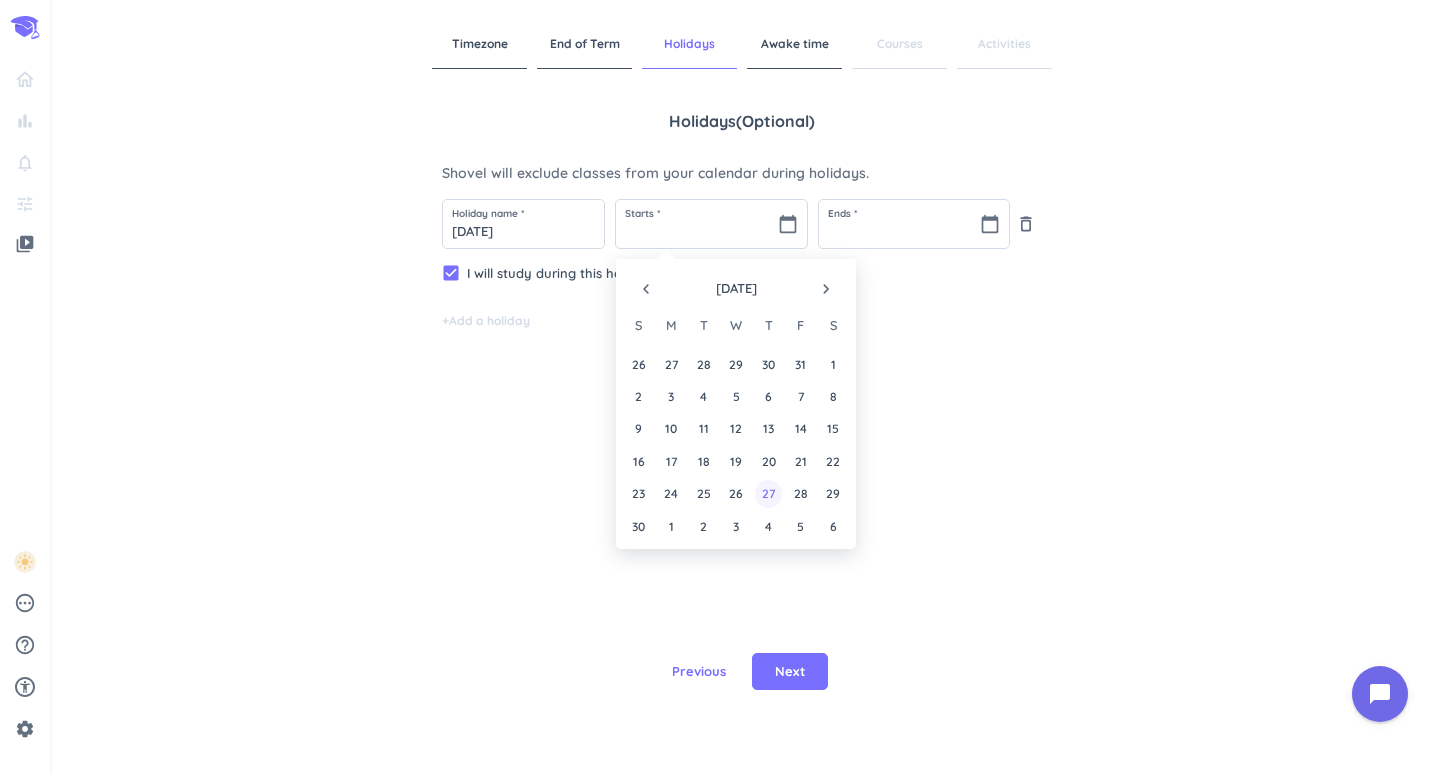 type on "[DATE]" 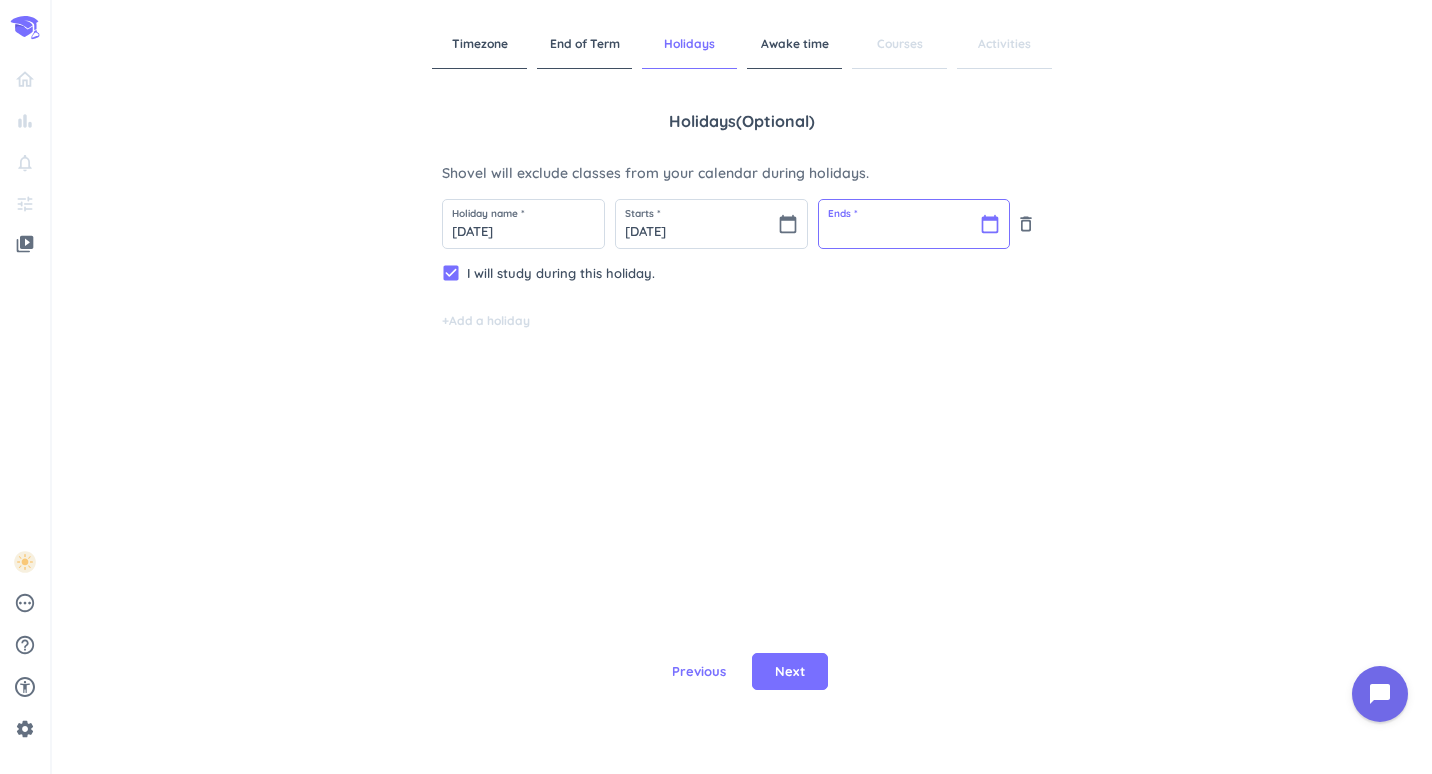 click at bounding box center [914, 224] 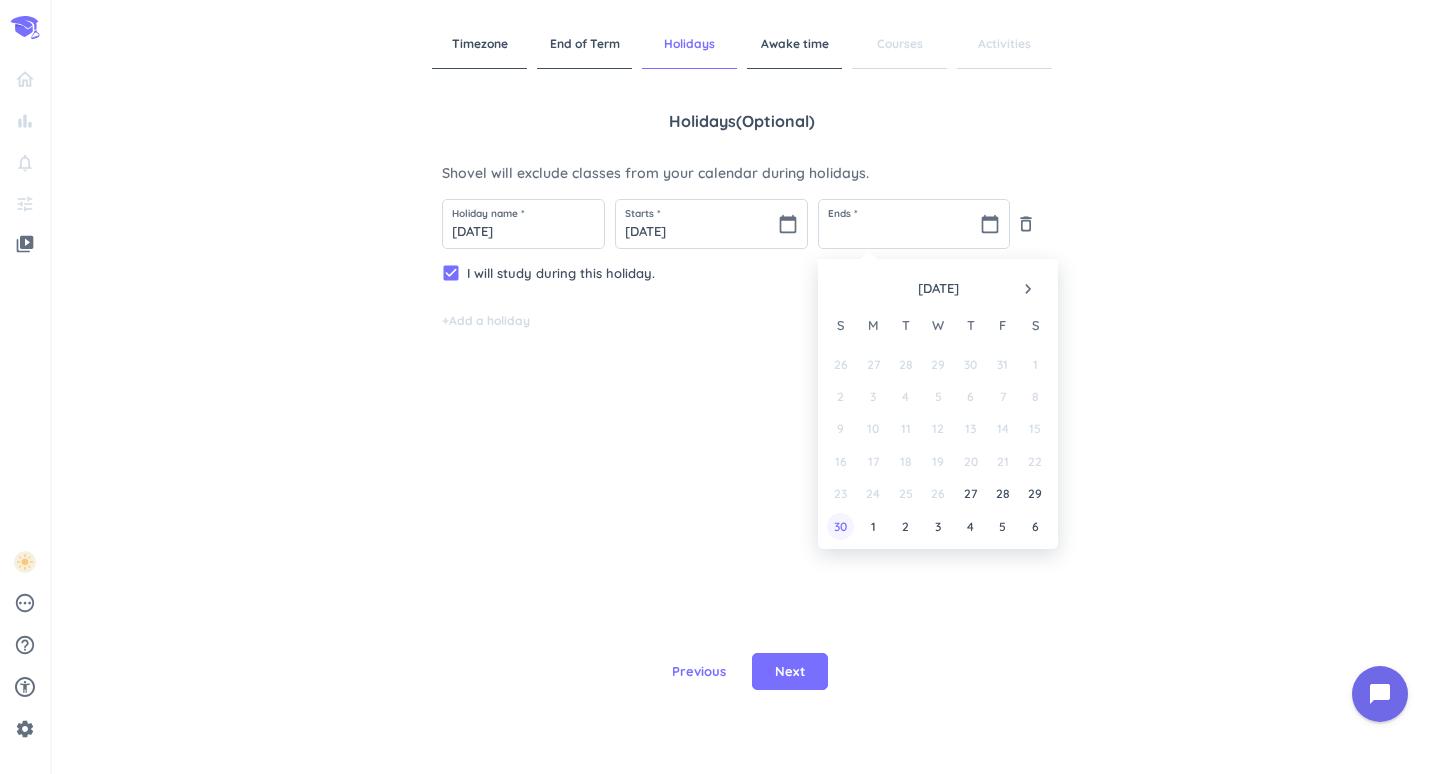 click on "30" at bounding box center [840, 526] 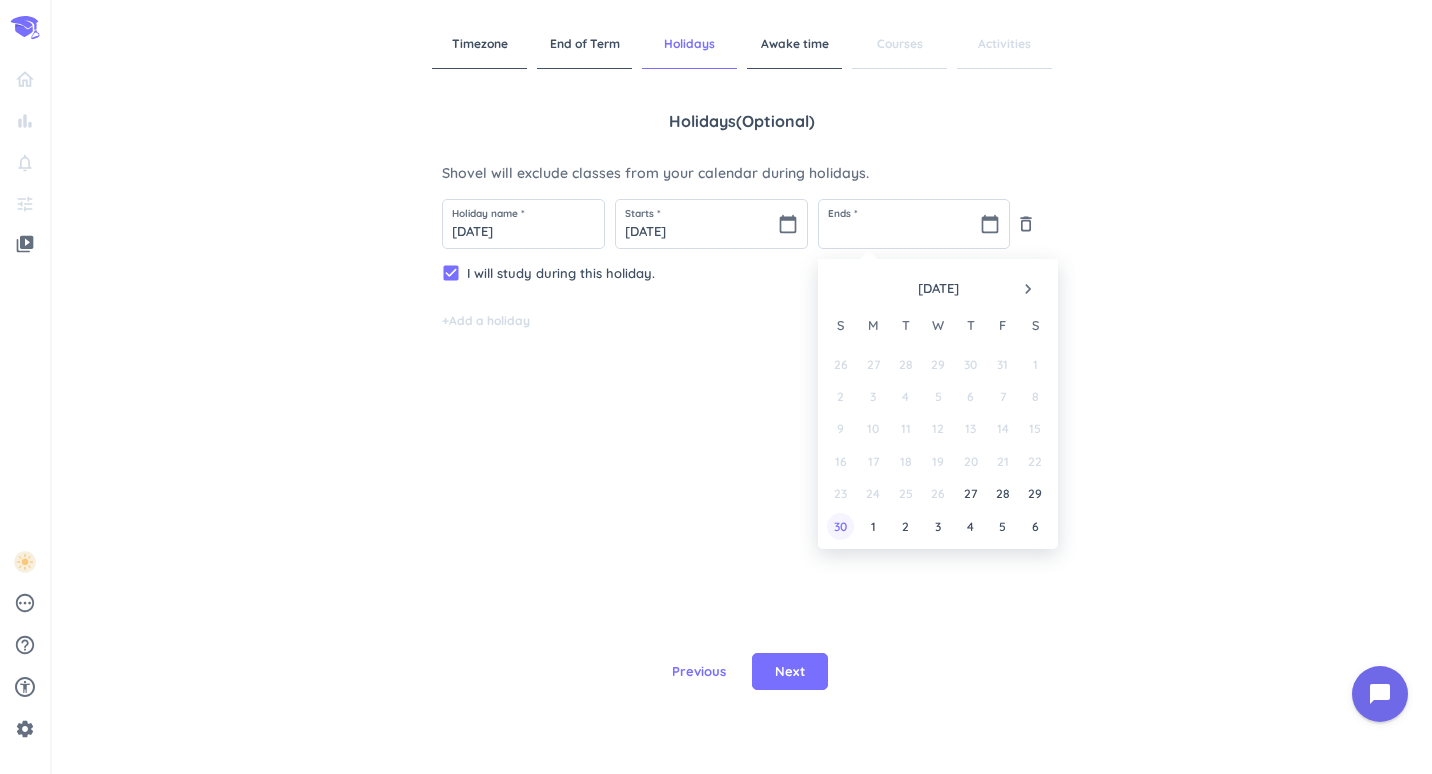 type on "[DATE]" 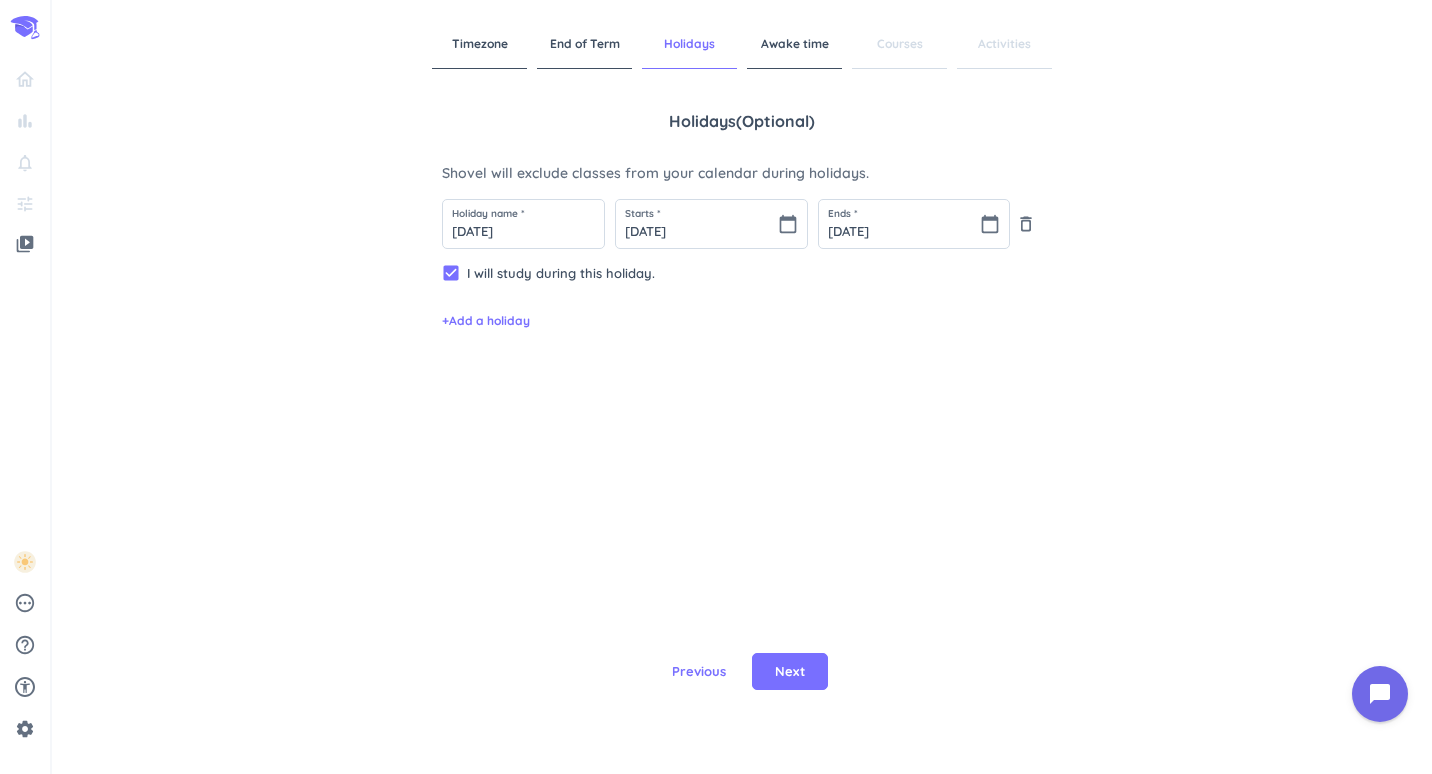 click on "Holidays  ( optional ) Shovel will exclude classes from your calendar during holidays. Holiday name * [DATE] Starts * [DATE] calendar_today Ends * [DATE] calendar_today delete_outline check_box I will study during this holiday. +  Add a holiday" at bounding box center [742, 344] 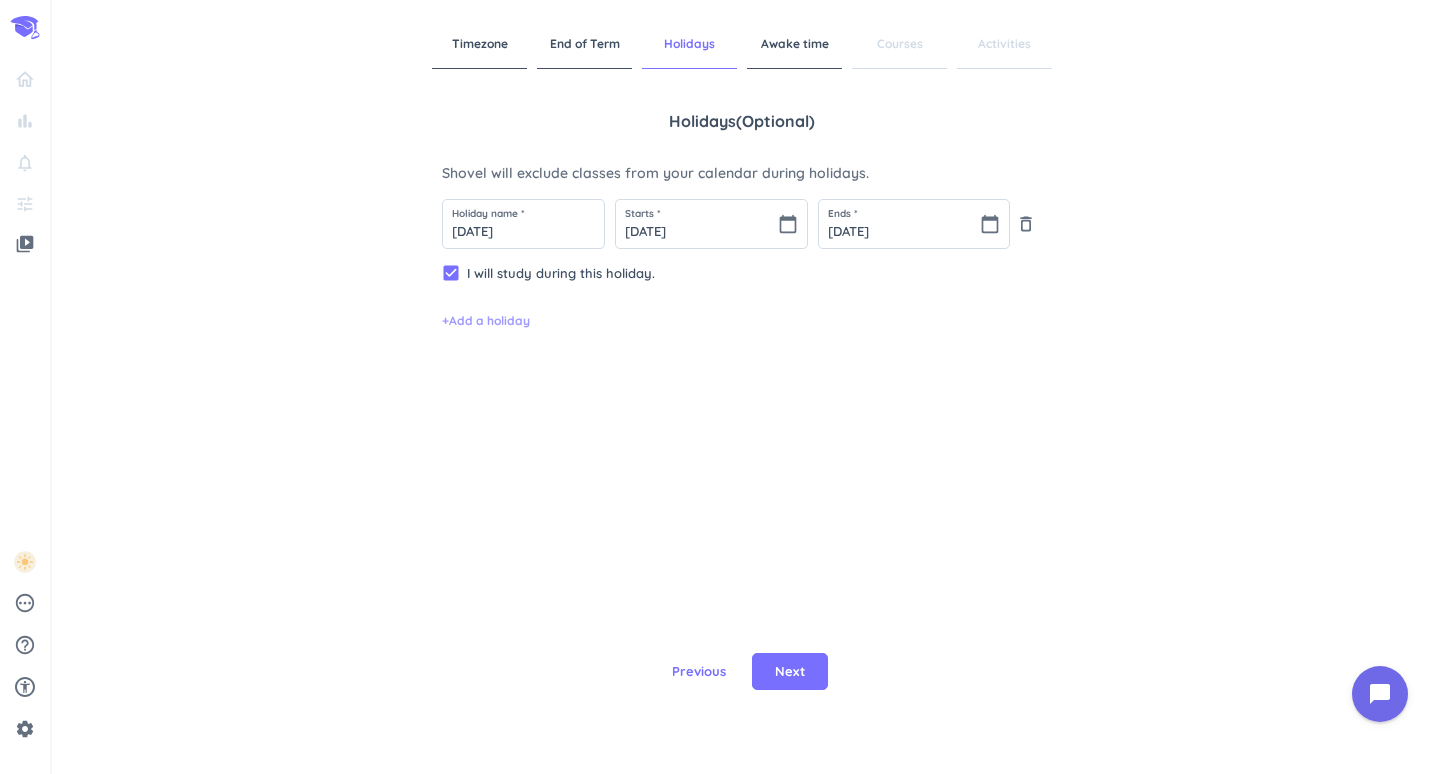 click on "+  Add a holiday" at bounding box center (486, 321) 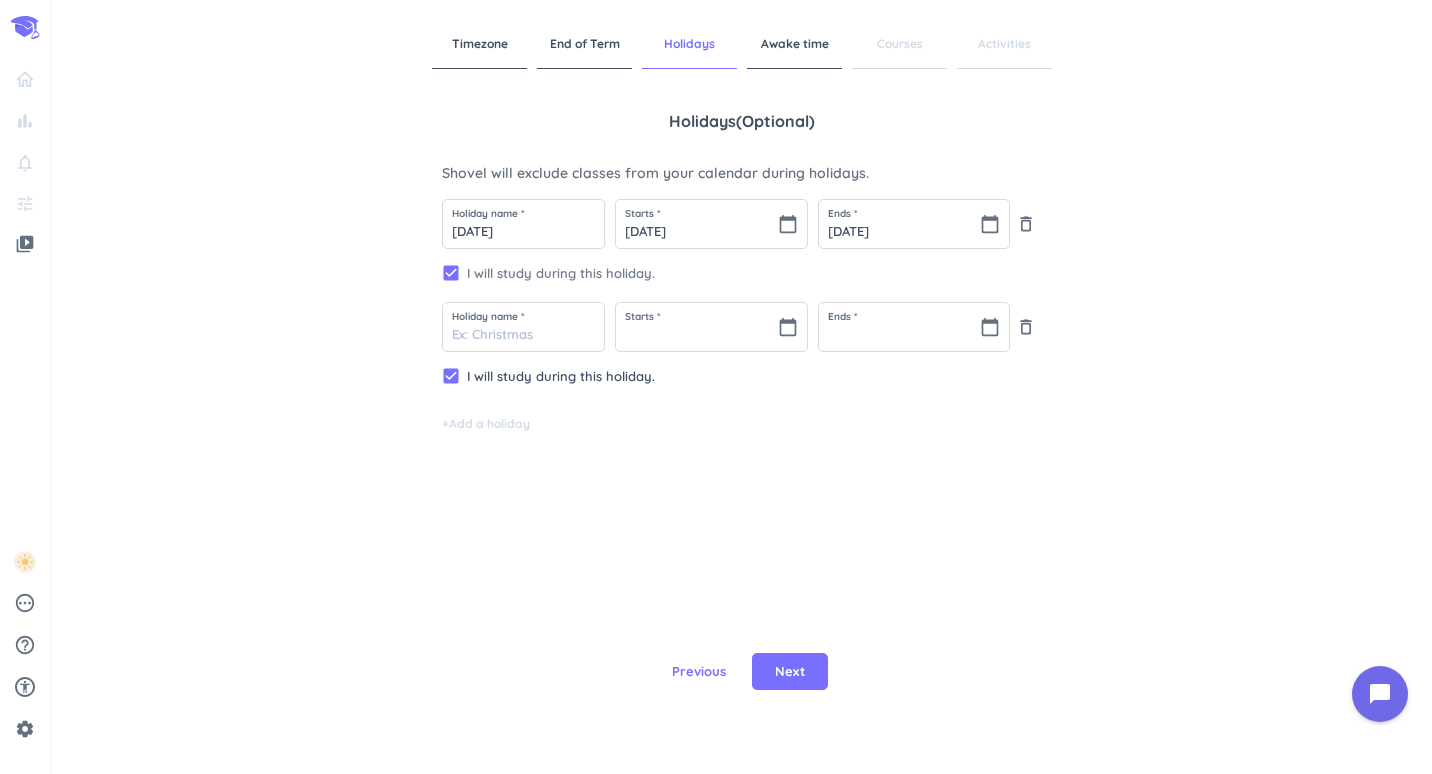 click on "I will study during this holiday." at bounding box center [754, 273] 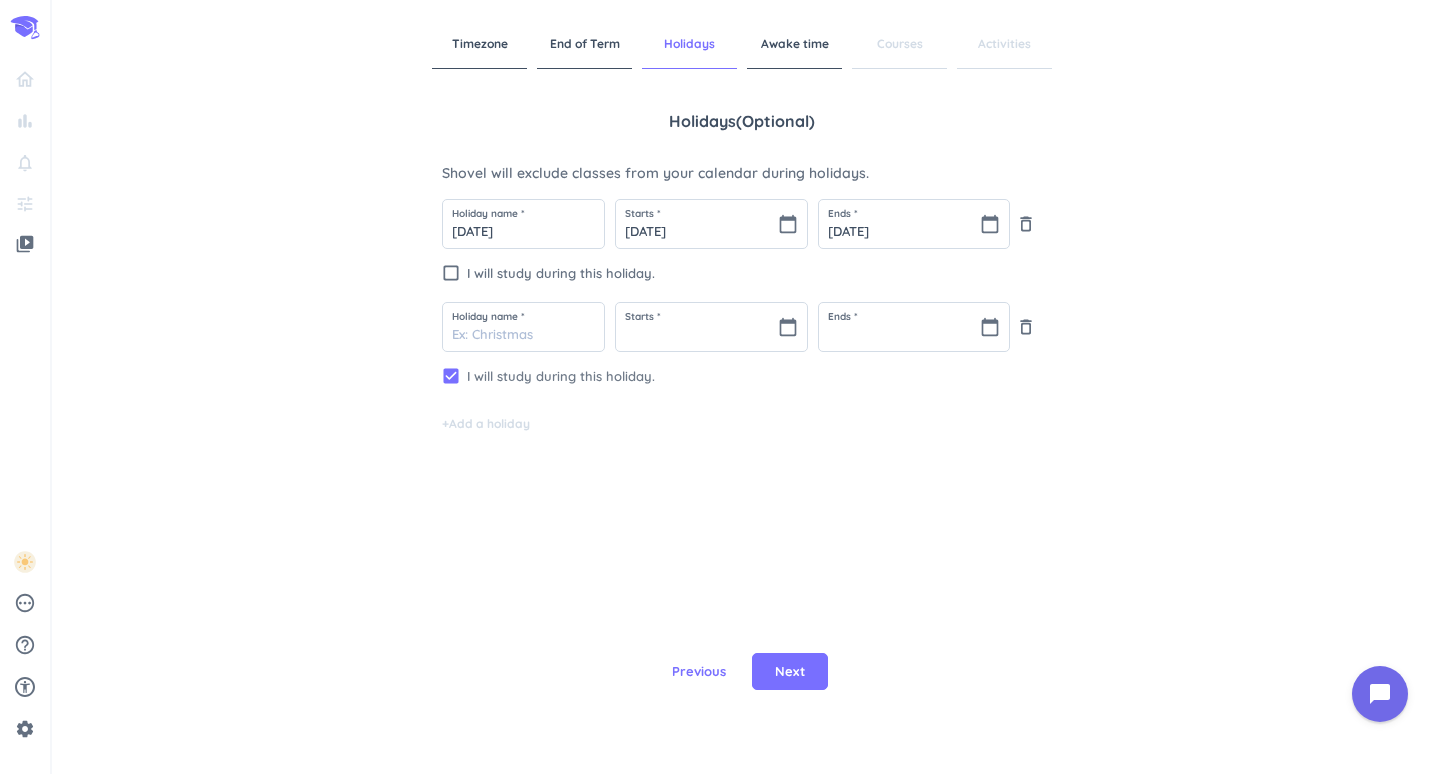 click on "I will study during this holiday." at bounding box center [754, 376] 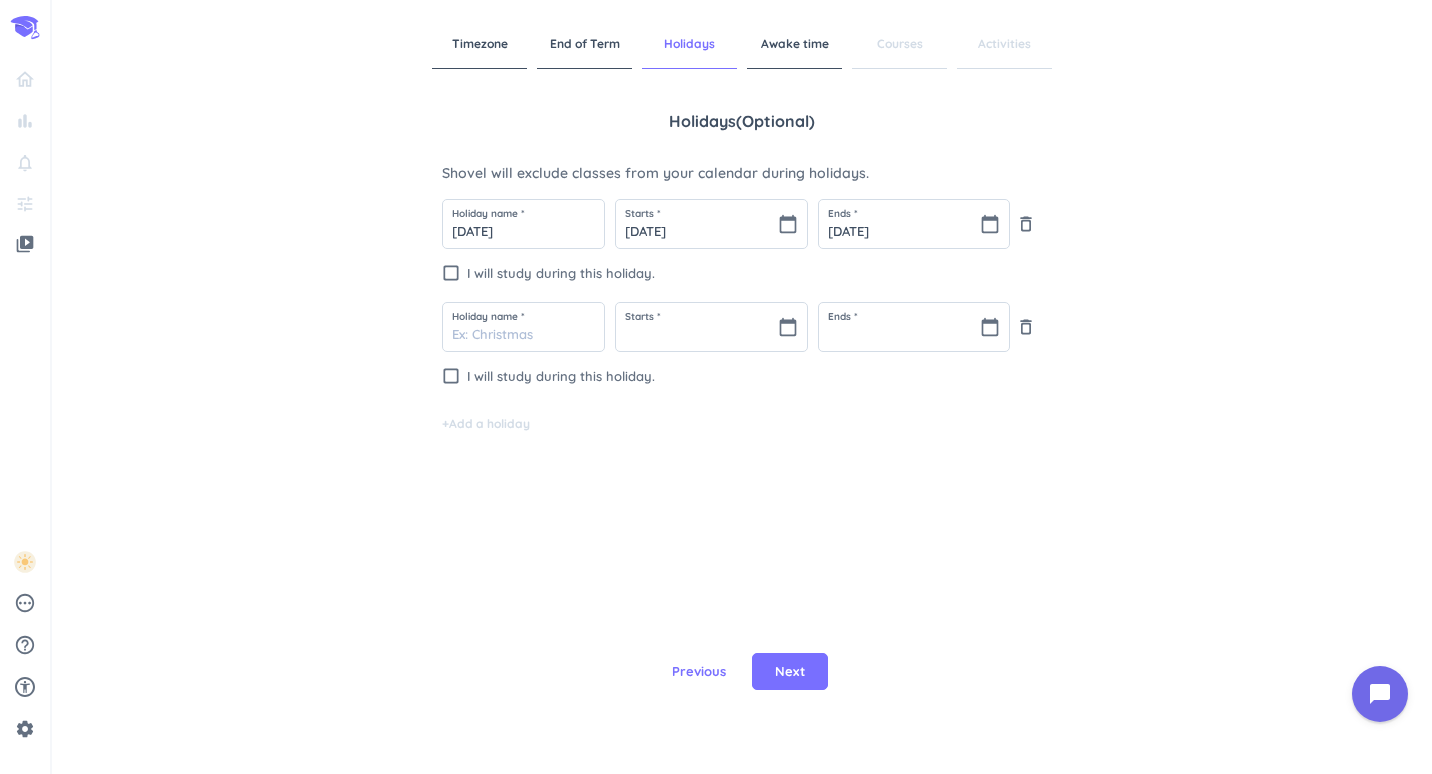 click on "Holiday name * [DATE] Starts * [DATE] calendar_today Ends * [DATE] calendar_today delete_outline check_box_outline_blank I will study during this holiday. Holiday name * Starts * calendar_today Ends * calendar_today delete_outline check_box_outline_blank I will study during this holiday. +  Add a holiday" at bounding box center (742, 316) 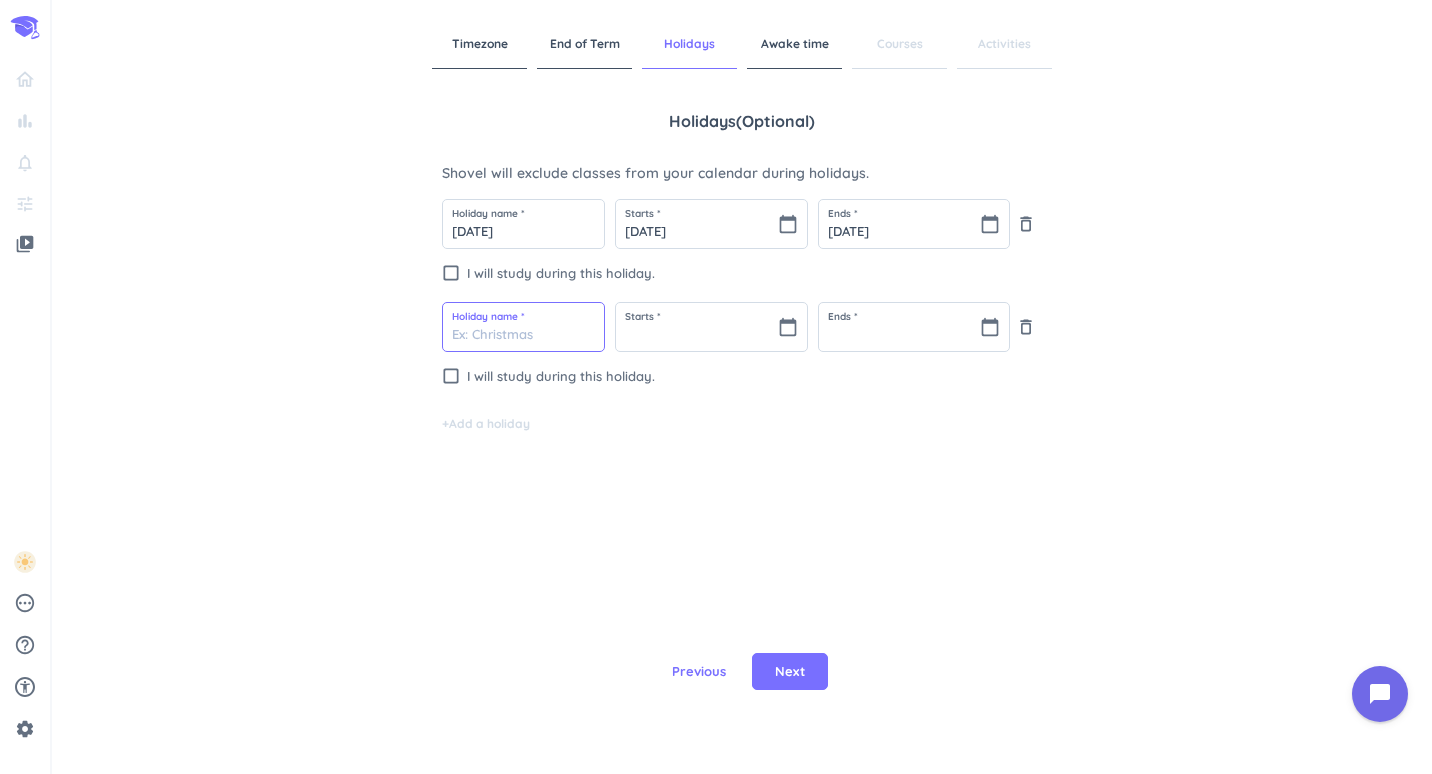 click at bounding box center (523, 327) 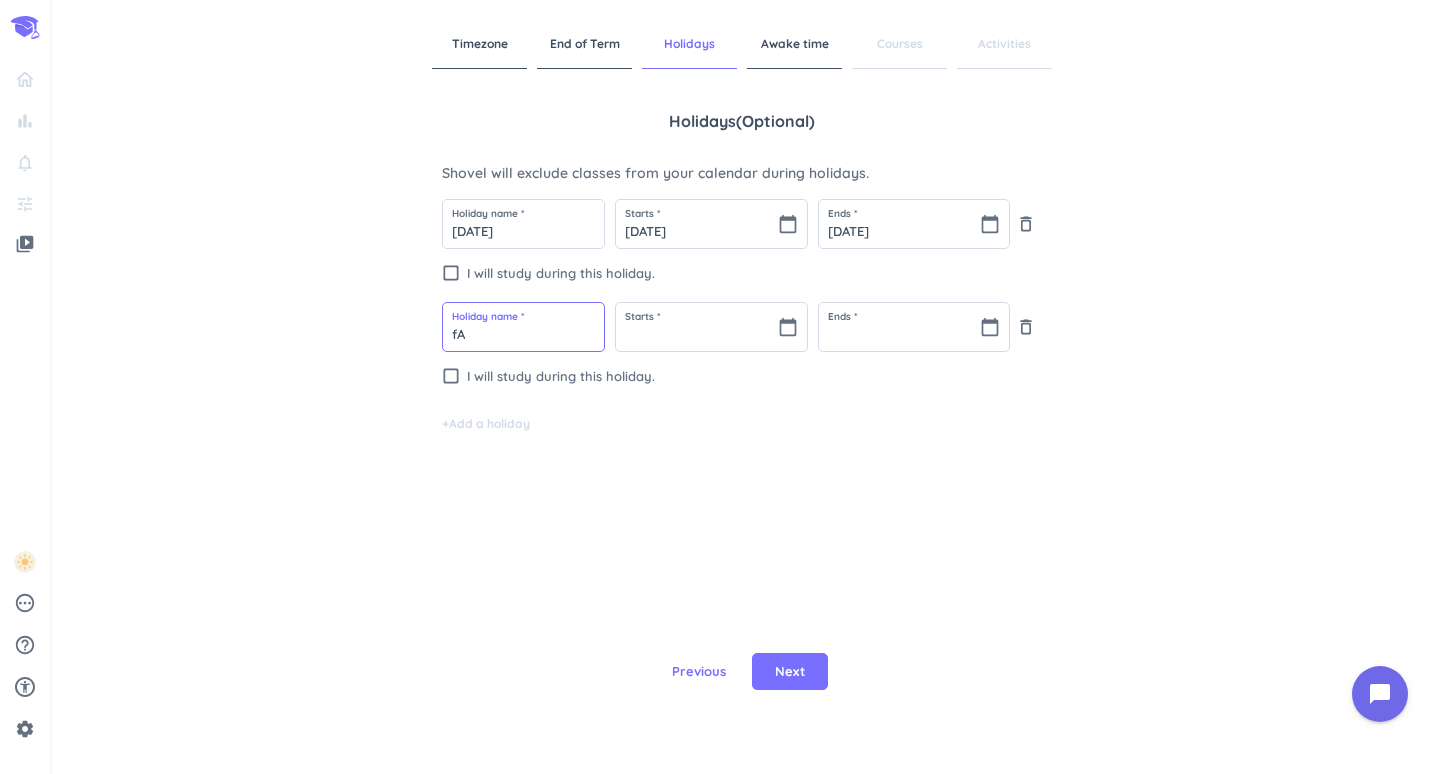 type on "f" 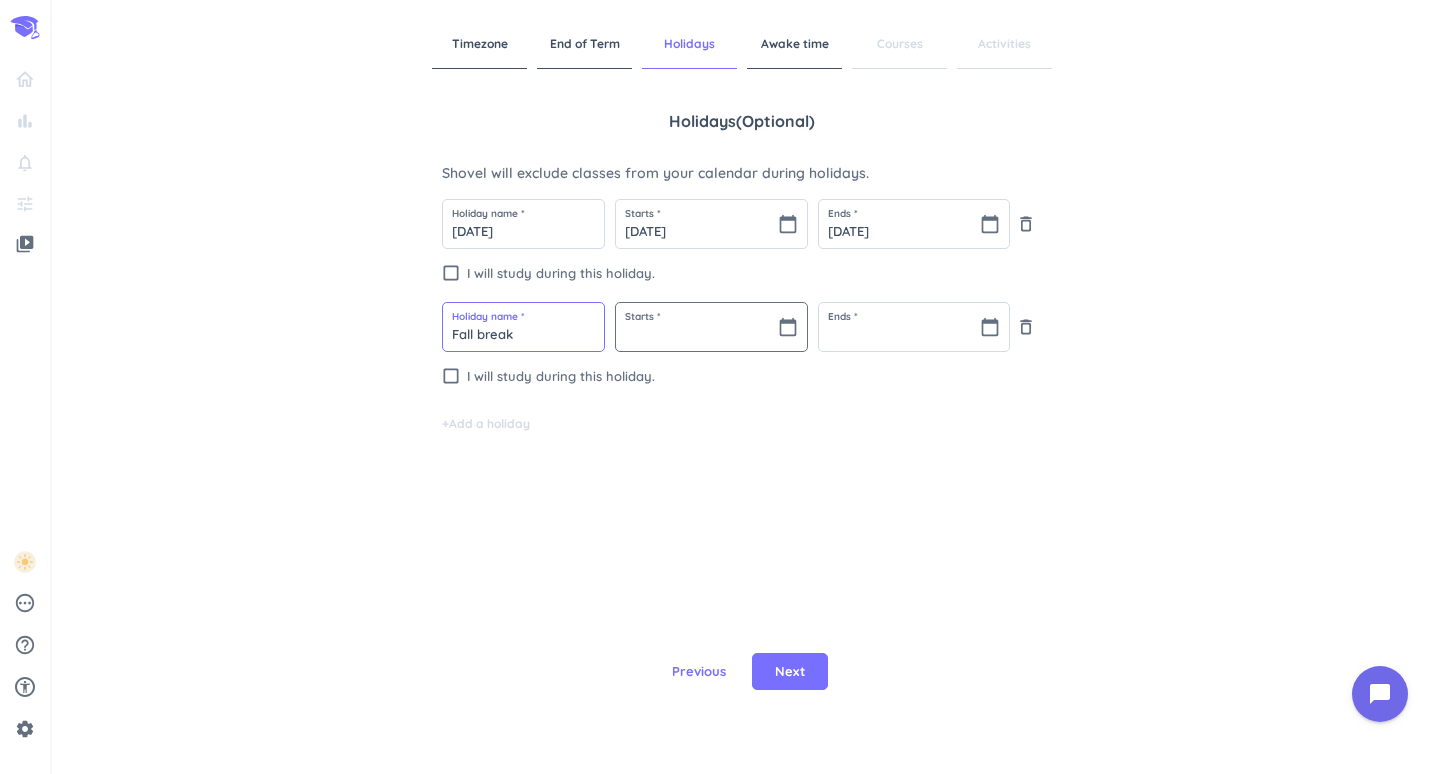 type on "Fall break" 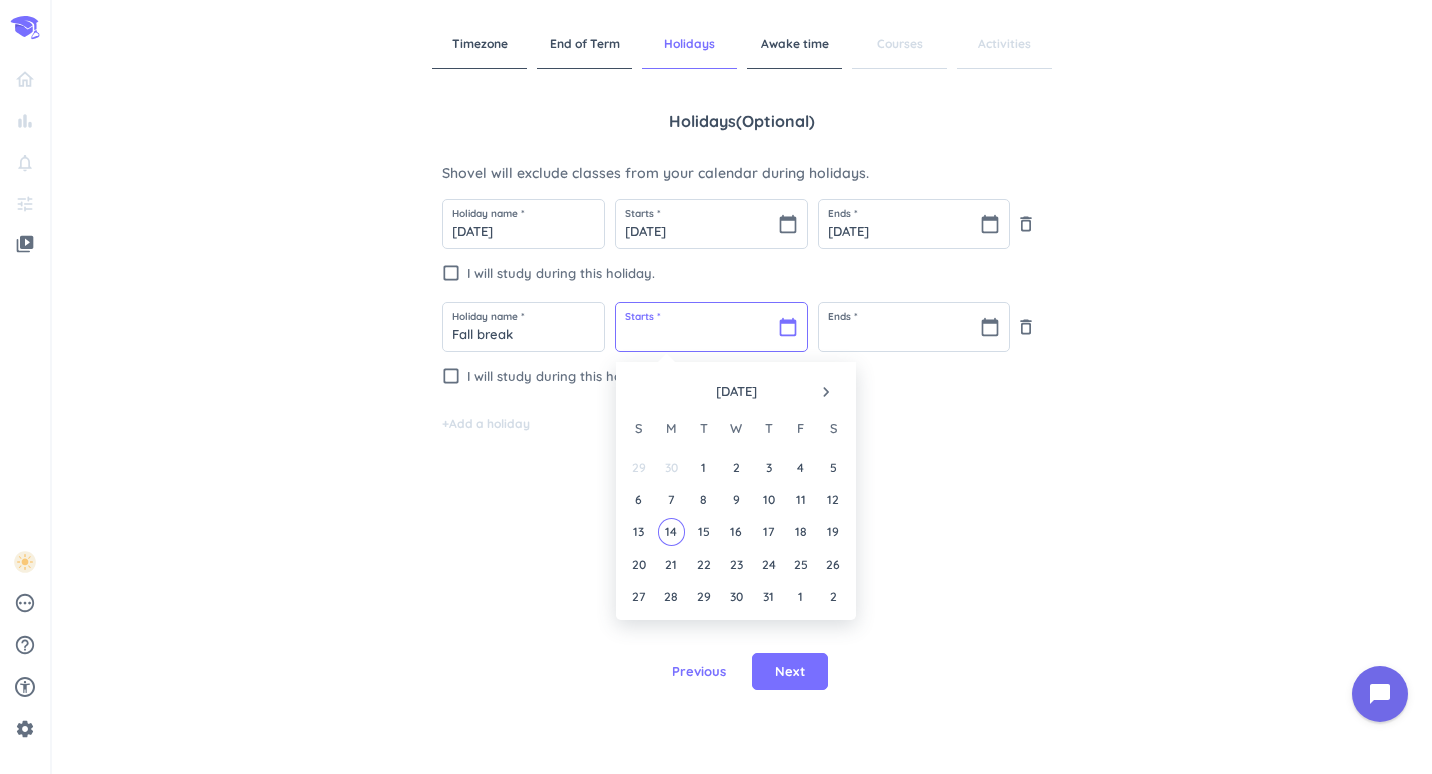 click at bounding box center (711, 327) 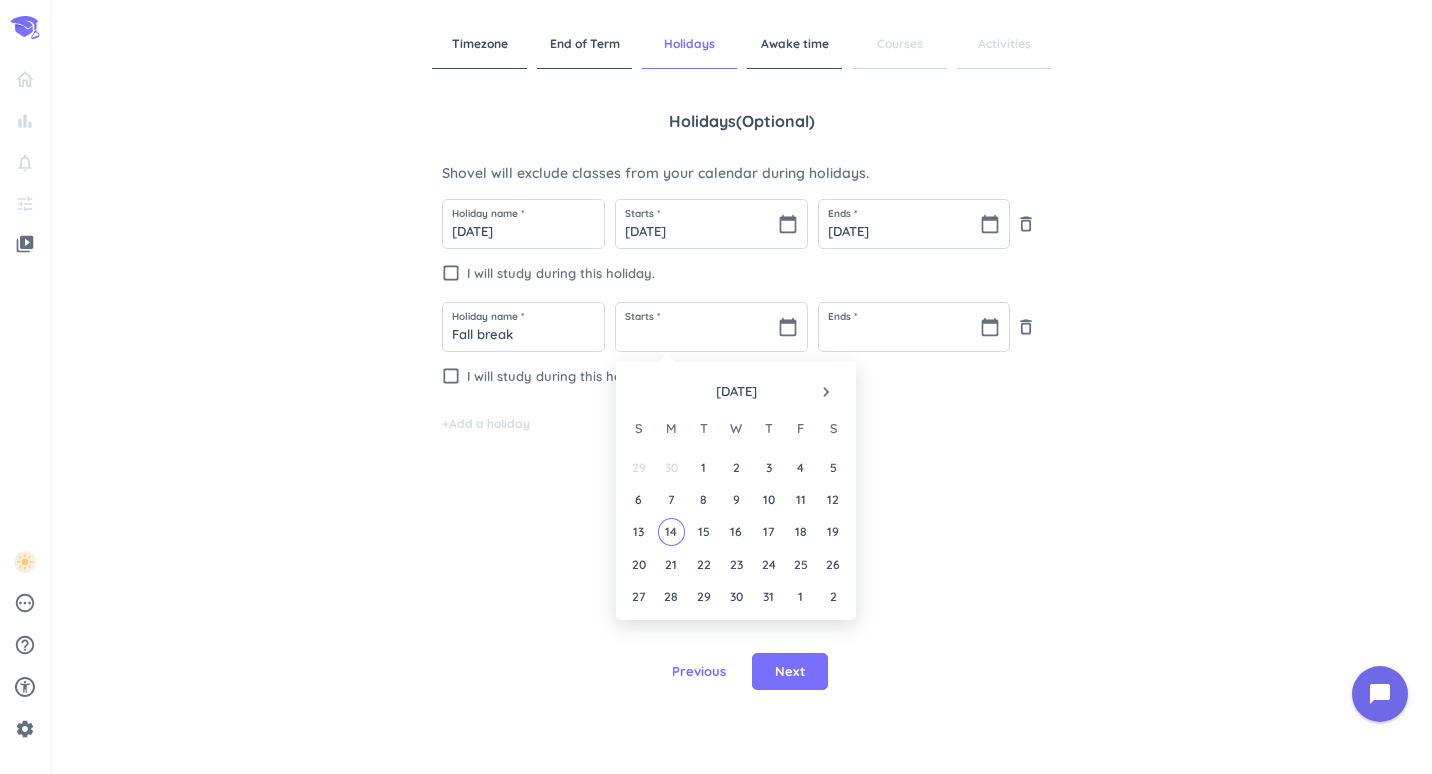 click on "navigate_next" at bounding box center (826, 392) 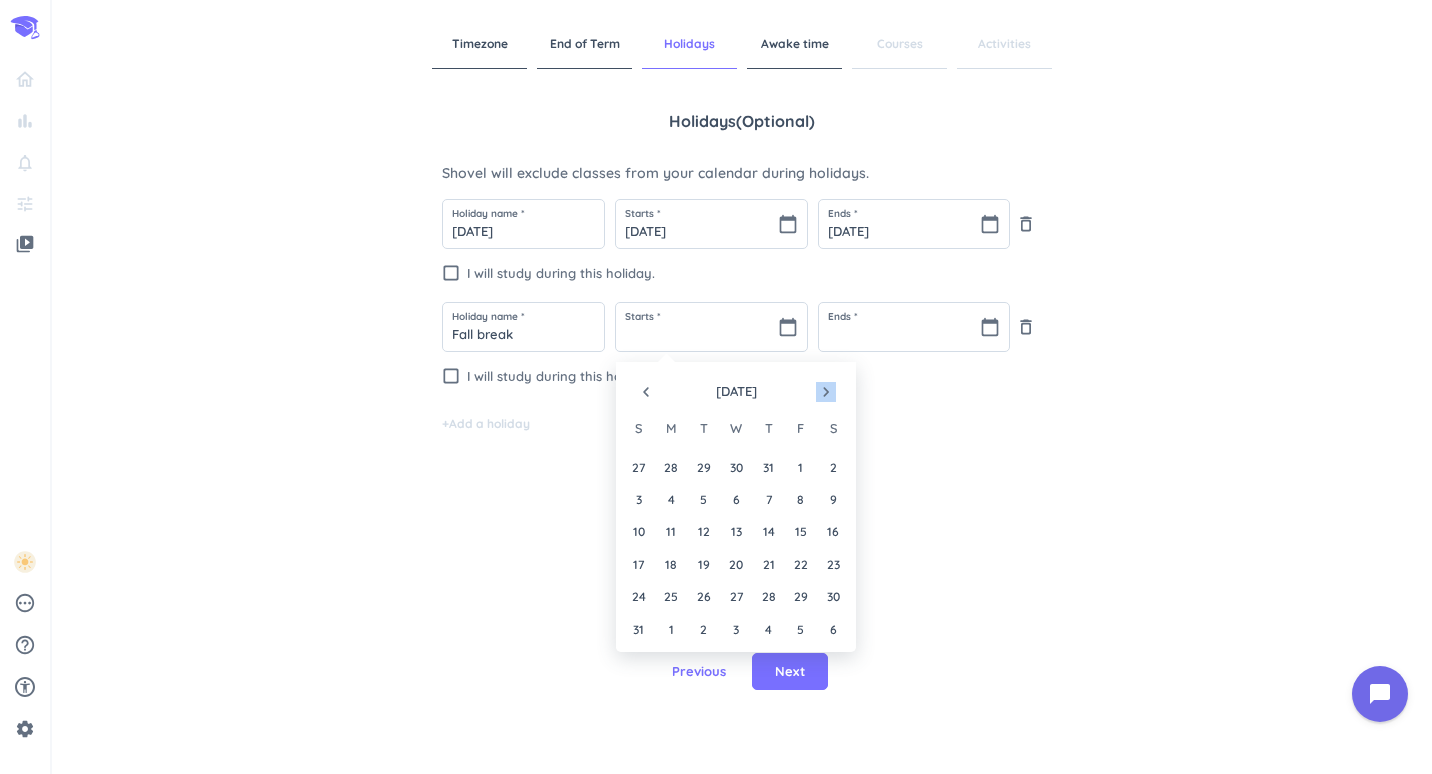 click on "navigate_next" at bounding box center (826, 392) 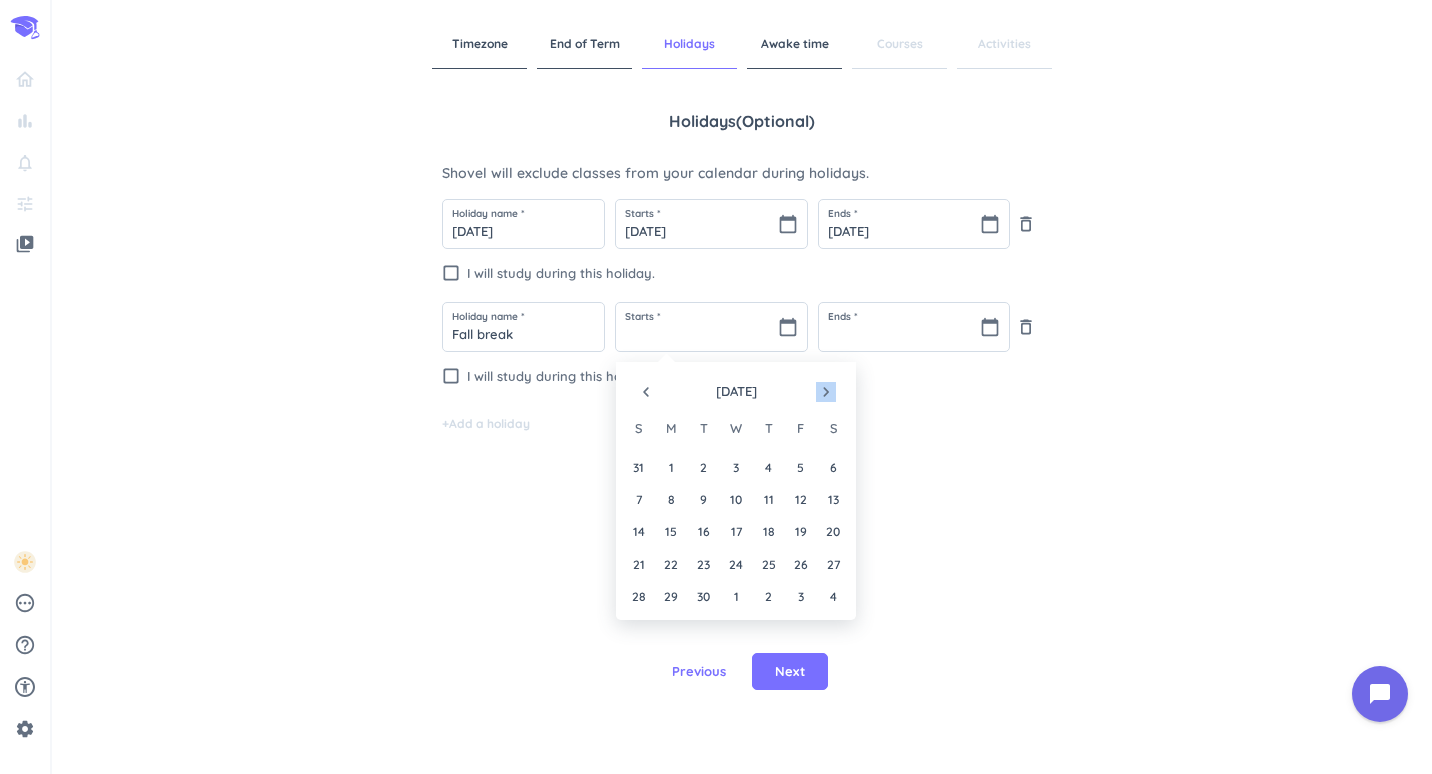 click on "navigate_next" at bounding box center [826, 392] 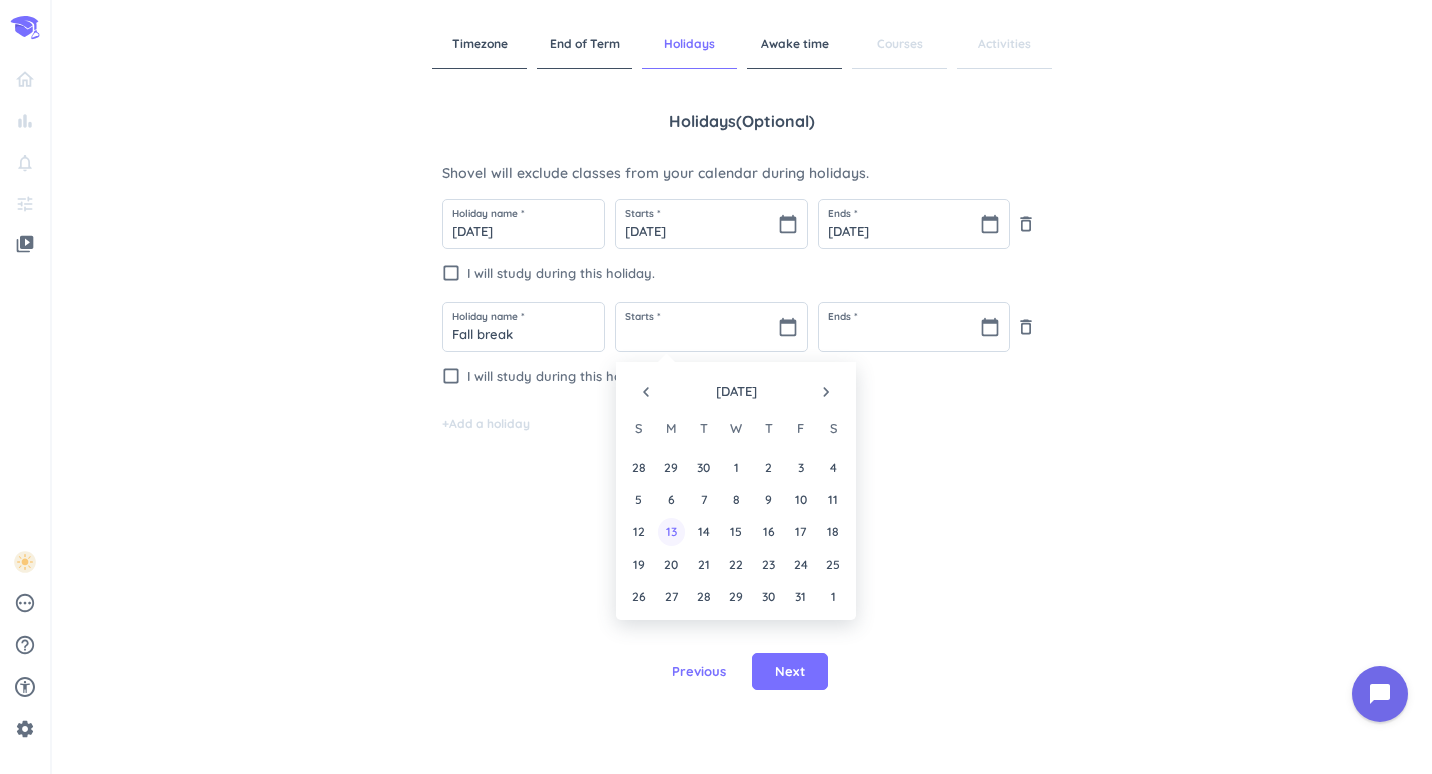click on "13" at bounding box center [671, 531] 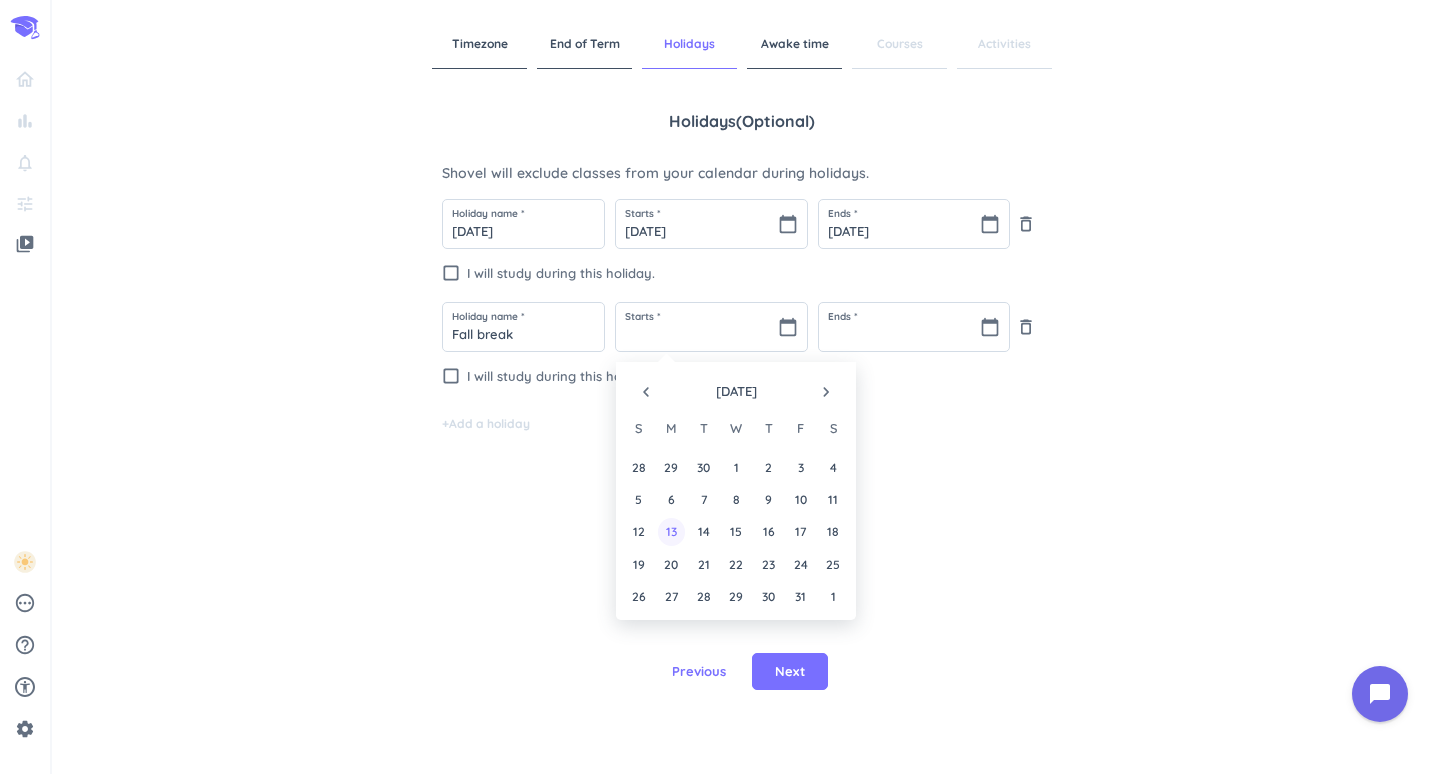 type on "[DATE]" 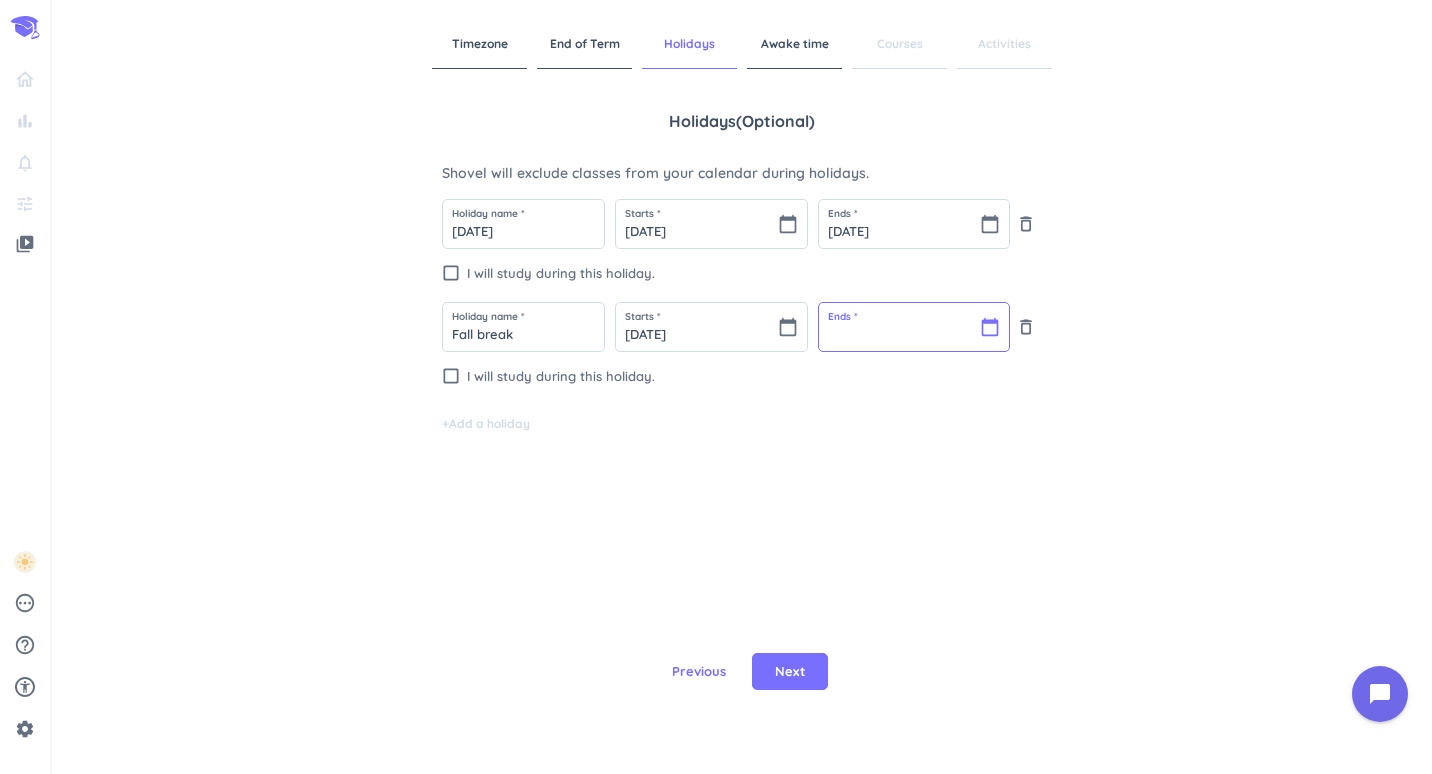 click at bounding box center [914, 327] 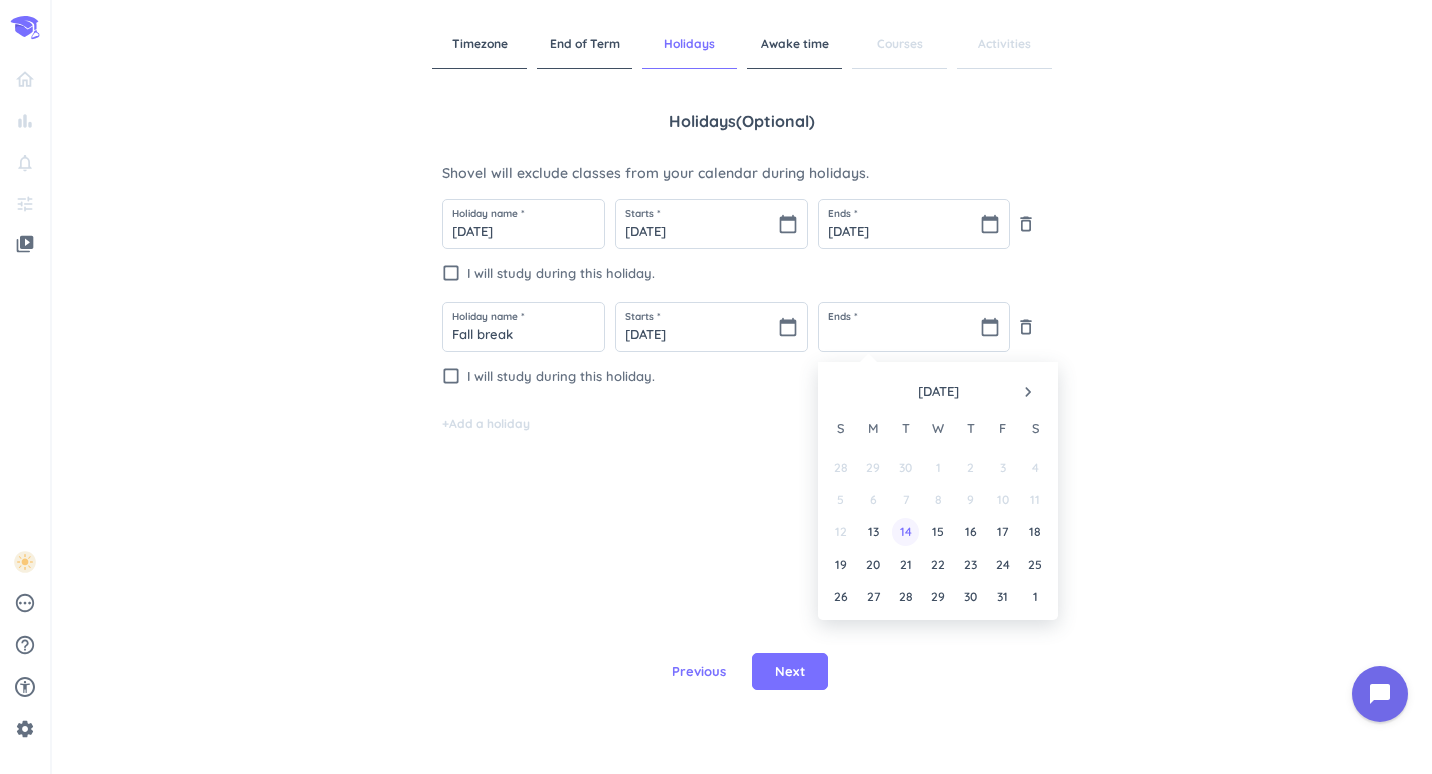 click on "14" at bounding box center (905, 531) 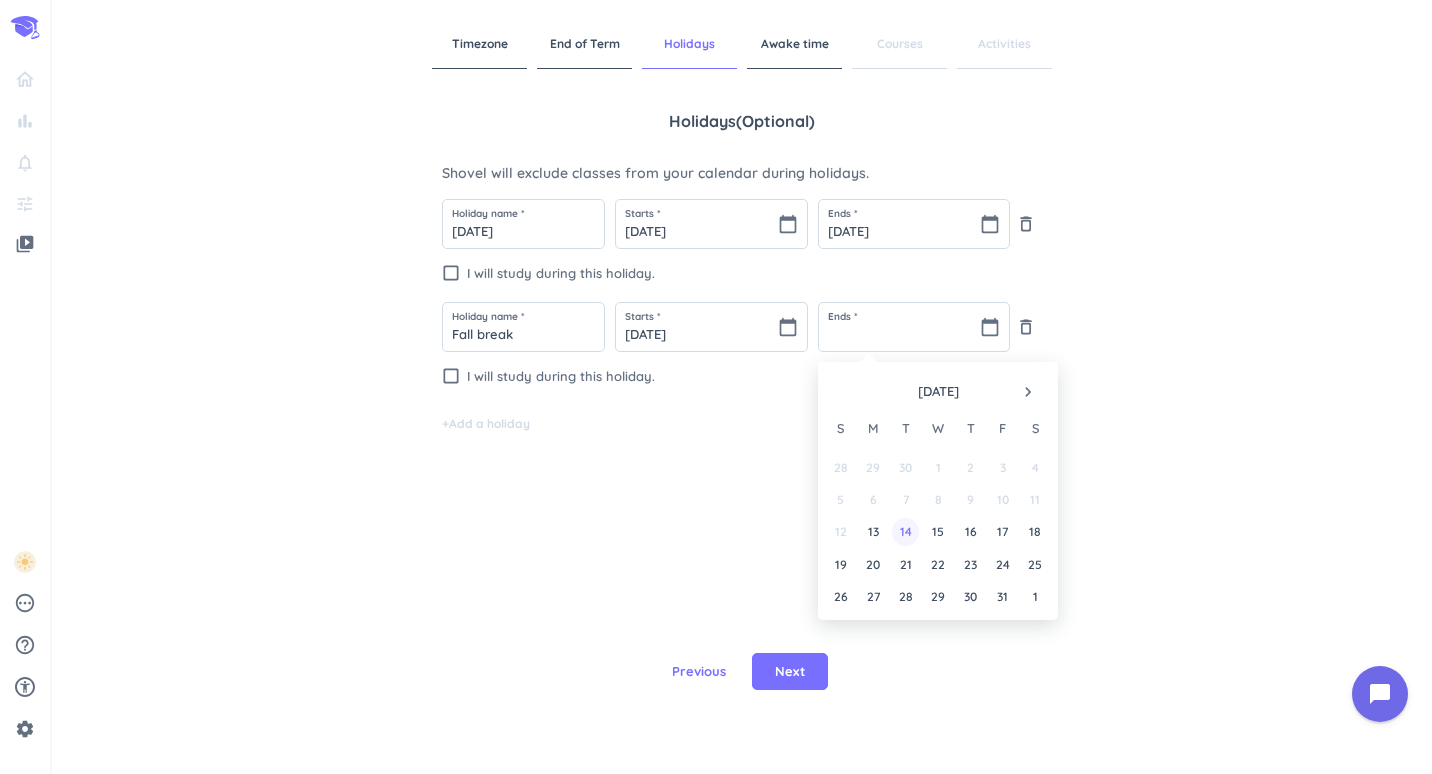 type on "[DATE]" 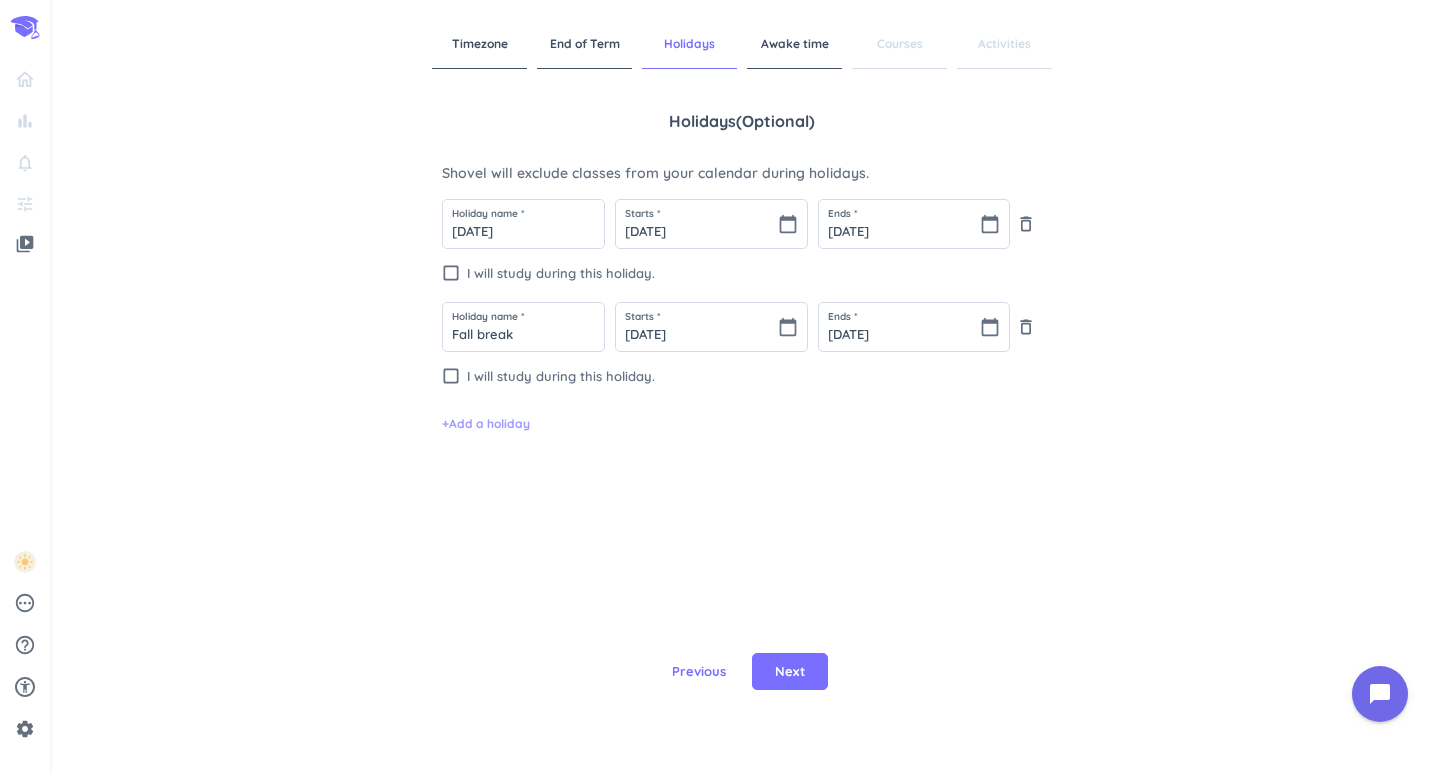 click on "+  Add a holiday" at bounding box center (486, 424) 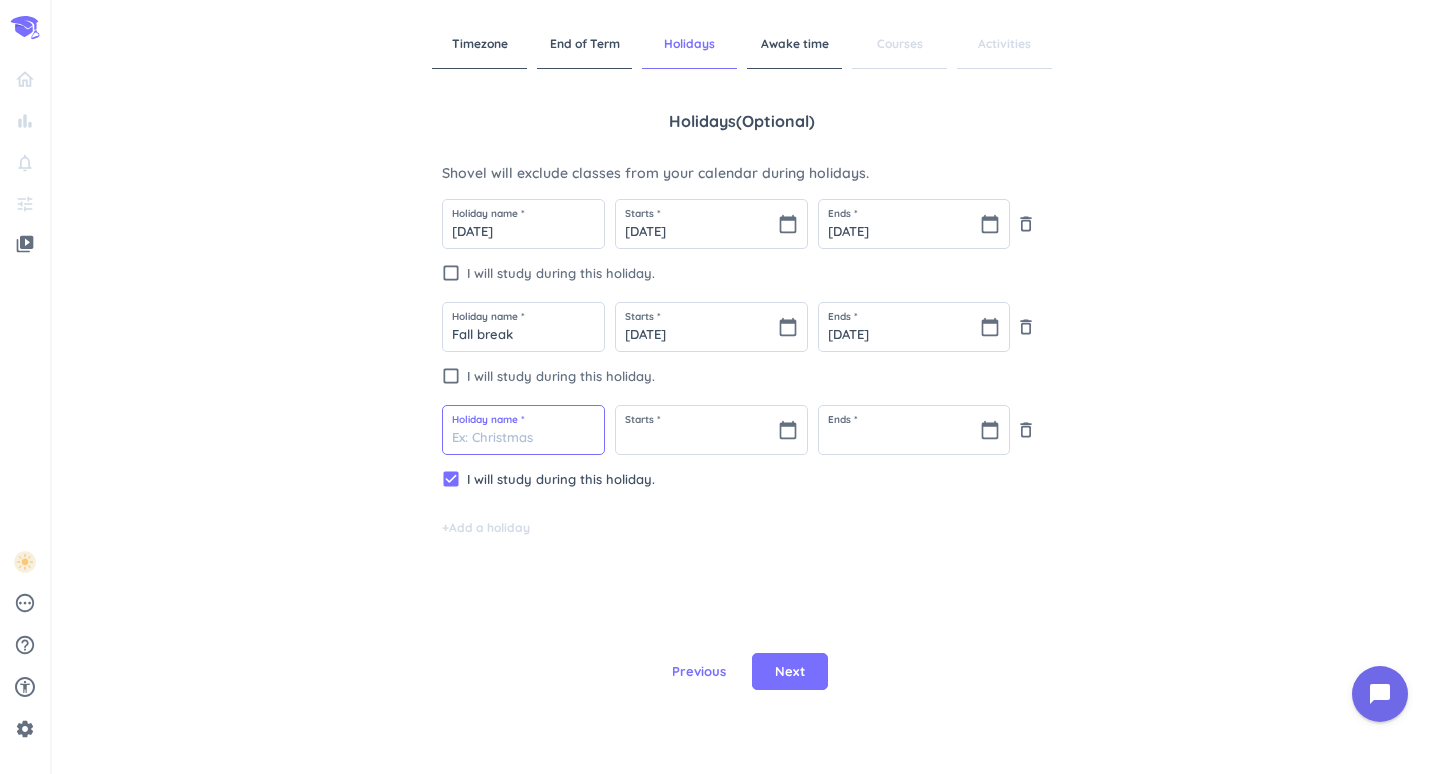click at bounding box center [523, 430] 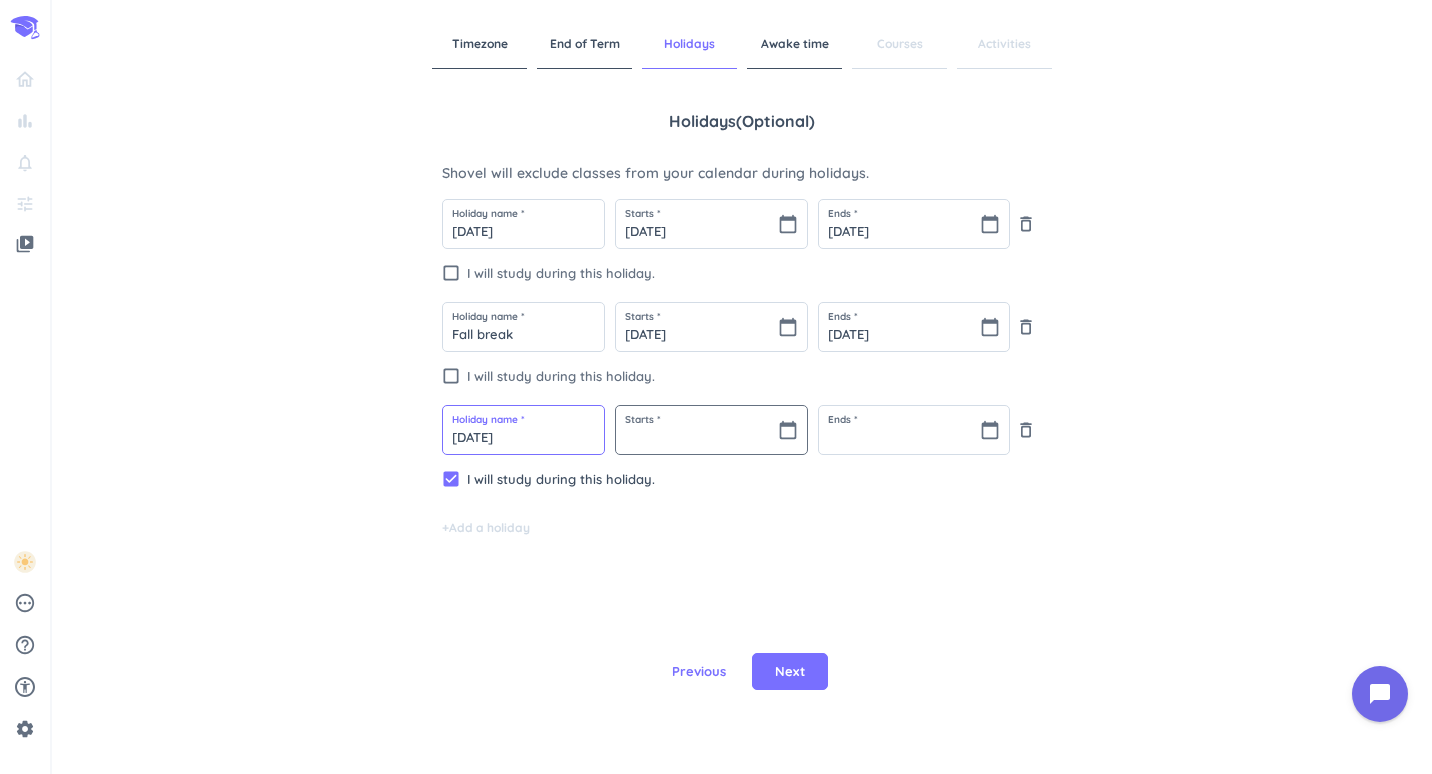 type on "[DATE]" 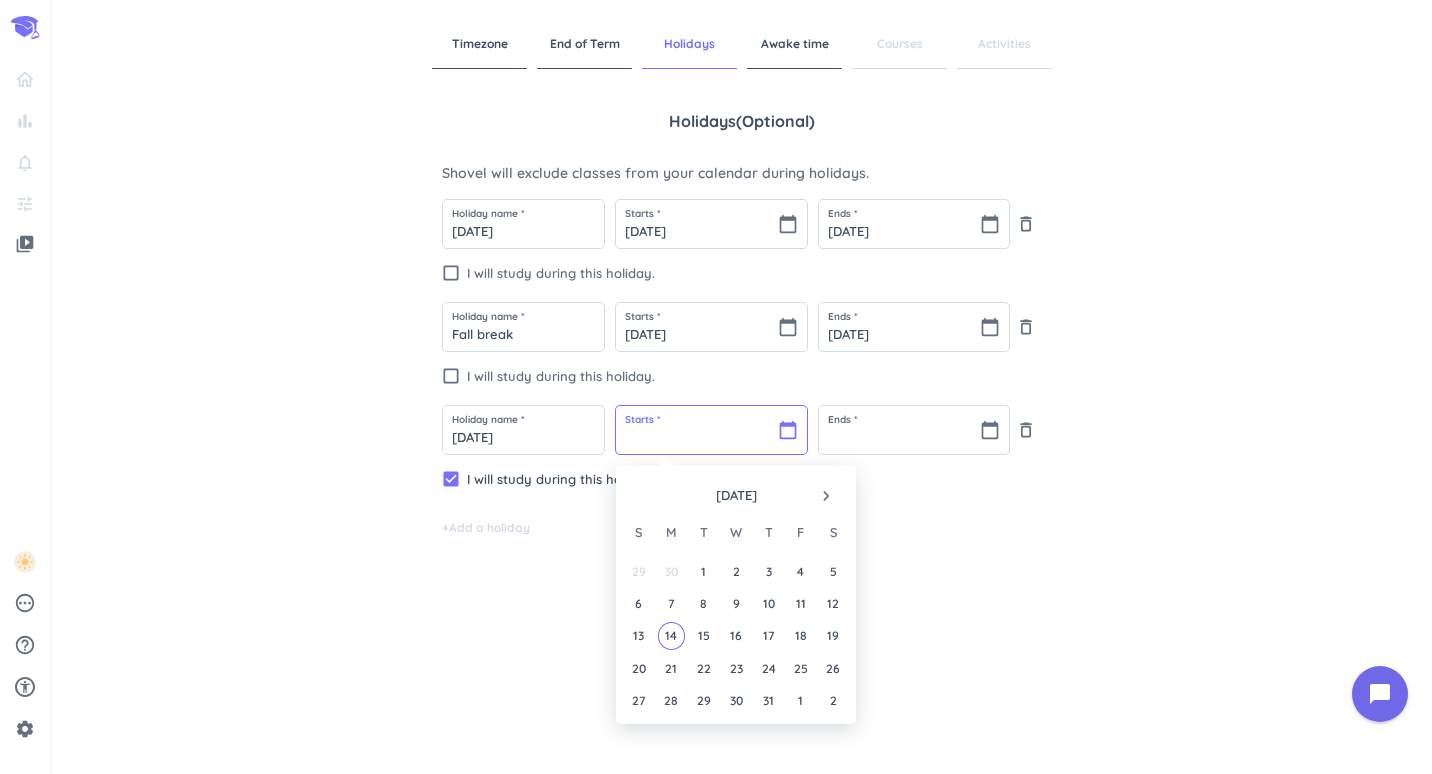 click at bounding box center [711, 430] 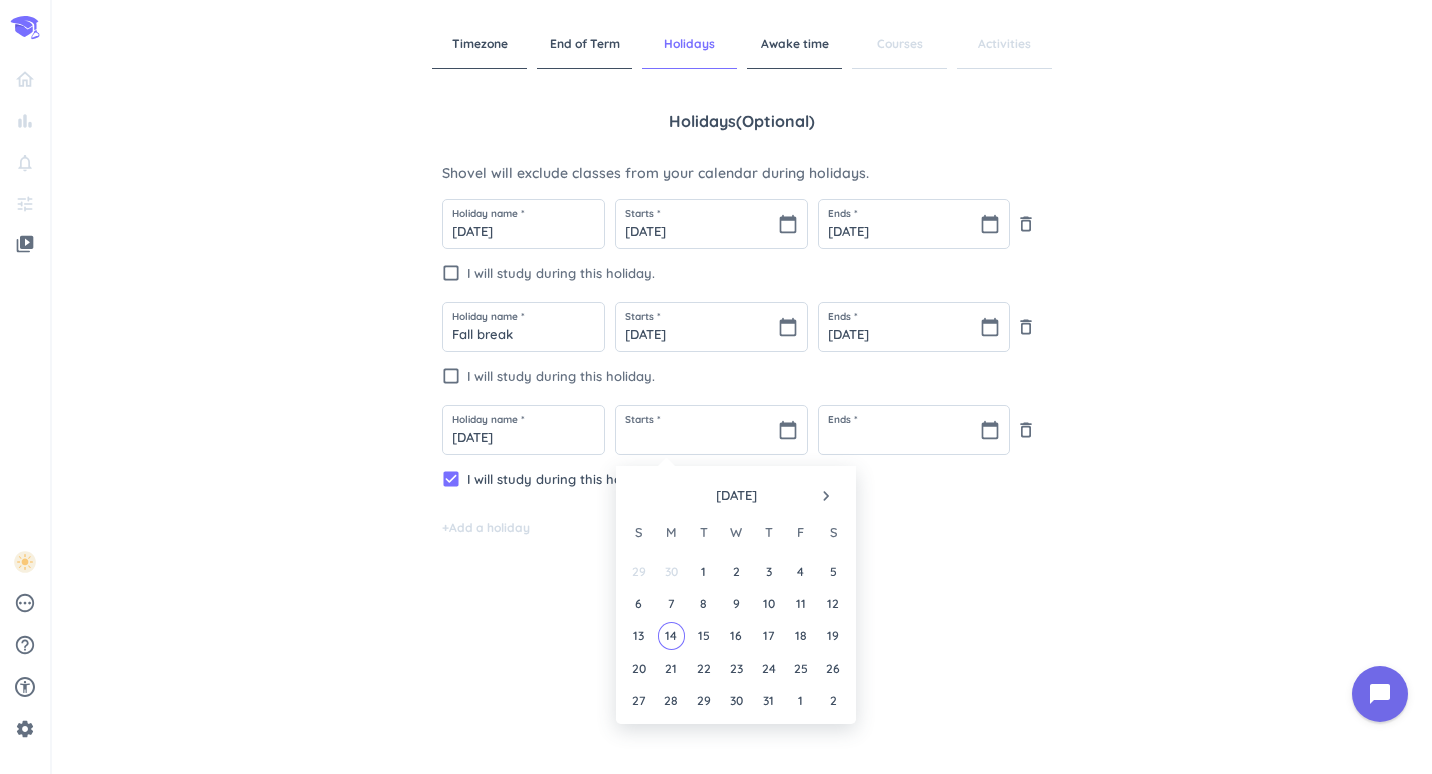 click on "navigate_next" at bounding box center (826, 496) 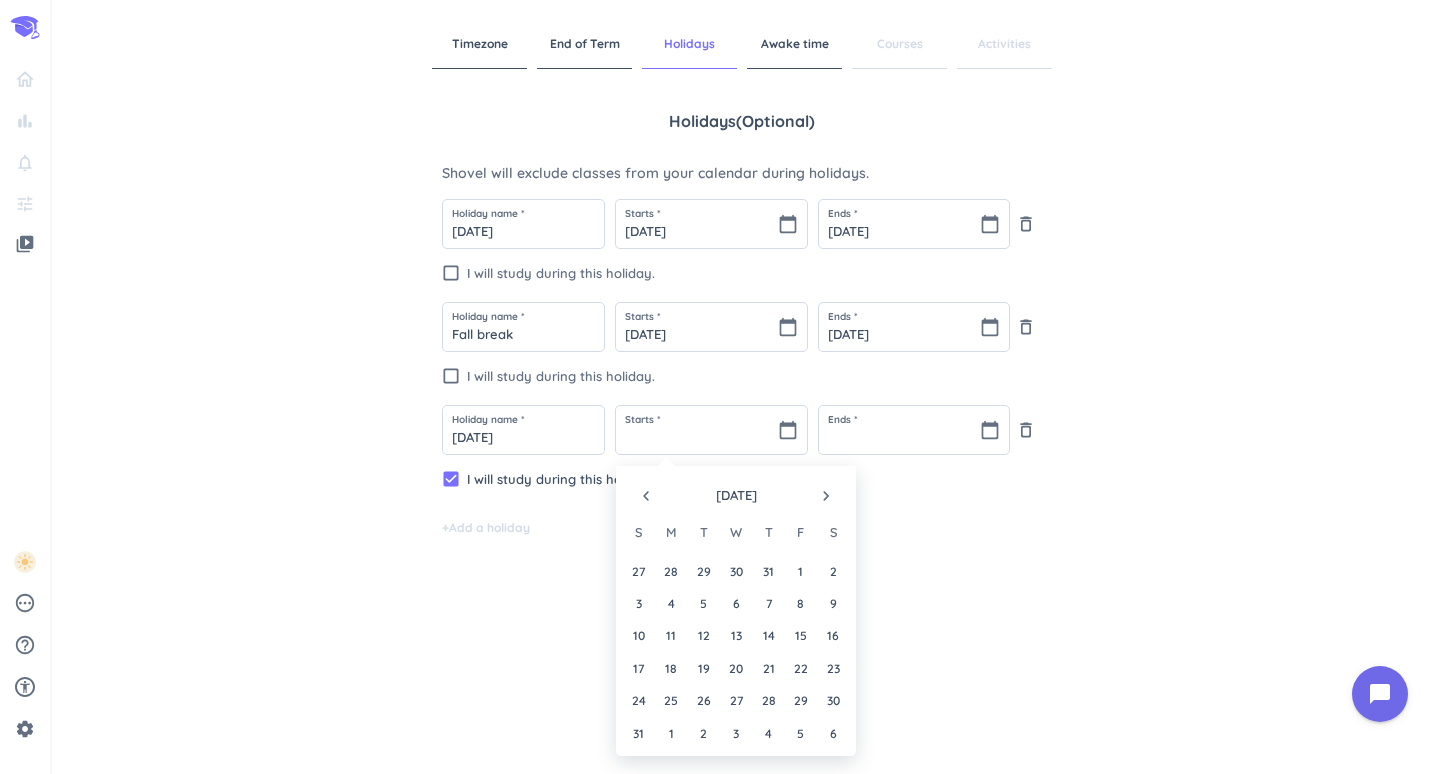 click on "navigate_next" at bounding box center [826, 496] 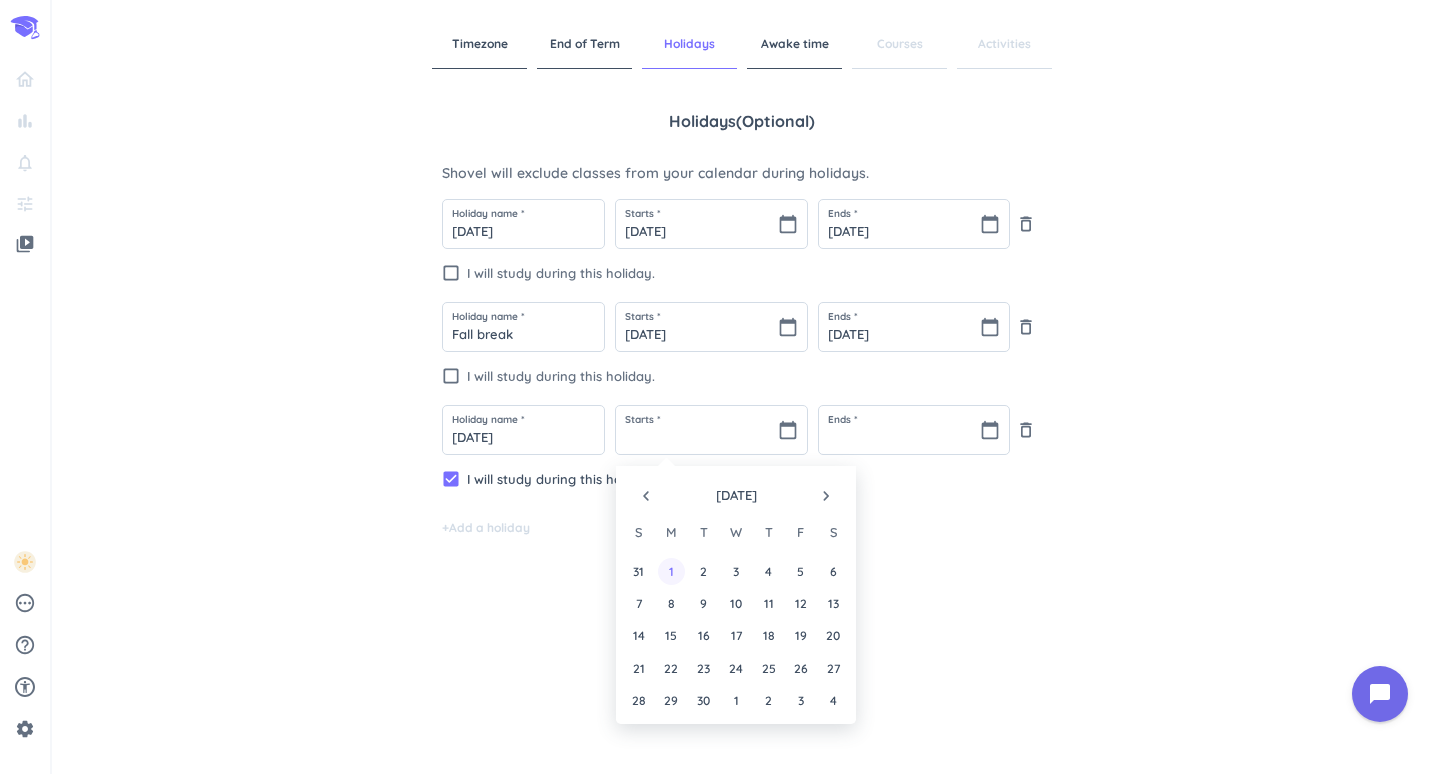 click on "1" at bounding box center (671, 571) 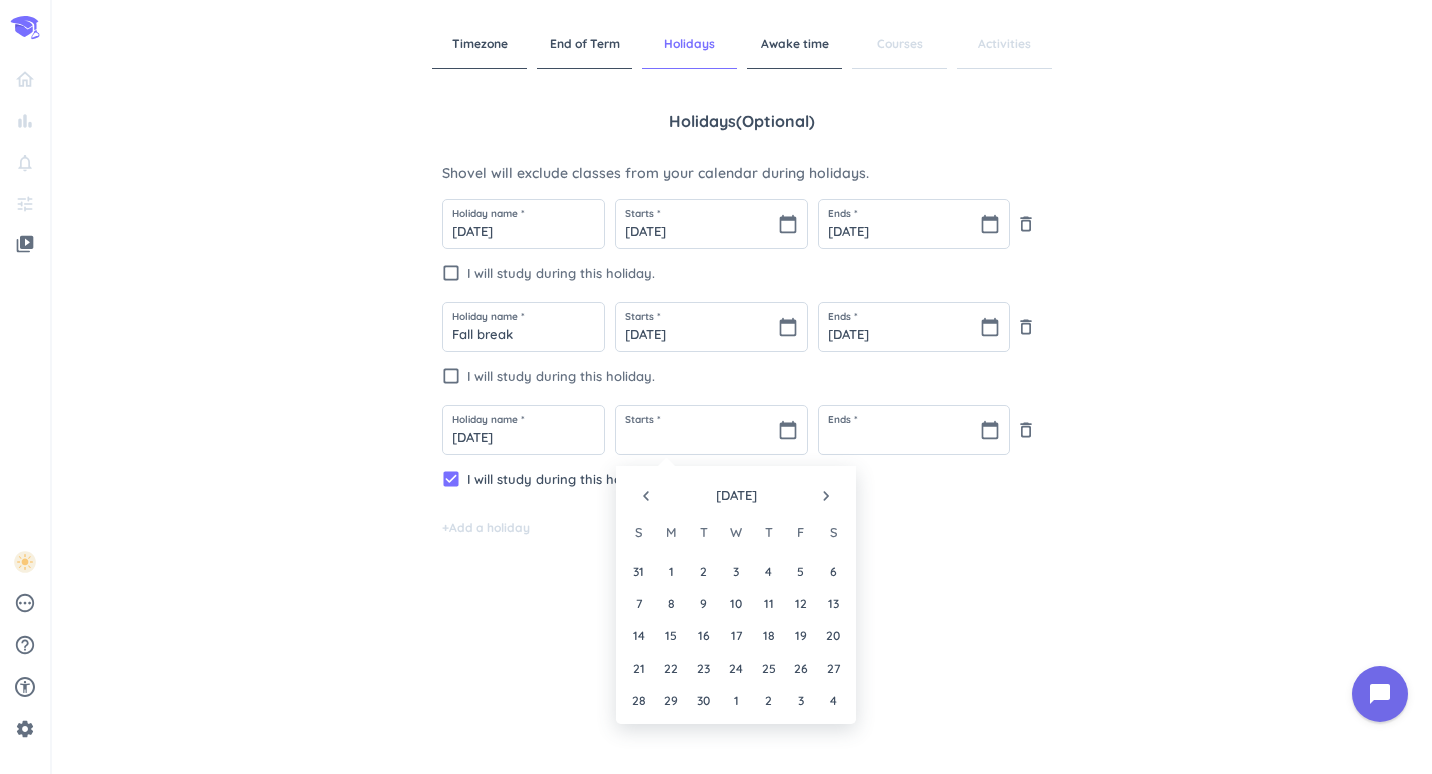 type on "[DATE]" 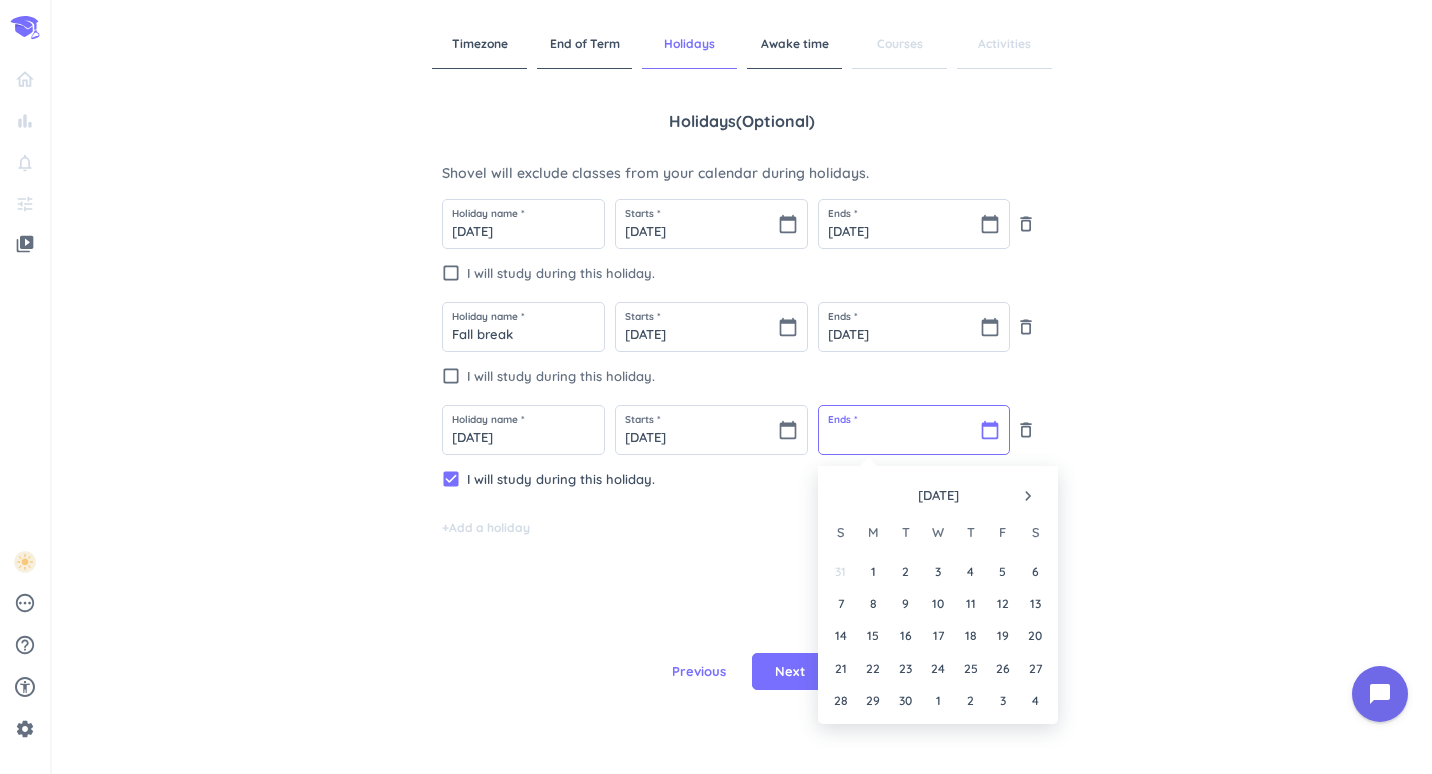 click at bounding box center [914, 430] 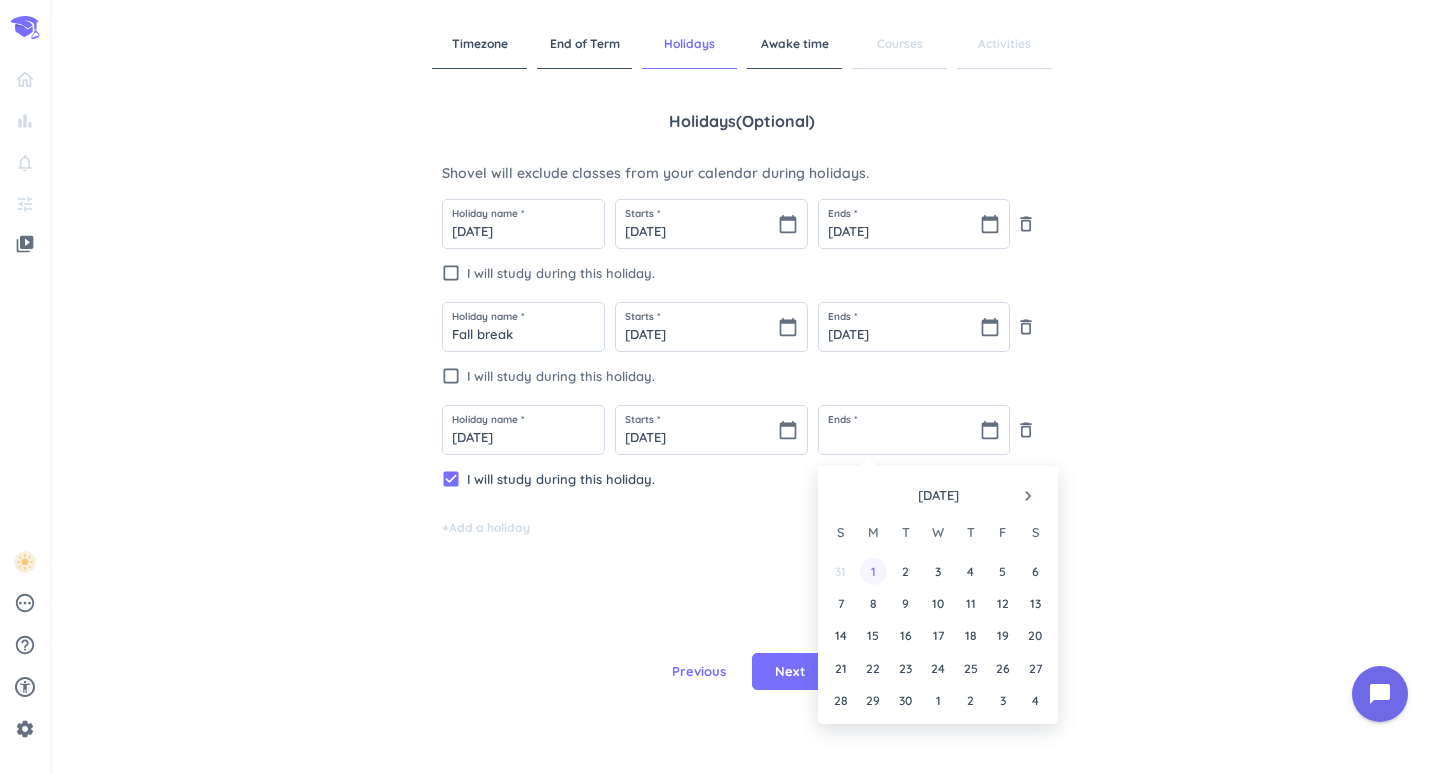 click on "1" at bounding box center (873, 571) 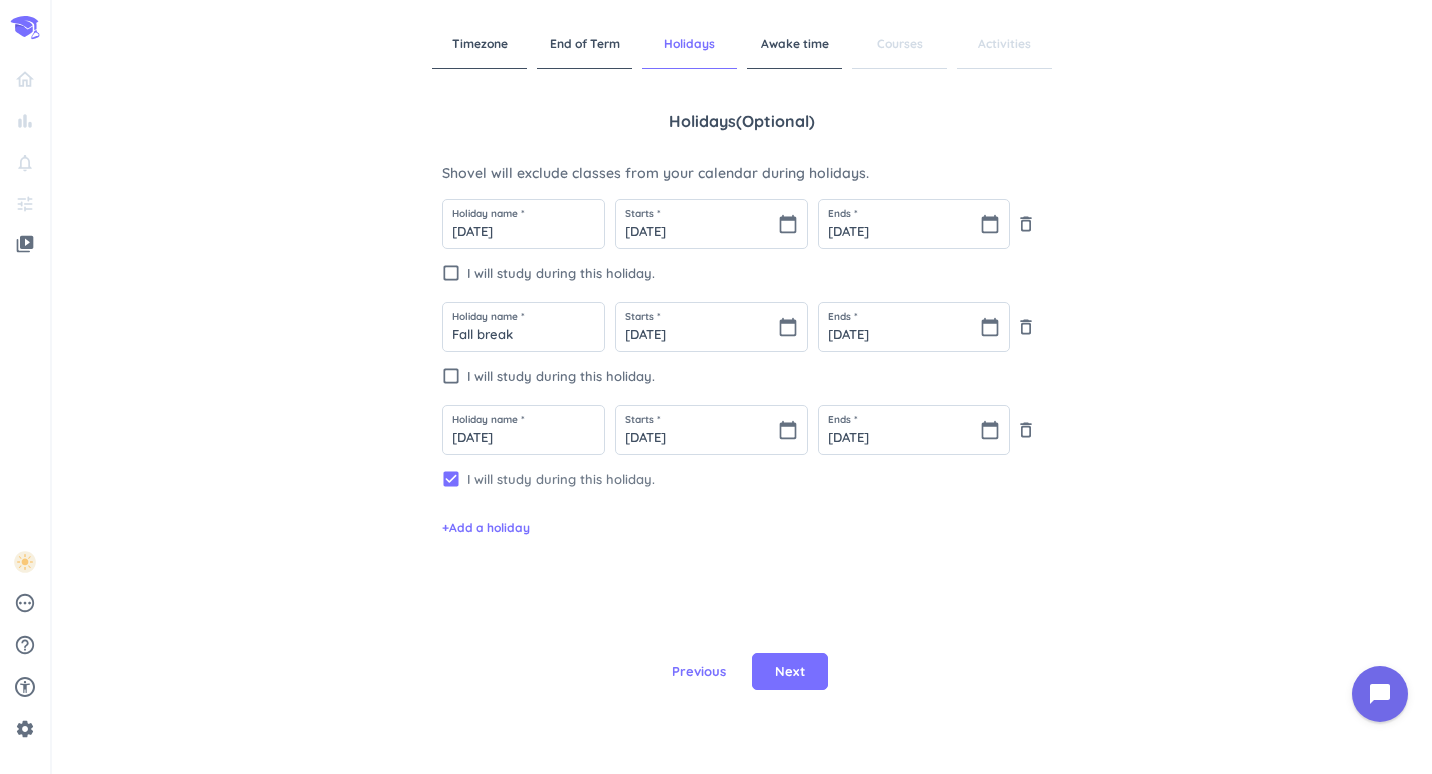 click on "I will study during this holiday." at bounding box center [754, 479] 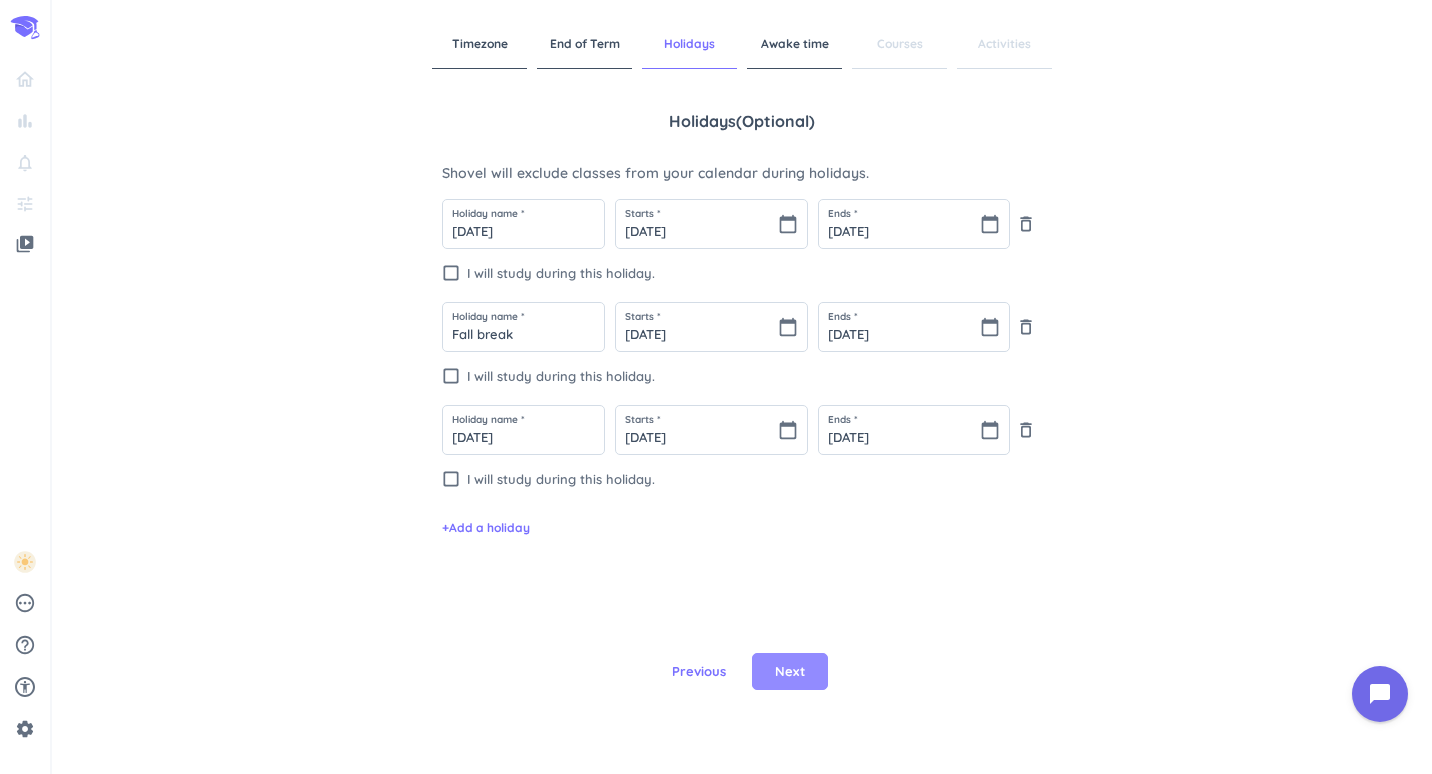 click on "Next" at bounding box center (790, 672) 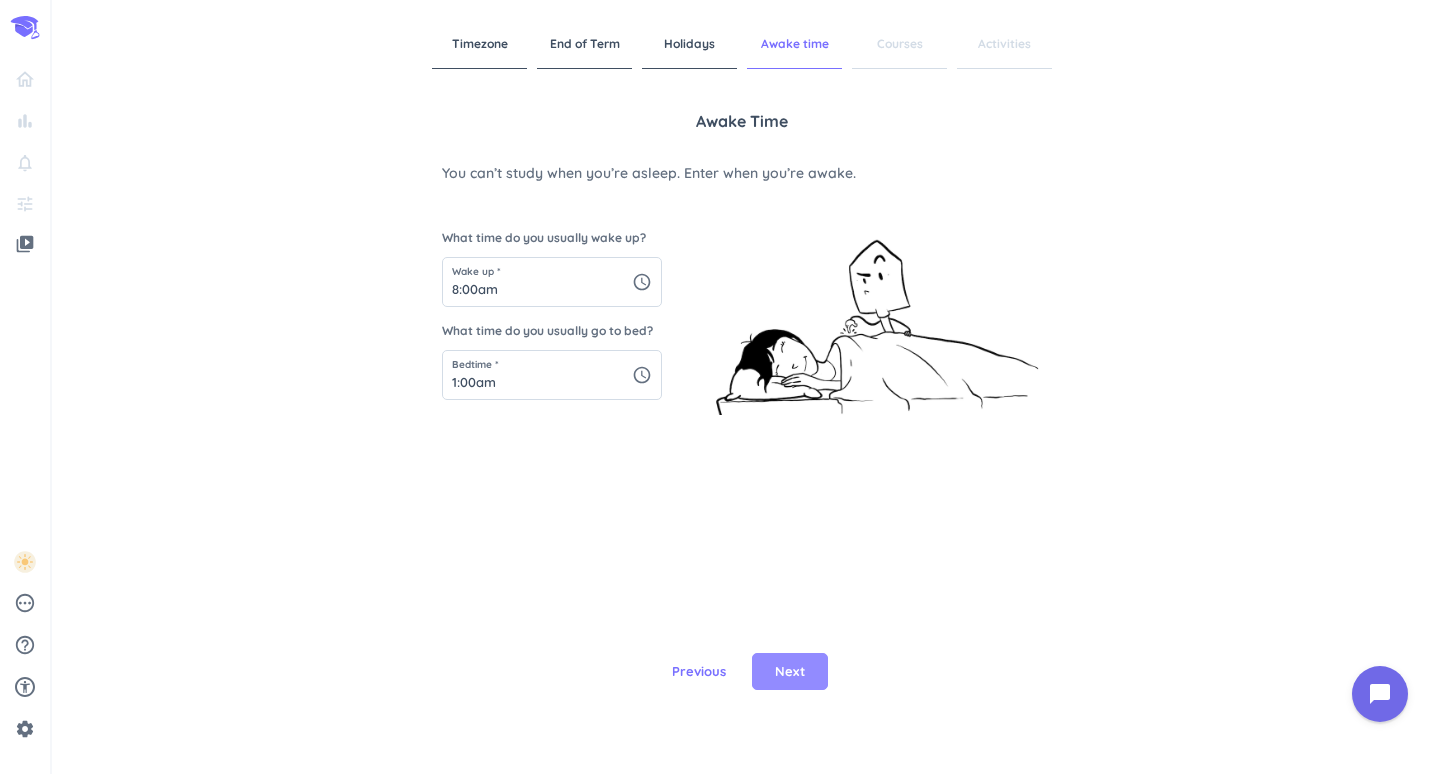 click on "Next" at bounding box center (790, 672) 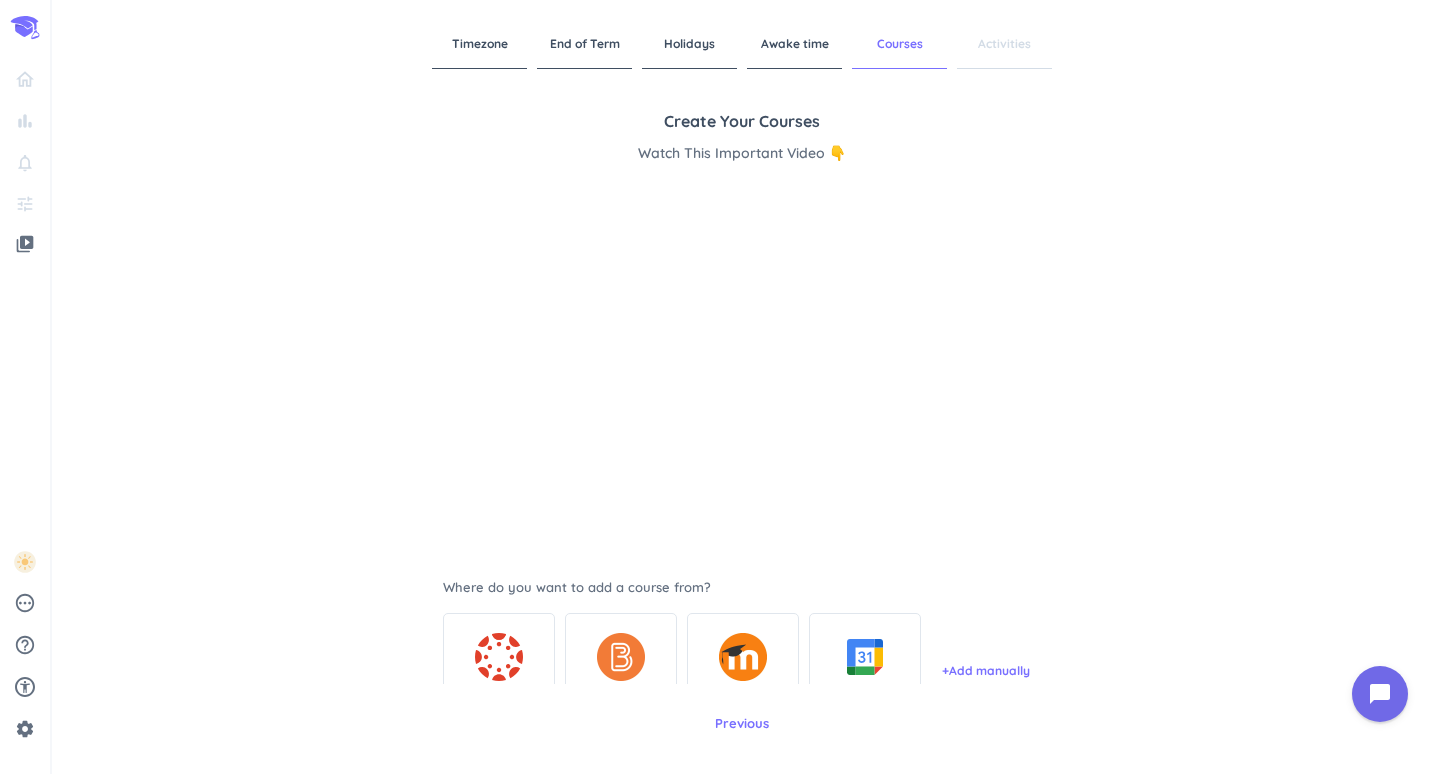 scroll, scrollTop: 100, scrollLeft: 0, axis: vertical 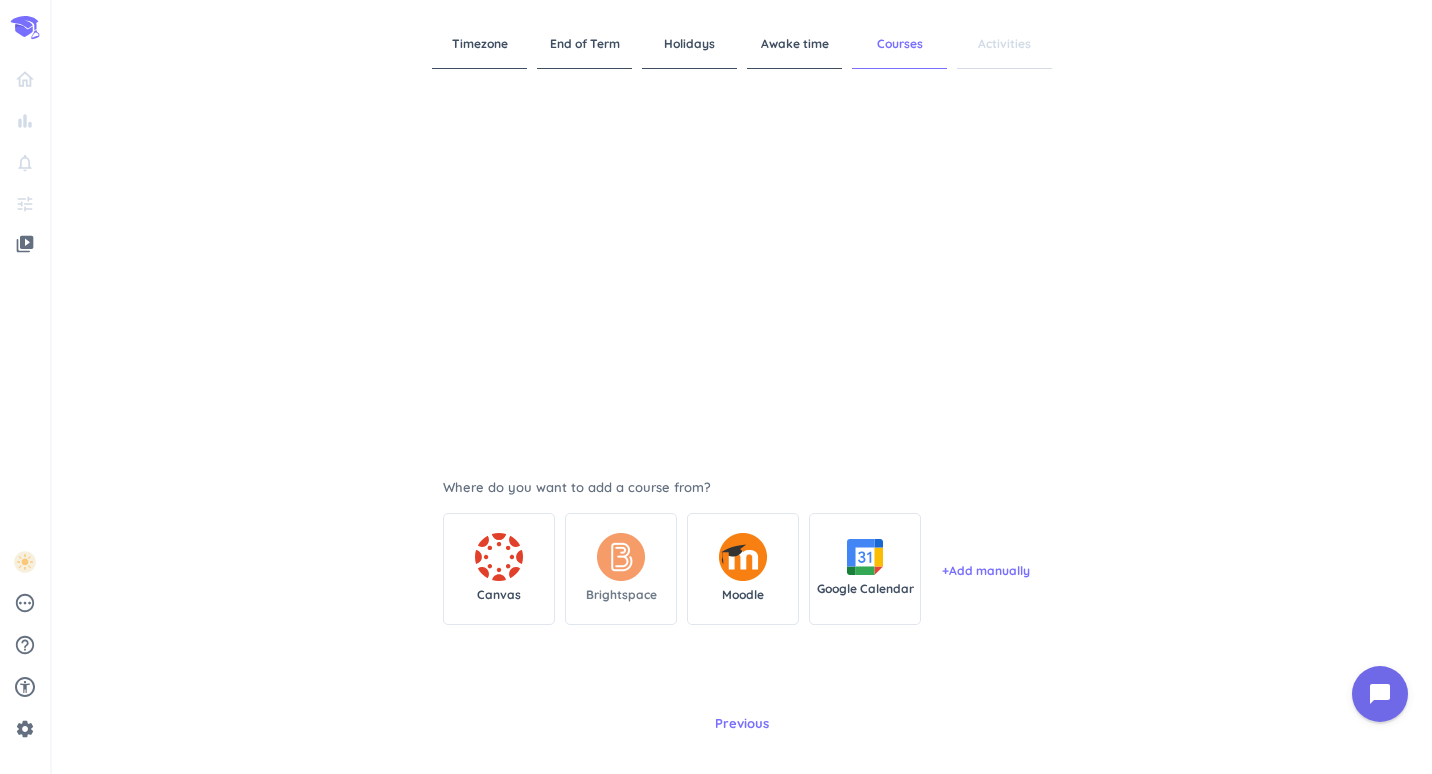 click at bounding box center [621, 557] 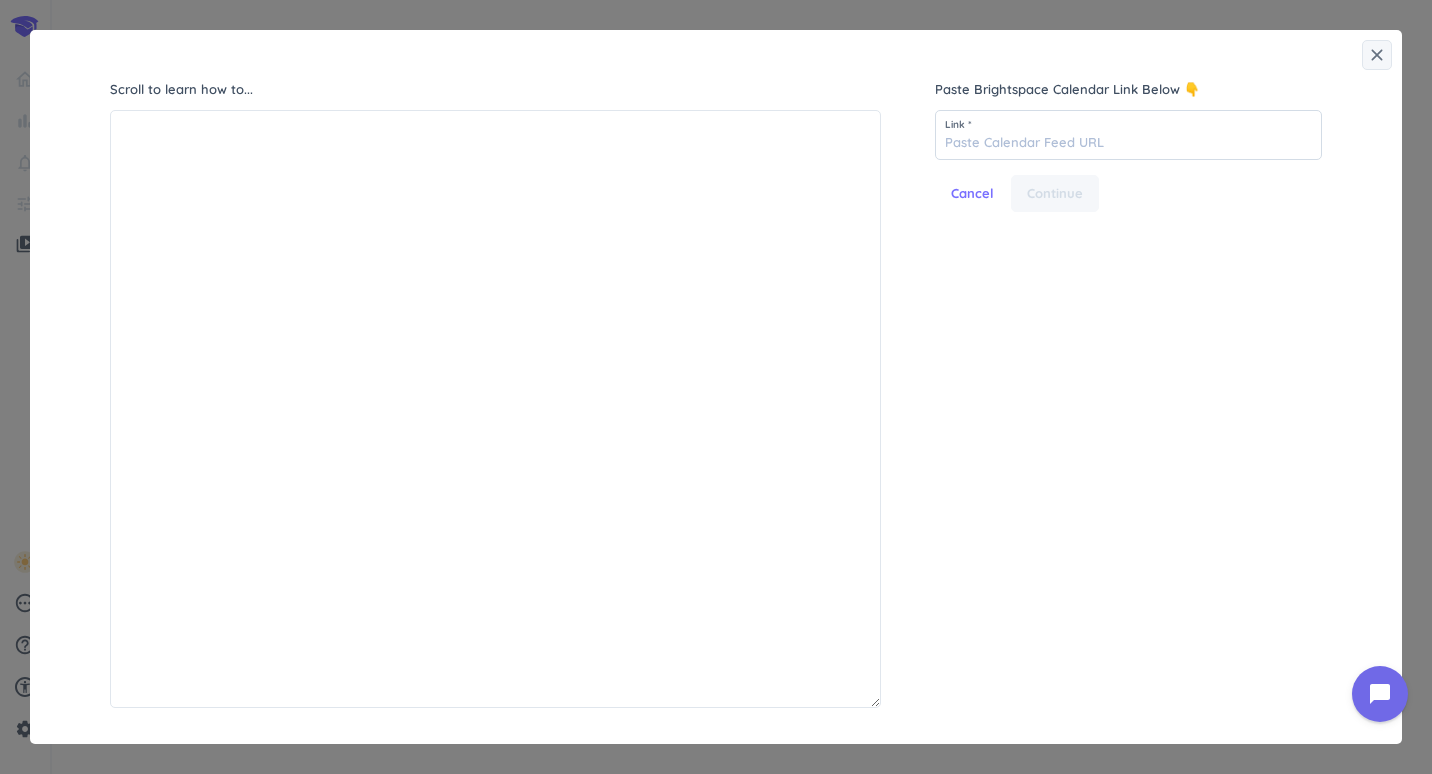 scroll, scrollTop: 9, scrollLeft: 8, axis: both 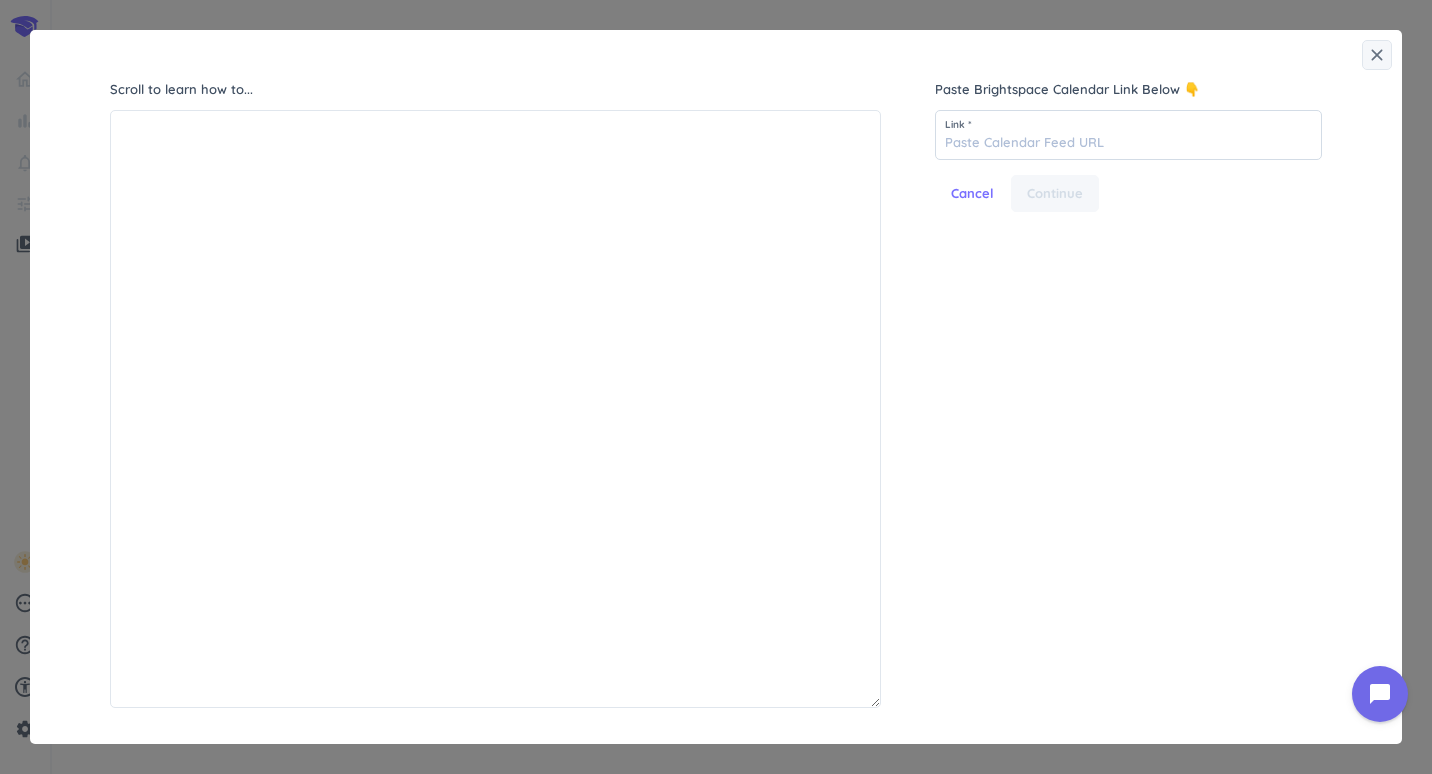 drag, startPoint x: 1373, startPoint y: 55, endPoint x: 1351, endPoint y: 65, distance: 24.166092 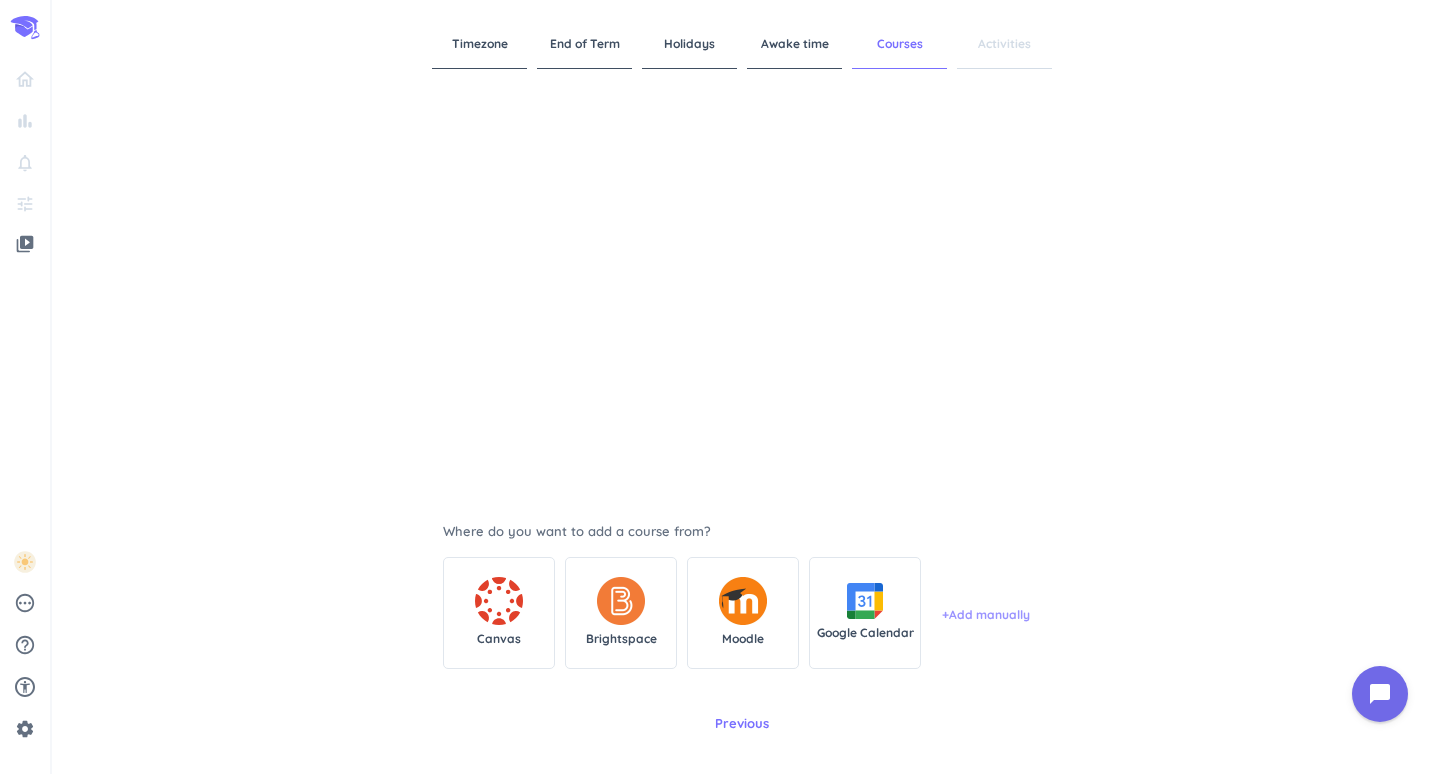 scroll, scrollTop: 140, scrollLeft: 0, axis: vertical 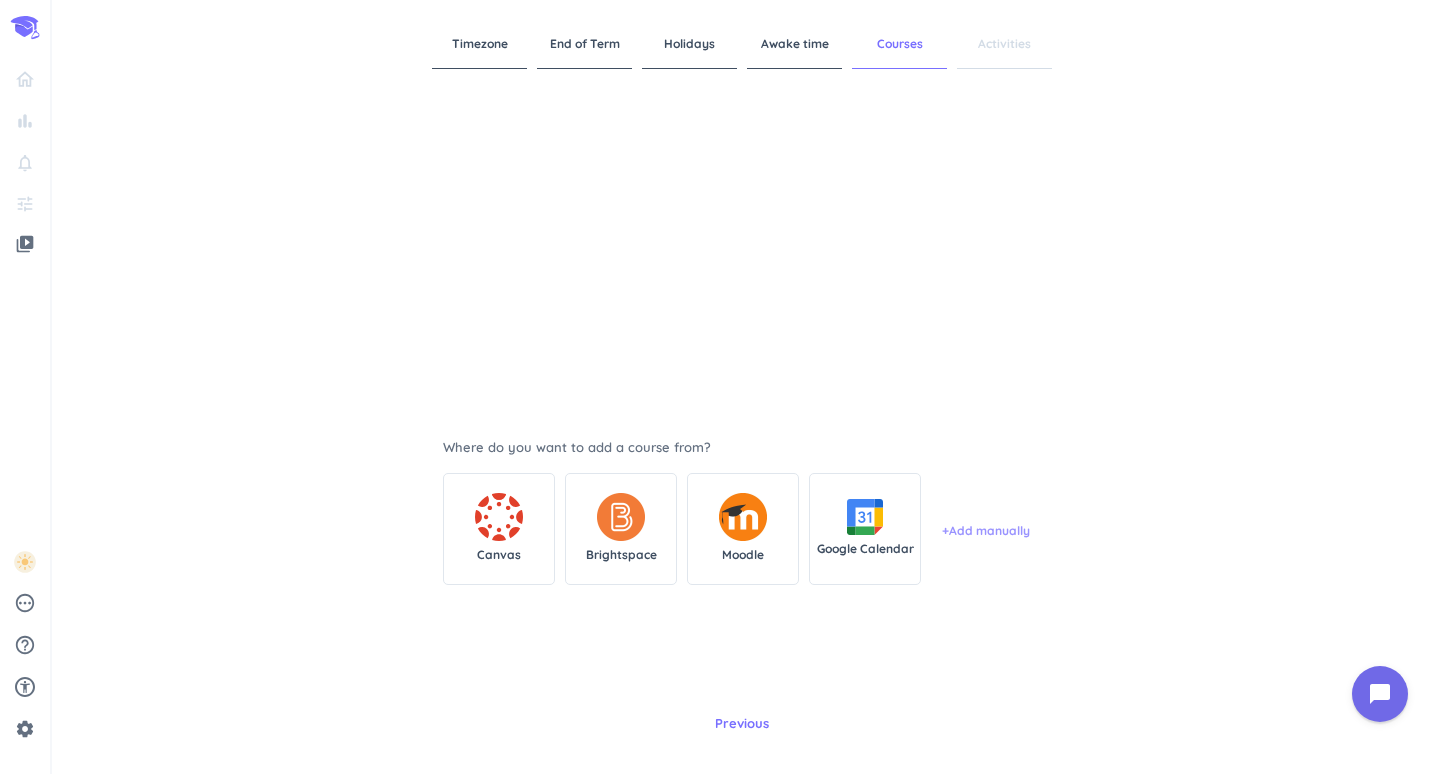 click on "+  Add manually" at bounding box center [986, 529] 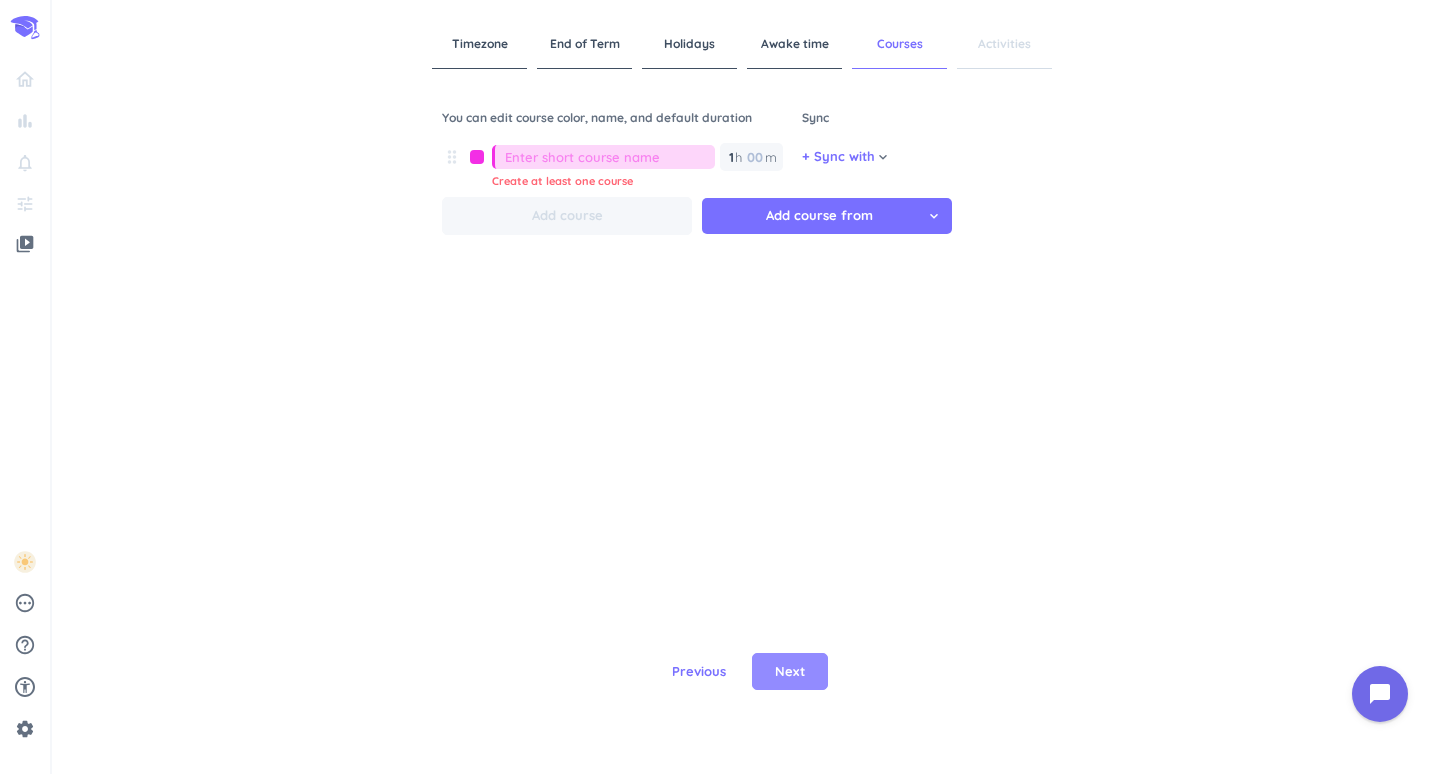 click on "Next" at bounding box center (790, 672) 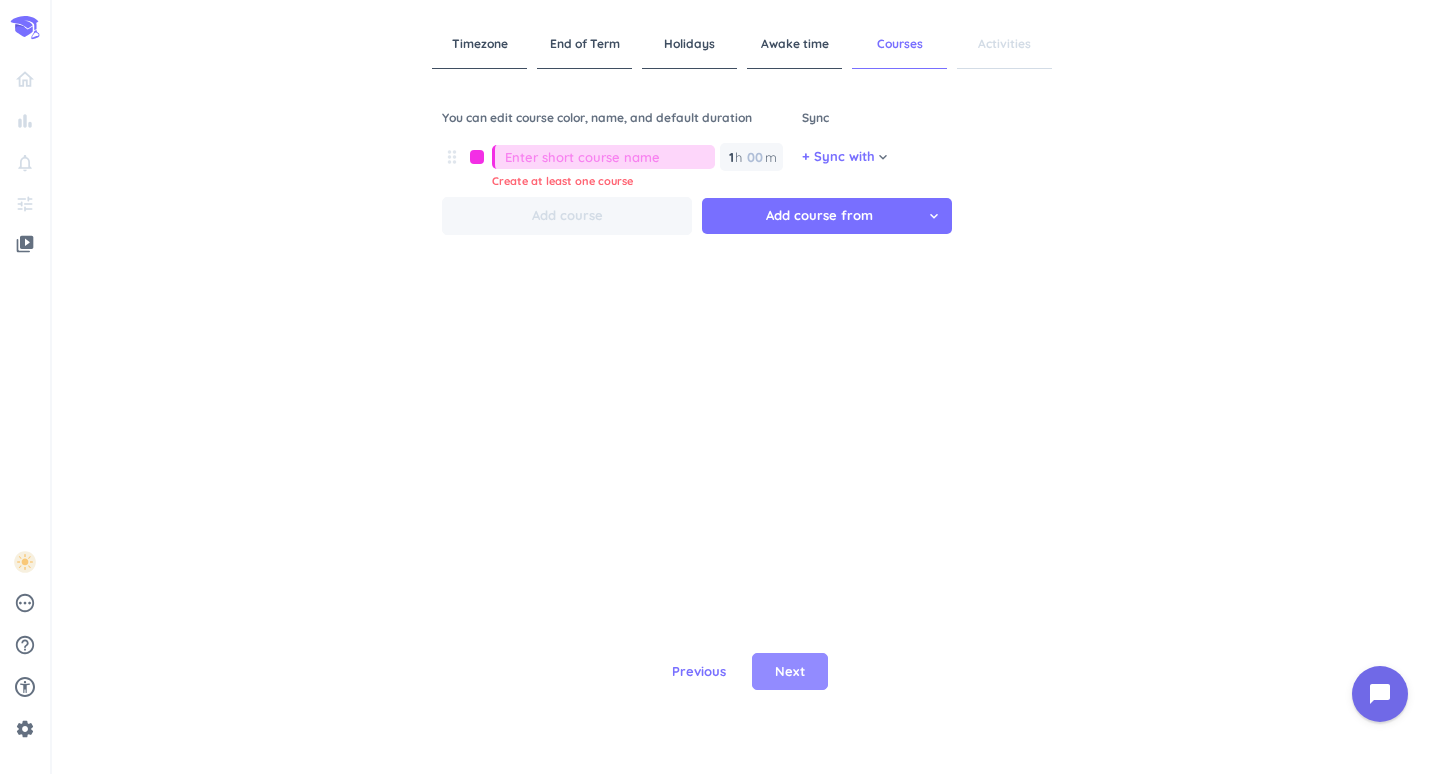 click on "Next" at bounding box center (790, 672) 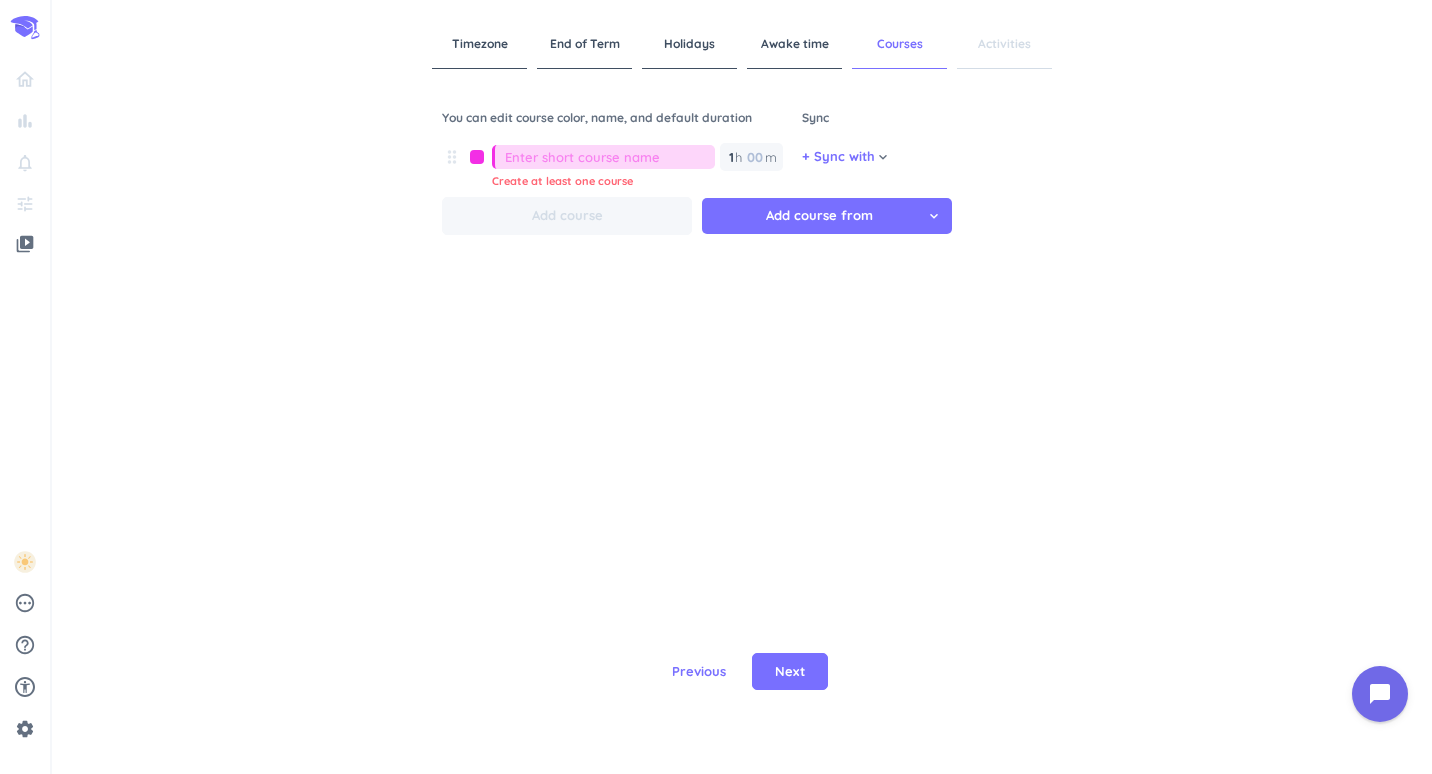 click at bounding box center [610, 157] 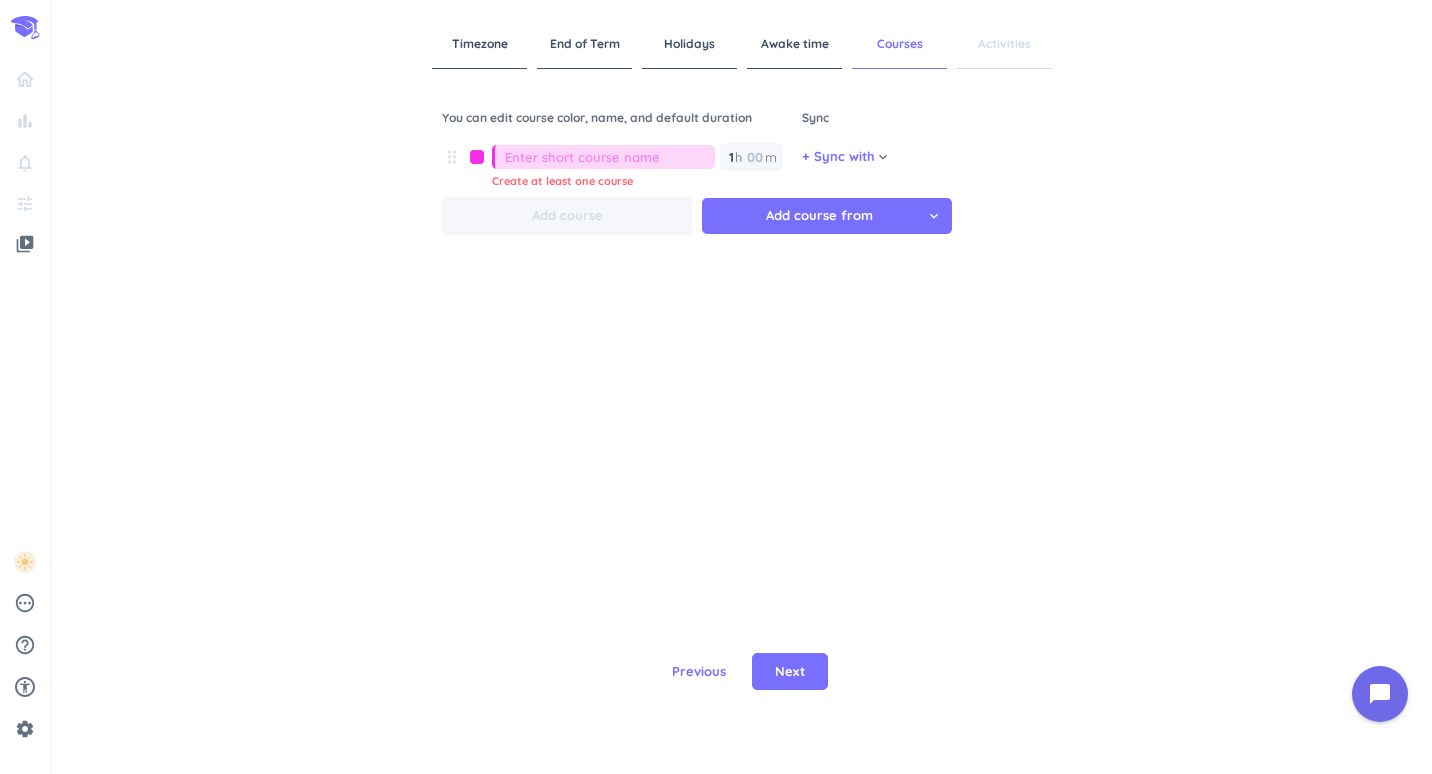 type on "e" 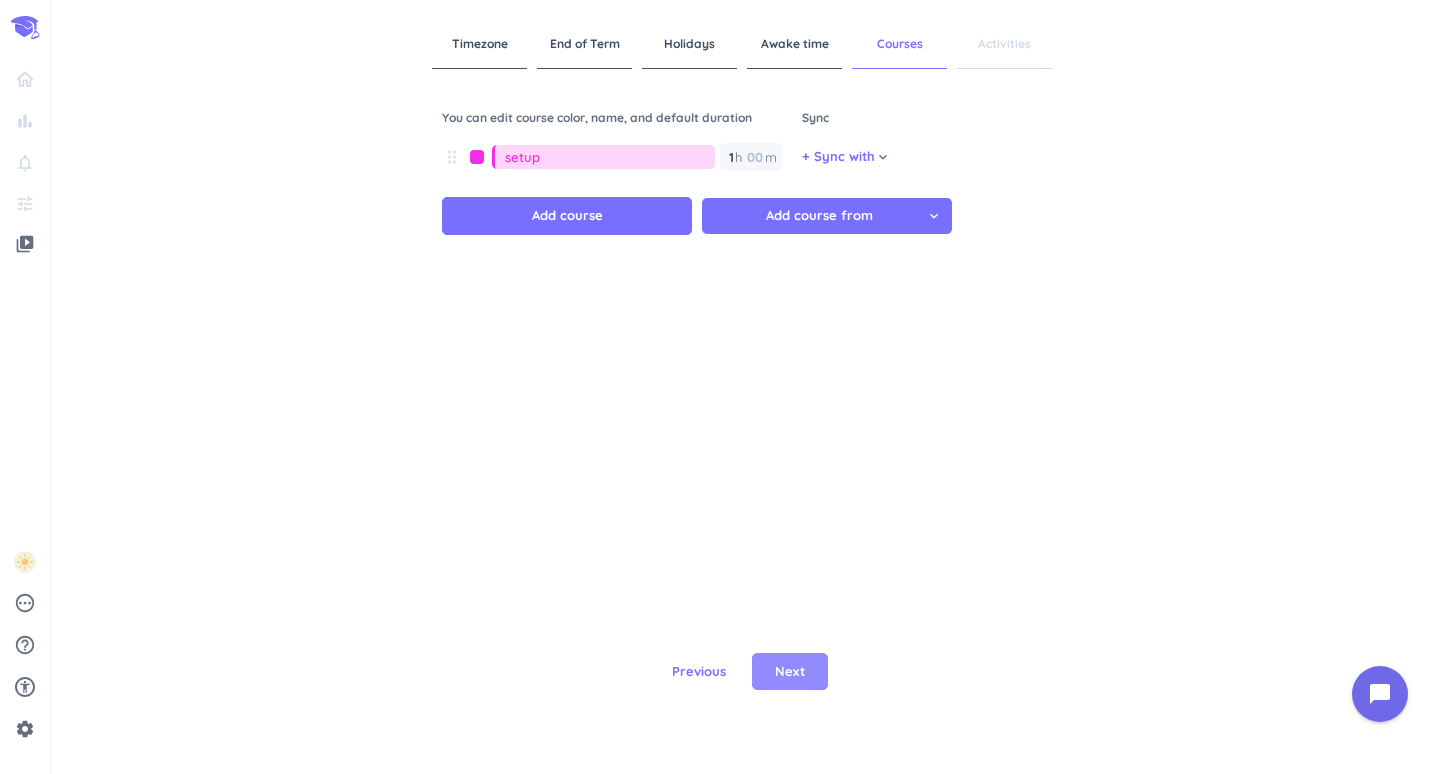type on "setup" 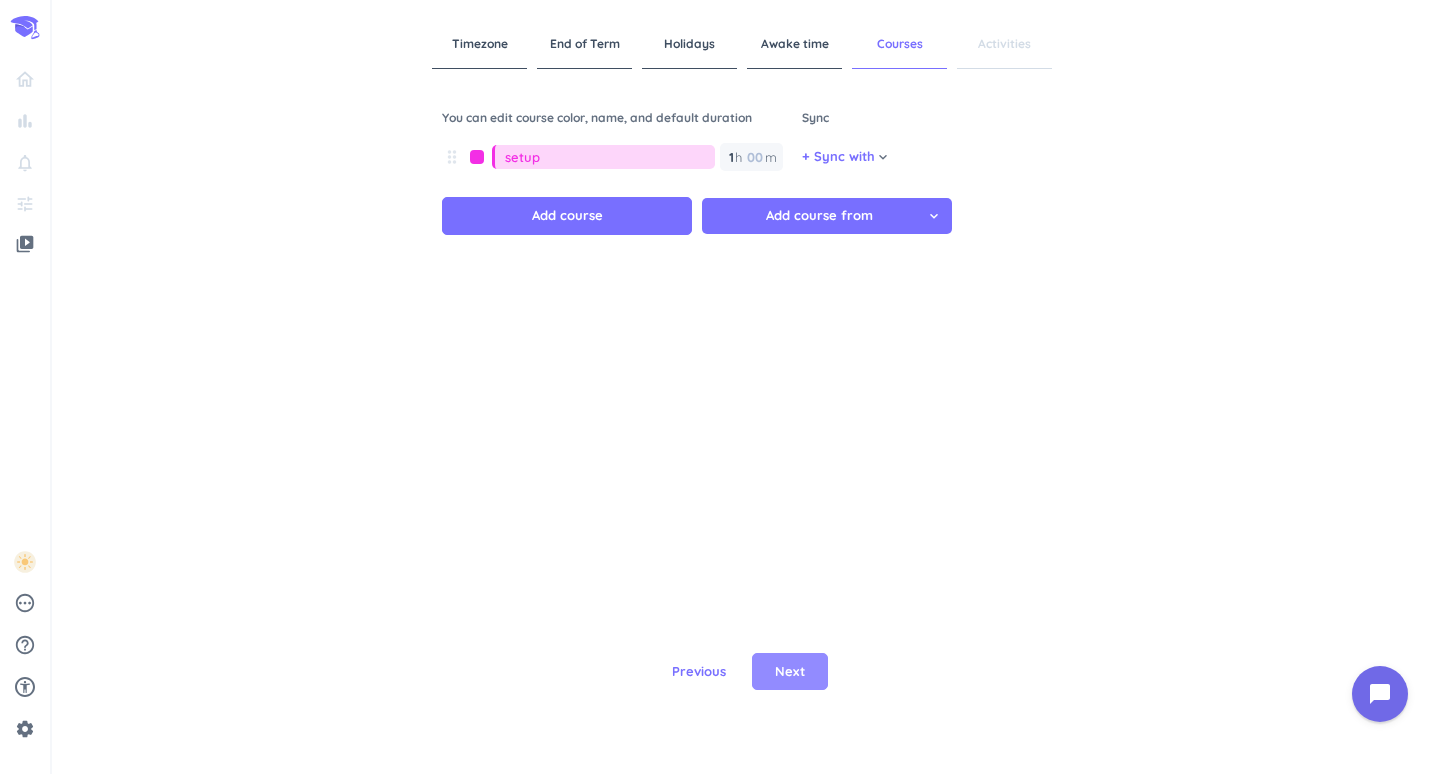 click on "Next" at bounding box center (790, 672) 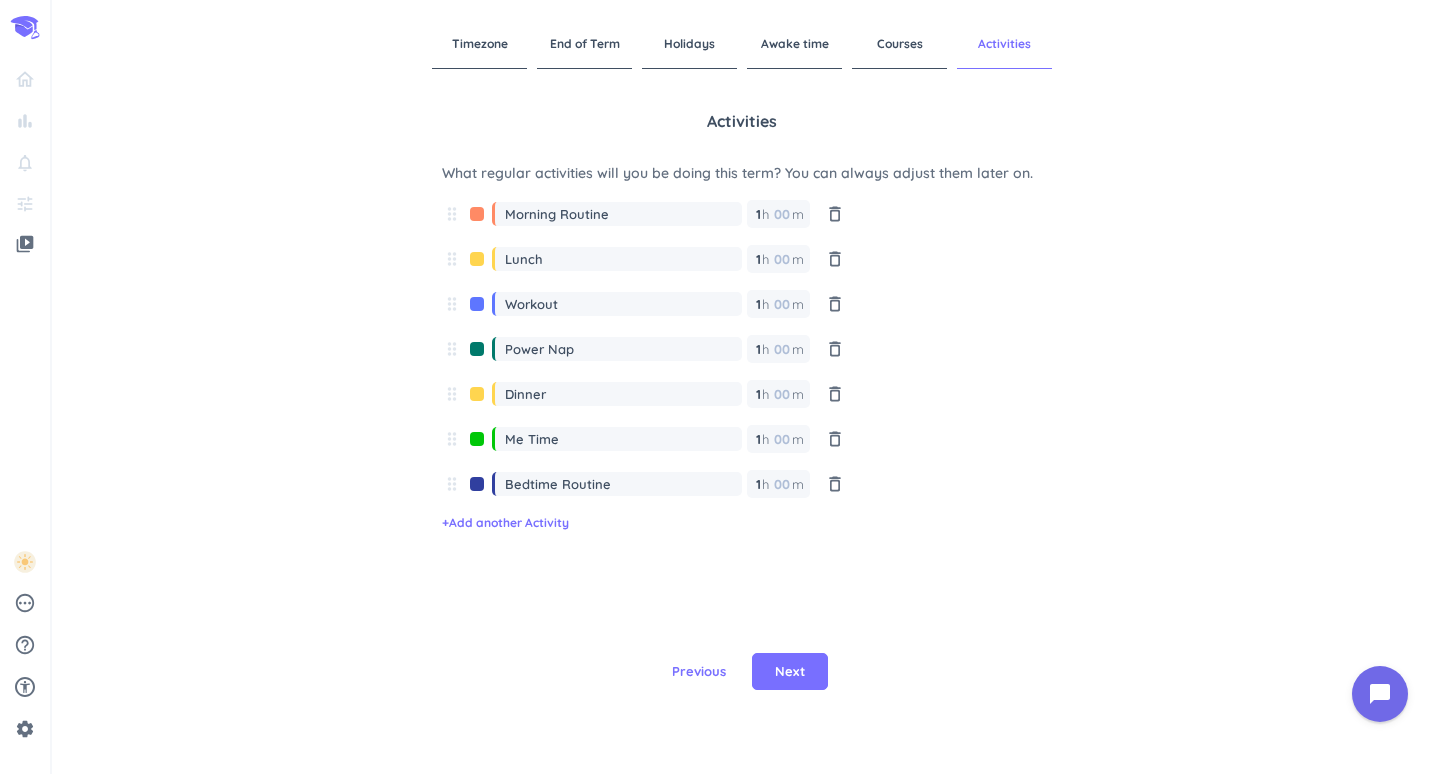 click on "Activities What regular activities will you be doing this term? You can always adjust them later on. drag_indicator Morning Routine 1 1 00 h 00 m delete_outline drag_indicator Lunch 1 1 00 h 00 m delete_outline drag_indicator Workout 1 1 00 h 00 m delete_outline drag_indicator Power Nap 1 1 00 h 00 m delete_outline drag_indicator Dinner 1 1 00 h 00 m delete_outline drag_indicator Me Time 1 1 00 h 00 m delete_outline drag_indicator Bedtime Routine 1 1 00 h 00 m delete_outline +  Add another Activity" at bounding box center (742, 344) 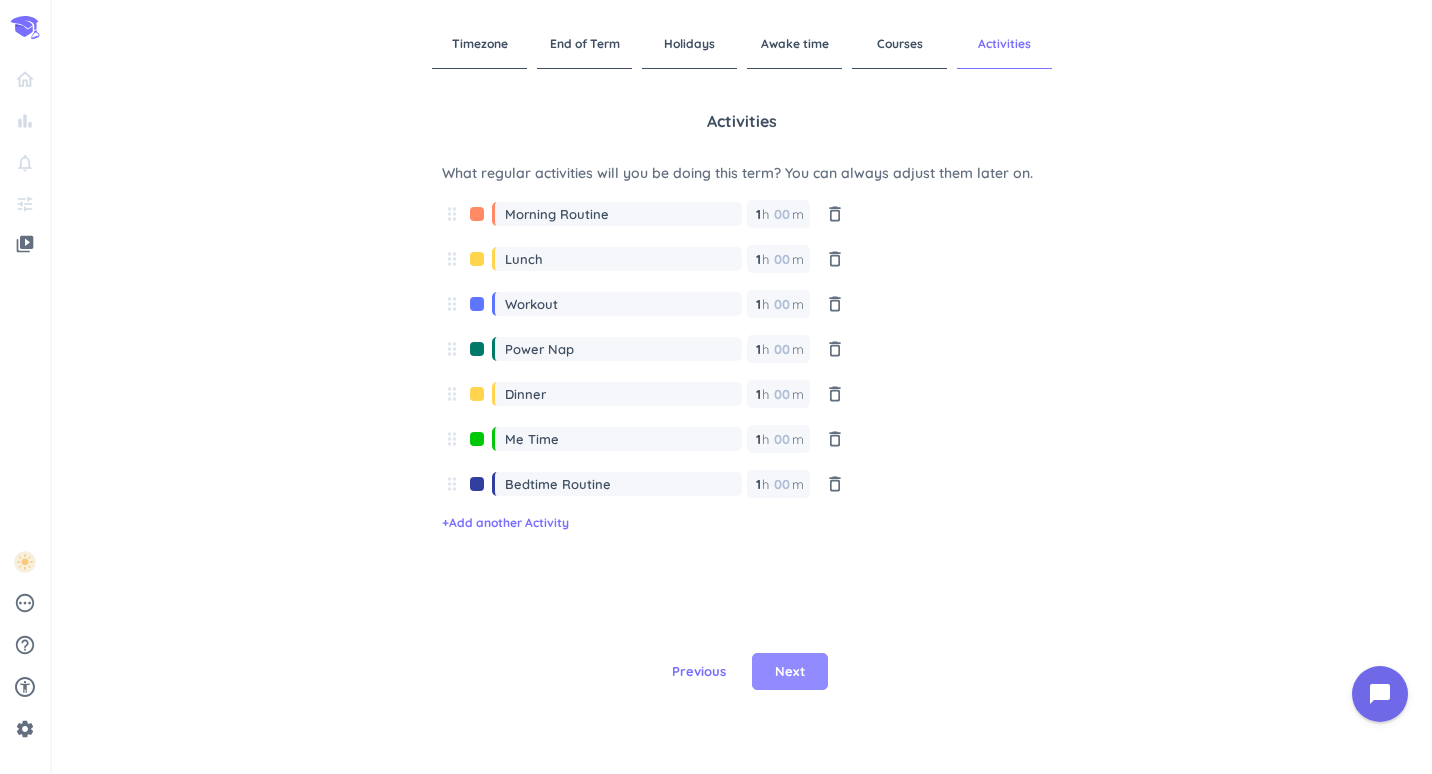 click on "Next" at bounding box center (790, 672) 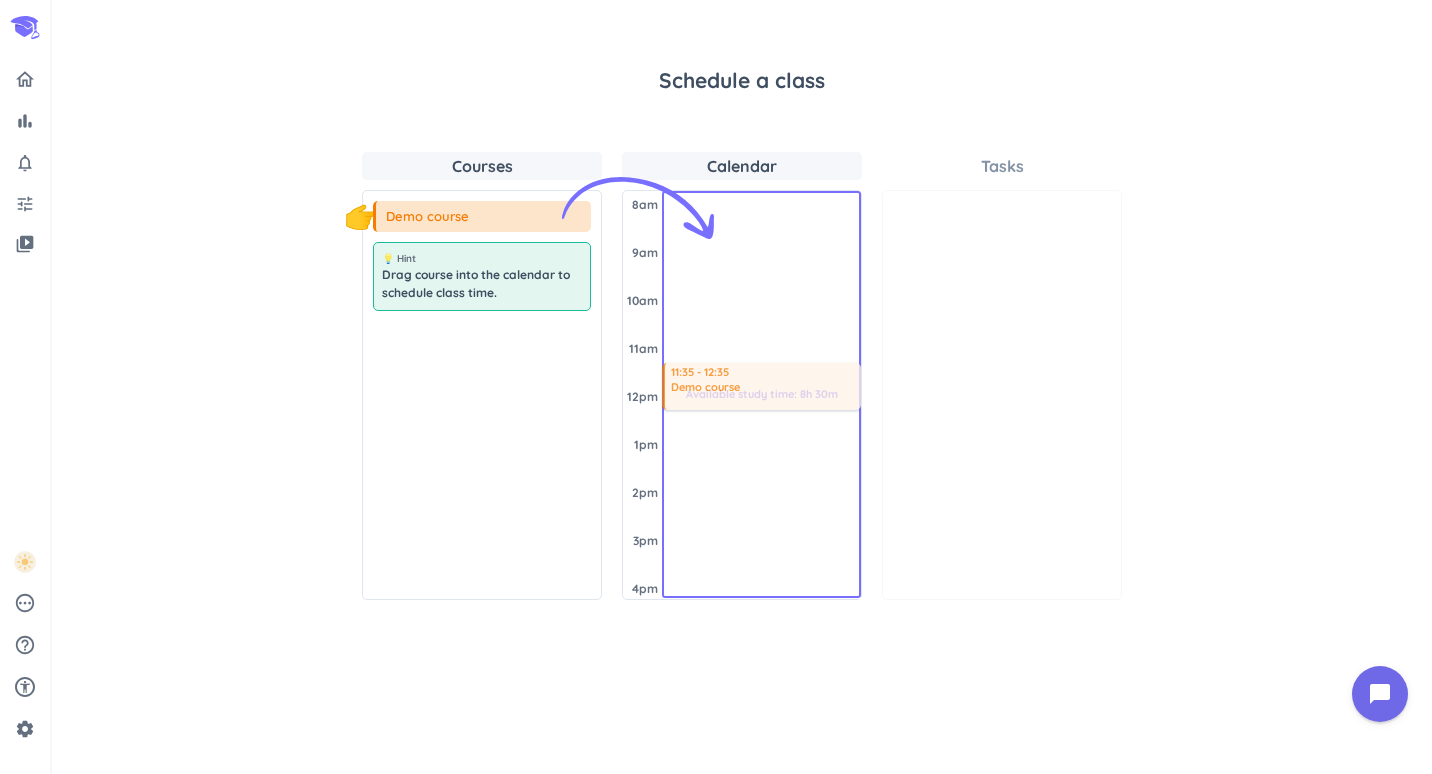 click on "Courses 👇 Demo course 💡 Hint Drag course into the calendar to schedule class time. Calendar [DATE] 8am 9am 10am 11am 12pm 1pm 2pm 3pm 4pm Available study time: 8h 30m 11:35 - 12:35 Demo course Tasks" at bounding box center [742, 376] 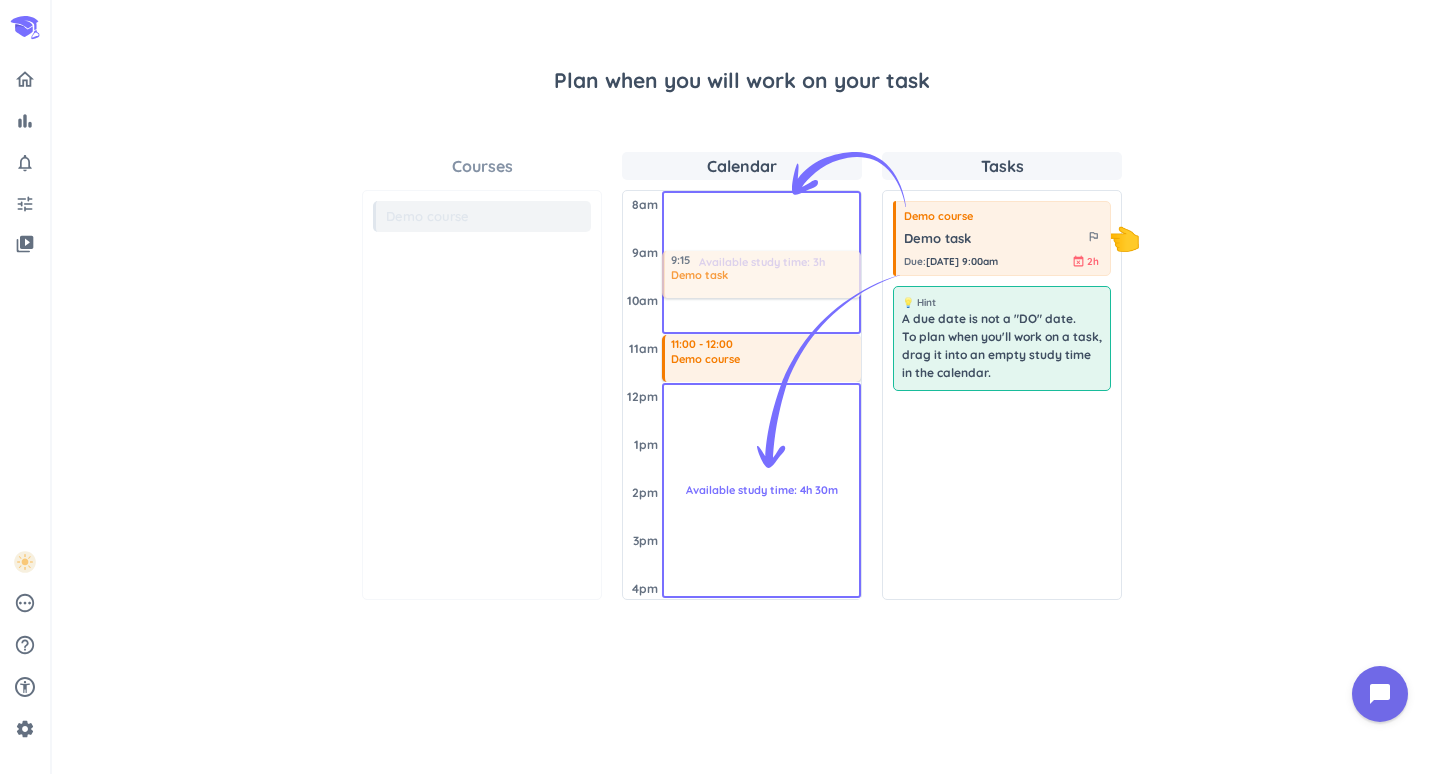 drag, startPoint x: 997, startPoint y: 233, endPoint x: 749, endPoint y: 253, distance: 248.80515 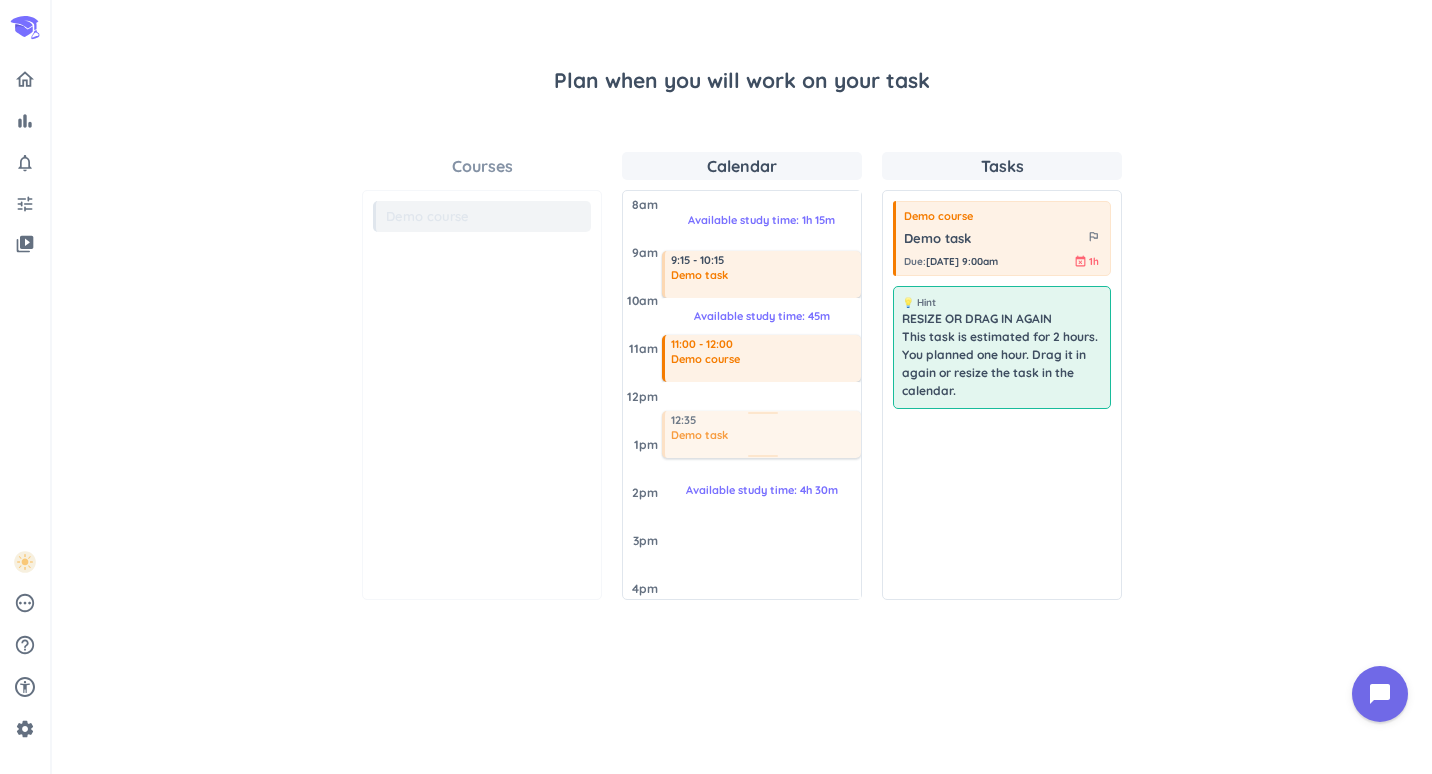 click on "Courses Demo course 💡 Hint RESIZE OR DRAG IN AGAIN
This task is estimated for 2 hours. You planned one hour. Drag it in again or resize the task in the calendar. Calendar [DATE] 8am 9am 10am 11am 12pm 1pm 2pm 3pm 4pm Available study time: 1h 15m 9:15 - 10:15 Demo task Available study time: 45m 11:00 - 12:00 Demo course Available study time: 4h 30m 12:35  Demo task Tasks Demo course Demo task outlined_flag Due :  [DATE] 9:00am event_busy 1h   💡 Hint RESIZE OR DRAG IN AGAIN
This task is estimated for 2 hours. You planned one hour. Drag it in again or resize the task in the calendar." at bounding box center (742, 376) 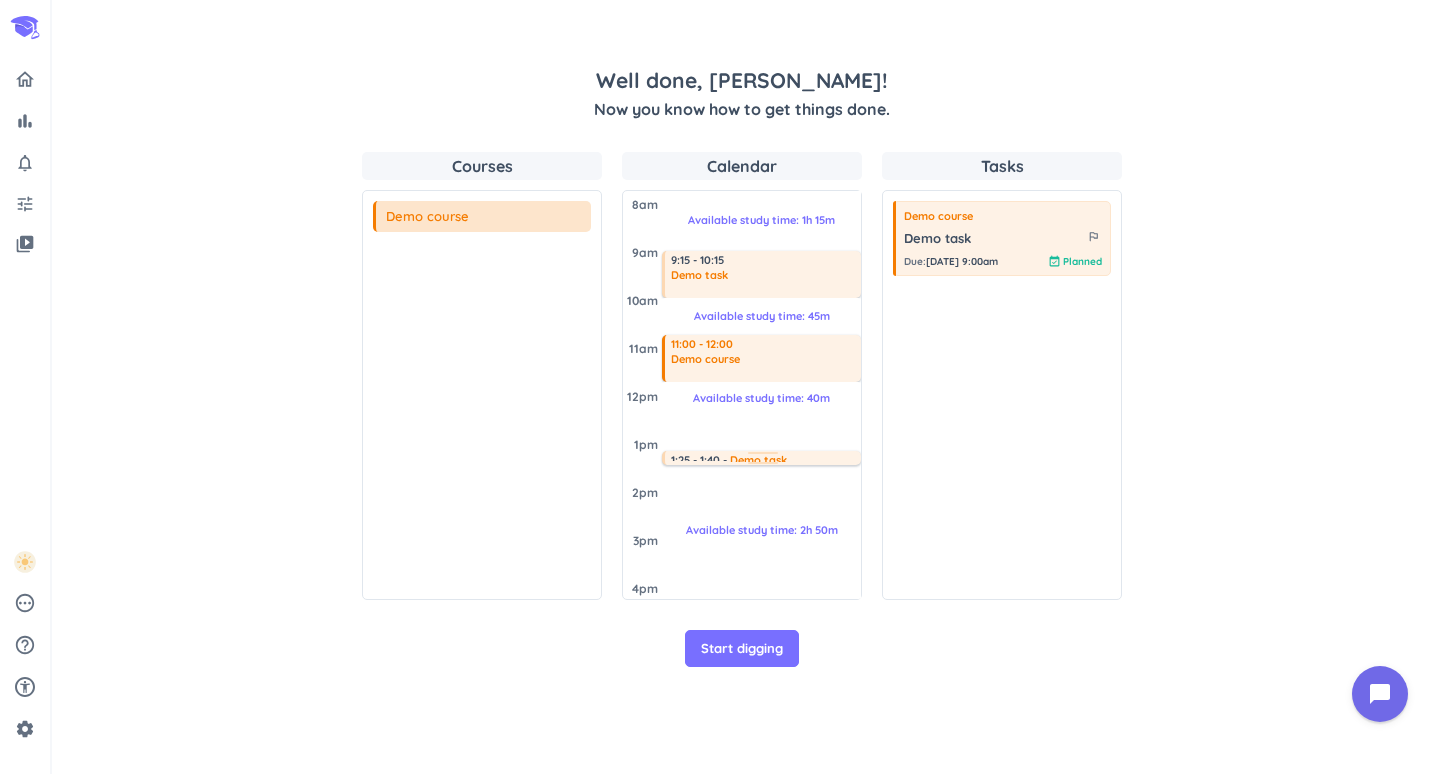 drag, startPoint x: 739, startPoint y: 417, endPoint x: 740, endPoint y: 453, distance: 36.013885 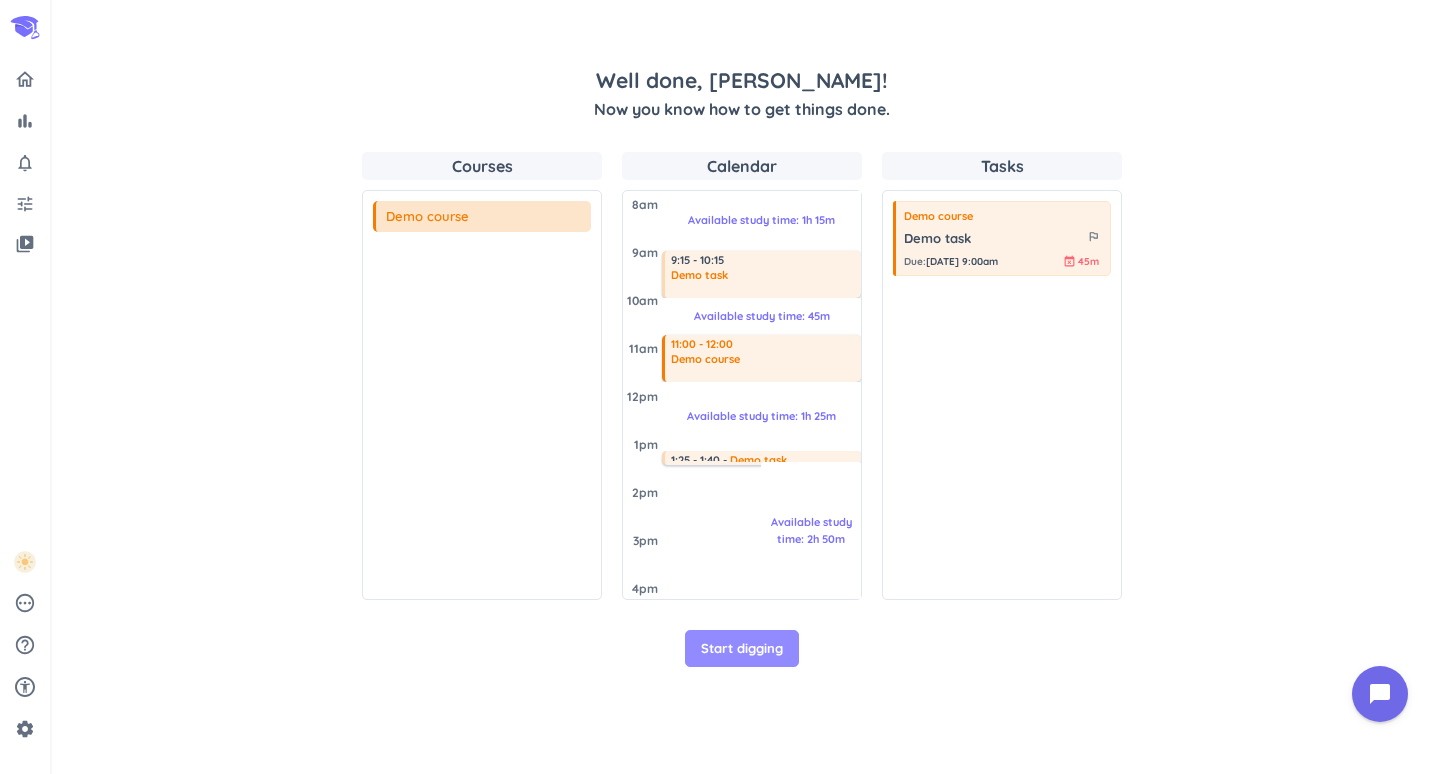 click on "Start digging" at bounding box center (742, 649) 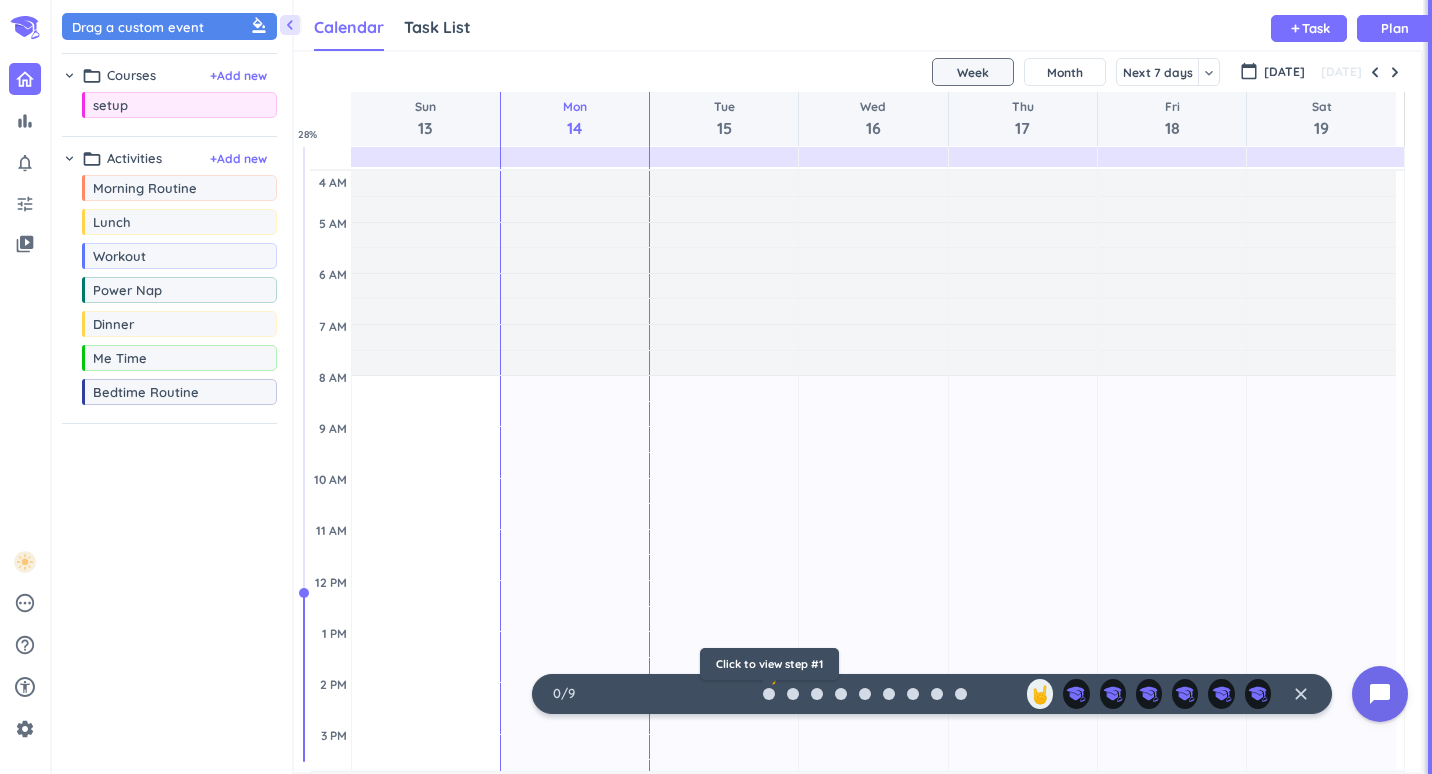 scroll, scrollTop: 9, scrollLeft: 9, axis: both 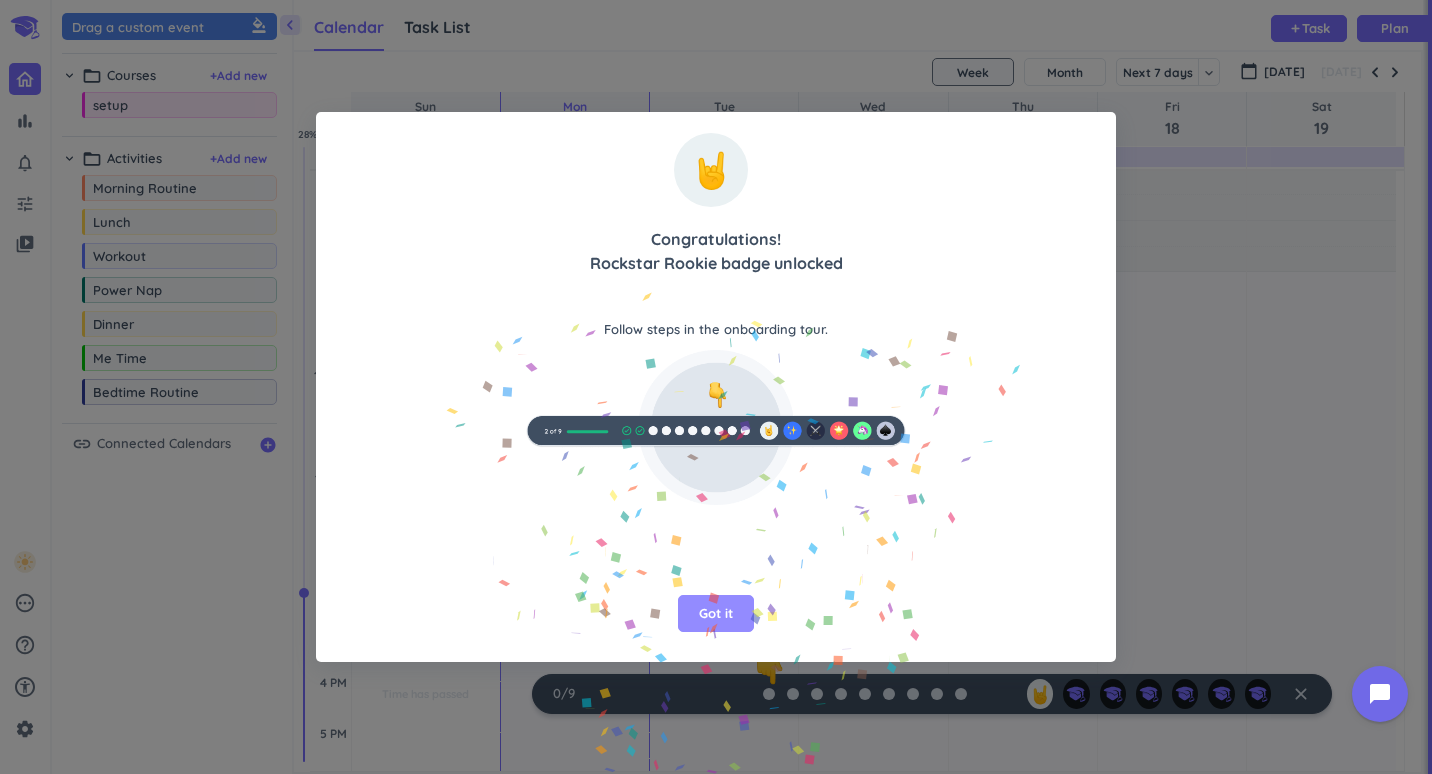 click on "Got it" at bounding box center [716, 614] 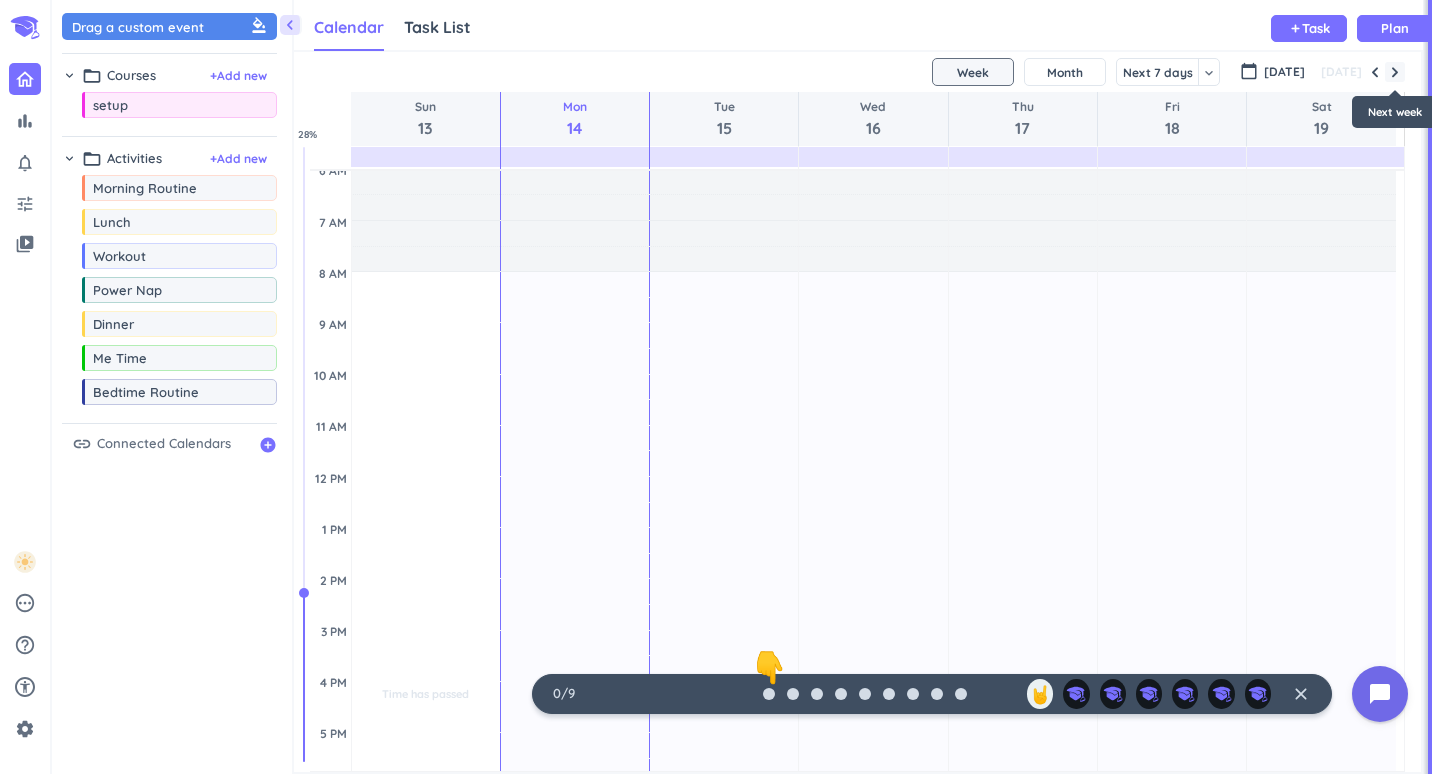 click at bounding box center [1395, 72] 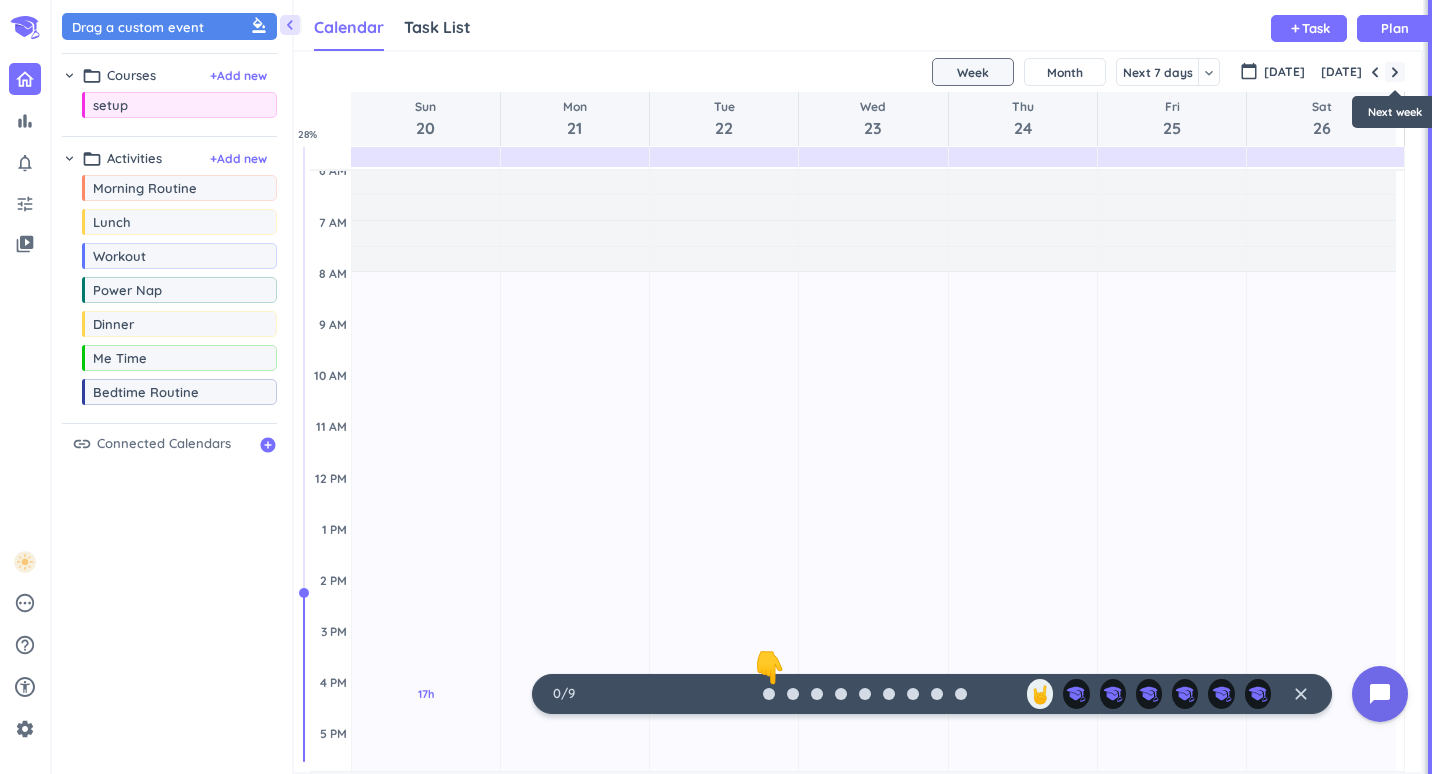 click at bounding box center (1395, 72) 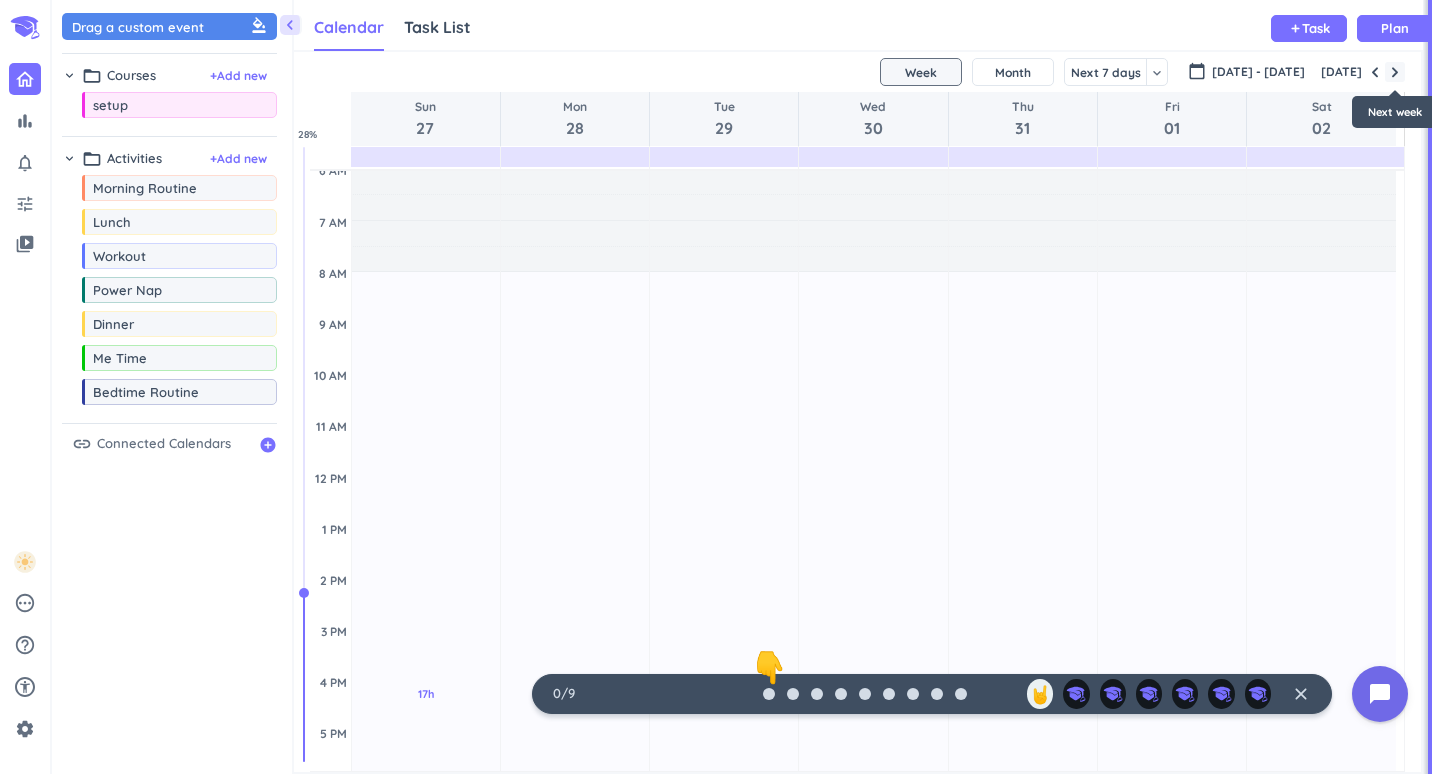 click at bounding box center (1395, 72) 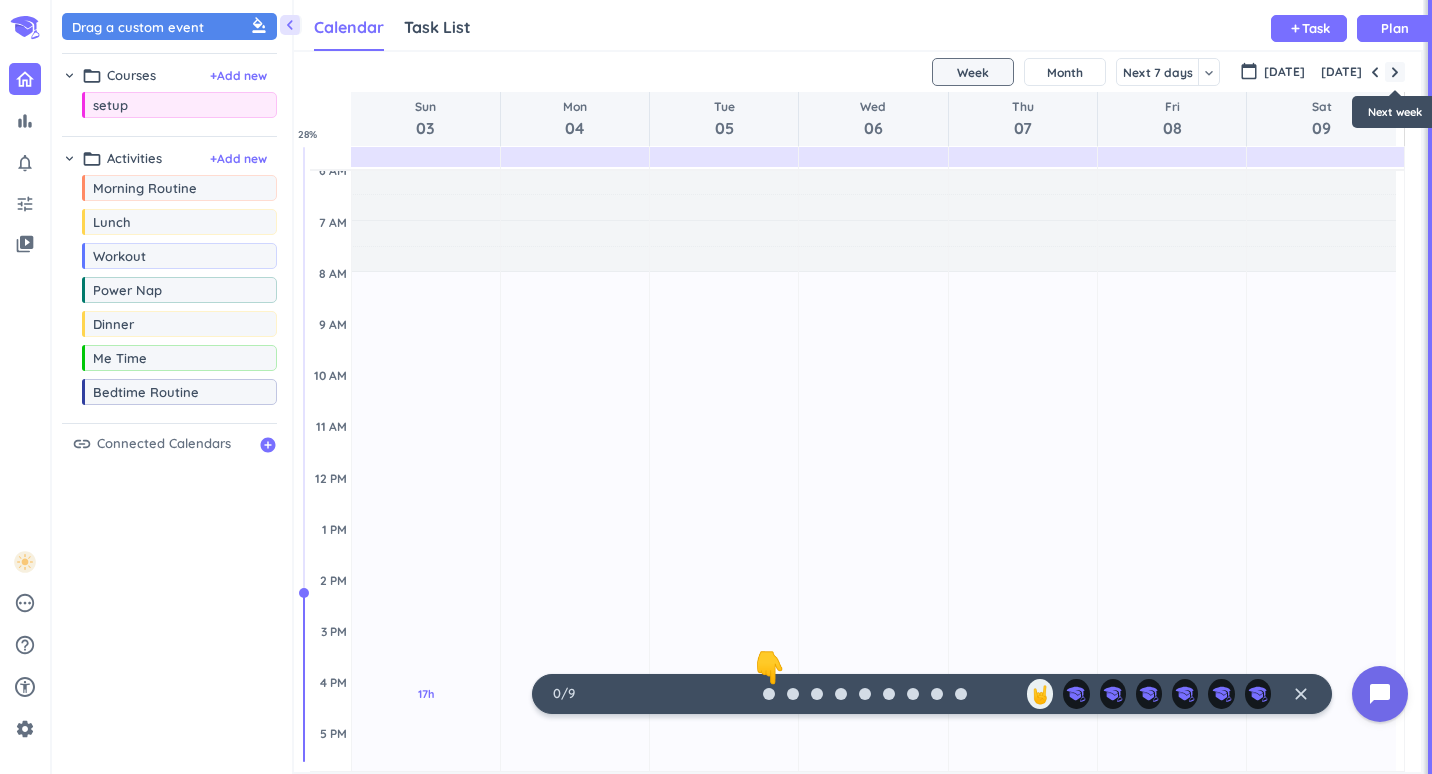 click at bounding box center [1395, 72] 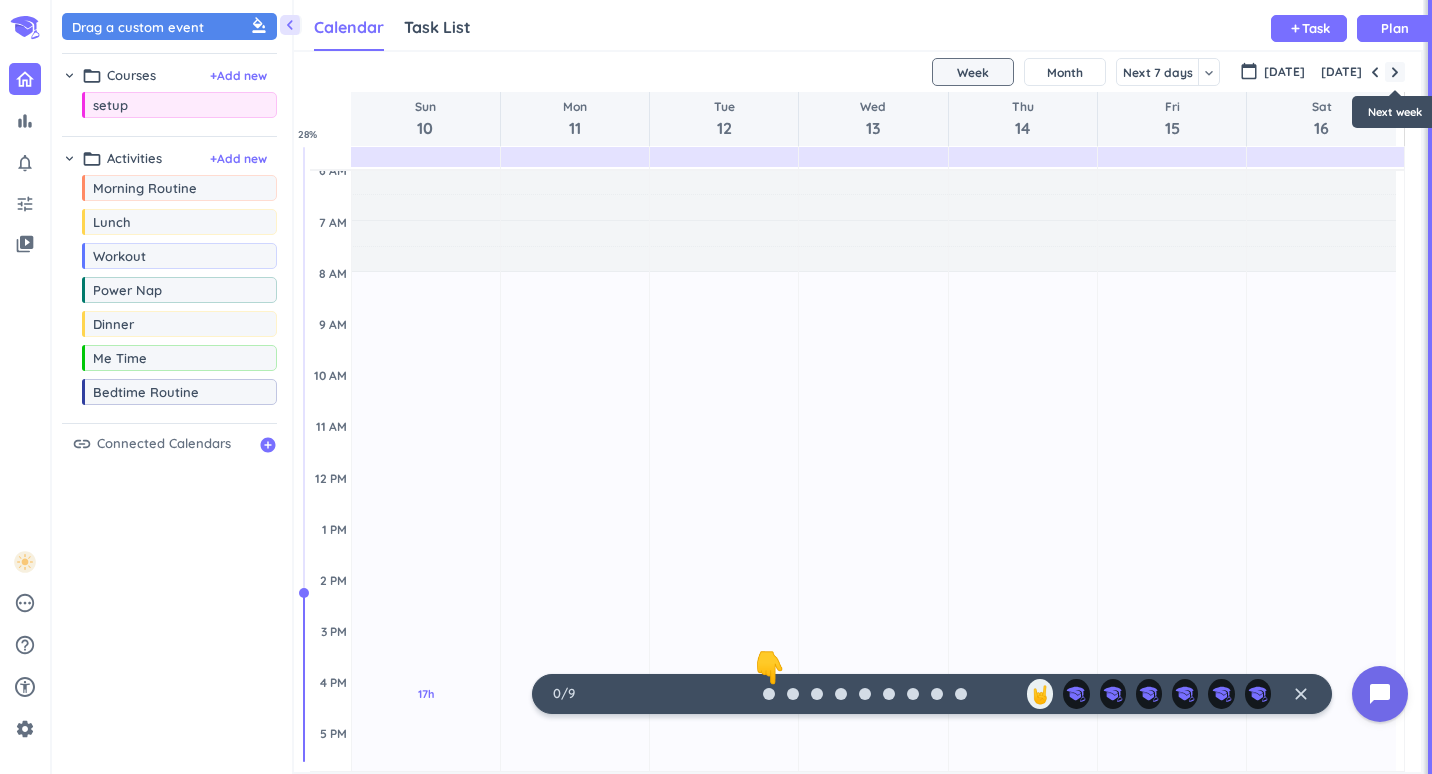 click at bounding box center (1395, 72) 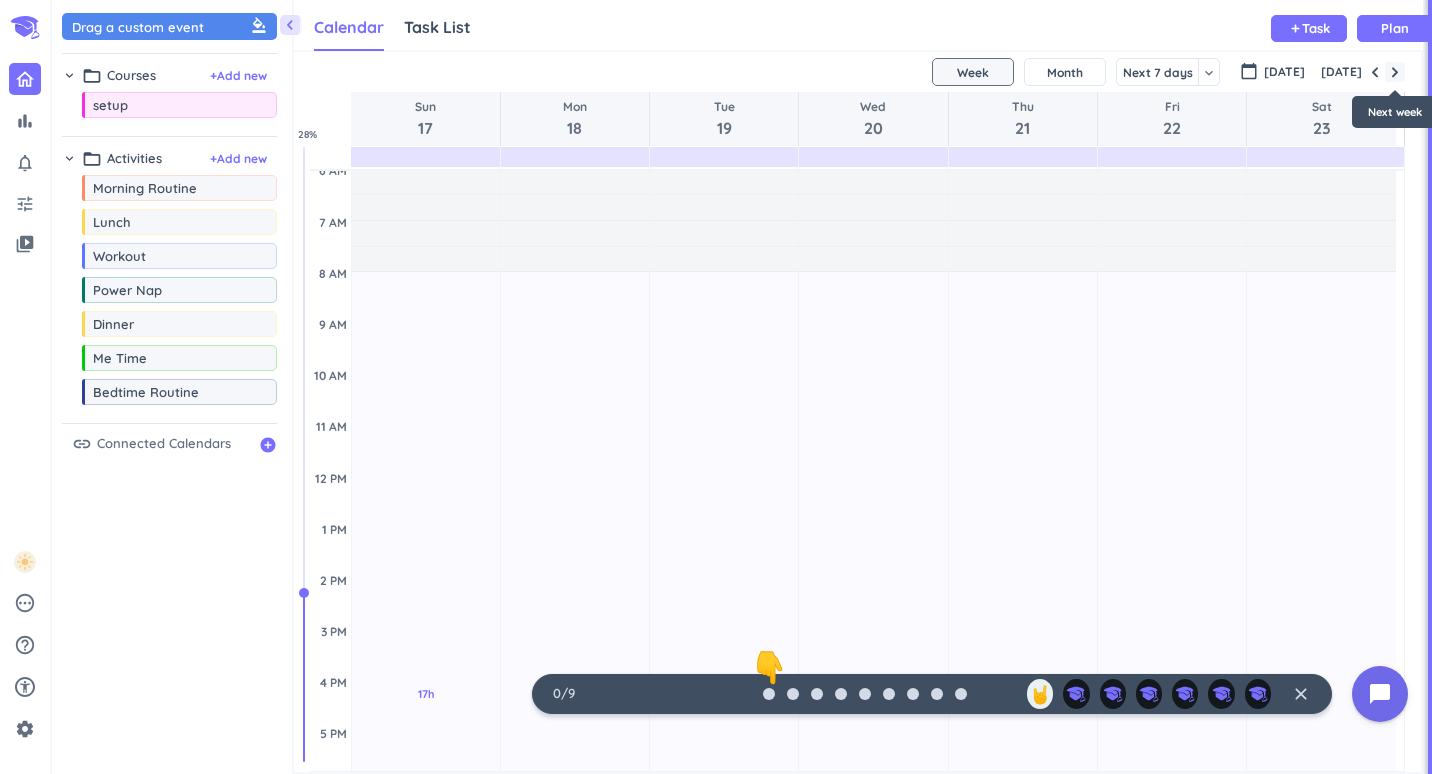 click at bounding box center [1395, 72] 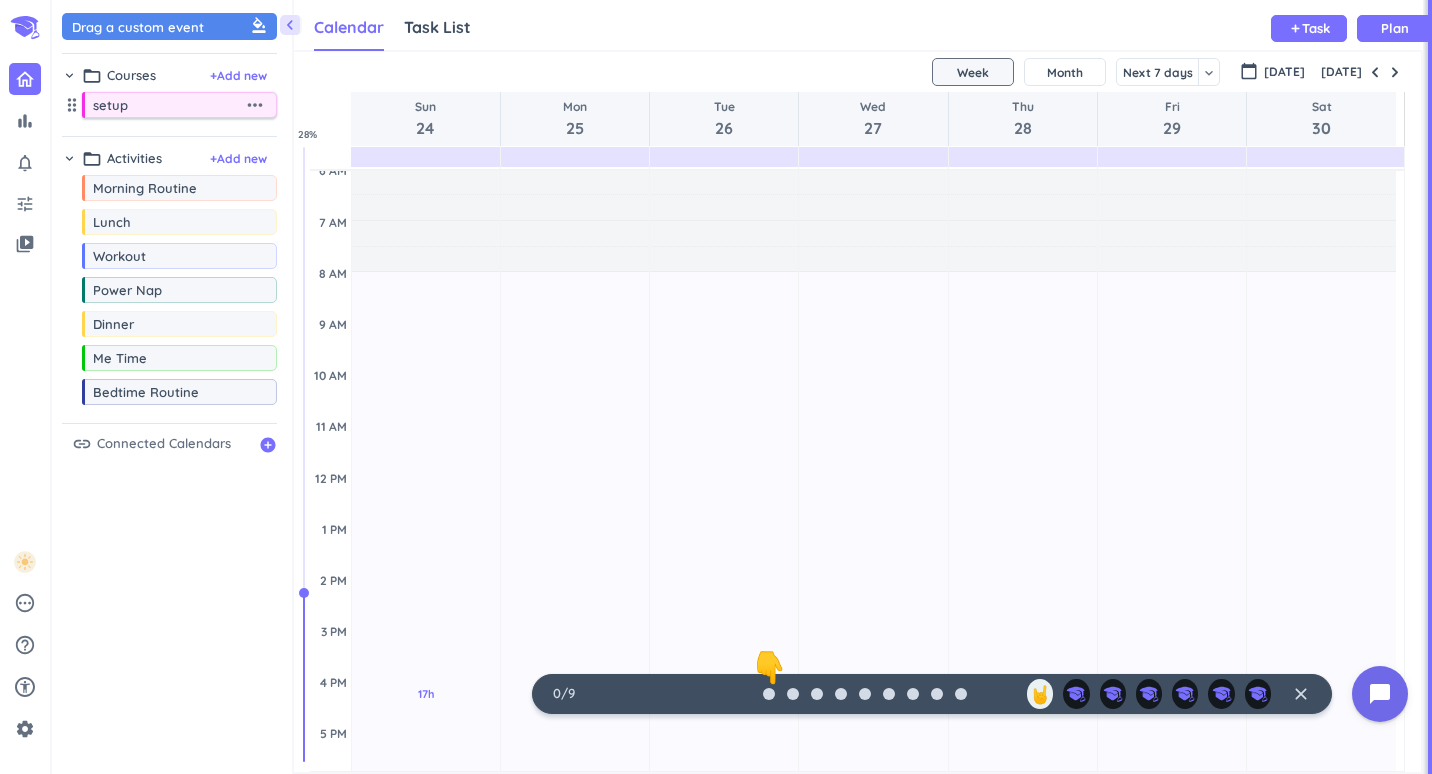 click on "setup" at bounding box center [168, 105] 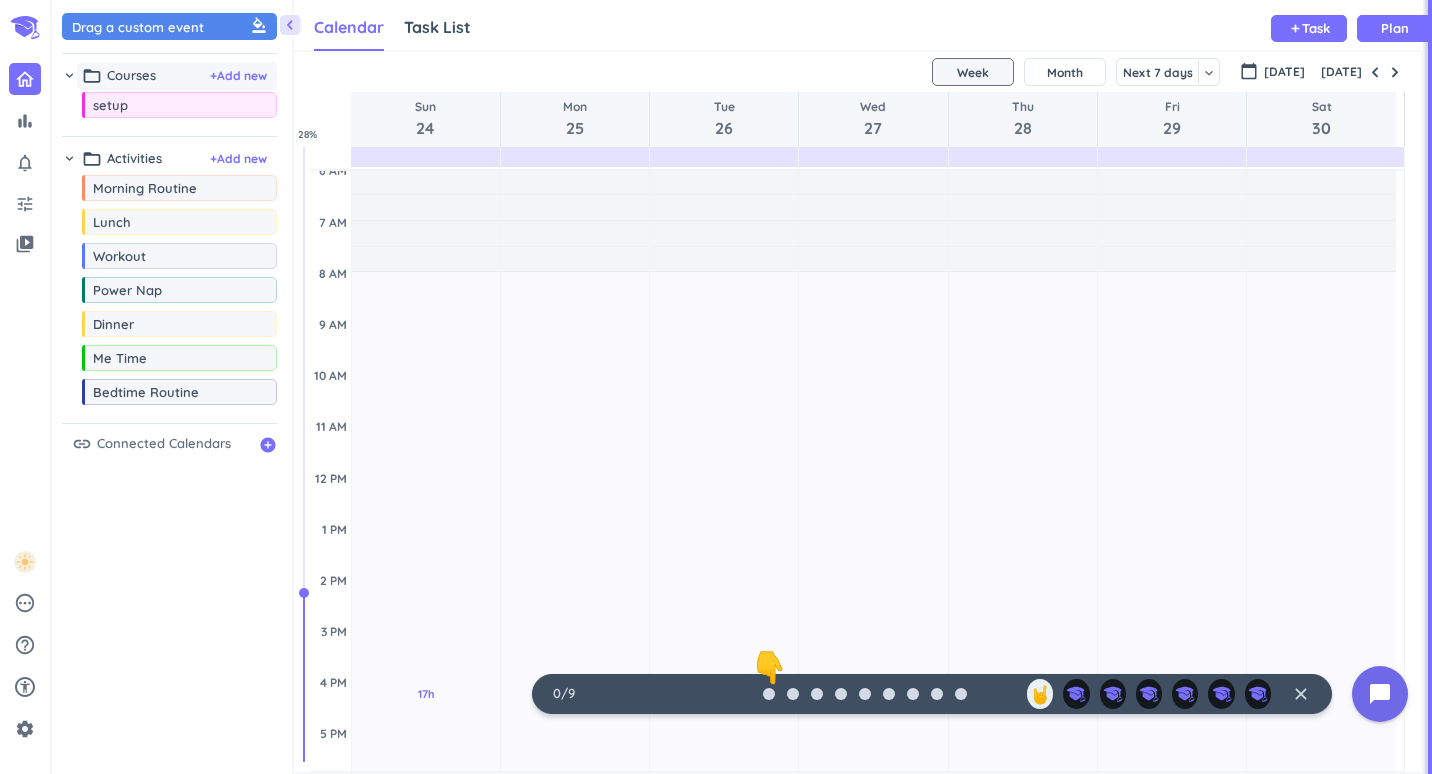 drag, startPoint x: 113, startPoint y: 108, endPoint x: 135, endPoint y: 88, distance: 29.732138 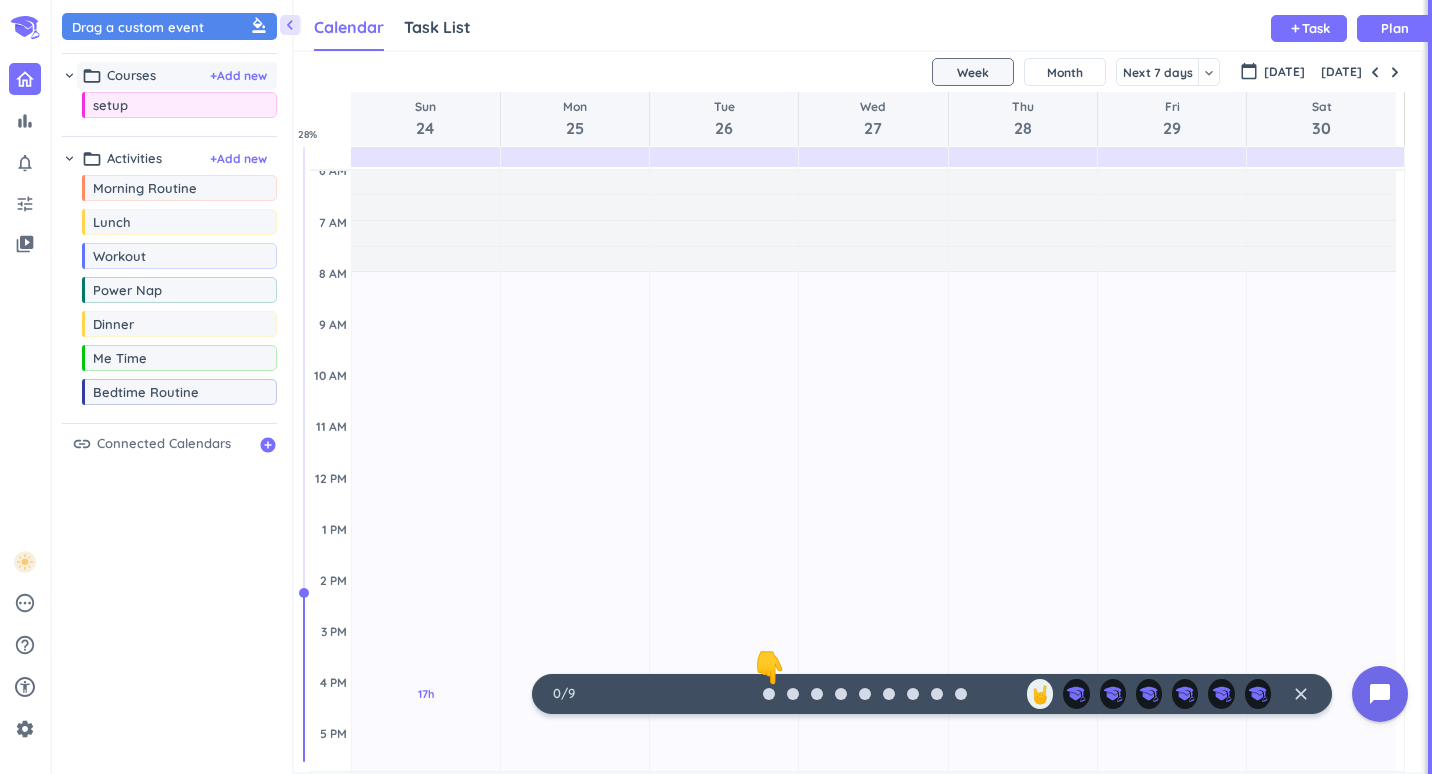 click on "folder_open Courses   +  Add new" at bounding box center [177, 76] 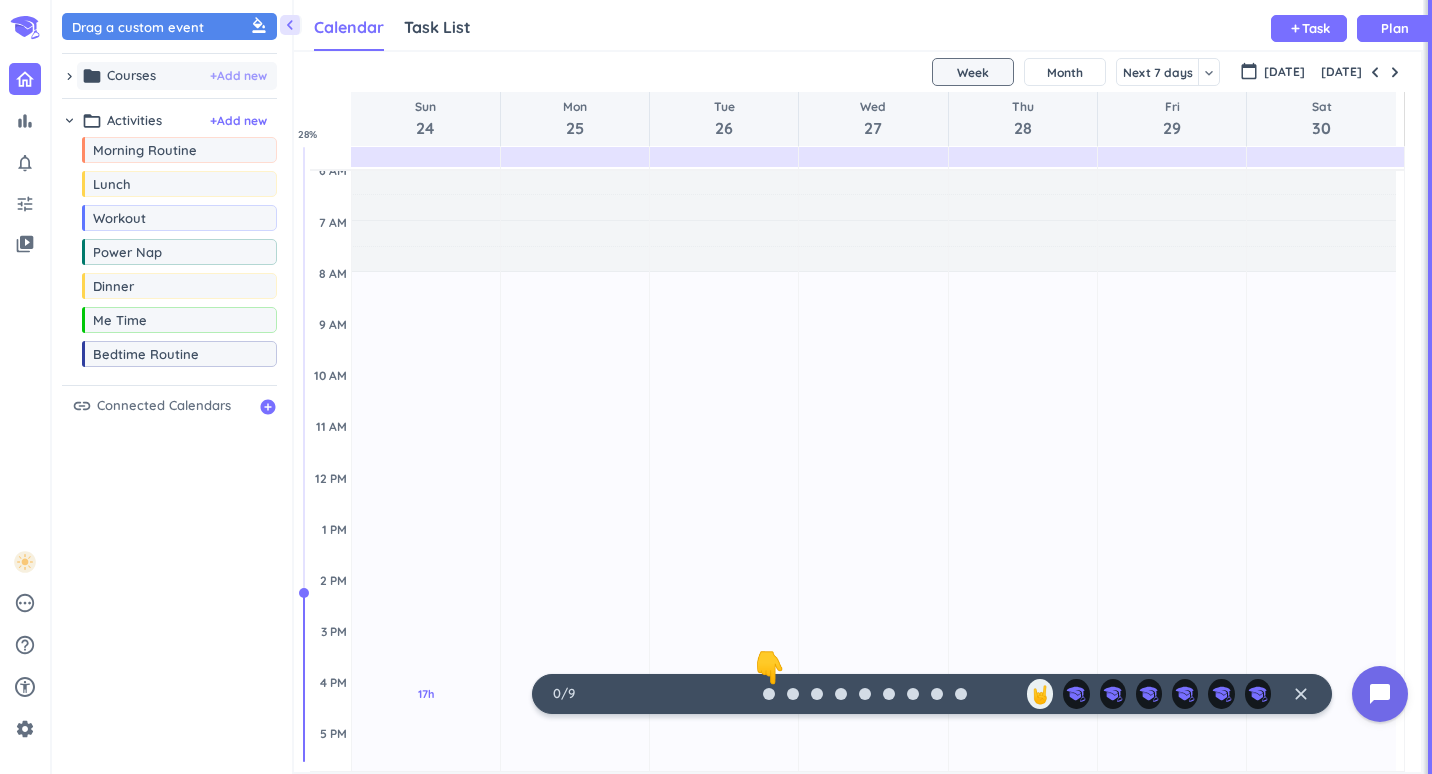 click on "+  Add new" at bounding box center (238, 76) 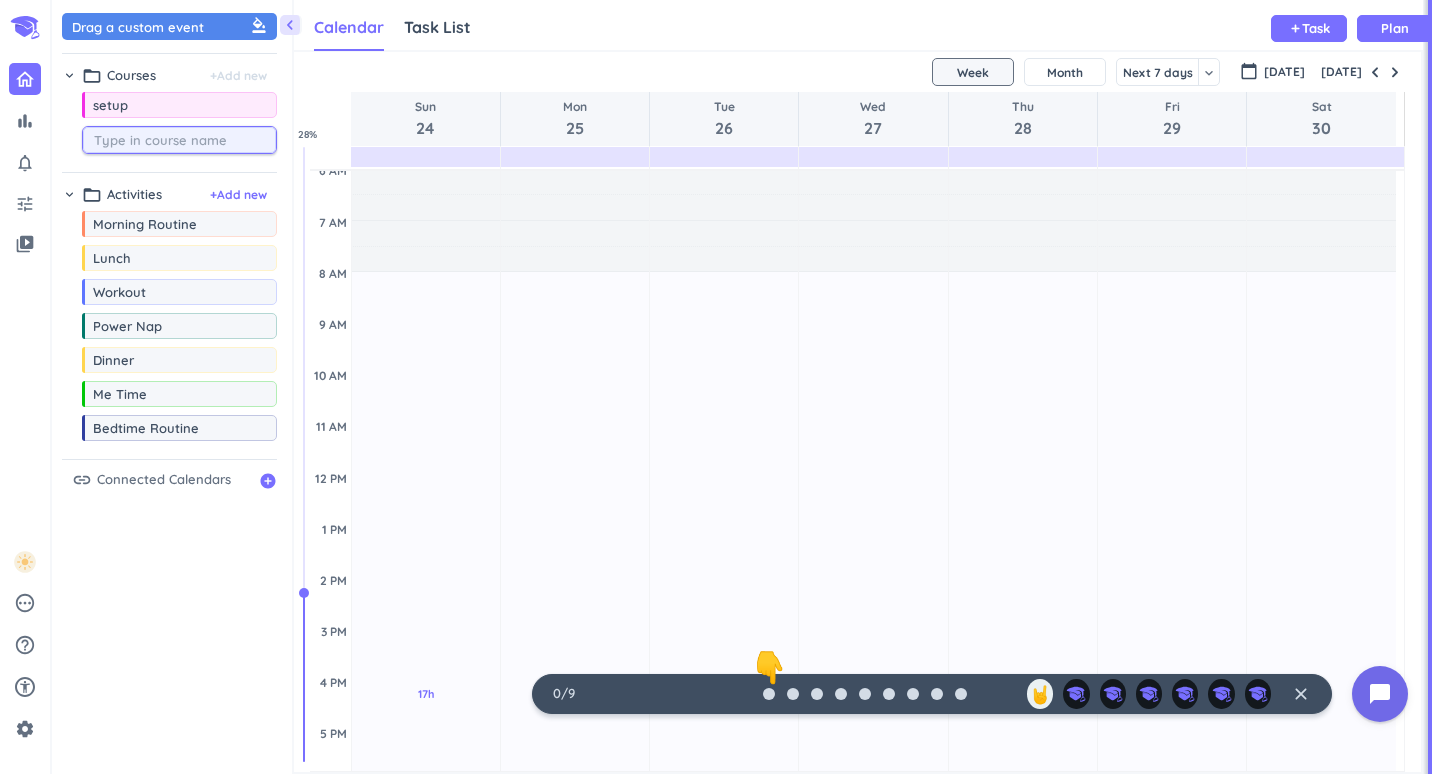 type on "C" 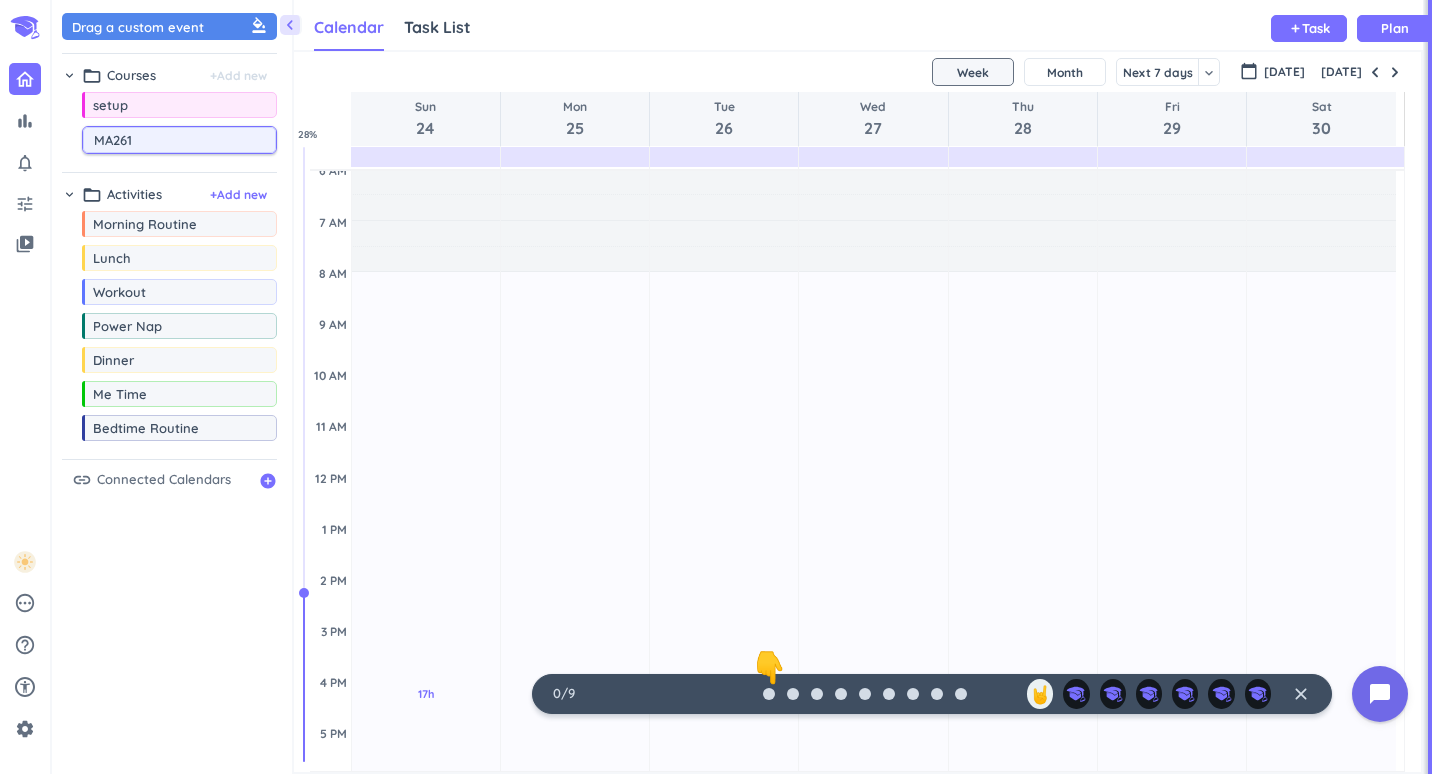 type on "MA261" 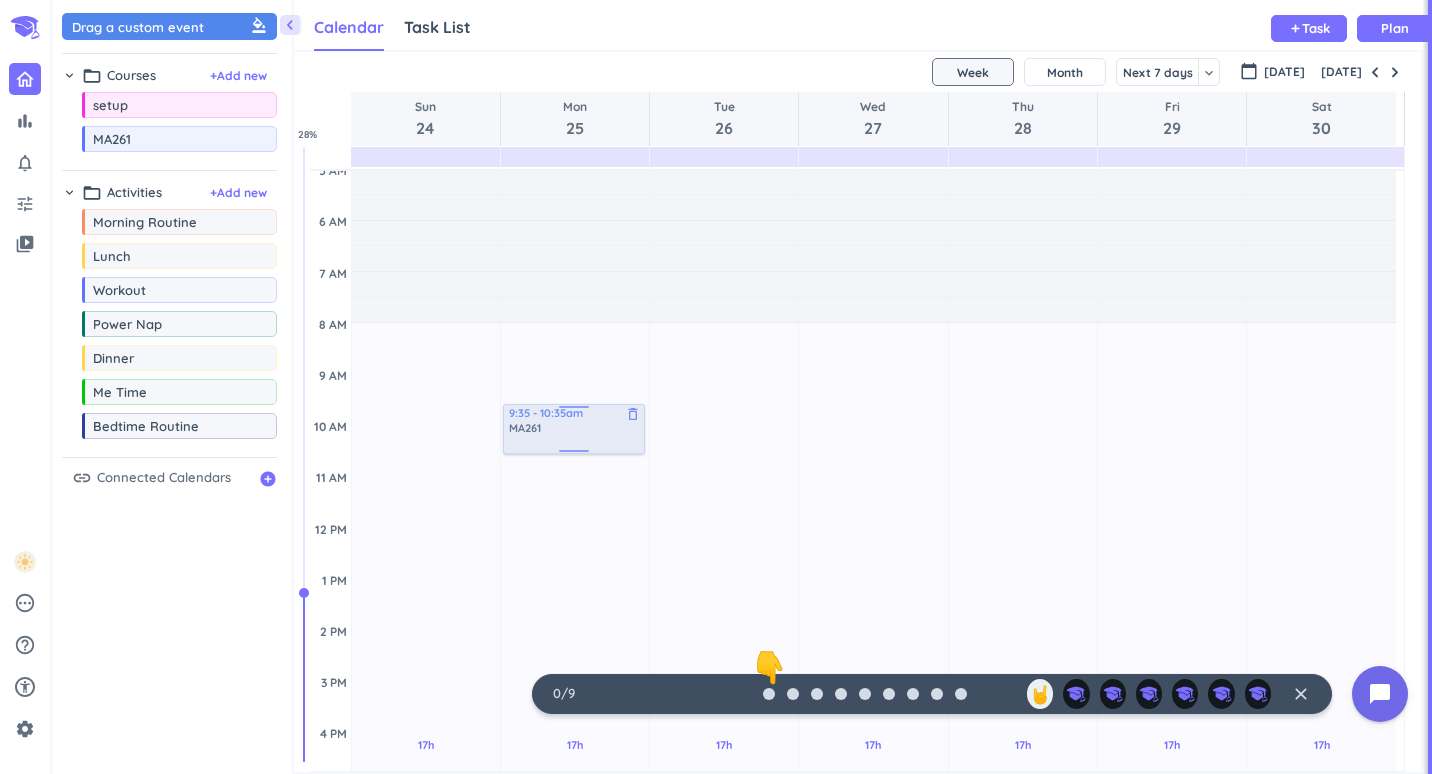 scroll, scrollTop: 100, scrollLeft: 0, axis: vertical 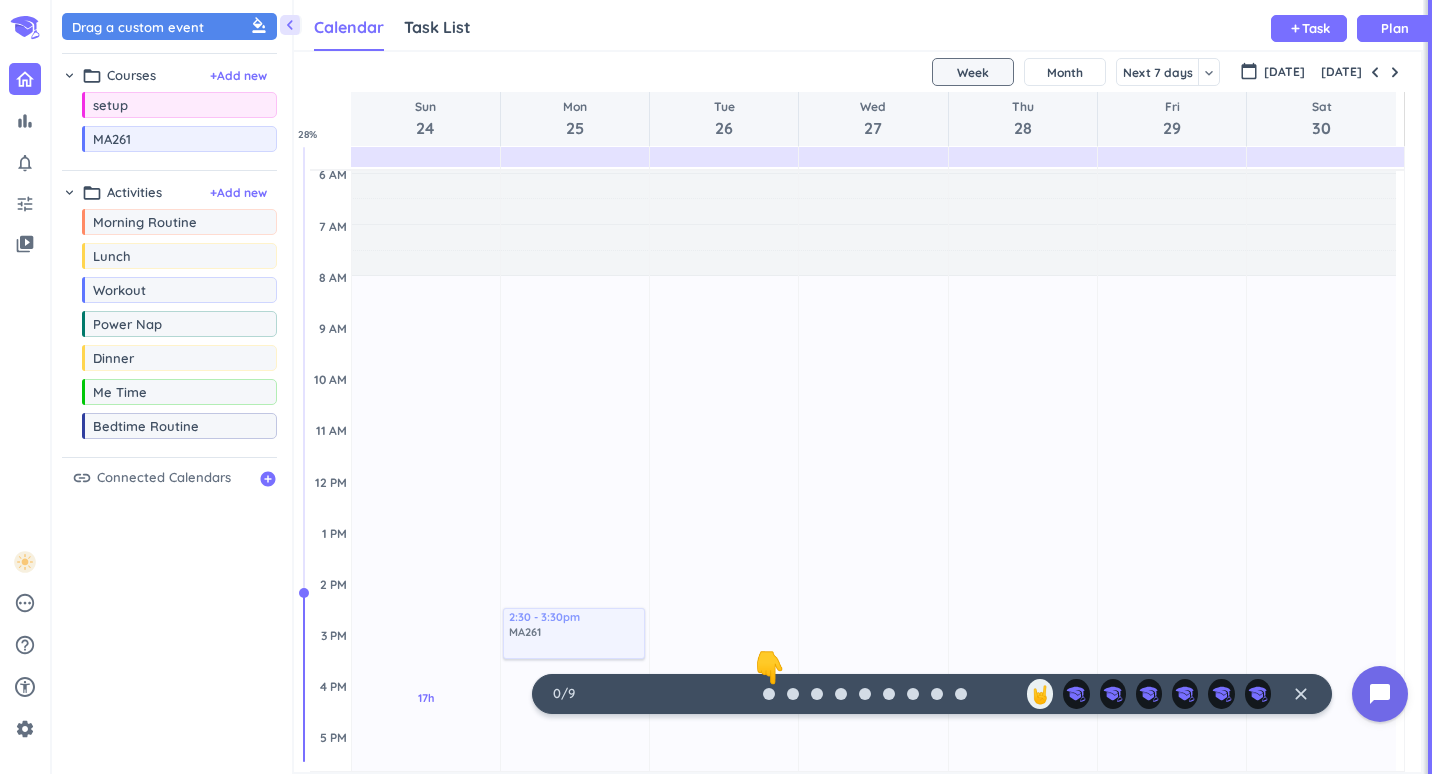 drag, startPoint x: 249, startPoint y: 139, endPoint x: 582, endPoint y: 609, distance: 576.0113 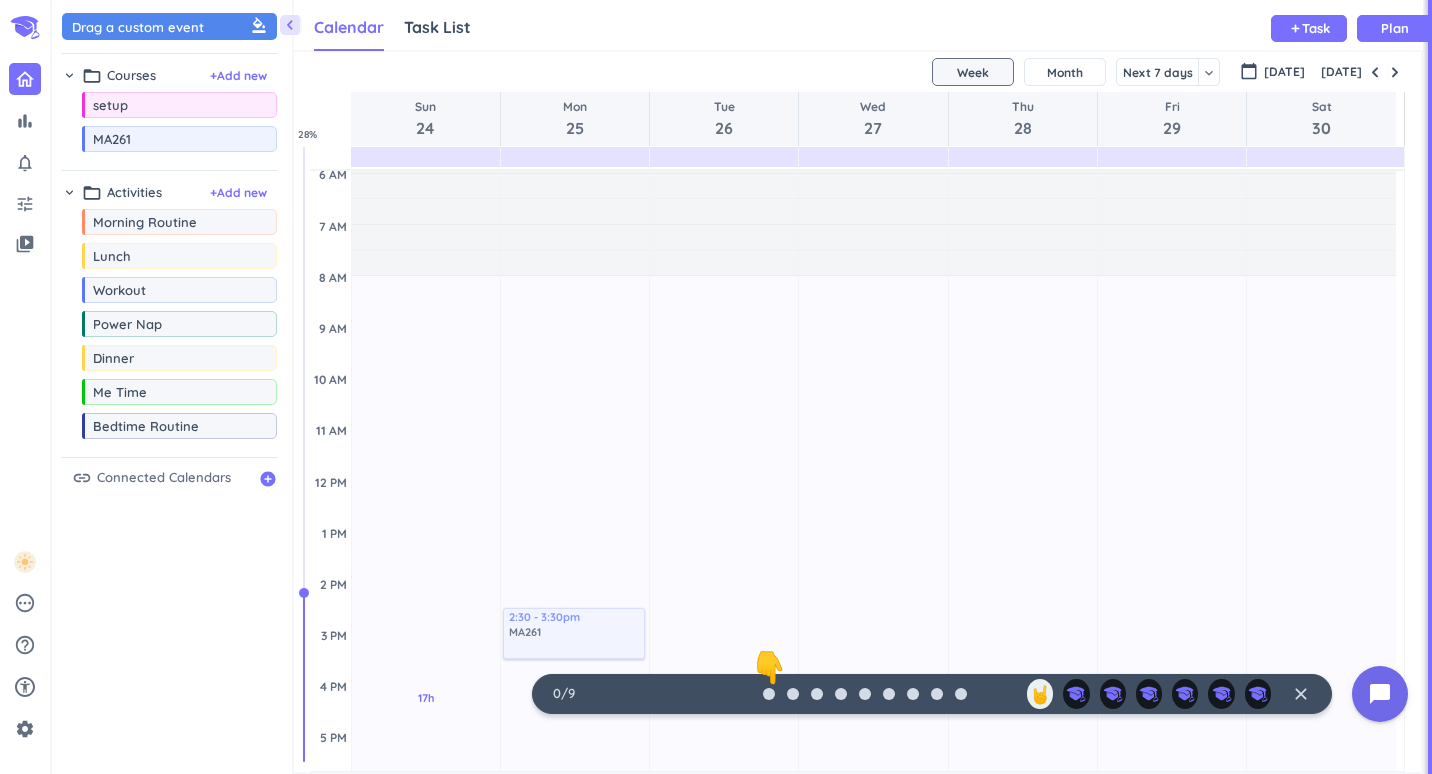 click on "chevron_left Drag a custom event format_color_fill chevron_right folder_open Courses   +  Add new drag_indicator setup more_horiz drag_indicator MA261 more_horiz chevron_right folder_open Activities   +  Add new drag_indicator Morning Routine more_horiz drag_indicator Lunch more_horiz drag_indicator Workout more_horiz drag_indicator Power Nap more_horiz drag_indicator Dinner more_horiz drag_indicator Me Time more_horiz drag_indicator Bedtime Routine more_horiz link Connected Calendars add_circle Calendar Task List Calendar keyboard_arrow_down add Task Plan SHOVEL [DATE] - [DATE] Week Month Next 7 days keyboard_arrow_down Week keyboard_arrow_down calendar_today [DATE] [DATE] Sun 24 Mon 25 Tue 26 Wed 27 Thu 28 Fri 29 Sat 30 4 AM 5 AM 6 AM 7 AM 8 AM 9 AM 10 AM 11 AM 12 PM 1 PM 2 PM 3 PM 4 PM 5 PM 6 PM 7 PM 8 PM 9 PM 10 PM 11 PM 12 AM 1 AM 2 AM 3 AM 17h  Past due Plan Adjust Awake Time Adjust Awake Time 17h  Past due Plan Adjust Awake Time Adjust Awake Time 2:30 - 3:30pm MA261 delete_outline 17h  Past due %" at bounding box center (742, 387) 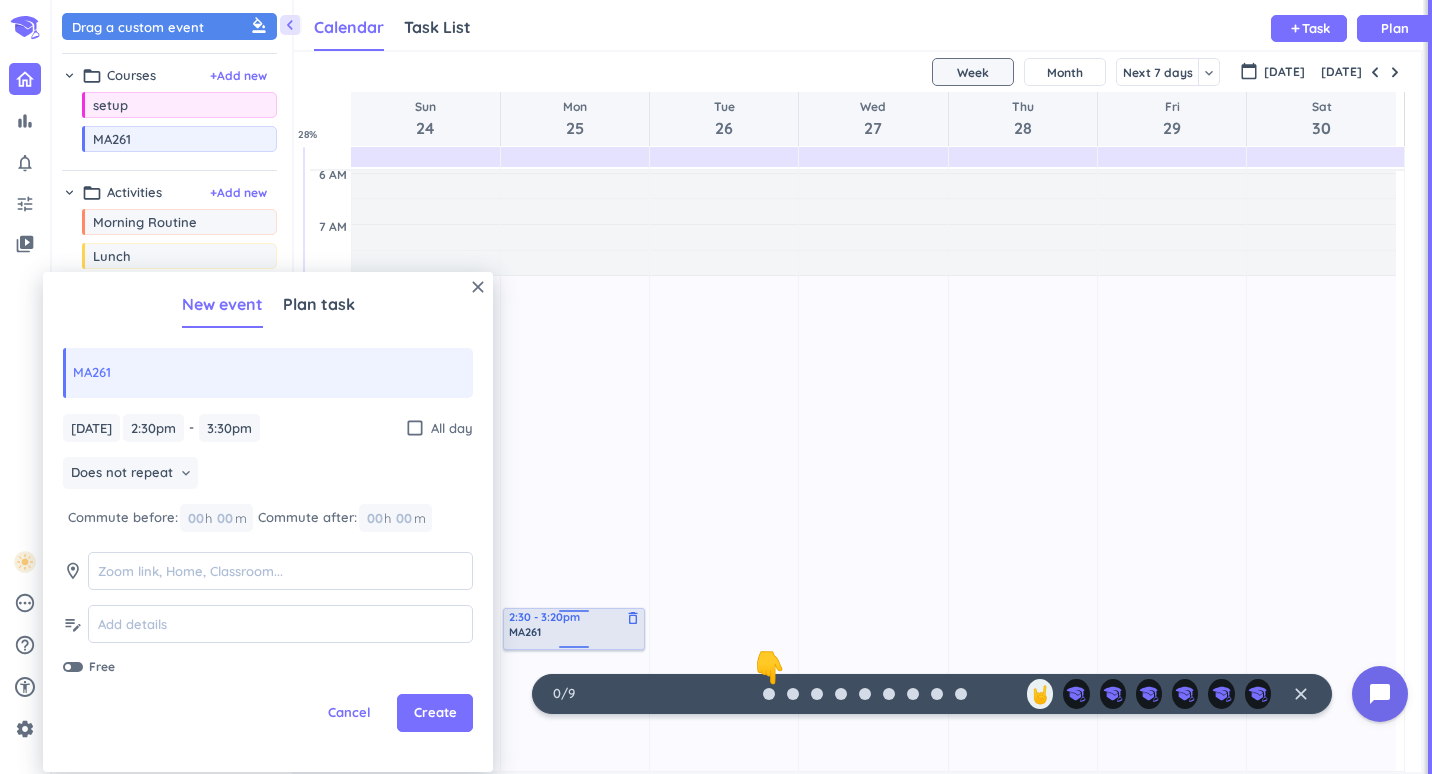 click on "17h  Past due Plan Adjust Awake Time Adjust Awake Time 2:30 - 3:30pm MA261 delete_outline 2:30 - 3:20pm MA261 delete_outline" at bounding box center [575, 685] 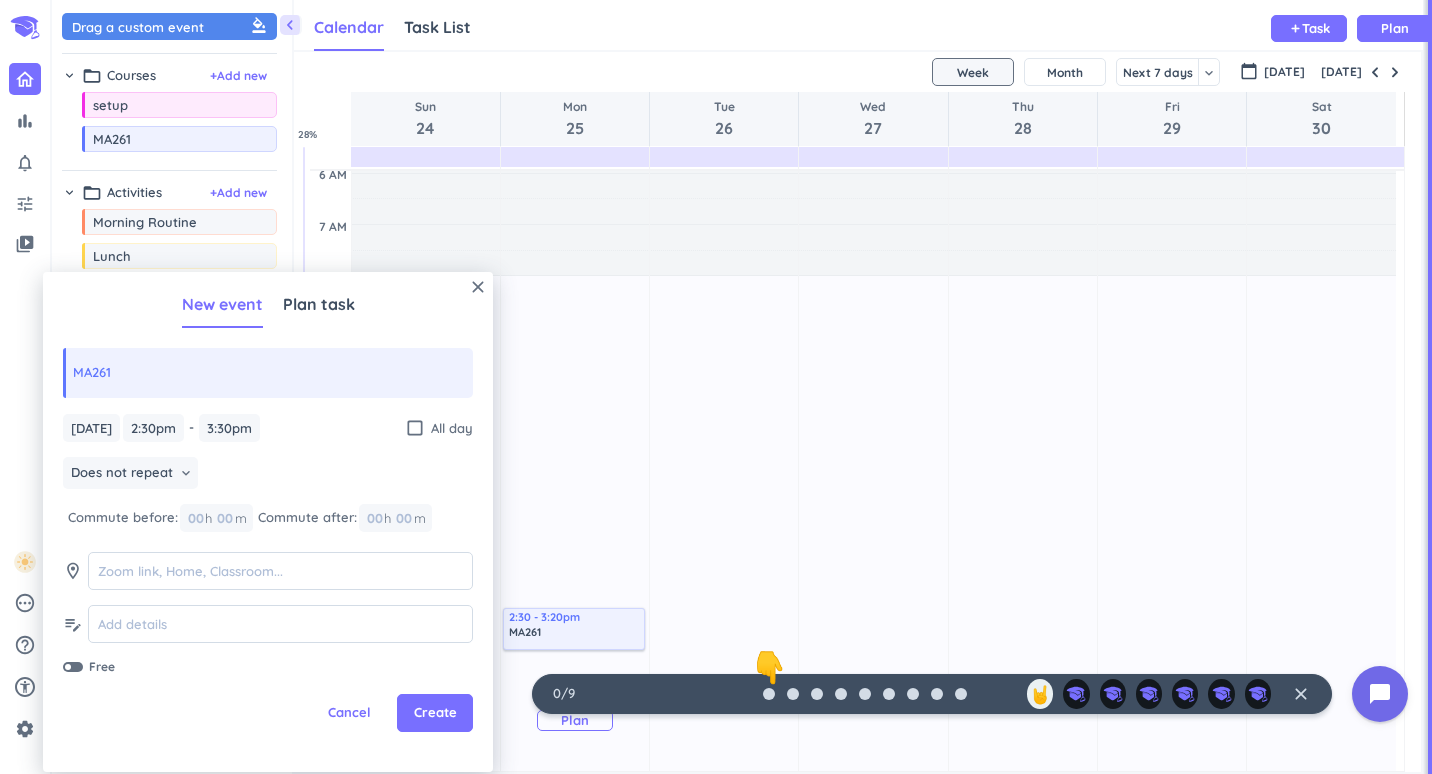 type on "3:20pm" 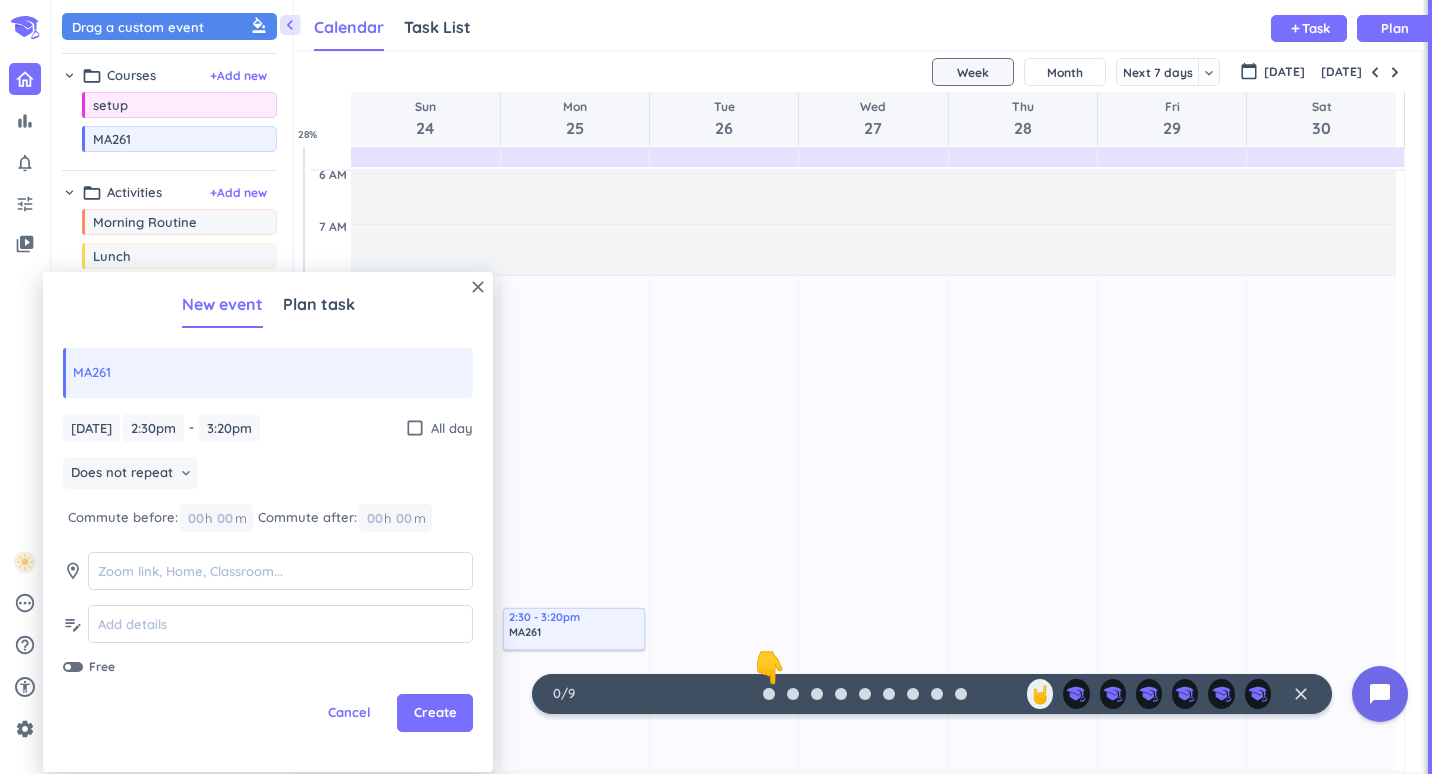 click on "MA261" at bounding box center (268, 373) 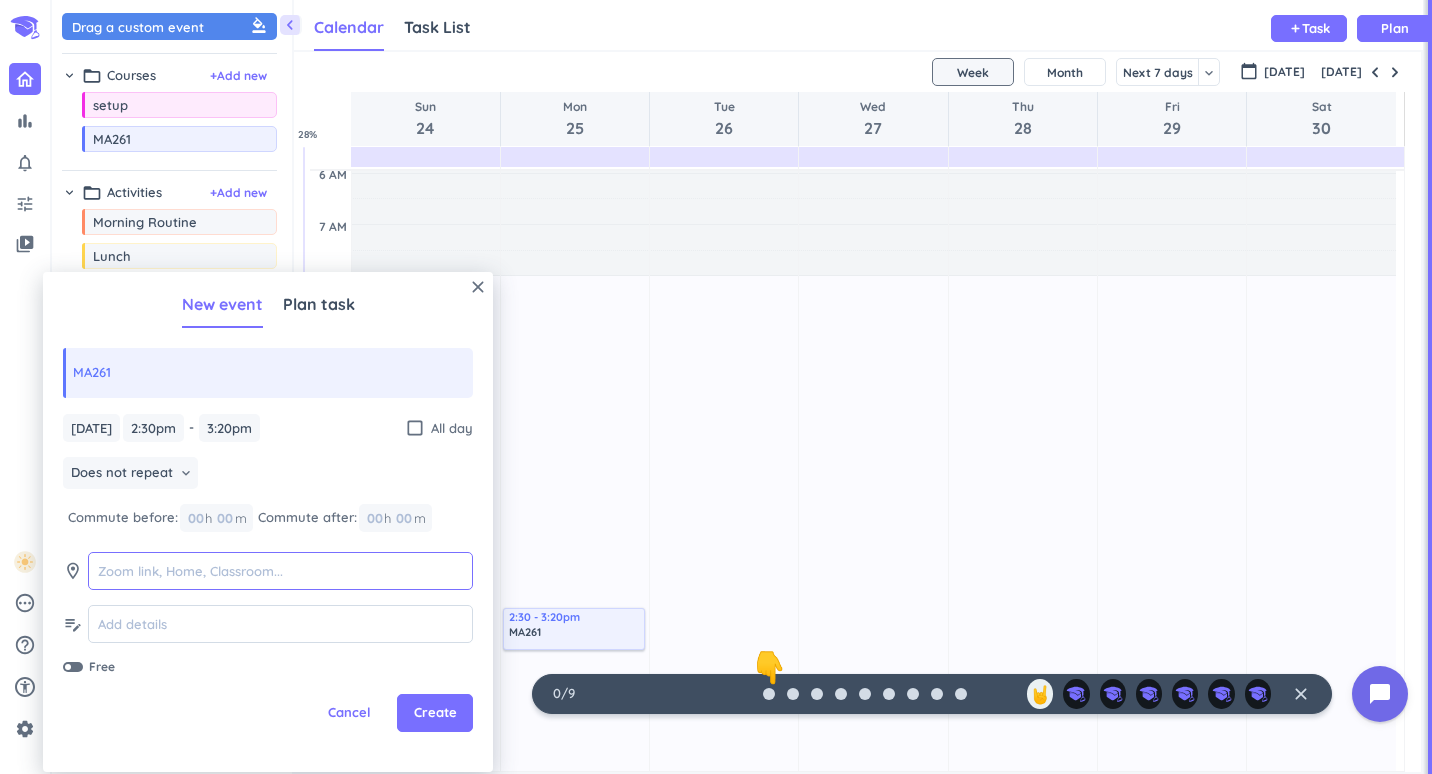 click at bounding box center (280, 571) 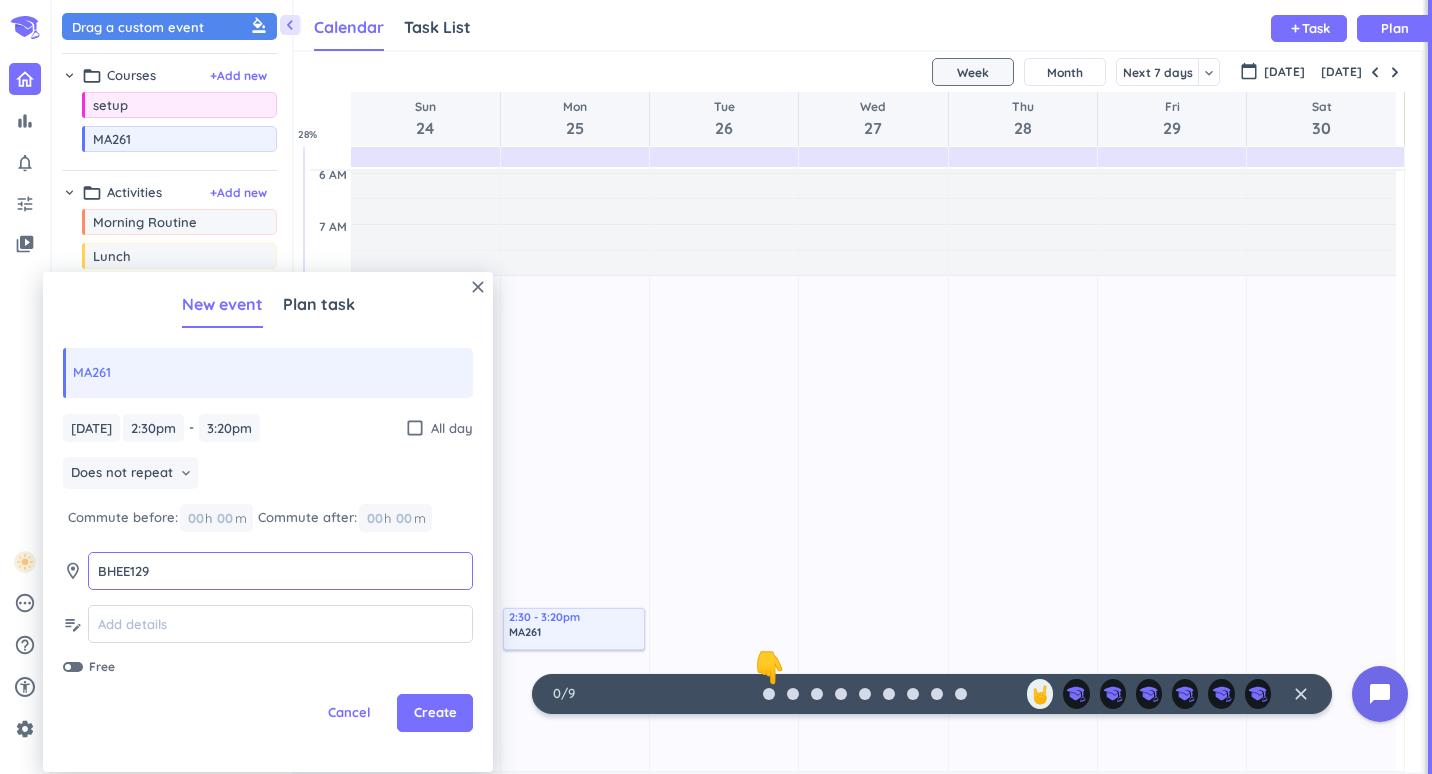 type on "BHEE129" 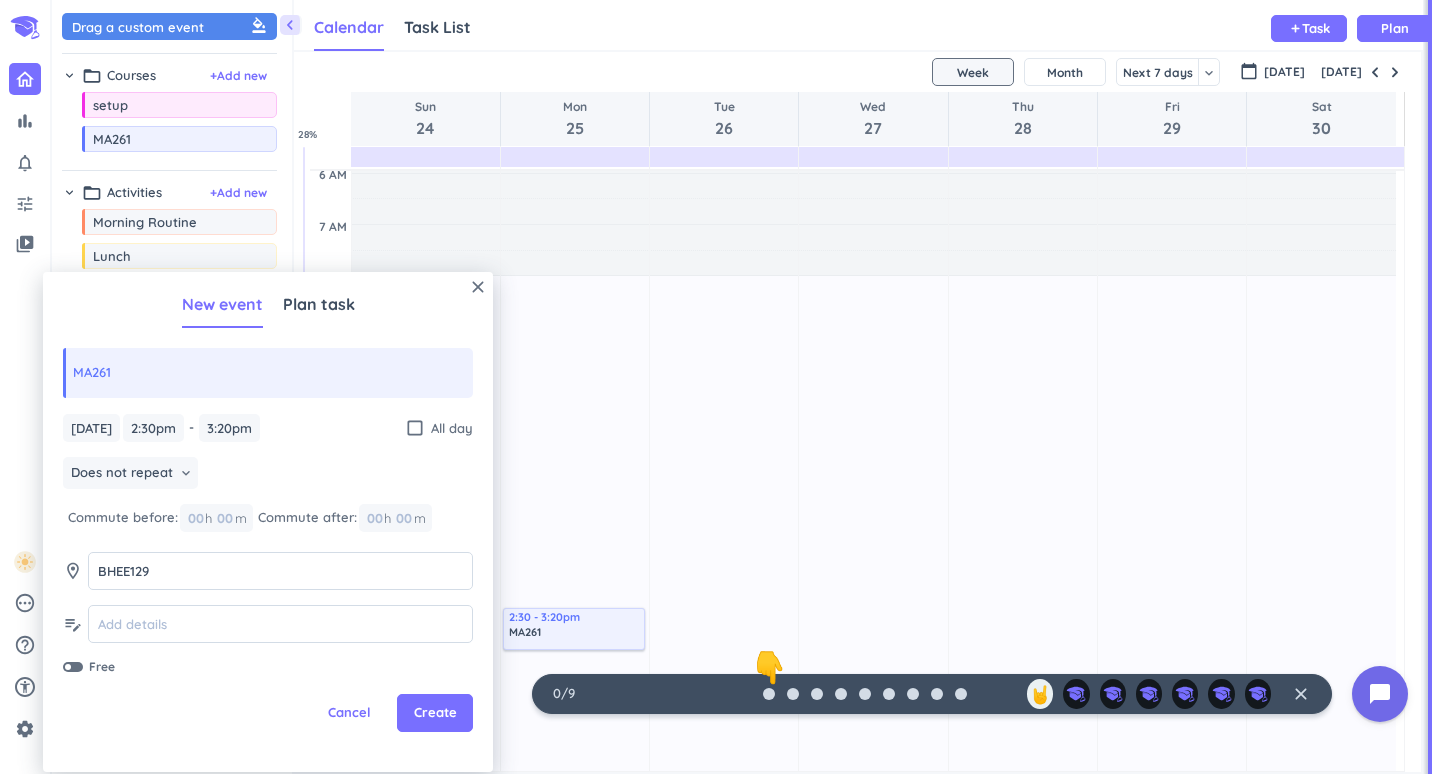 click on "Does not repeat keyboard_arrow_down" at bounding box center [268, 475] 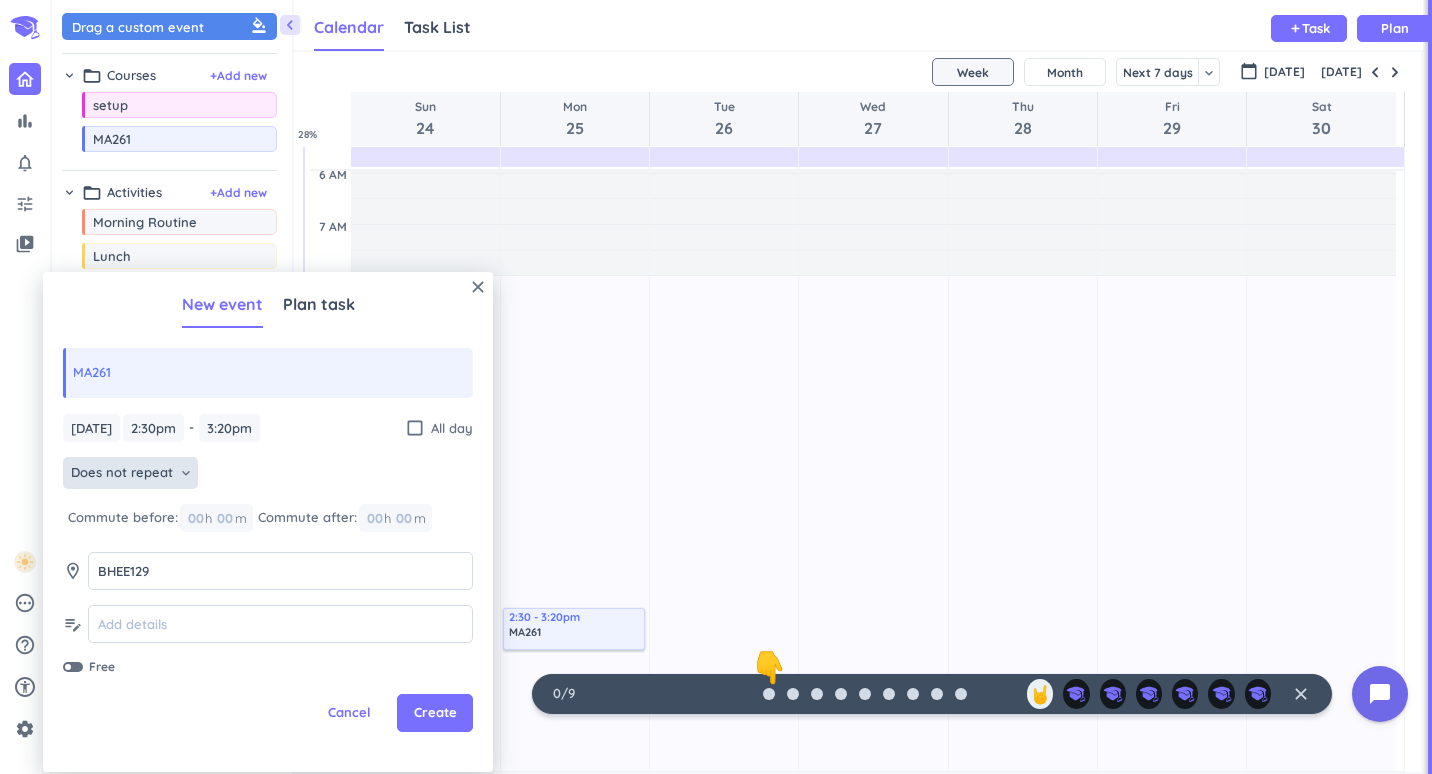 click on "Does not repeat" at bounding box center (122, 473) 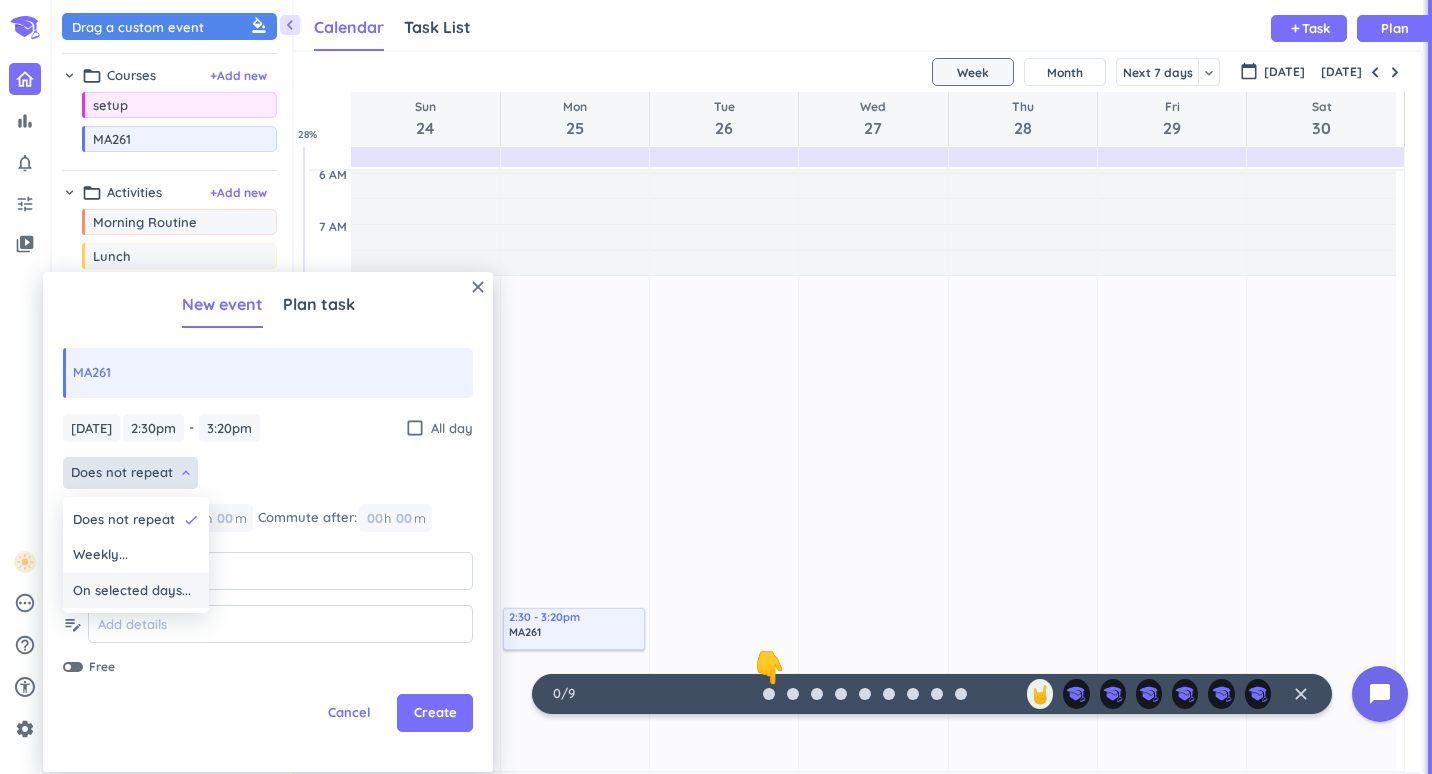 click on "On selected days..." at bounding box center (132, 591) 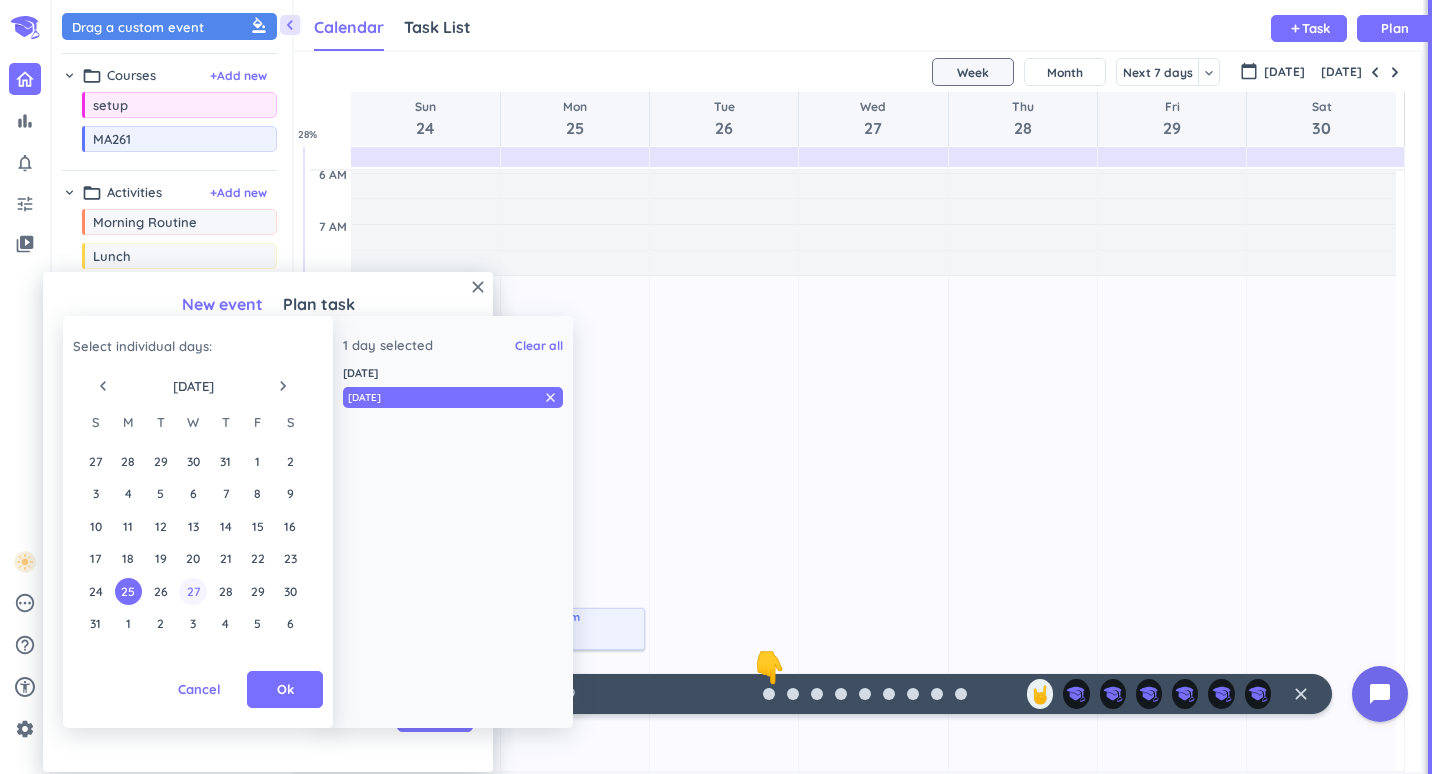 click on "27" at bounding box center (192, 591) 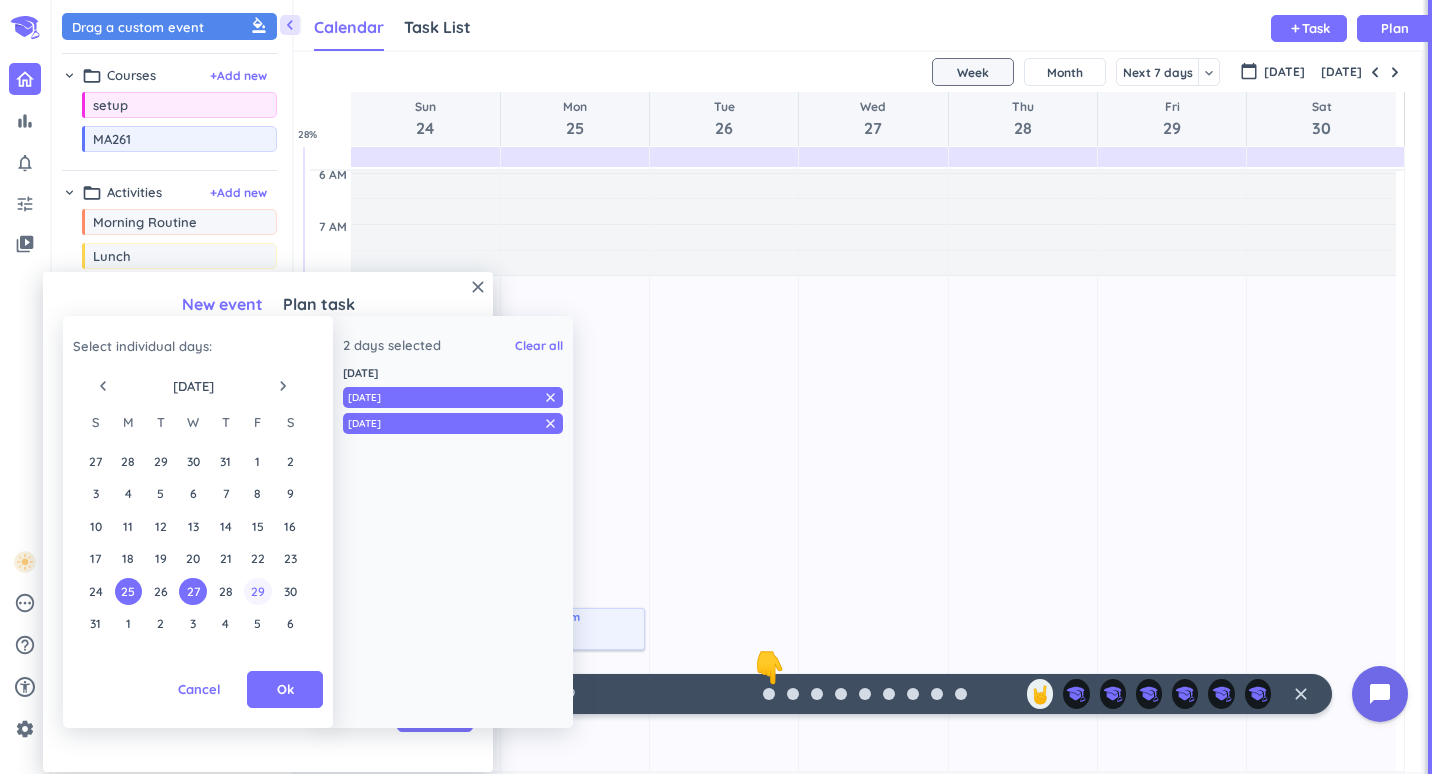 click on "29" at bounding box center [257, 591] 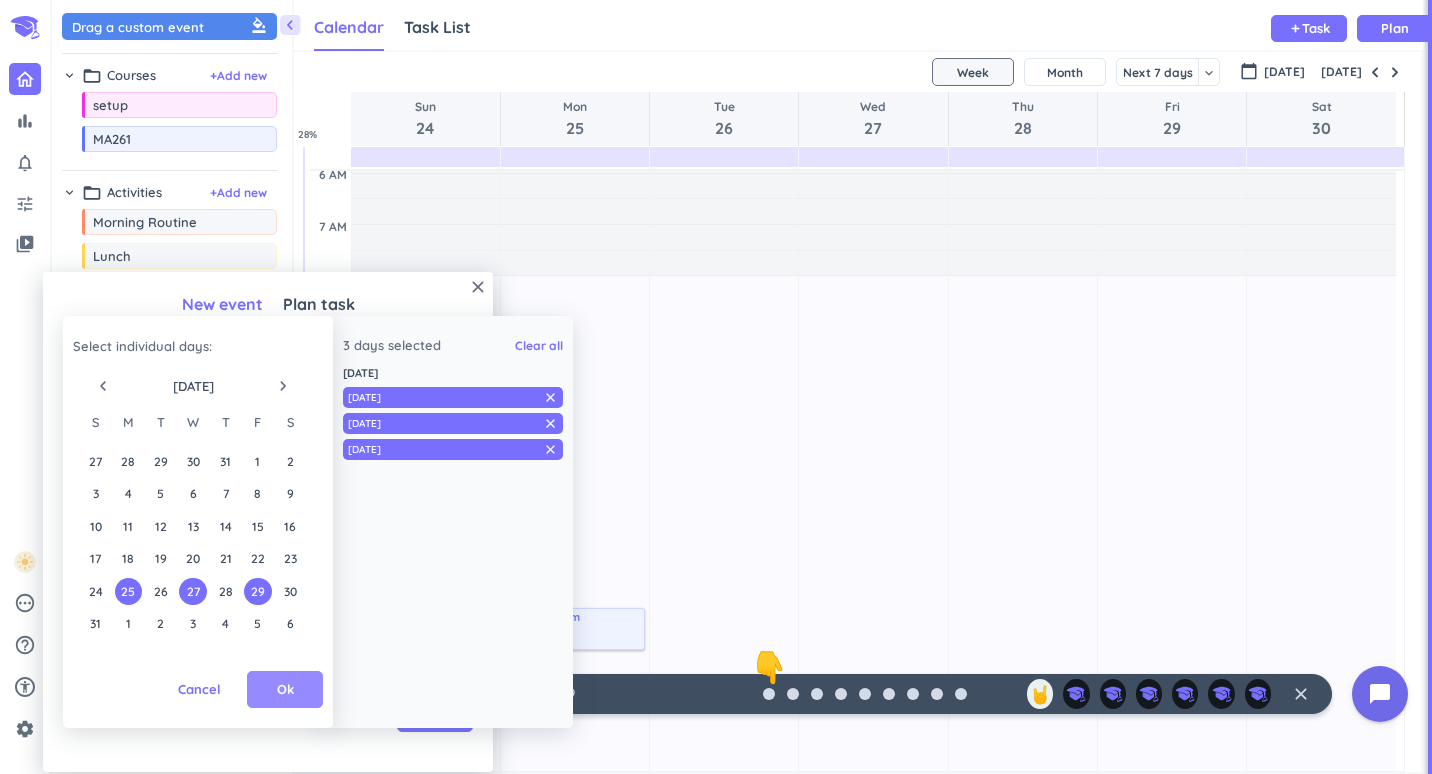 click on "Ok" at bounding box center (285, 690) 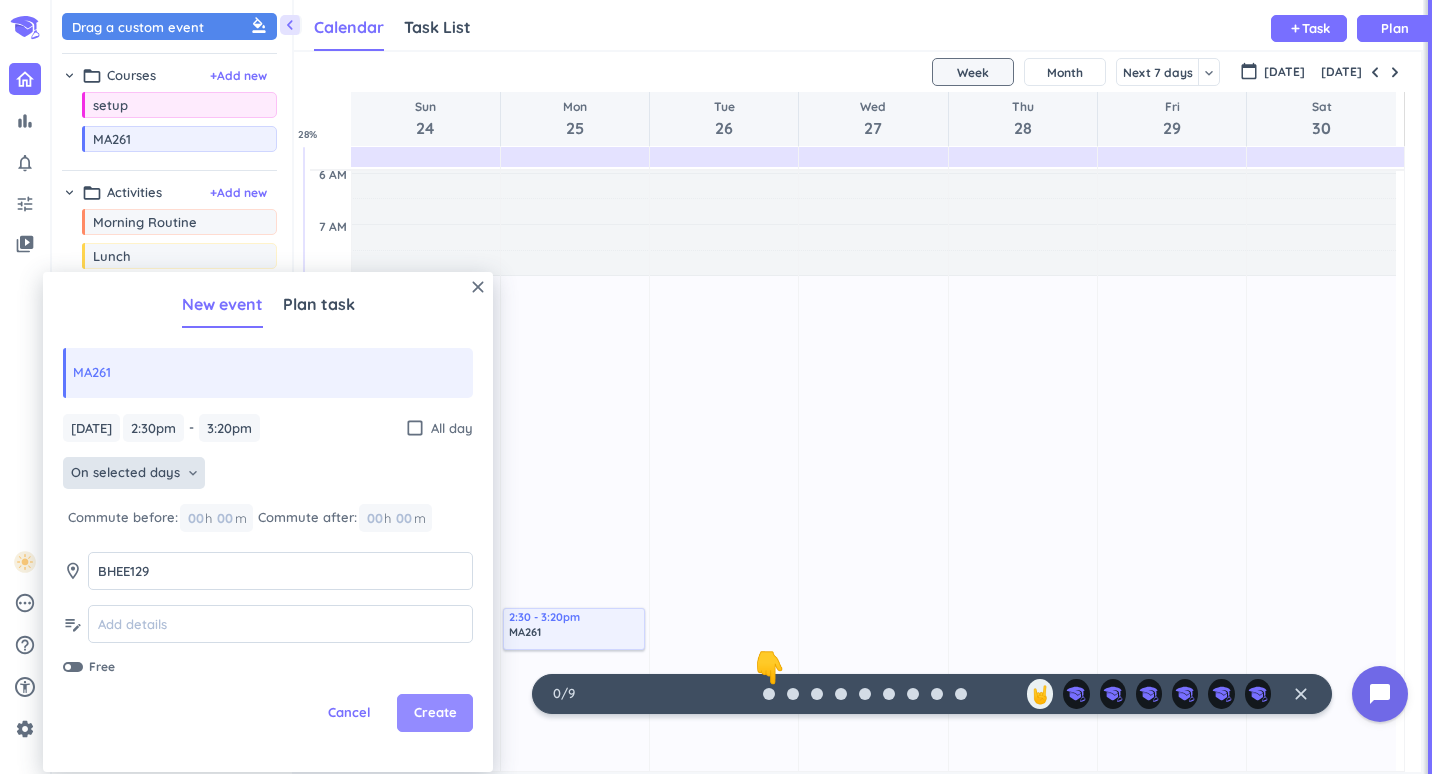 click on "Create" at bounding box center [435, 713] 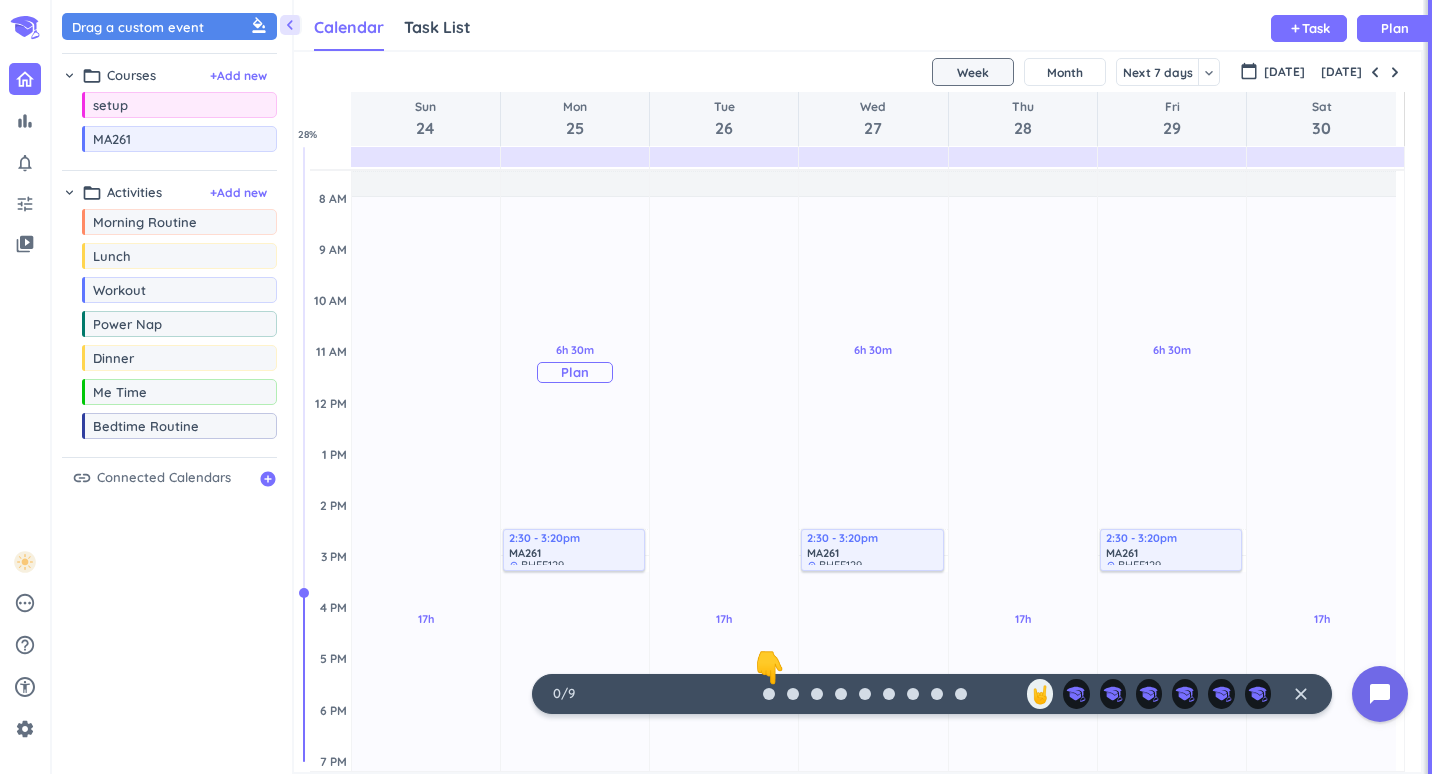 scroll, scrollTop: 229, scrollLeft: 0, axis: vertical 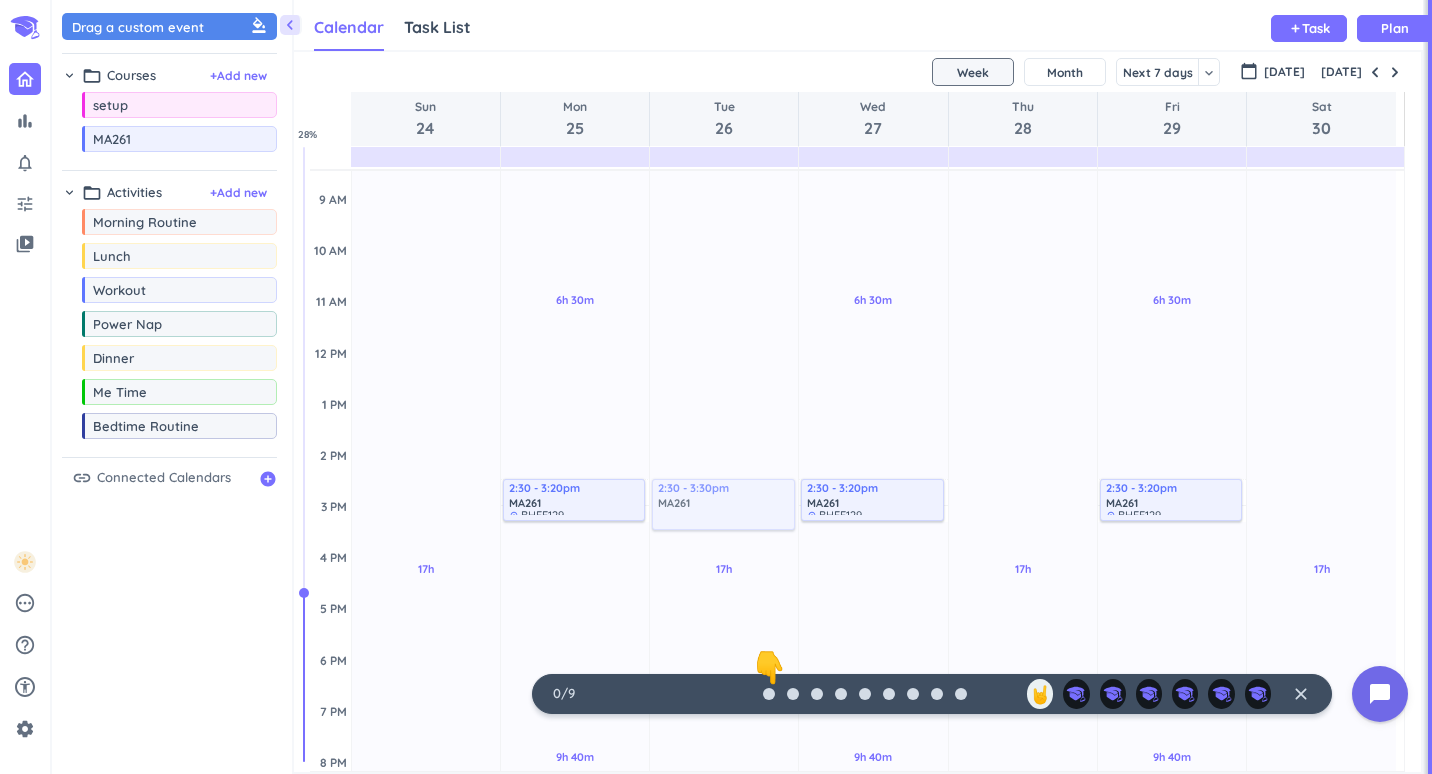 drag, startPoint x: 119, startPoint y: 146, endPoint x: 717, endPoint y: 455, distance: 673.1159 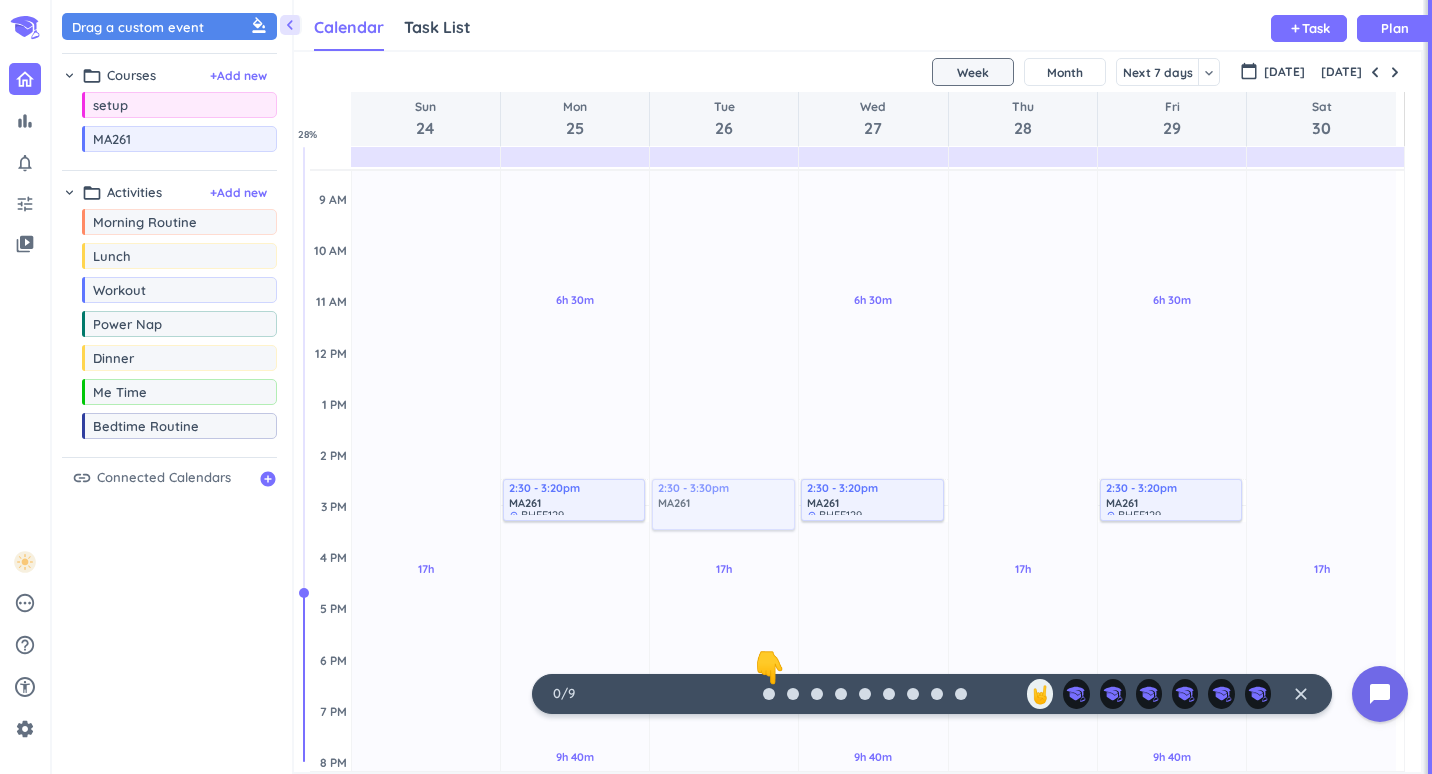 click on "chevron_left Drag a custom event format_color_fill chevron_right folder_open Courses   +  Add new drag_indicator setup more_horiz drag_indicator MA261 more_horiz chevron_right folder_open Activities   +  Add new drag_indicator Morning Routine more_horiz drag_indicator Lunch more_horiz drag_indicator Workout more_horiz drag_indicator Power Nap more_horiz drag_indicator Dinner more_horiz drag_indicator Me Time more_horiz drag_indicator Bedtime Routine more_horiz link Connected Calendars add_circle Calendar Task List Calendar keyboard_arrow_down add Task Plan SHOVEL [DATE] - [DATE] Week Month Next 7 days keyboard_arrow_down Week keyboard_arrow_down calendar_today [DATE] [DATE] Sun 24 Mon 25 Tue 26 Wed 27 Thu 28 Fri 29 Sat 30 4 AM 5 AM 6 AM 7 AM 8 AM 9 AM 10 AM 11 AM 12 PM 1 PM 2 PM 3 PM 4 PM 5 PM 6 PM 7 PM 8 PM 9 PM 10 PM 11 PM 12 AM 1 AM 2 AM 3 AM 17h  Past due Plan Adjust Awake Time Adjust Awake Time 6h 30m Past due Plan 9h 40m Past due Plan Adjust Awake Time Adjust Awake Time 2:30 - 3:20pm MA261 place %" at bounding box center (742, 387) 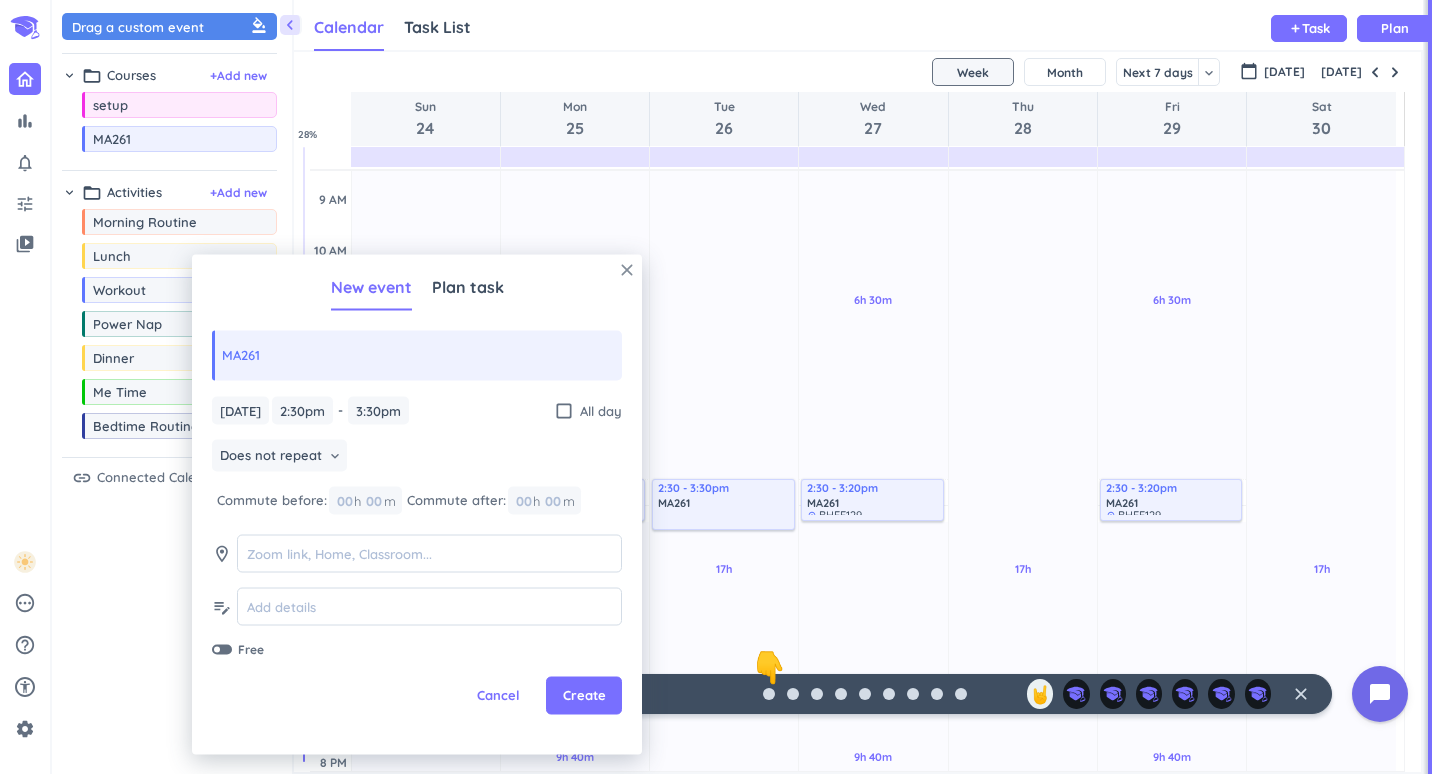 click on "close" at bounding box center [627, 270] 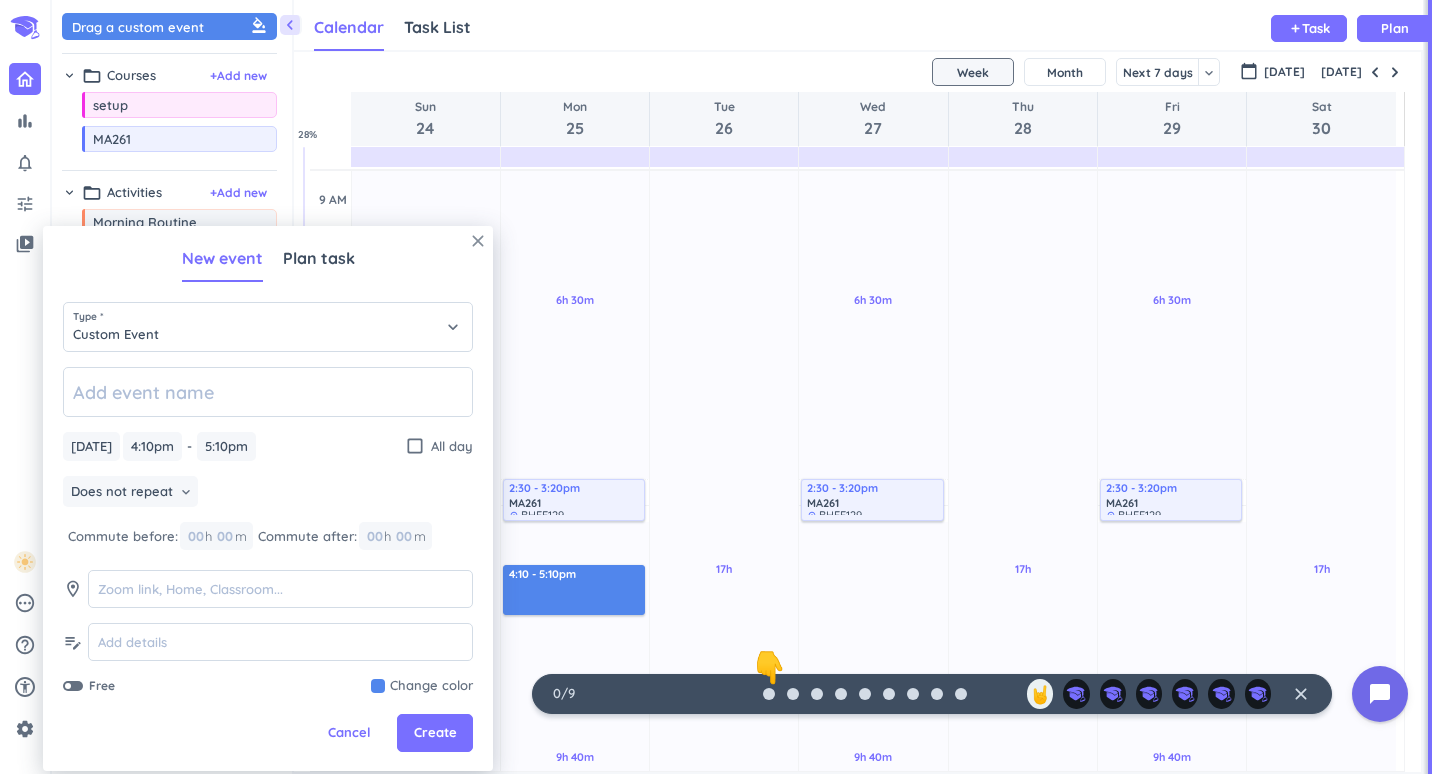 click on "close" at bounding box center [478, 241] 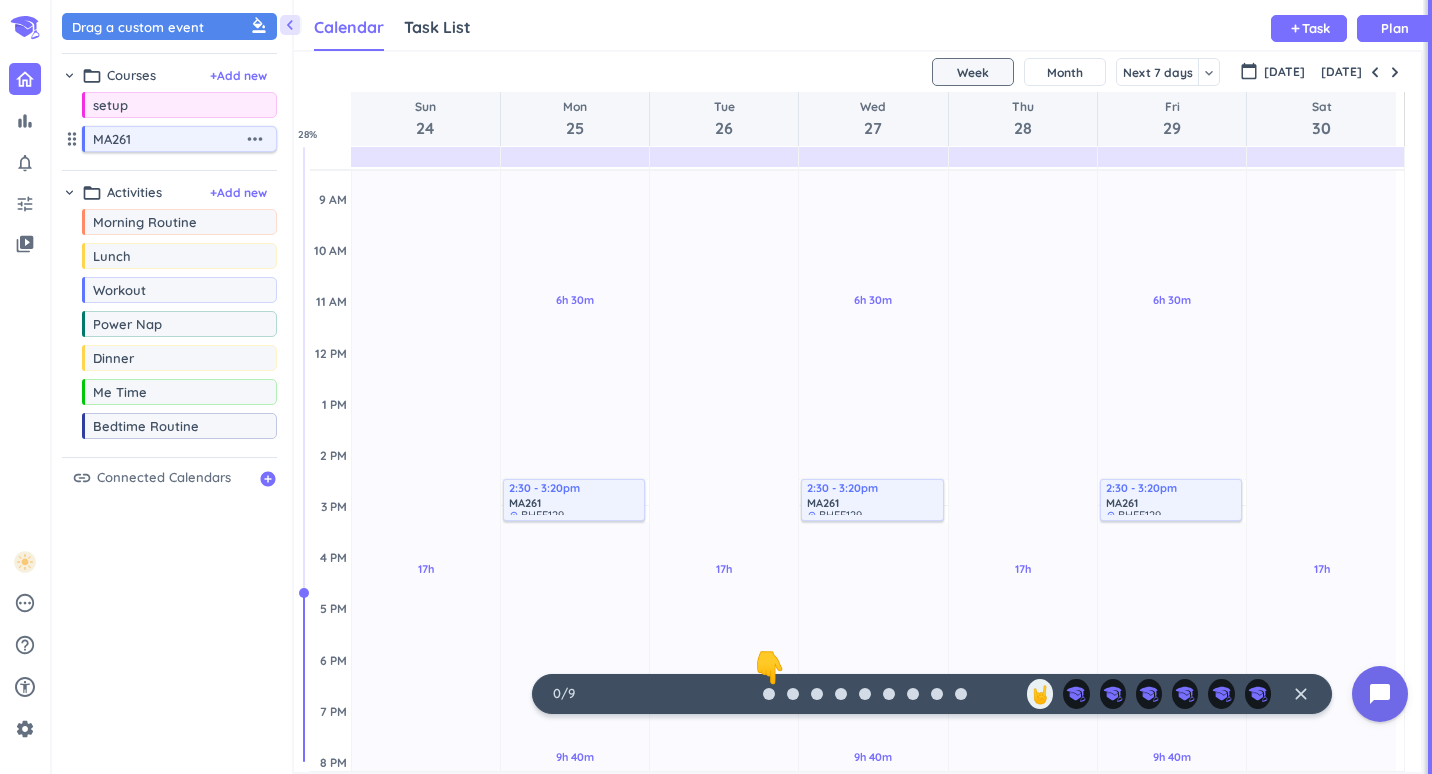 click on "MA261" at bounding box center (168, 139) 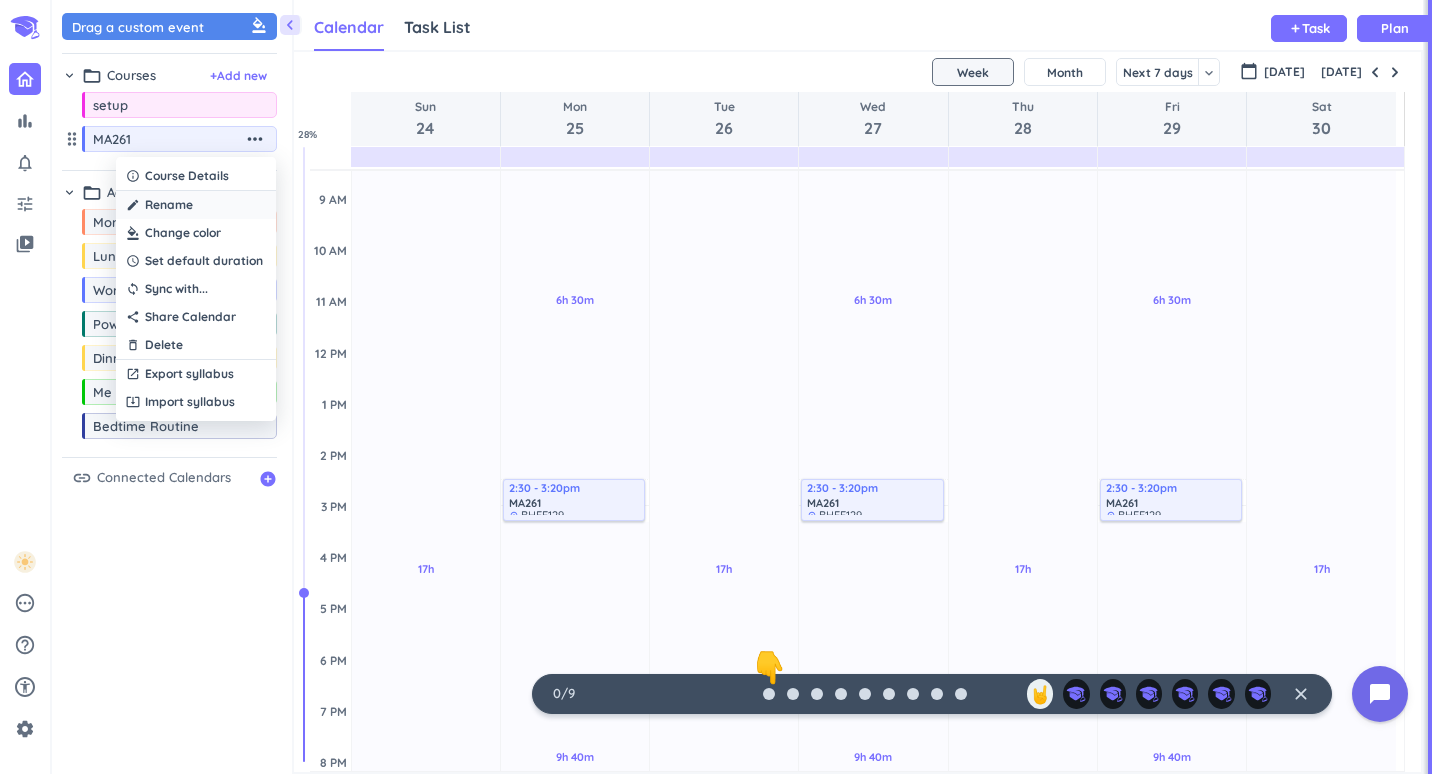 click on "Rename" at bounding box center [169, 205] 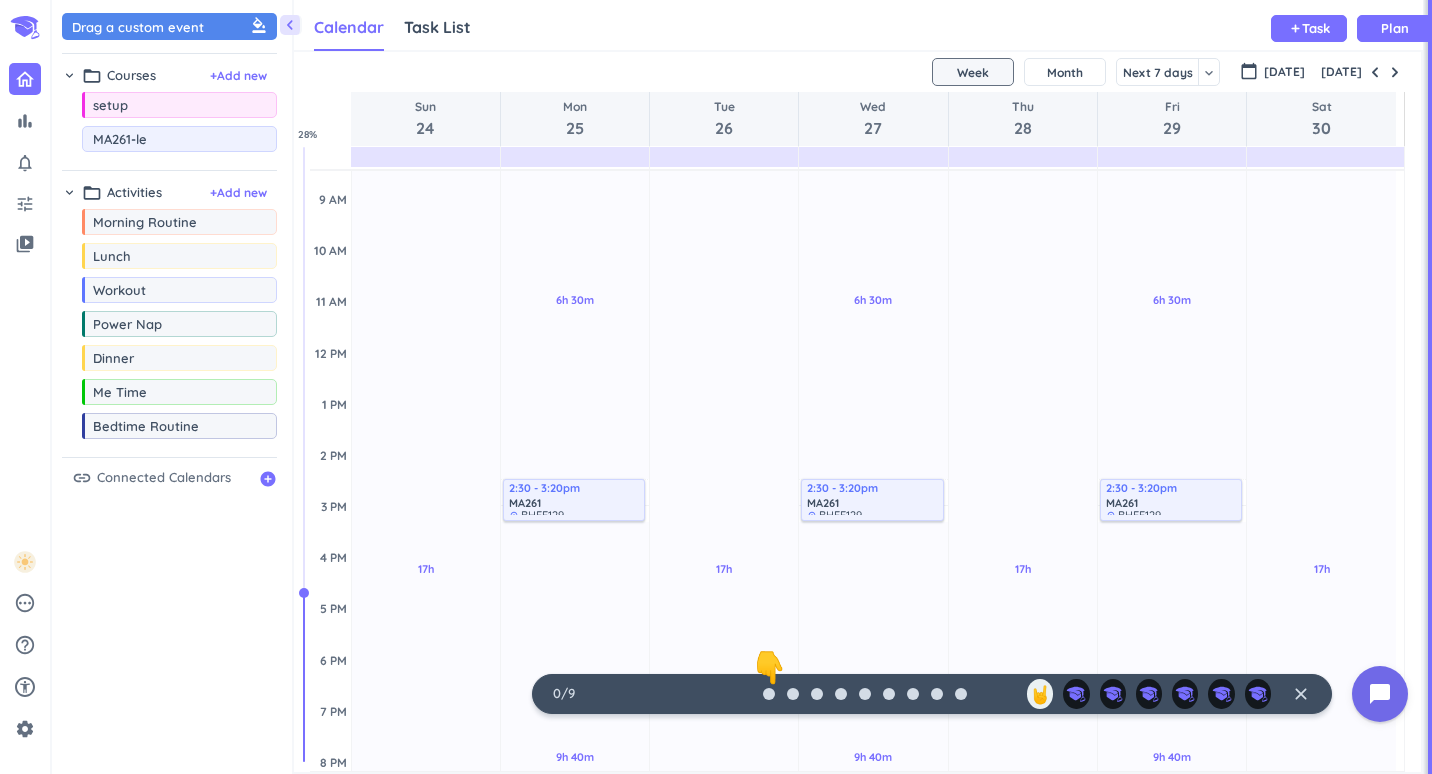 type on "MA261-lec" 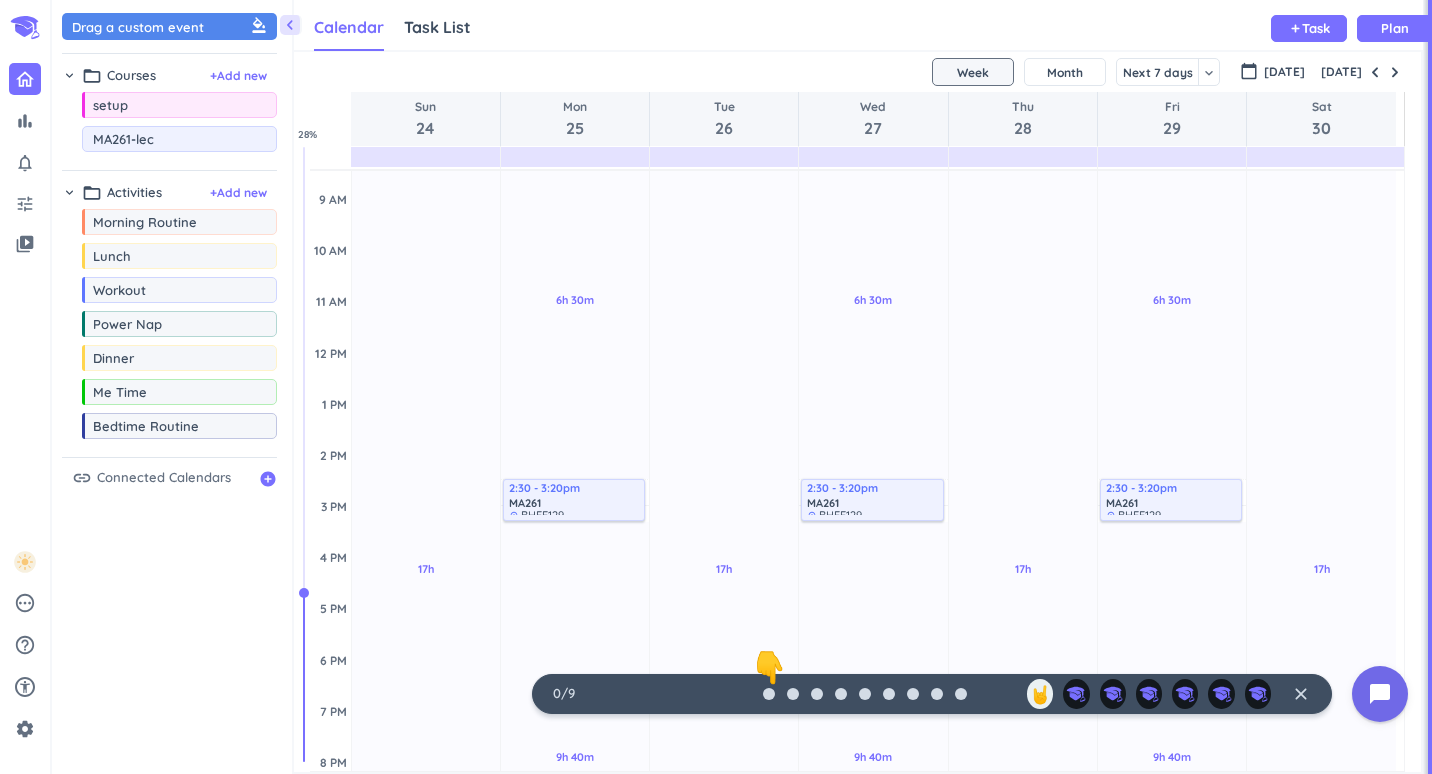 click on "Drag a custom event format_color_fill chevron_right folder_open Courses   +  Add new drag_indicator setup more_horiz MA261-lec chevron_right folder_open Activities   +  Add new drag_indicator Morning Routine more_horiz drag_indicator Lunch more_horiz drag_indicator Workout more_horiz drag_indicator Power Nap more_horiz drag_indicator Dinner more_horiz drag_indicator Me Time more_horiz drag_indicator Bedtime Routine more_horiz link Connected Calendars add_circle" at bounding box center [172, 392] 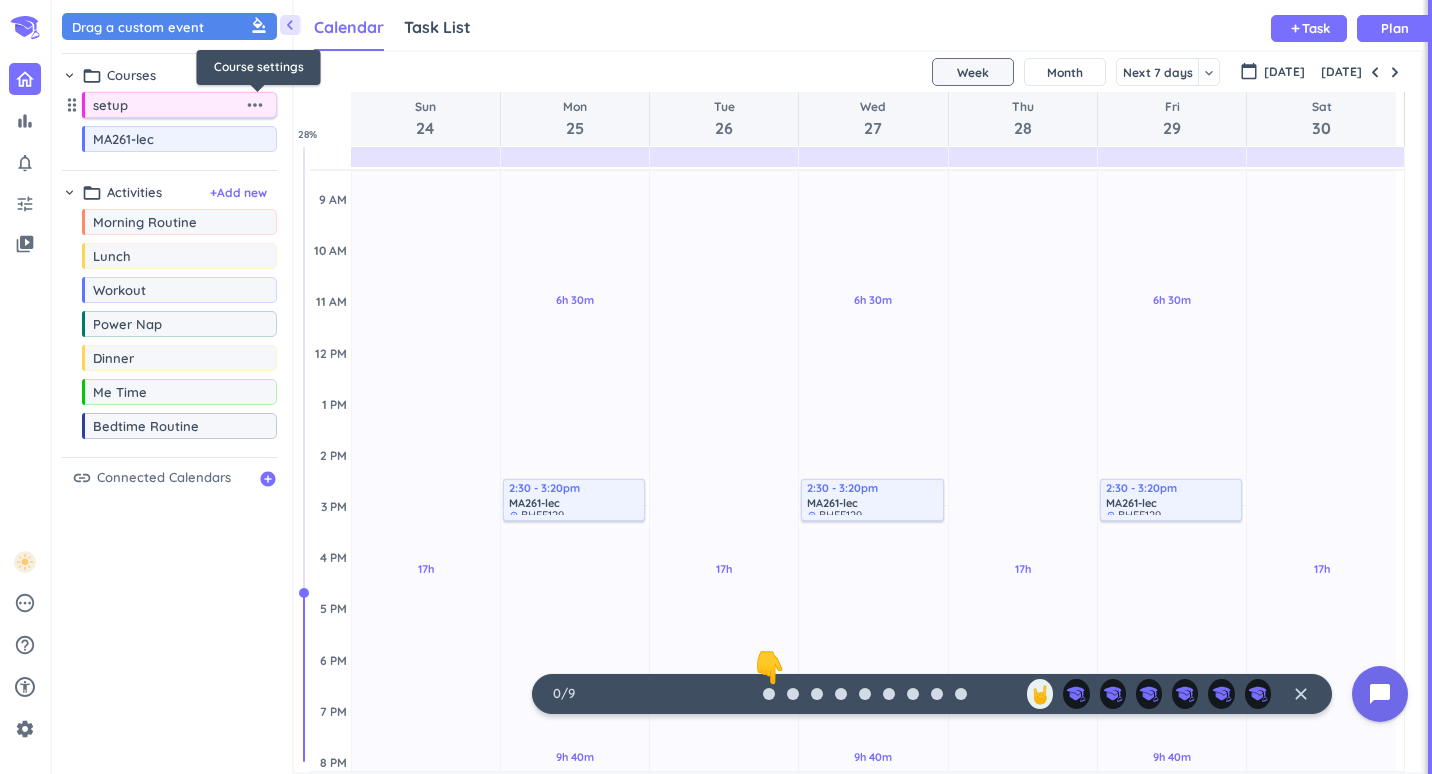 click on "more_horiz" at bounding box center (255, 105) 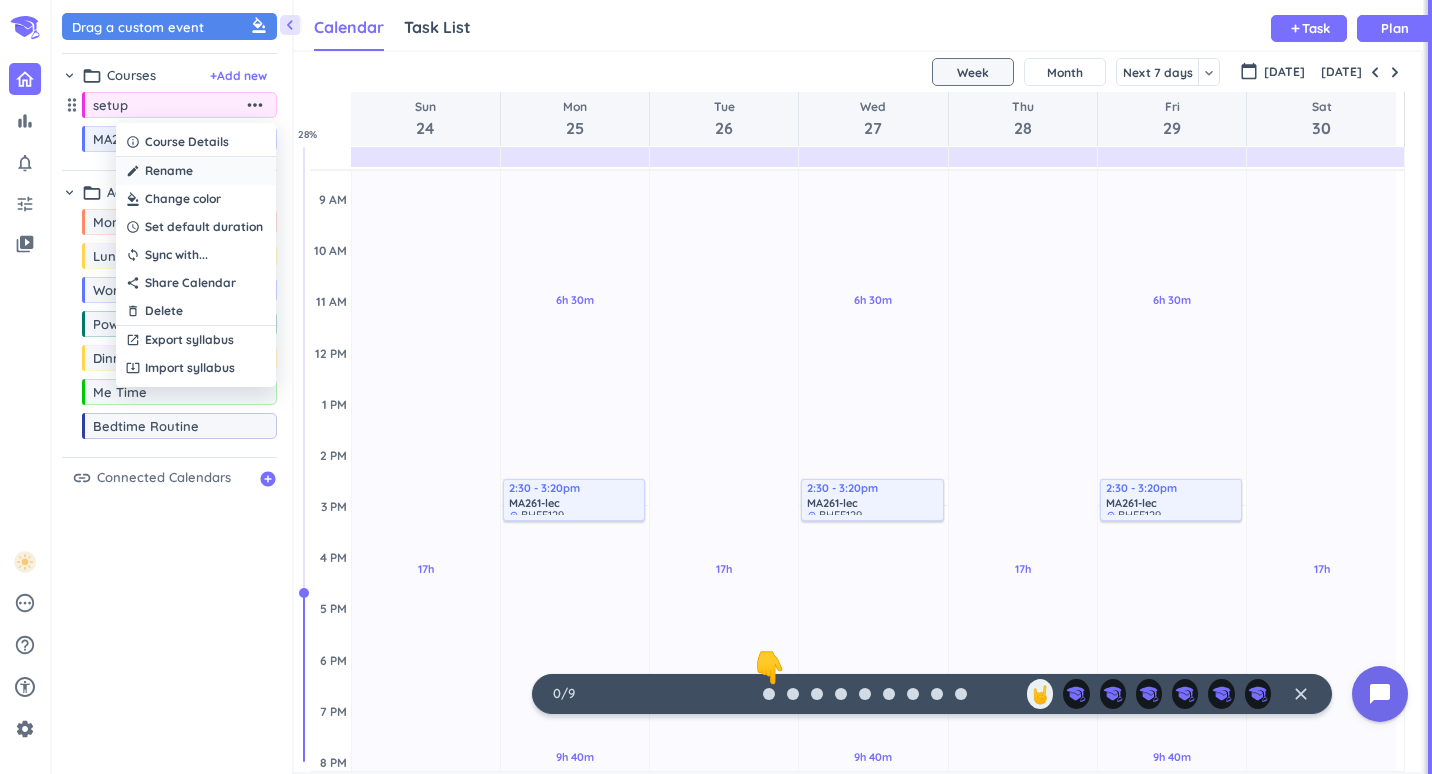 click on "create Rename" at bounding box center (196, 171) 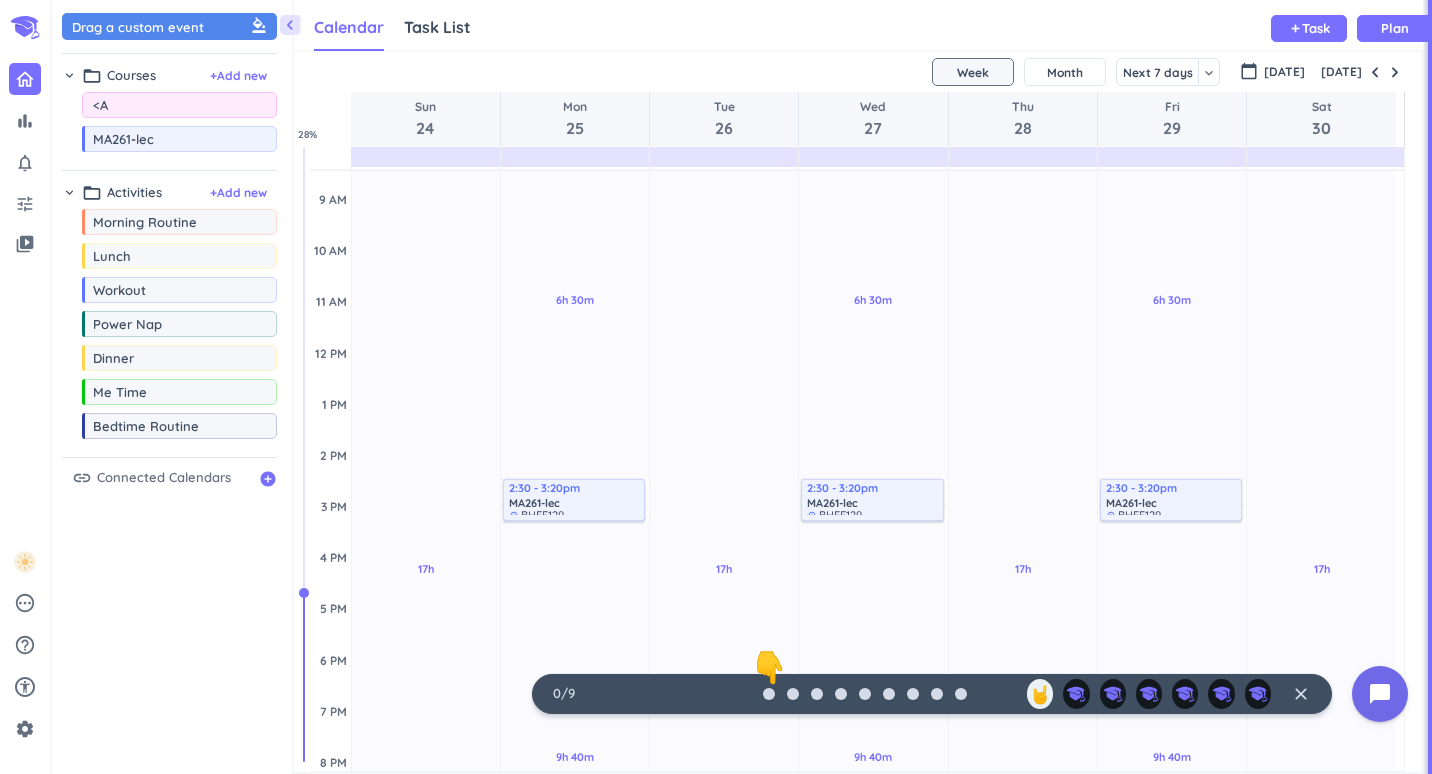 type on "<" 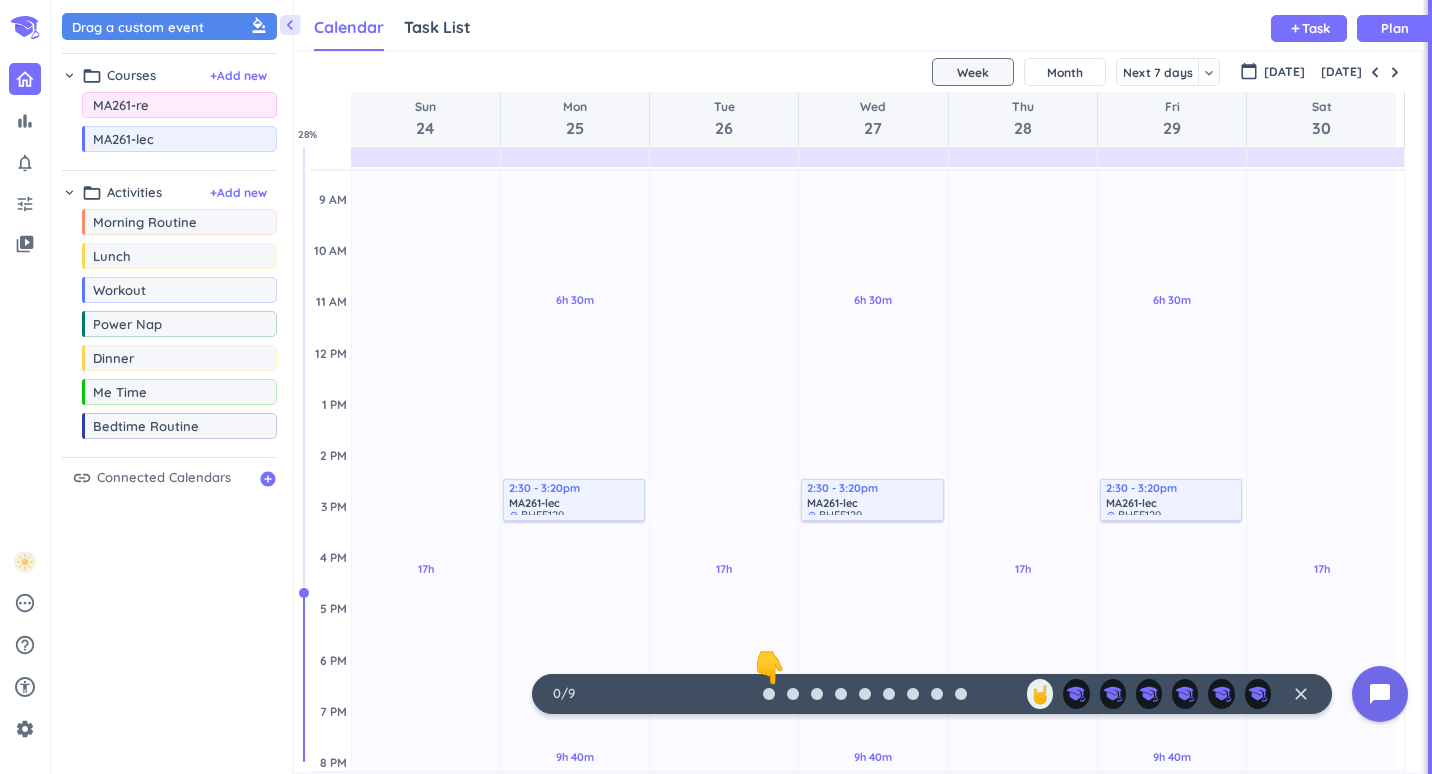 type on "MA261-rec" 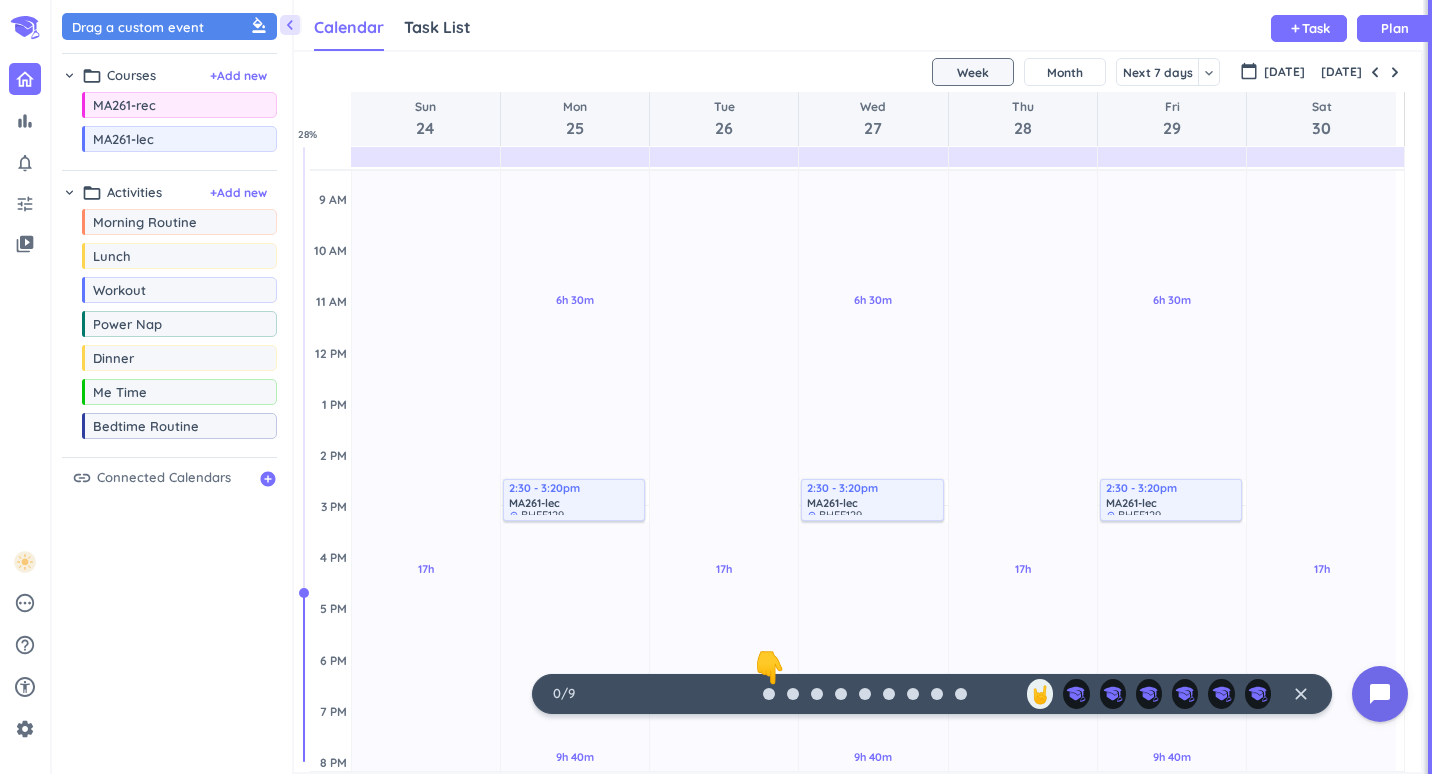 click on "chevron_right folder_open Courses   +  Add new drag_indicator MA261-rec more_horiz drag_indicator MA261-lec more_horiz" at bounding box center [169, 112] 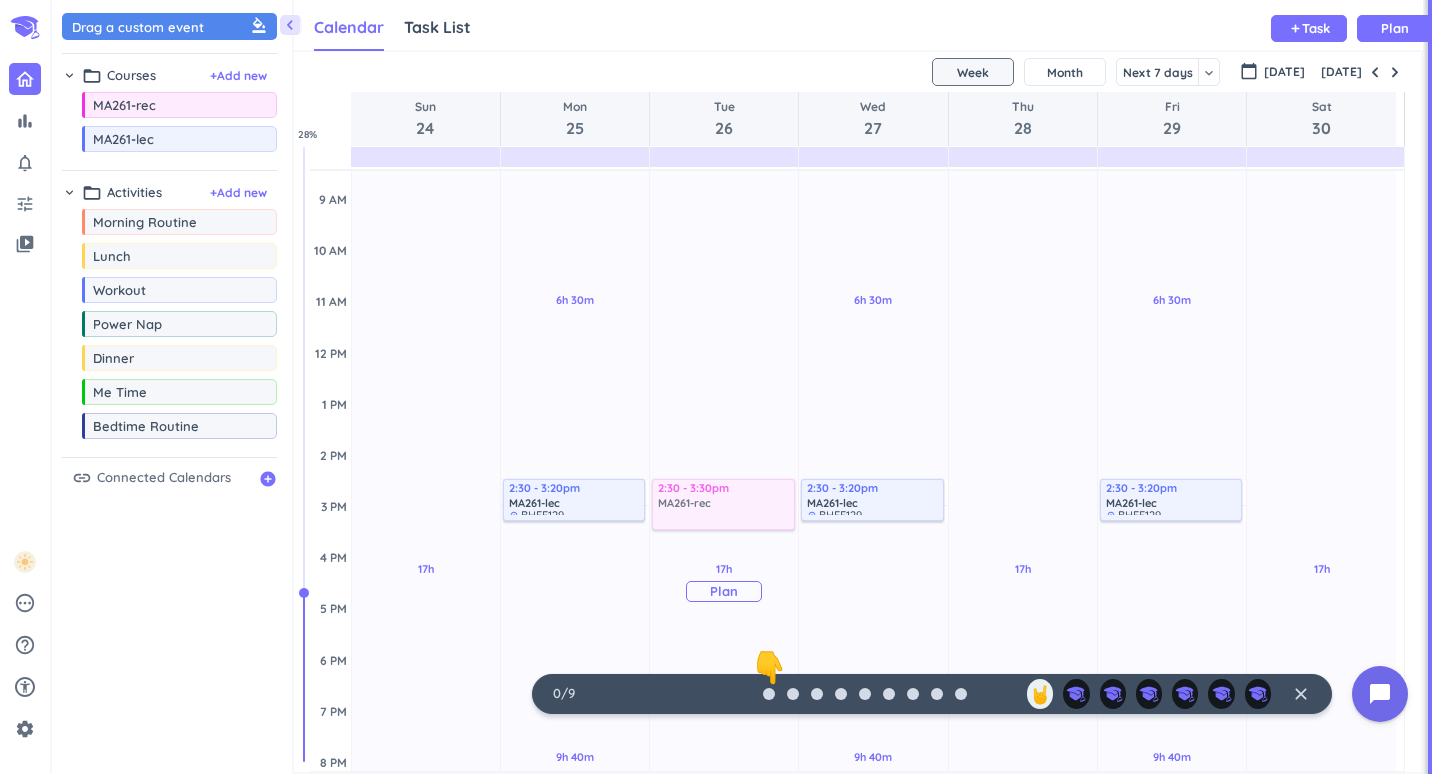 drag, startPoint x: 176, startPoint y: 113, endPoint x: 754, endPoint y: 483, distance: 686.2827 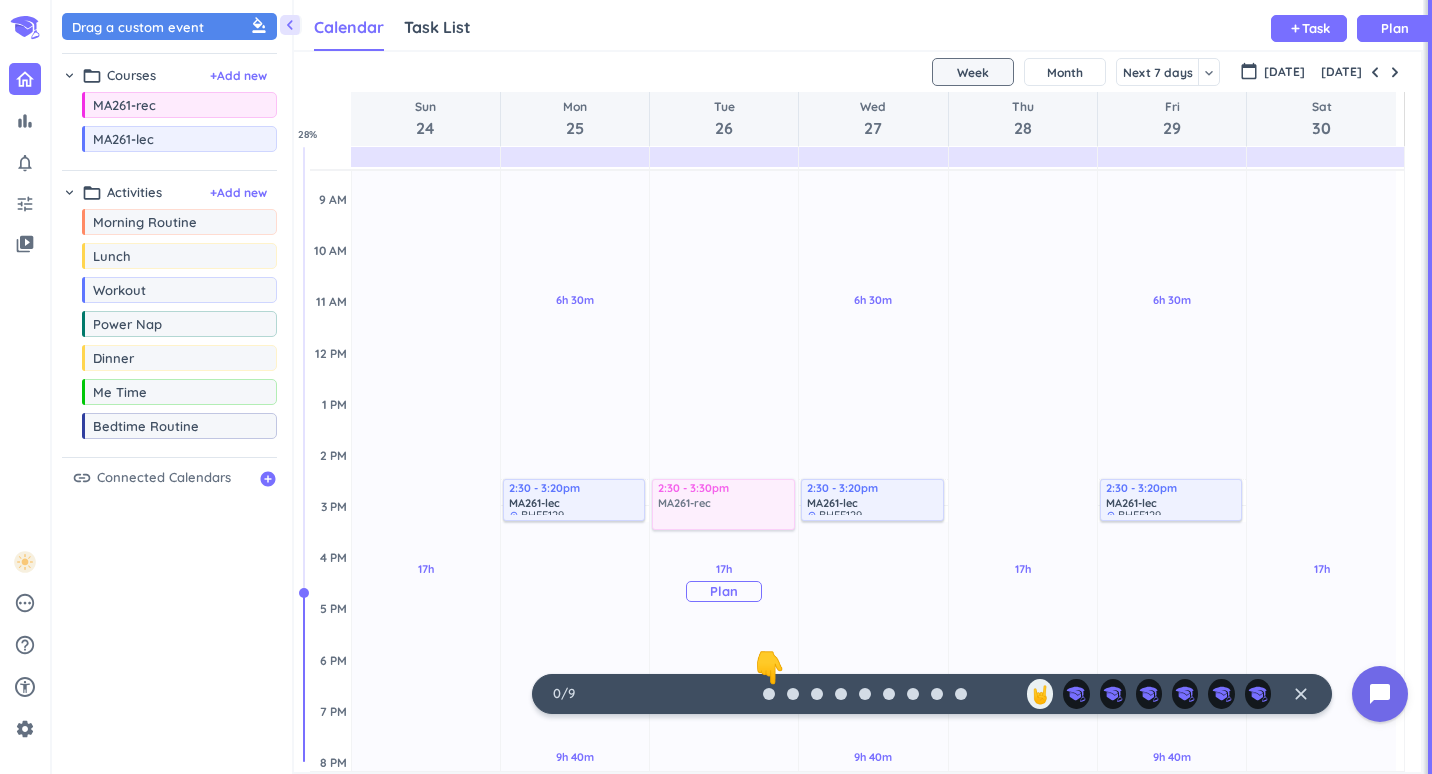 click on "chevron_left Drag a custom event format_color_fill chevron_right folder_open Courses   +  Add new drag_indicator MA261-rec more_horiz drag_indicator MA261-lec more_horiz chevron_right folder_open Activities   +  Add new drag_indicator Morning Routine more_horiz drag_indicator Lunch more_horiz drag_indicator Workout more_horiz drag_indicator Power Nap more_horiz drag_indicator Dinner more_horiz drag_indicator Me Time more_horiz drag_indicator Bedtime Routine more_horiz link Connected Calendars add_circle Calendar Task List Calendar keyboard_arrow_down add Task Plan SHOVEL [DATE] - [DATE] Week Month Next 7 days keyboard_arrow_down Week keyboard_arrow_down calendar_today [DATE] [DATE] Sun 24 Mon 25 Tue 26 Wed 27 Thu 28 Fri 29 Sat 30 4 AM 5 AM 6 AM 7 AM 8 AM 9 AM 10 AM 11 AM 12 PM 1 PM 2 PM 3 PM 4 PM 5 PM 6 PM 7 PM 8 PM 9 PM 10 PM 11 PM 12 AM 1 AM 2 AM 3 AM 17h  Past due Plan Adjust Awake Time Adjust Awake Time 6h 30m Past due Plan 9h 40m Past due Plan Adjust Awake Time Adjust Awake Time 2:30 - 3:20pm place" at bounding box center (742, 387) 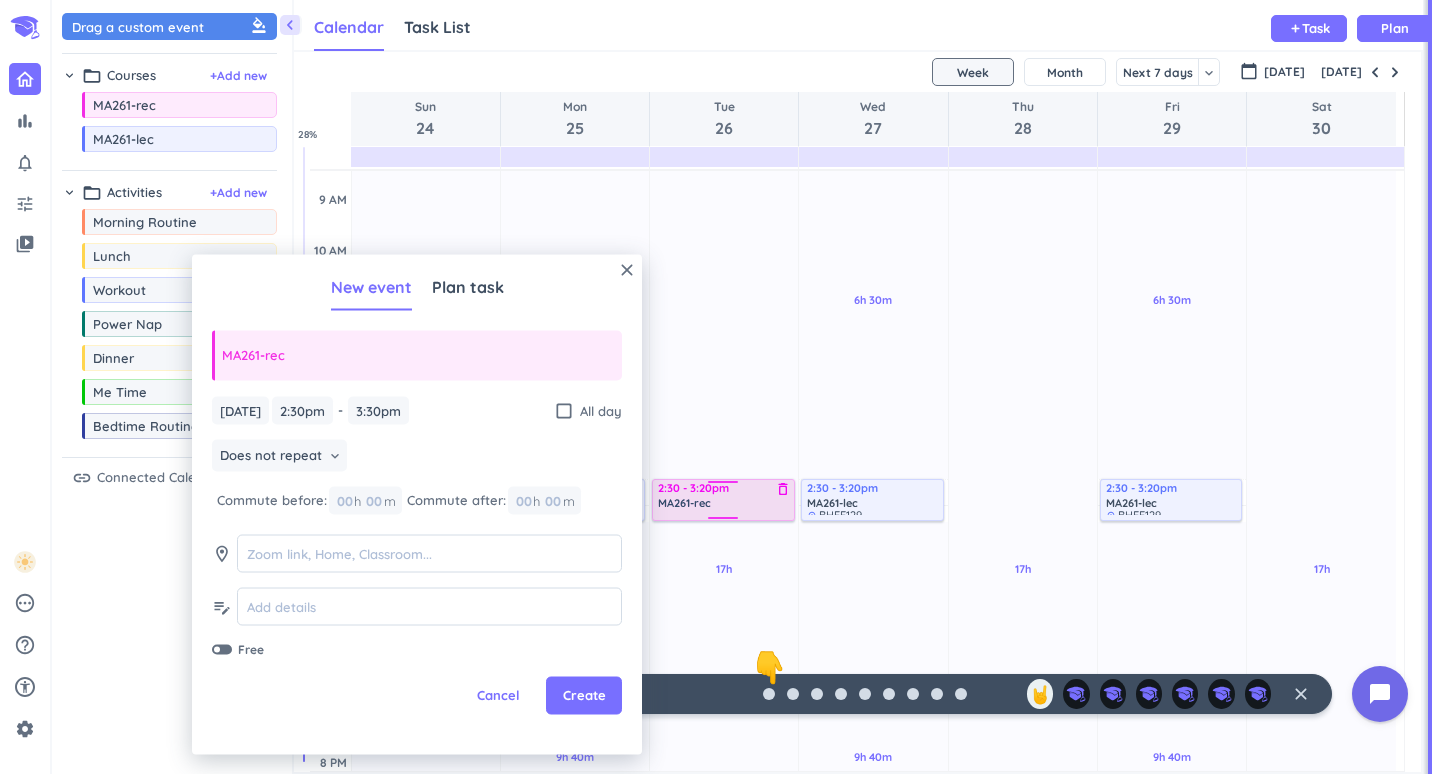 click on "17h  Past due Plan Adjust Awake Time Adjust Awake Time 2:30 - 3:30pm MA261-rec delete_outline 2:30 - 3:20pm MA261-rec delete_outline" at bounding box center [724, 556] 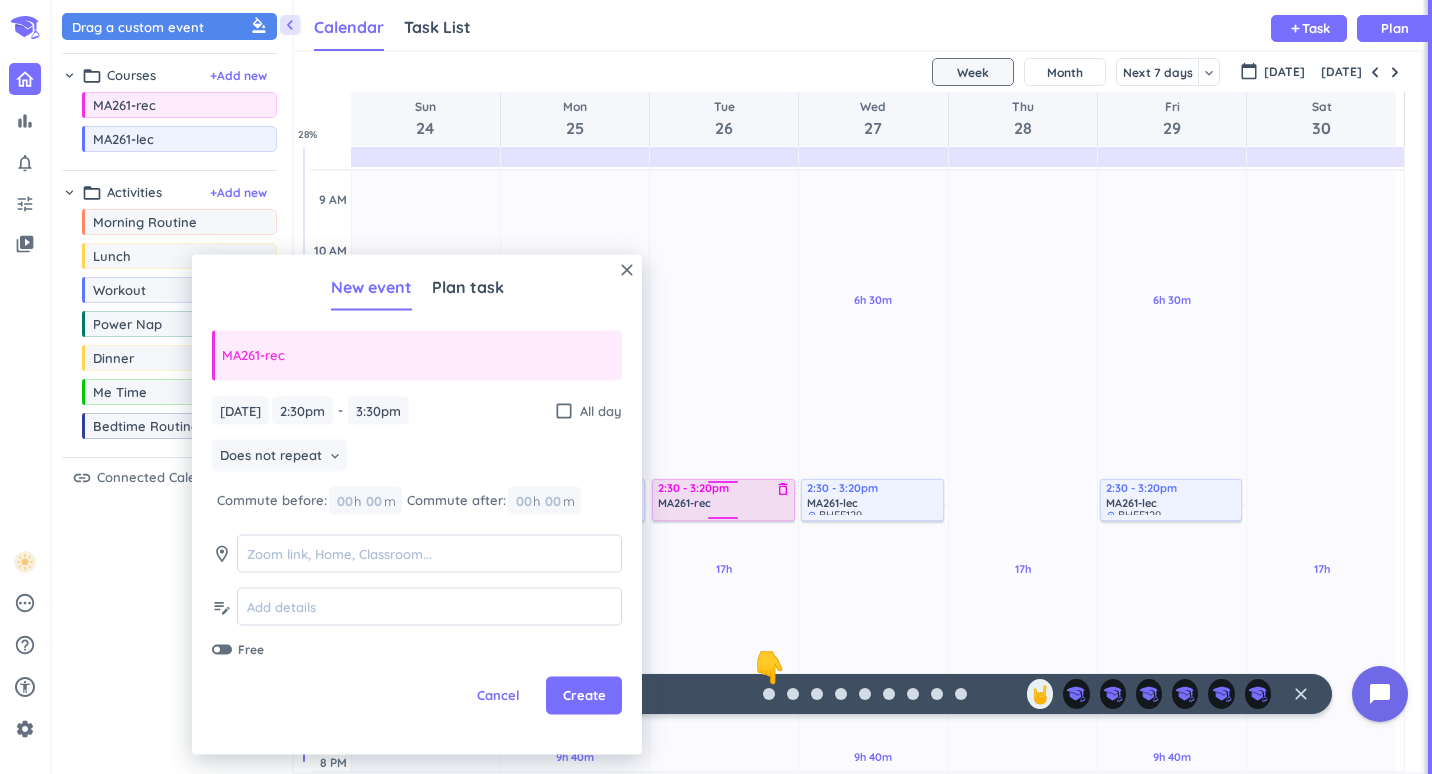 type on "3:20pm" 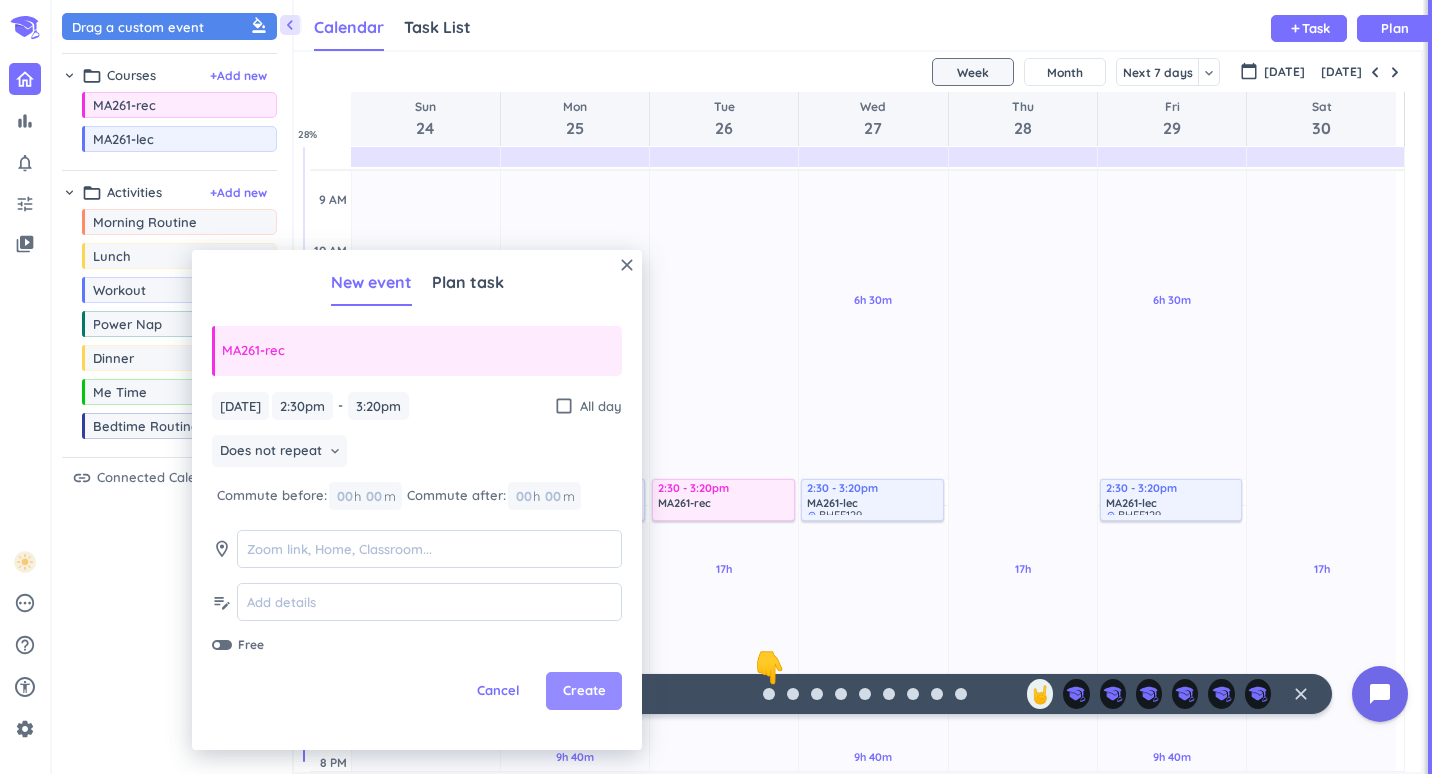 click on "Create" at bounding box center [584, 691] 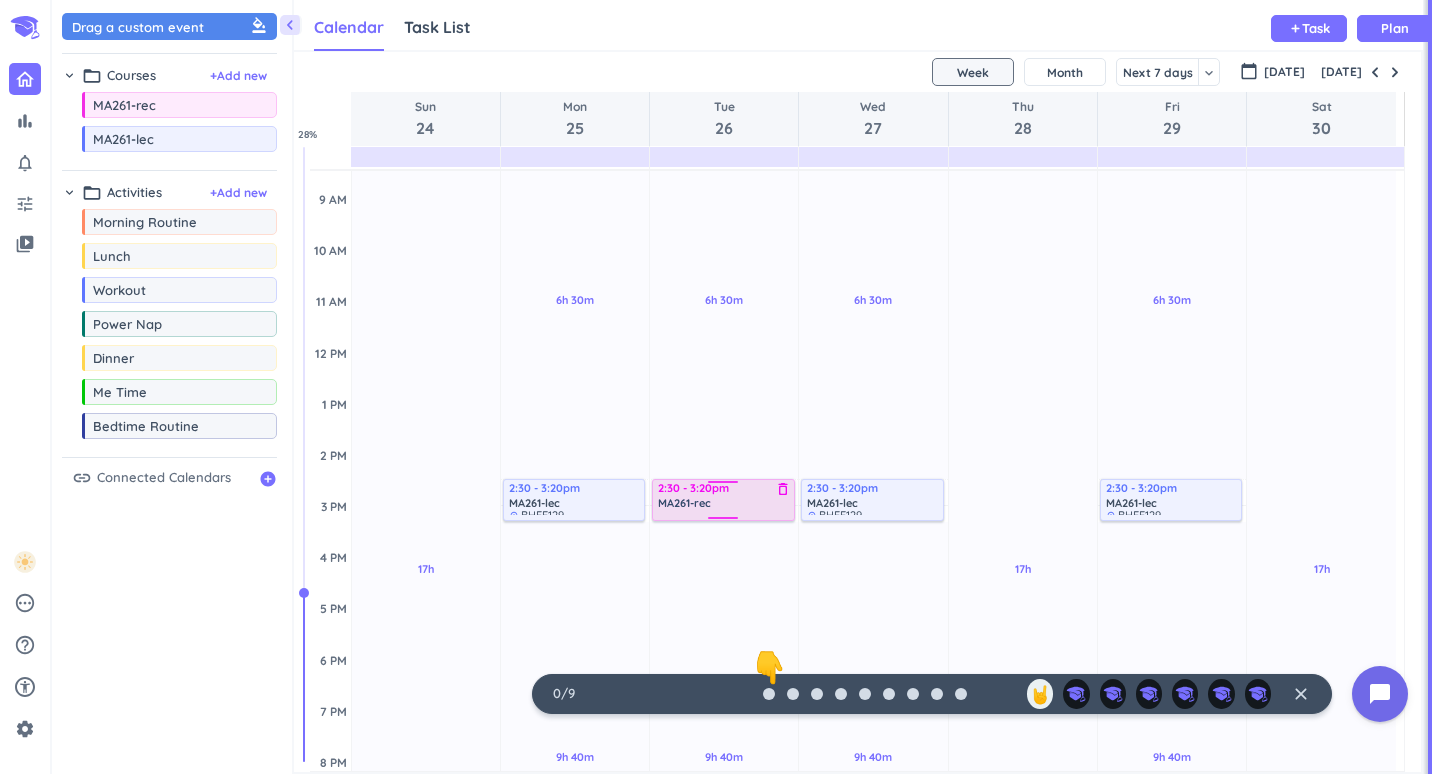 click on "delete_outline" at bounding box center [783, 489] 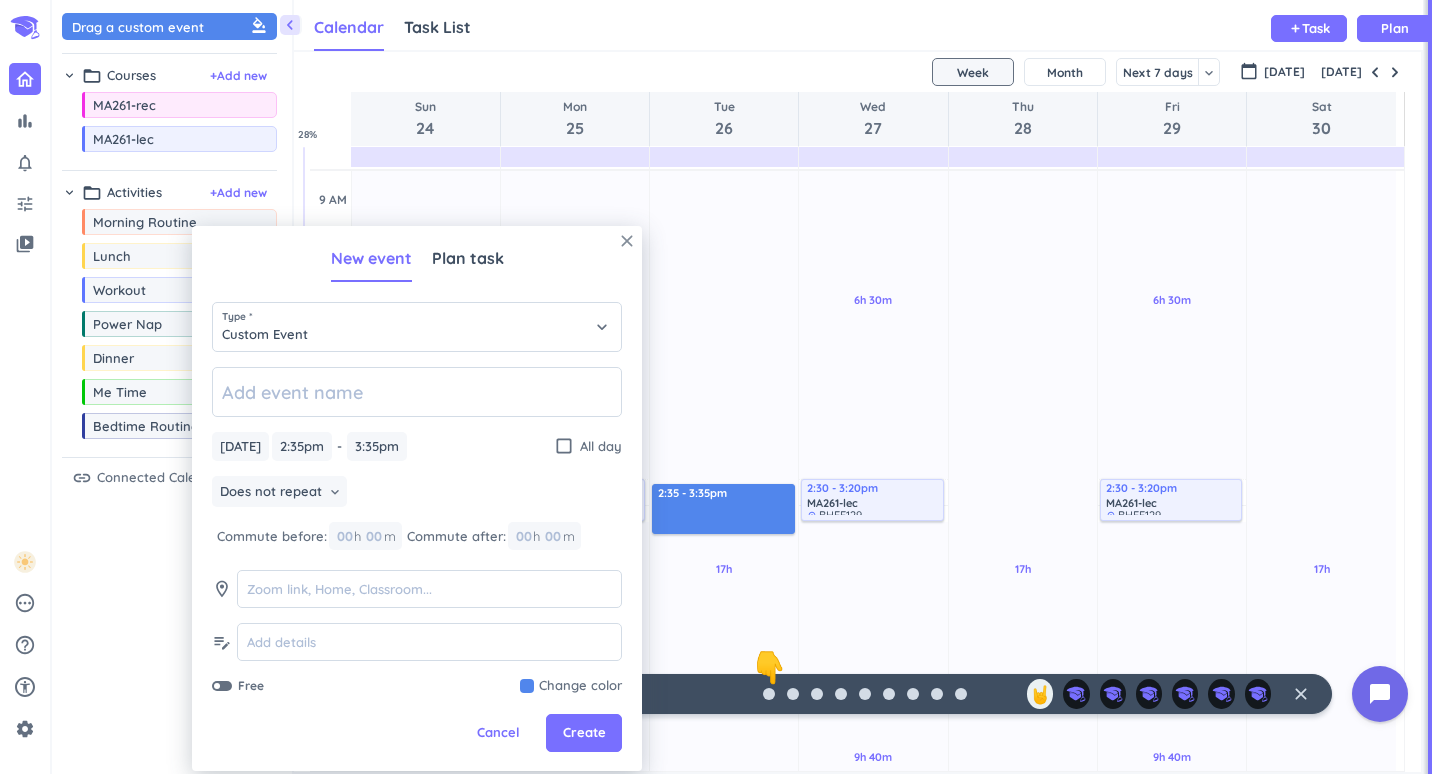 click on "close" at bounding box center [627, 241] 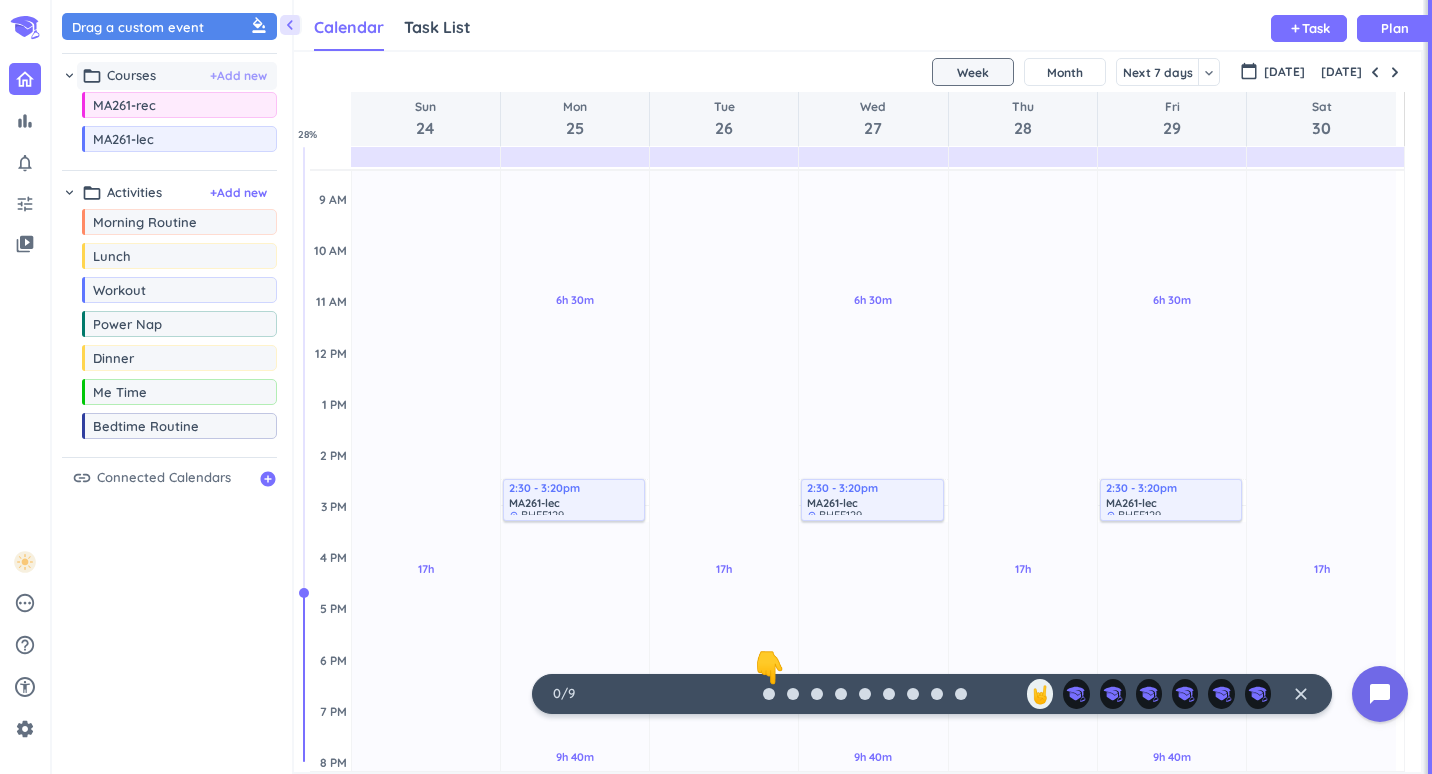 click on "+  Add new" at bounding box center [238, 76] 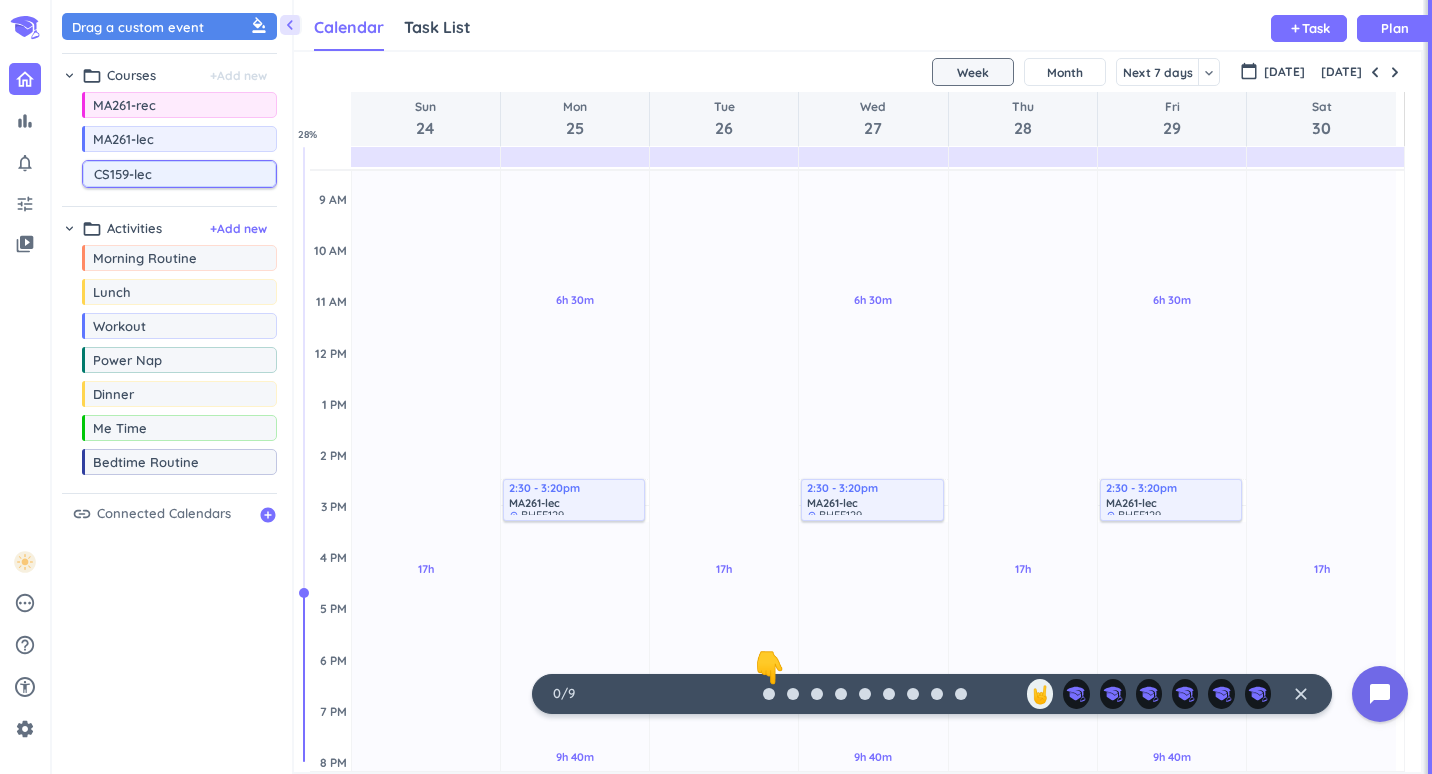 type on "CS159-lec" 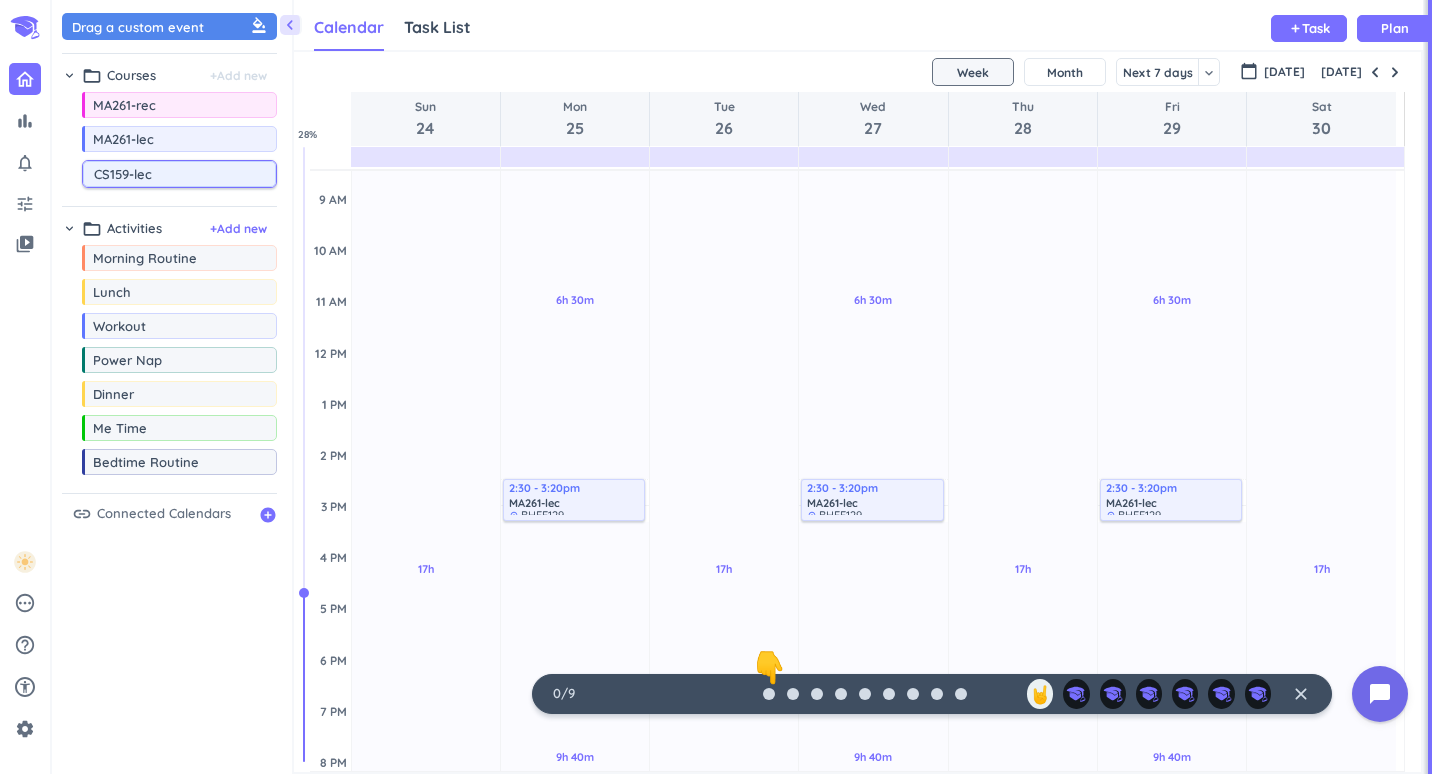 click on "Drag a custom event format_color_fill chevron_right folder_open Courses   +  Add new drag_indicator MA261-rec more_horiz drag_indicator MA261-lec more_horiz CS159-lec chevron_right folder_open Activities   +  Add new drag_indicator Morning Routine more_horiz drag_indicator Lunch more_horiz drag_indicator Workout more_horiz drag_indicator Power Nap more_horiz drag_indicator Dinner more_horiz drag_indicator Me Time more_horiz drag_indicator Bedtime Routine more_horiz link Connected Calendars add_circle" at bounding box center [172, 392] 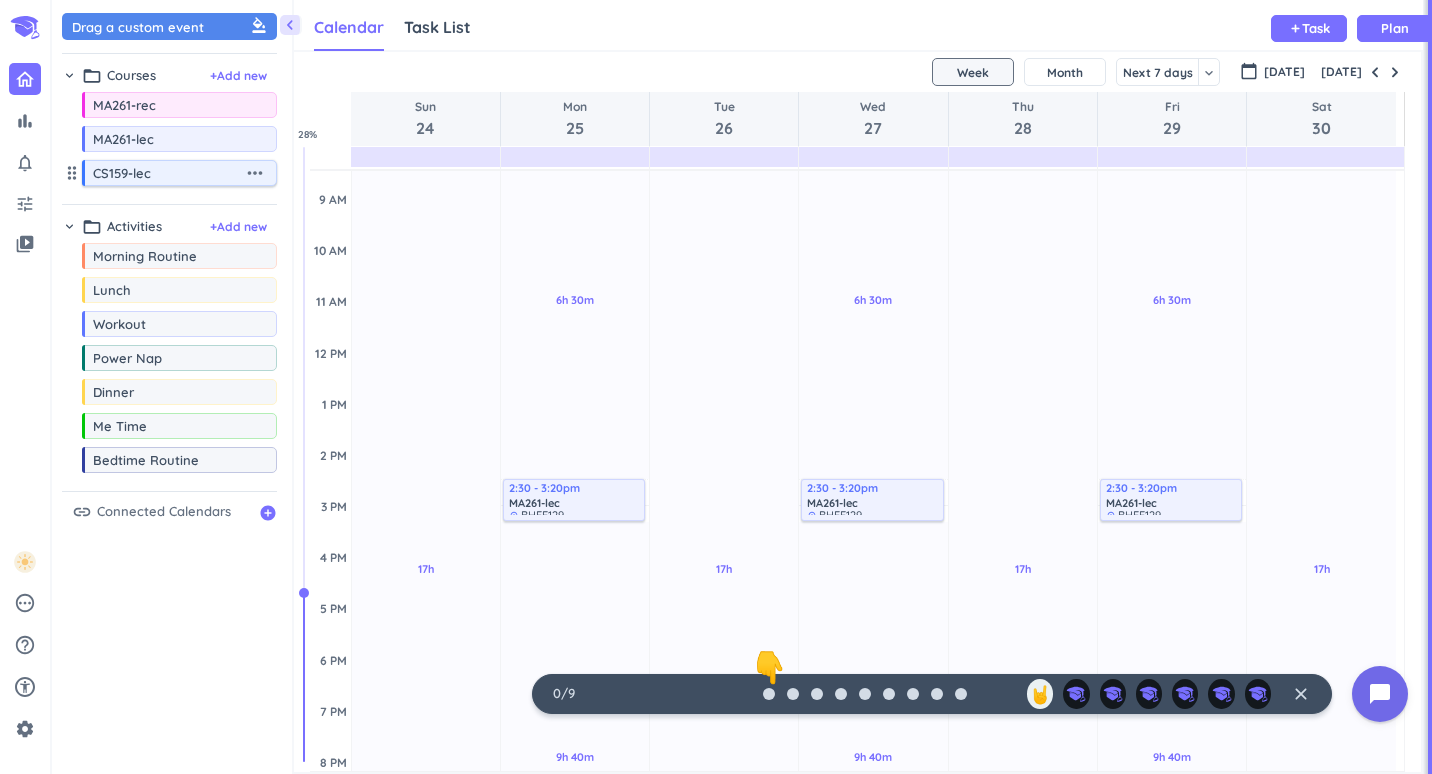 click on "more_horiz" at bounding box center (255, 173) 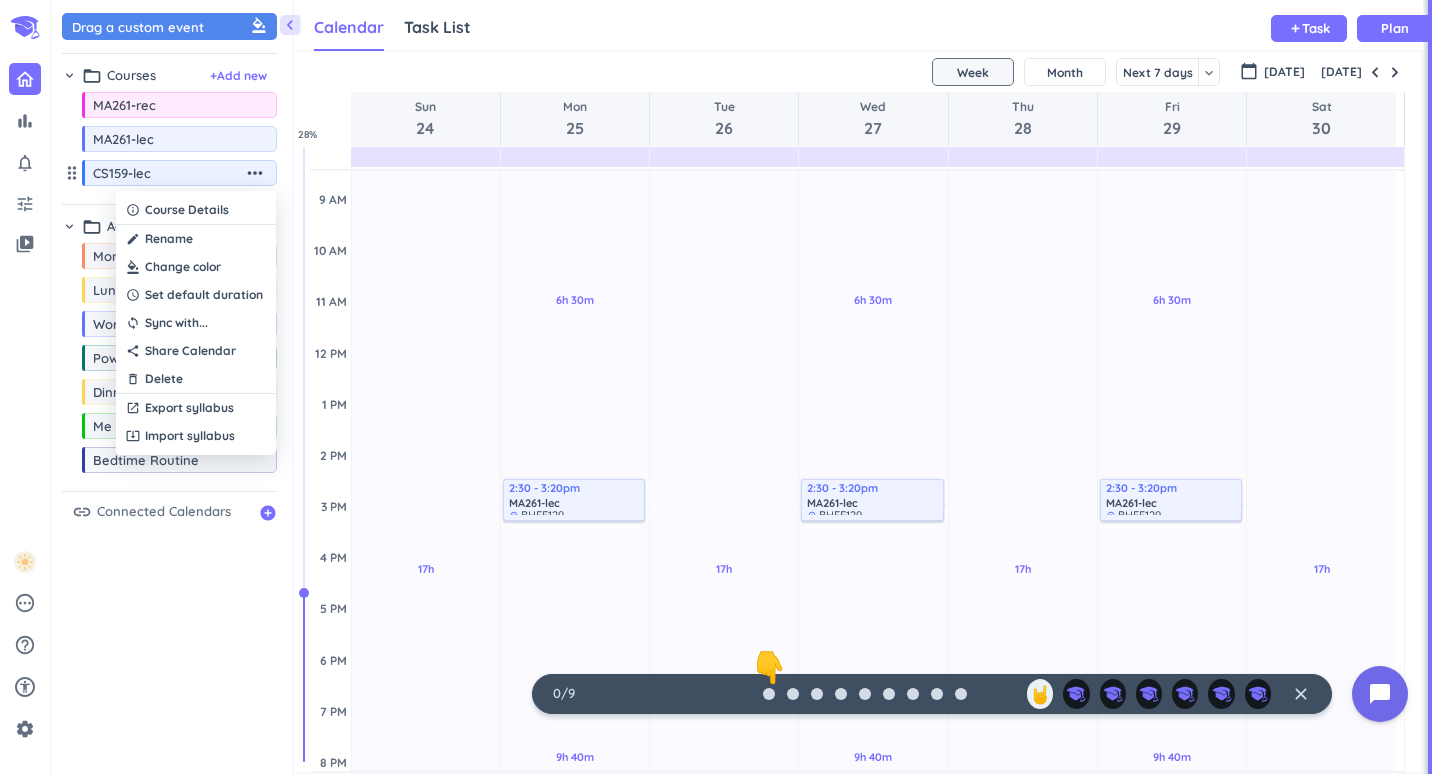 click at bounding box center [196, 267] 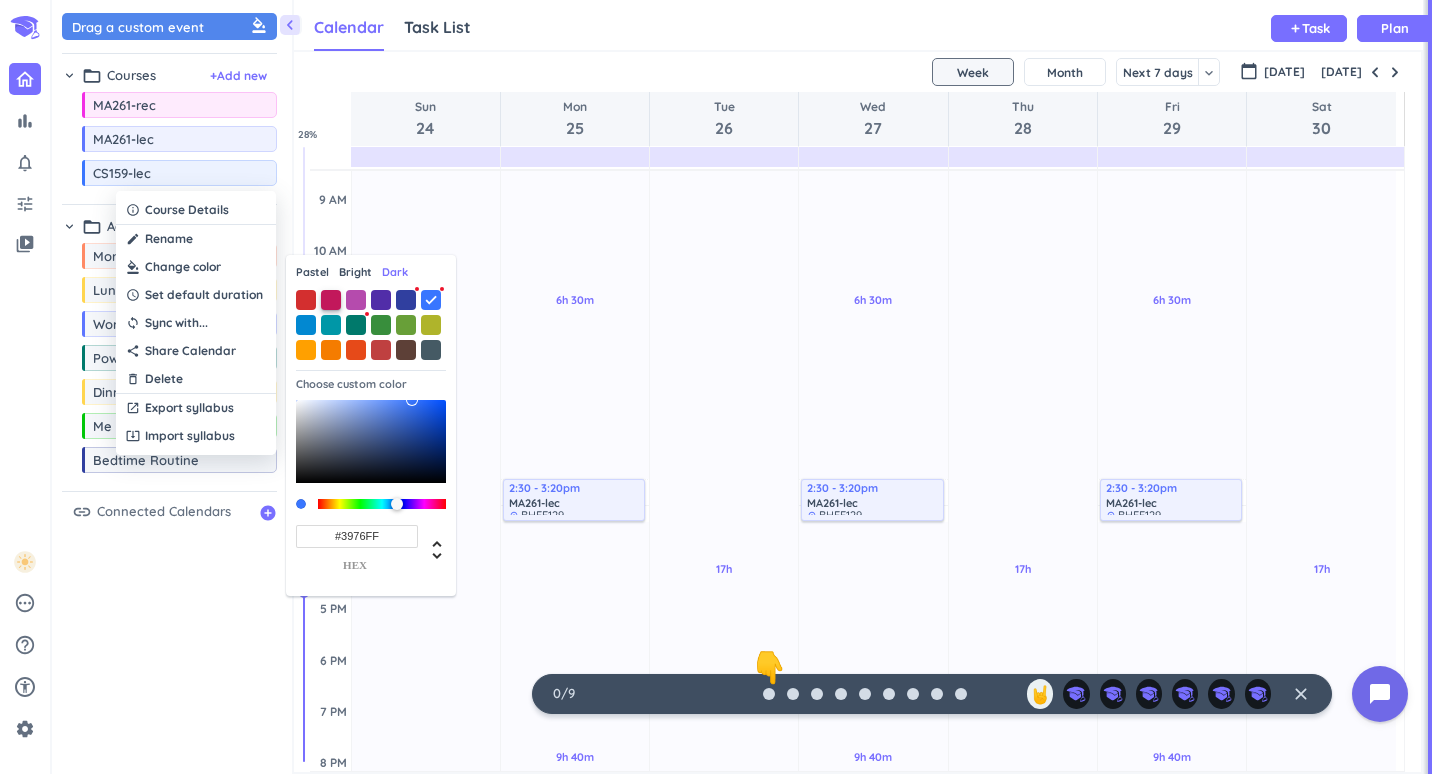click at bounding box center [331, 300] 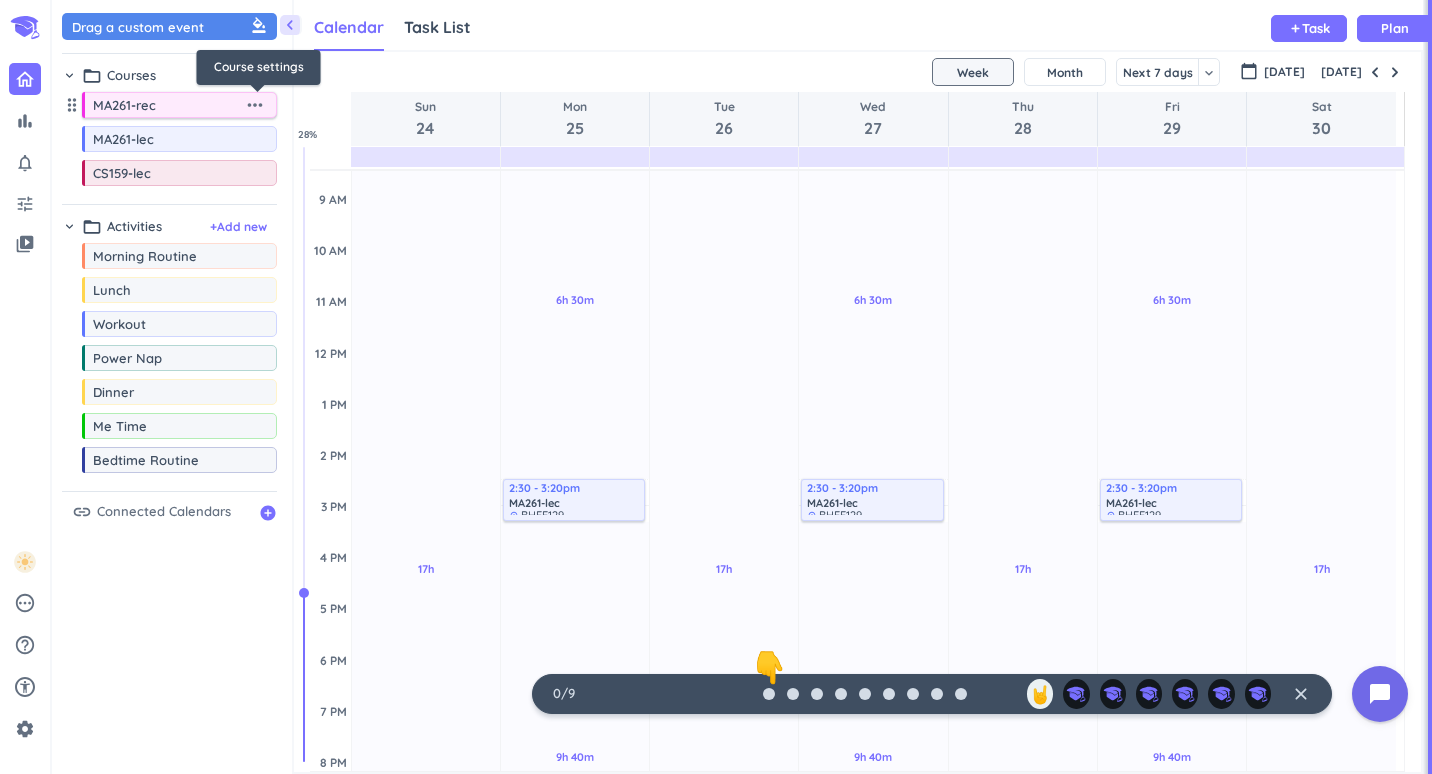 click on "more_horiz" at bounding box center [255, 105] 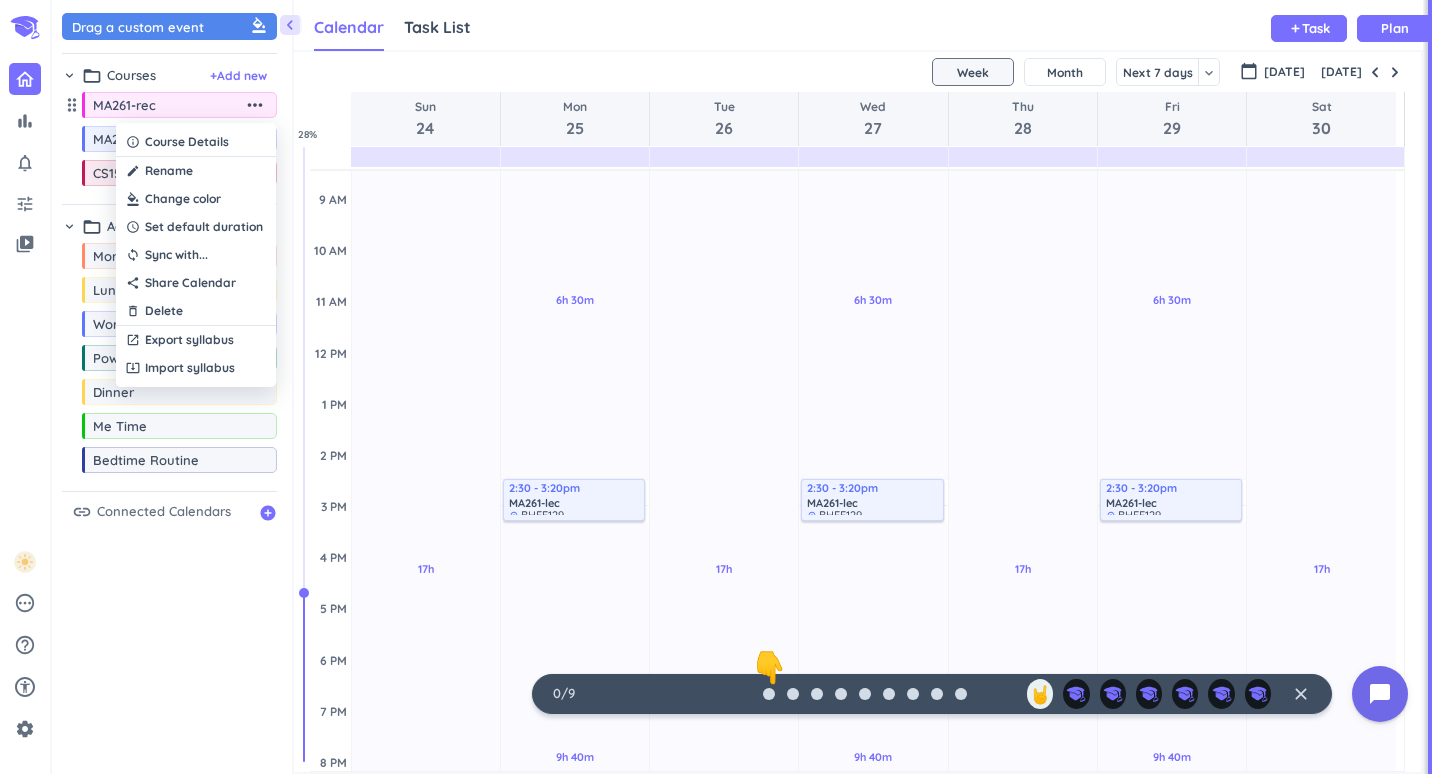 click at bounding box center (196, 199) 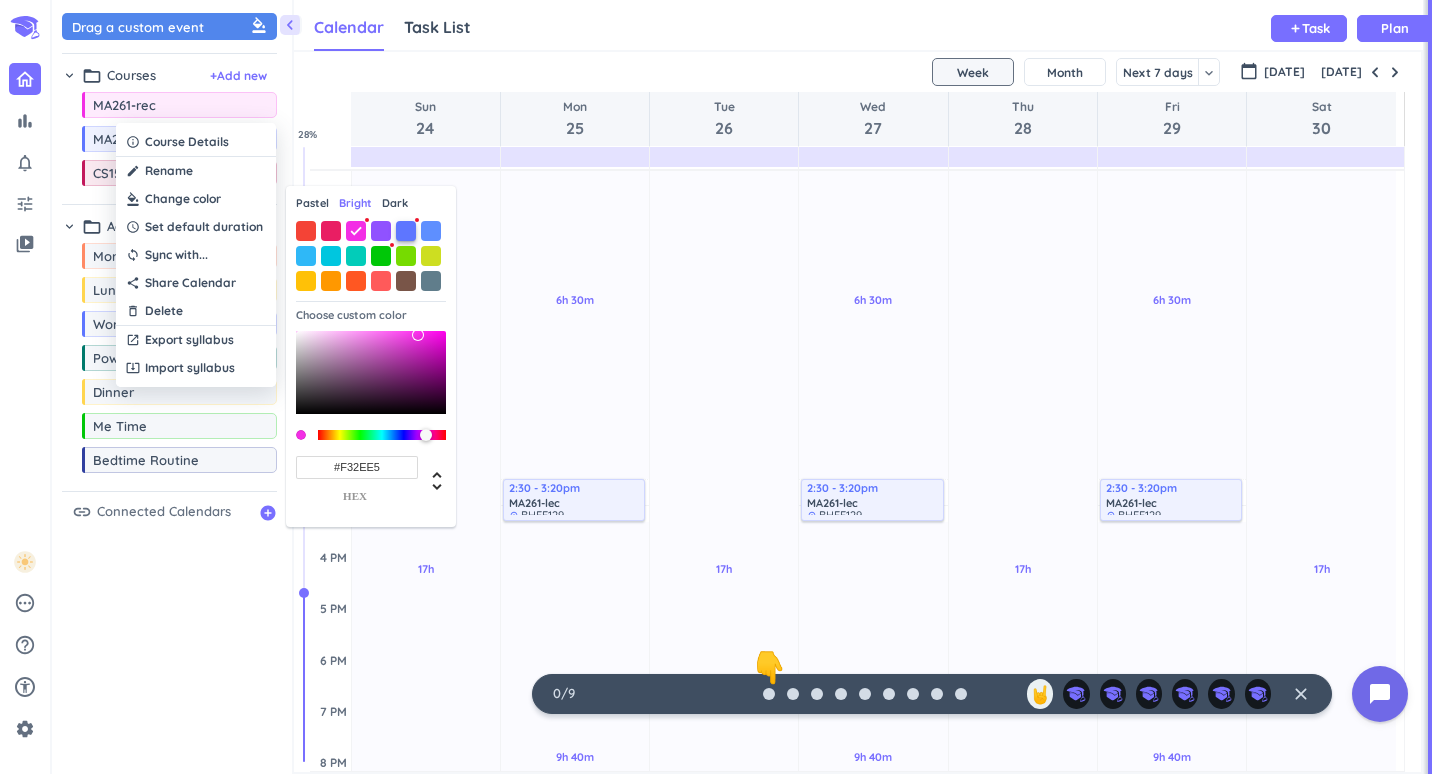 click at bounding box center [406, 231] 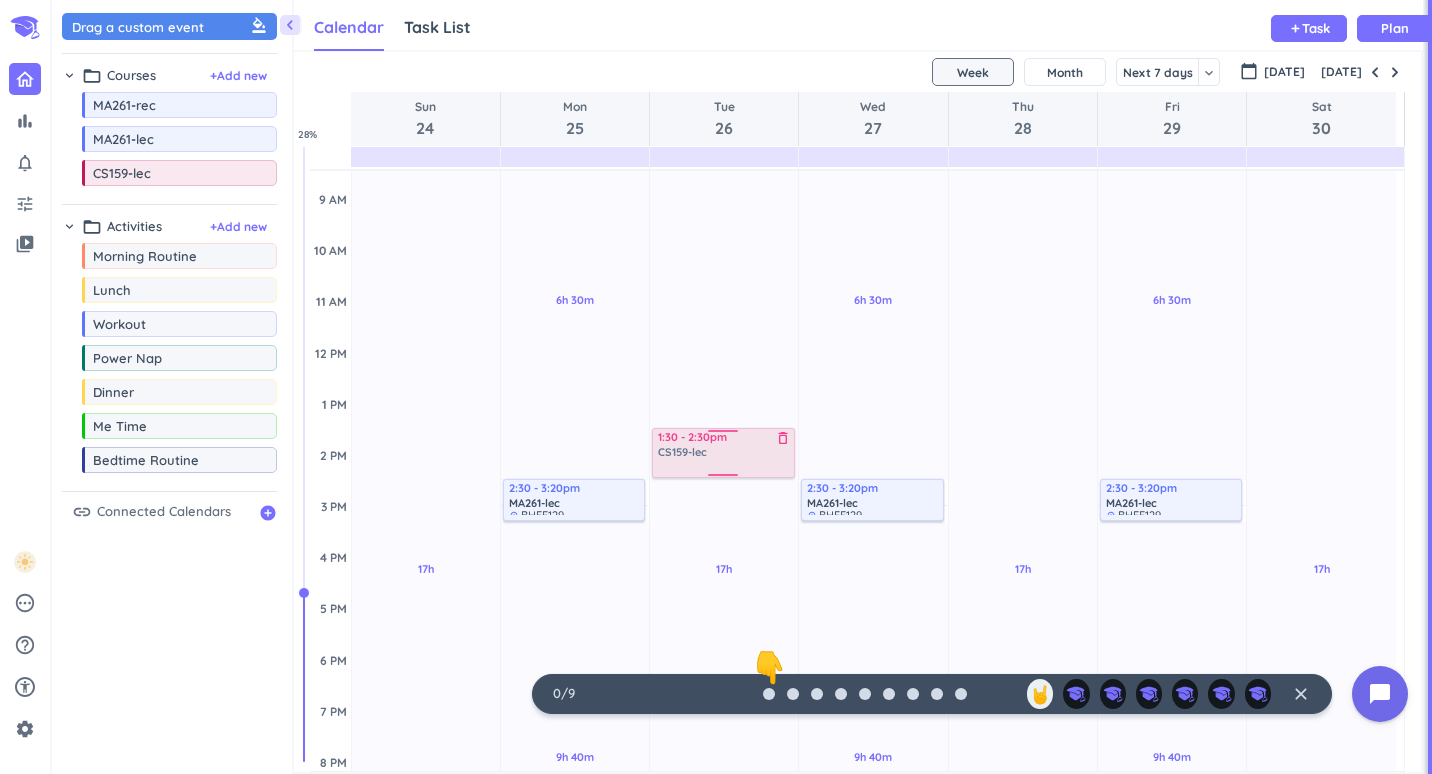 drag, startPoint x: 184, startPoint y: 180, endPoint x: 758, endPoint y: 431, distance: 626.47986 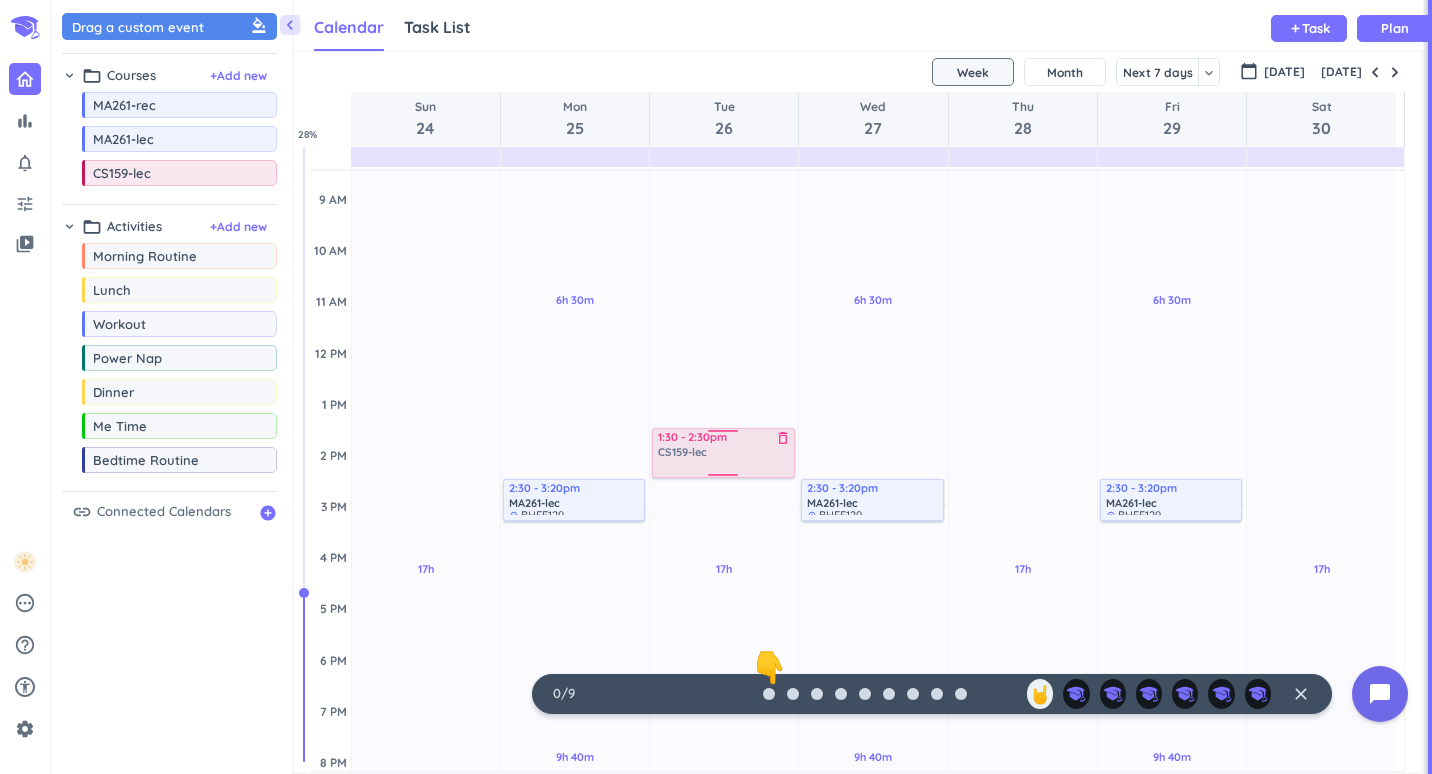 click on "chevron_left Drag a custom event format_color_fill chevron_right folder_open Courses   +  Add new drag_indicator MA261-rec more_horiz drag_indicator MA261-lec more_horiz drag_indicator CS159-lec more_horiz chevron_right folder_open Activities   +  Add new drag_indicator Morning Routine more_horiz drag_indicator Lunch more_horiz drag_indicator Workout more_horiz drag_indicator Power Nap more_horiz drag_indicator Dinner more_horiz drag_indicator Me Time more_horiz drag_indicator Bedtime Routine more_horiz link Connected Calendars add_circle Calendar Task List Calendar keyboard_arrow_down add Task Plan SHOVEL [DATE] - [DATE] Week Month Next 7 days keyboard_arrow_down Week keyboard_arrow_down calendar_today [DATE] [DATE] Sun 24 Mon 25 Tue 26 Wed 27 Thu 28 Fri 29 Sat 30 4 AM 5 AM 6 AM 7 AM 8 AM 9 AM 10 AM 11 AM 12 PM 1 PM 2 PM 3 PM 4 PM 5 PM 6 PM 7 PM 8 PM 9 PM 10 PM 11 PM 12 AM 1 AM 2 AM 3 AM 17h  Past due Plan Adjust Awake Time Adjust Awake Time 6h 30m Past due Plan 9h 40m Past due Plan Adjust Awake Time %" at bounding box center (742, 387) 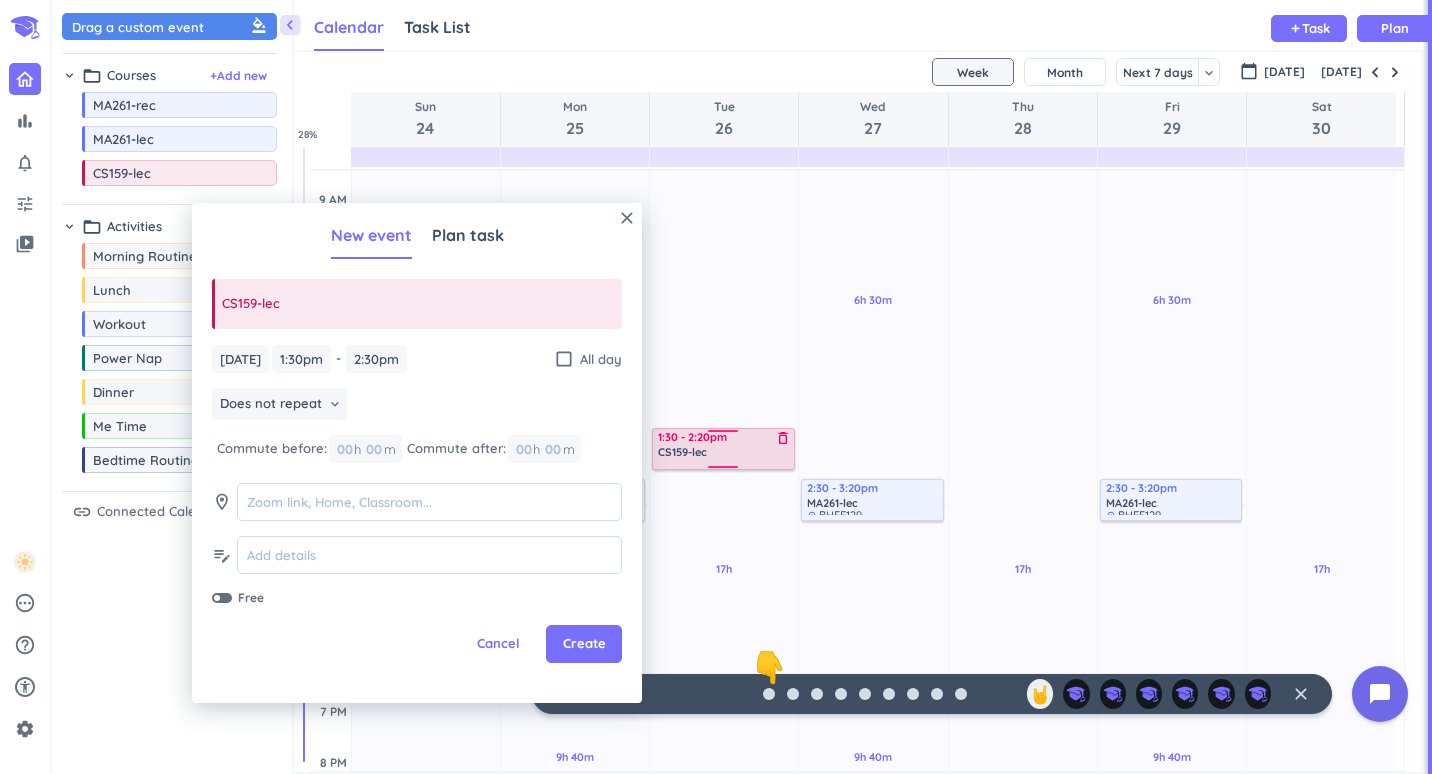 click on "17h  Past due Plan Adjust Awake Time Adjust Awake Time 1:30 - 2:30pm CS159-lec delete_outline 1:30 - 2:20pm CS159-lec delete_outline" at bounding box center (724, 556) 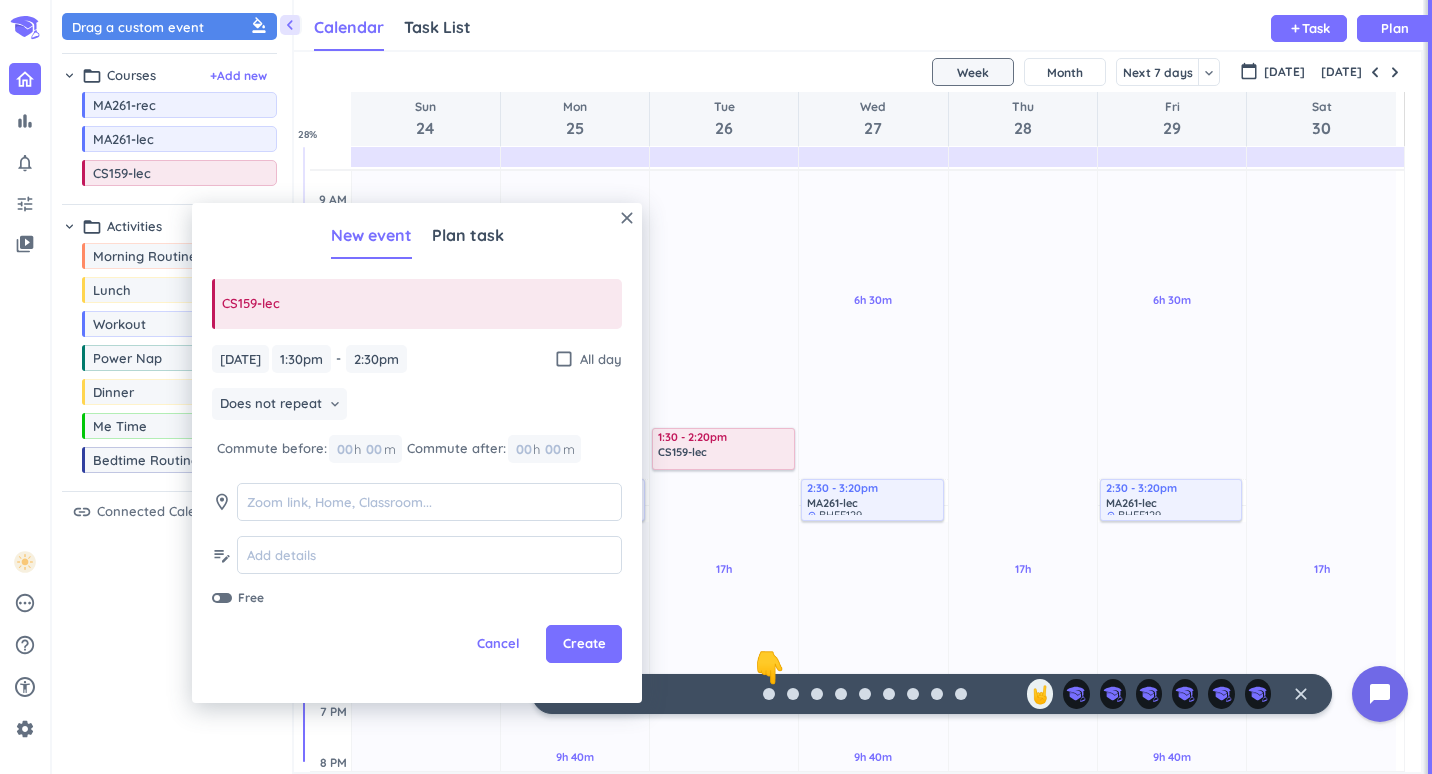 type on "2:20pm" 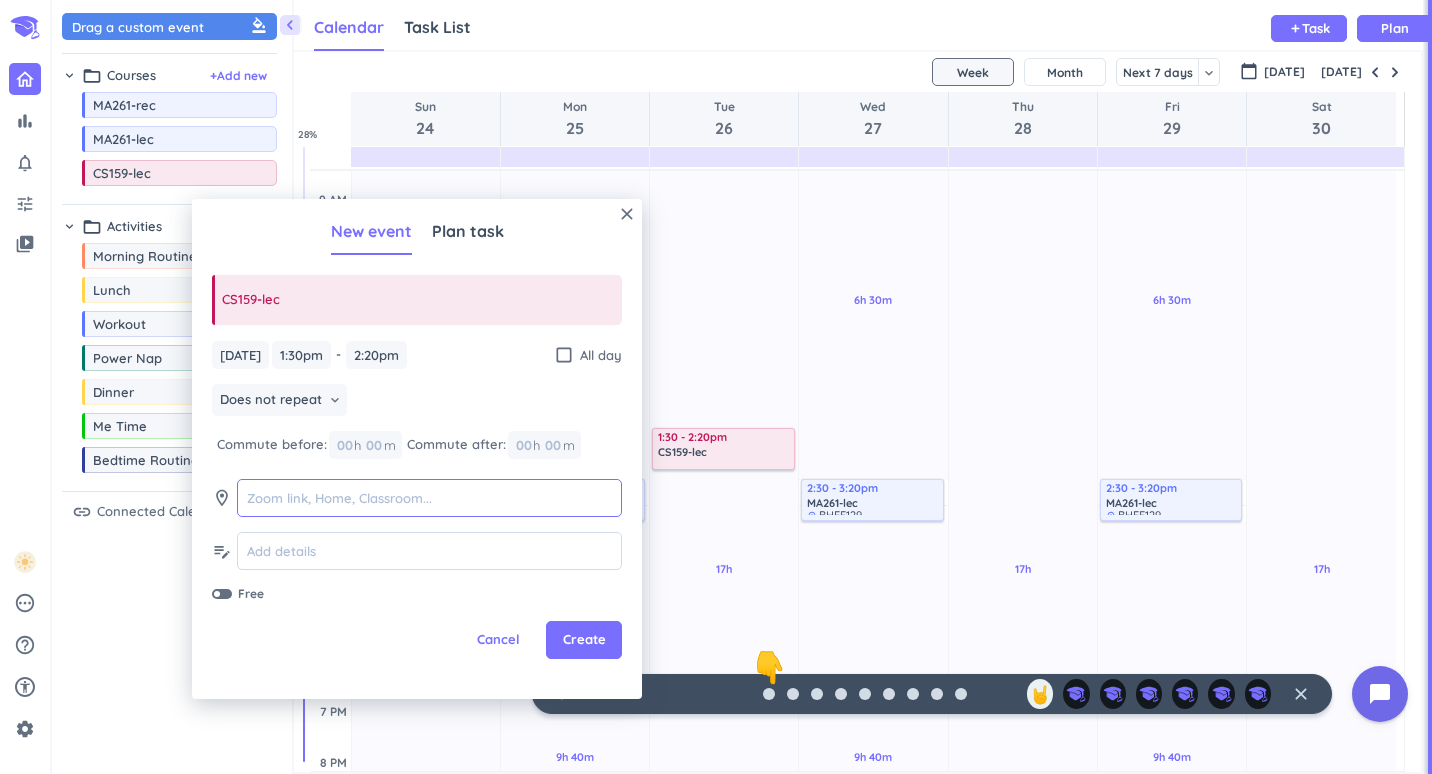 click at bounding box center (429, 498) 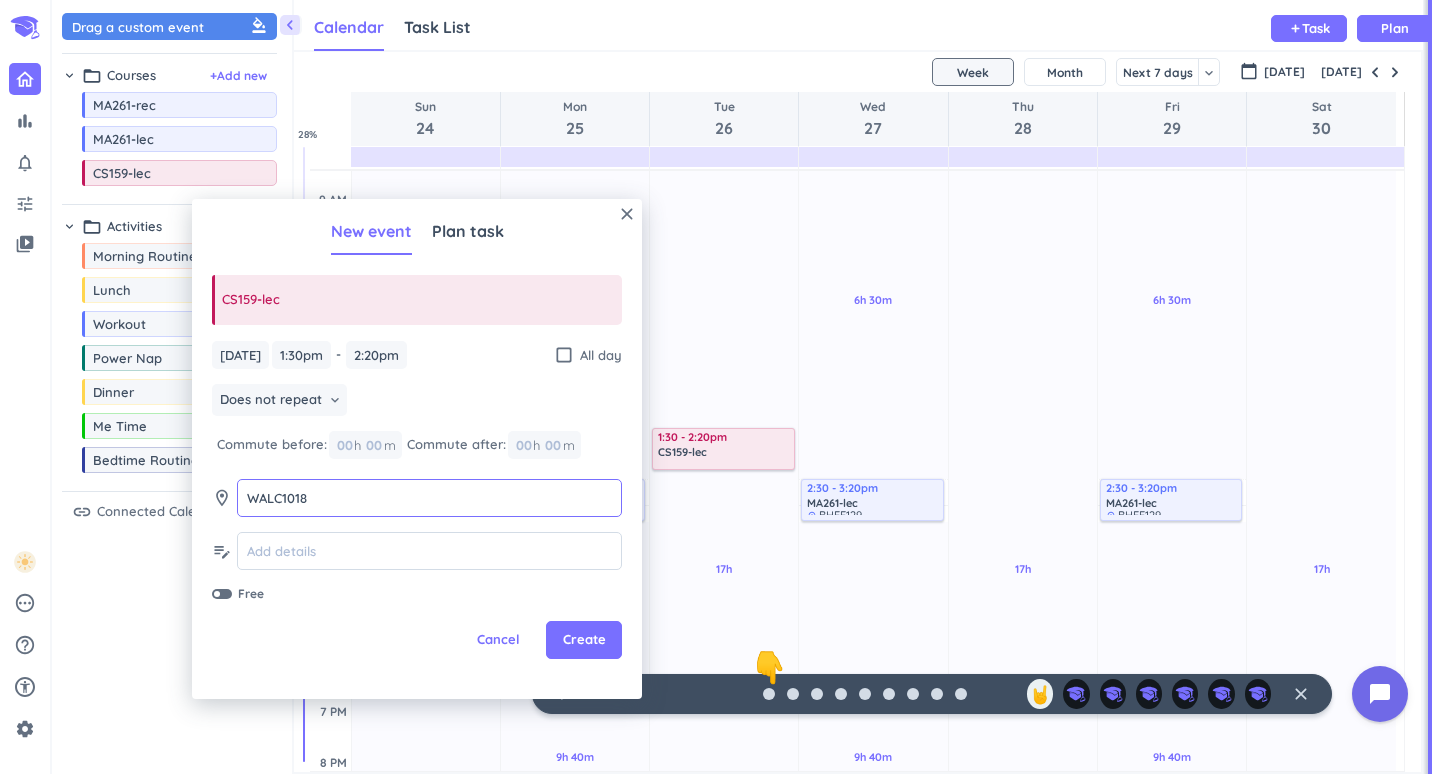 type on "WALC1018" 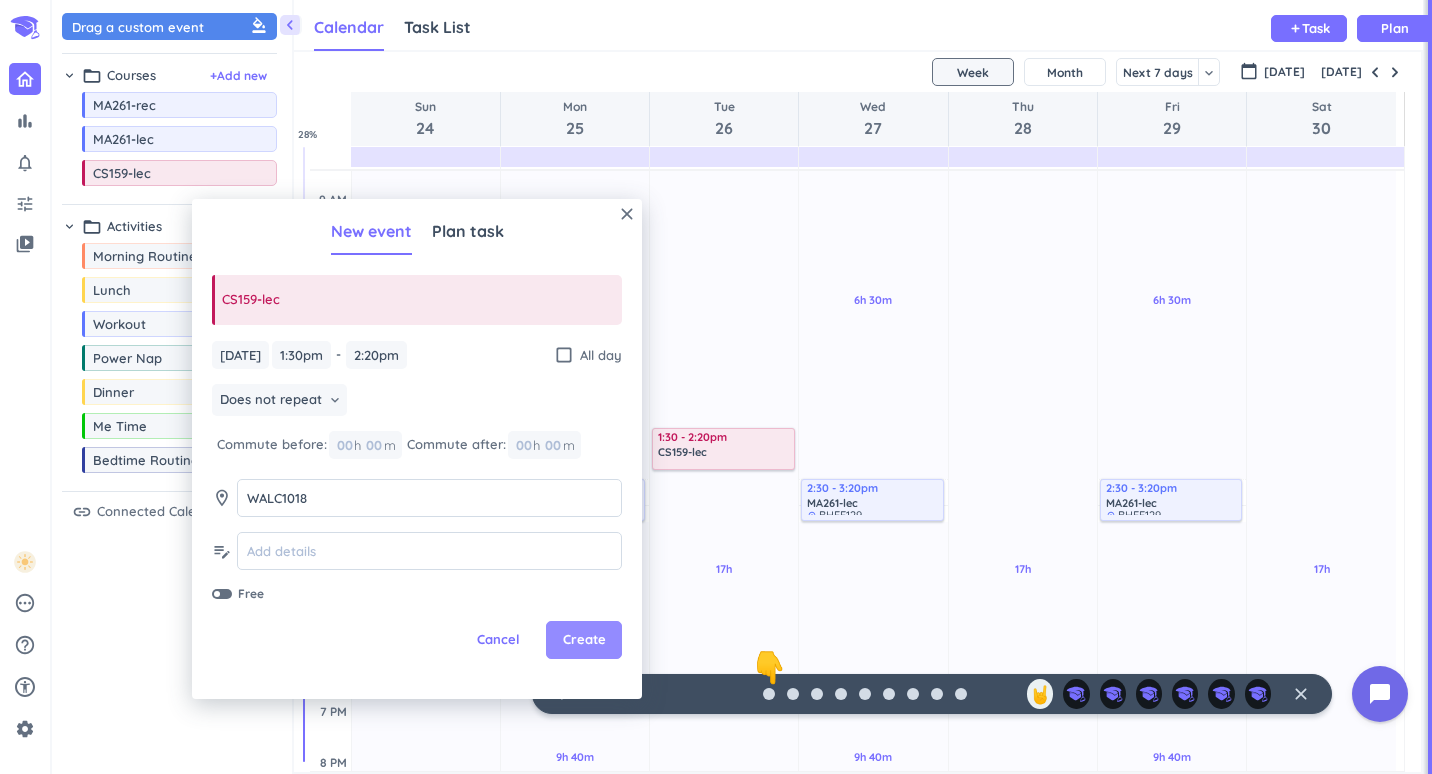 click on "Create" at bounding box center [584, 640] 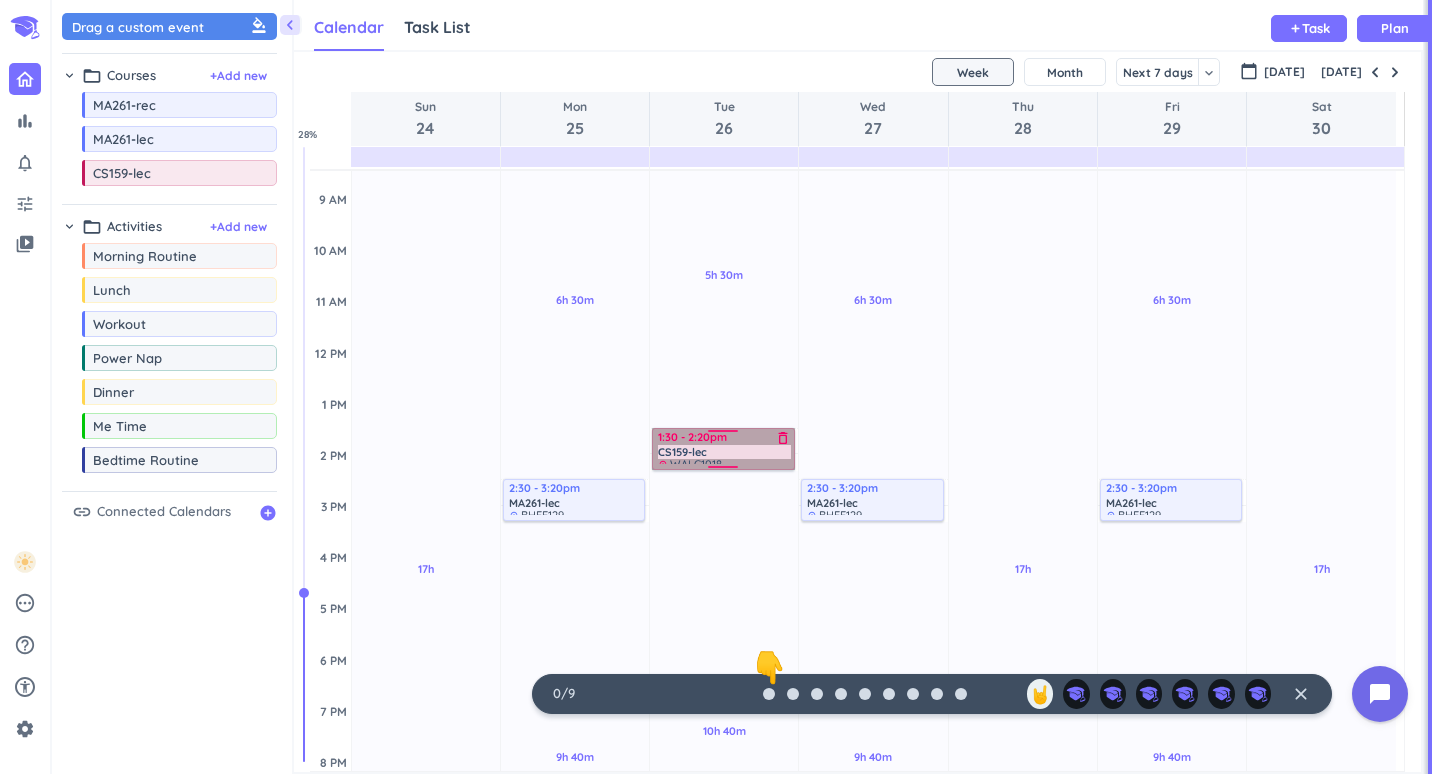 drag, startPoint x: 718, startPoint y: 448, endPoint x: 696, endPoint y: 454, distance: 22.803509 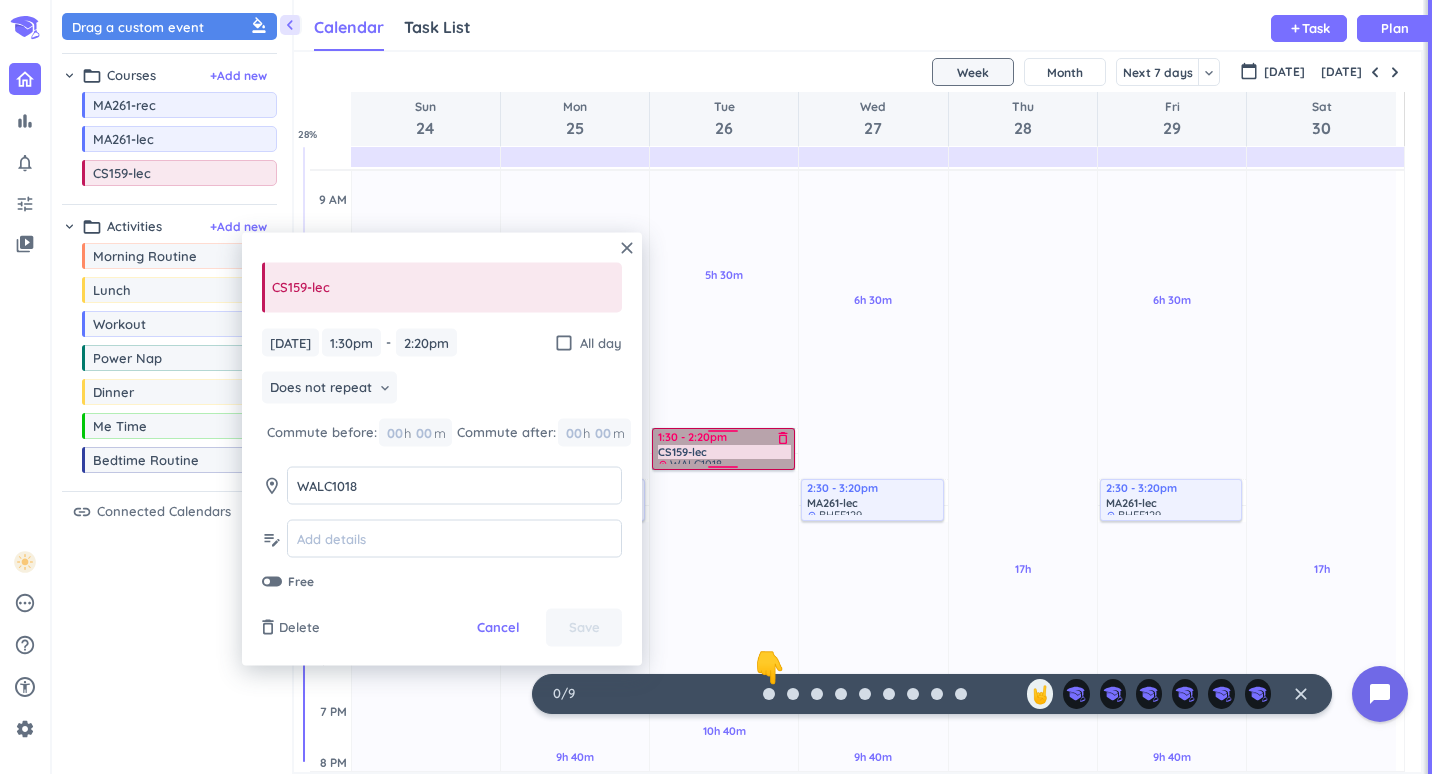 click at bounding box center (723, 434) 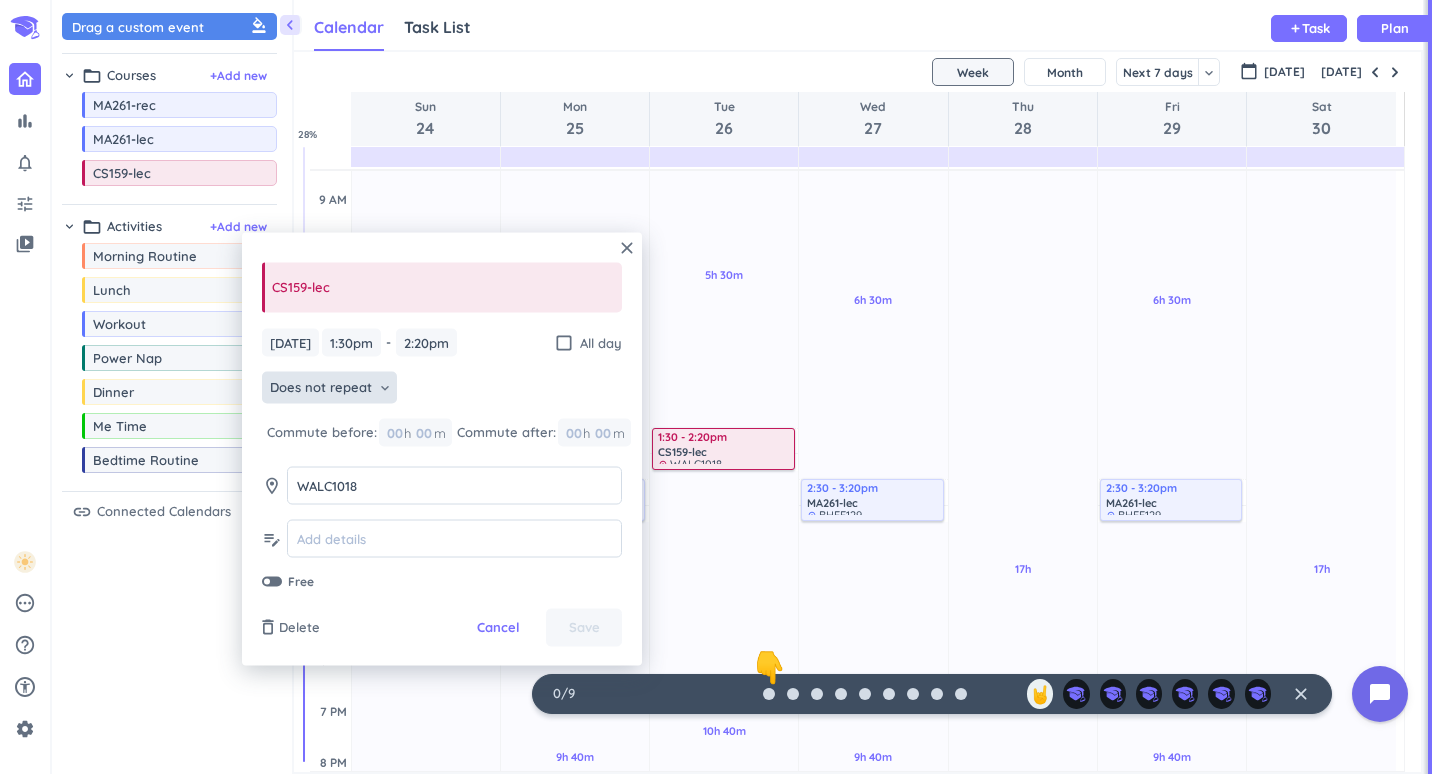 click on "keyboard_arrow_down" at bounding box center [385, 388] 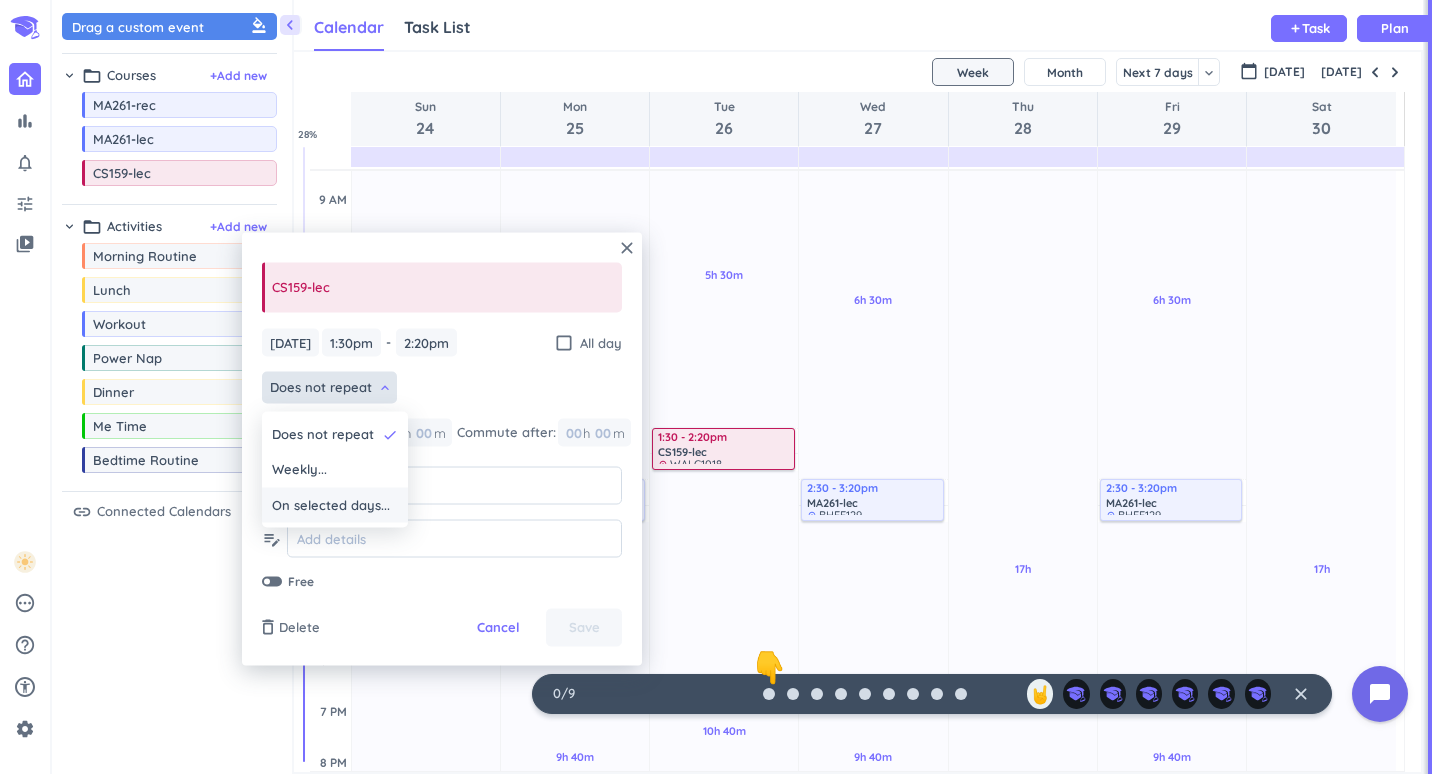 click on "On selected days..." at bounding box center [331, 505] 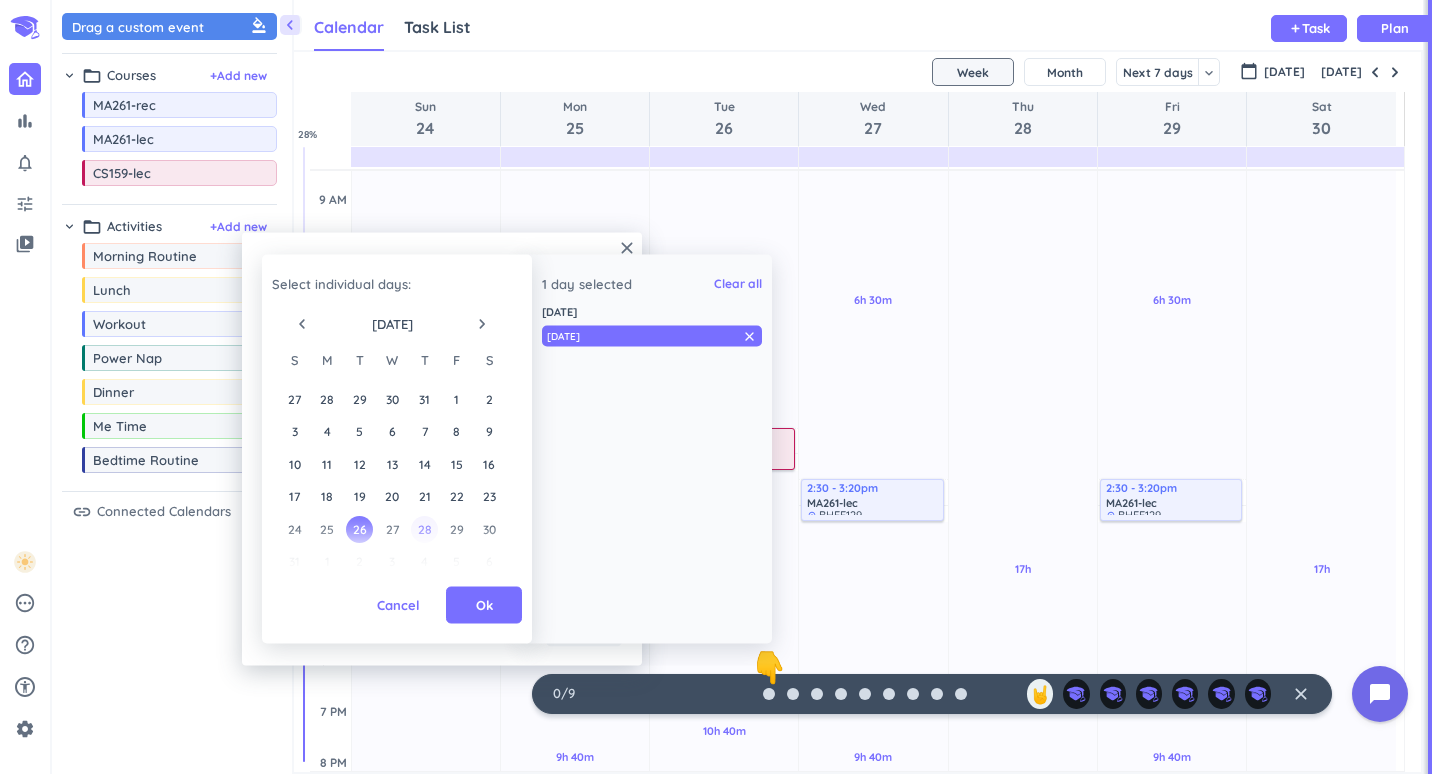 click on "28" at bounding box center [424, 528] 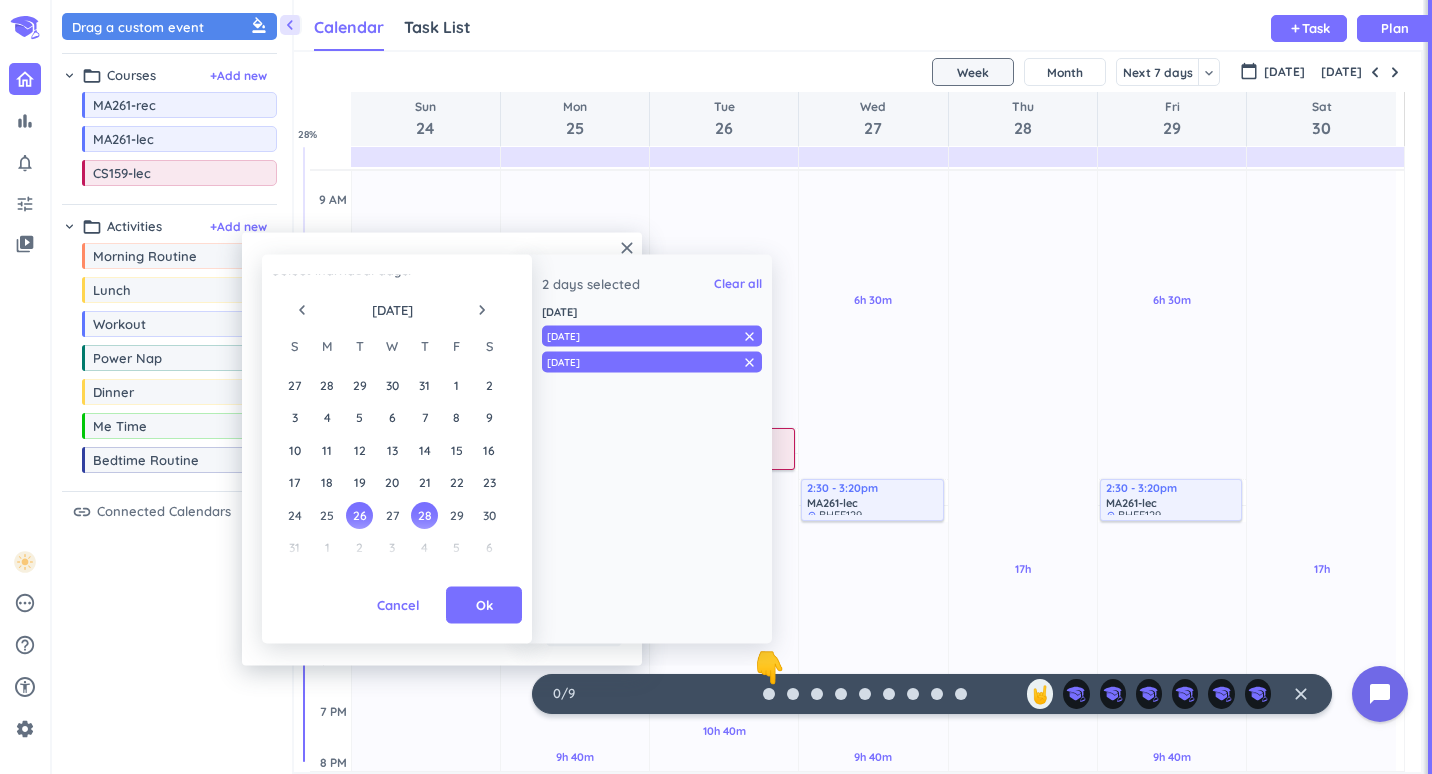 scroll, scrollTop: 28, scrollLeft: 0, axis: vertical 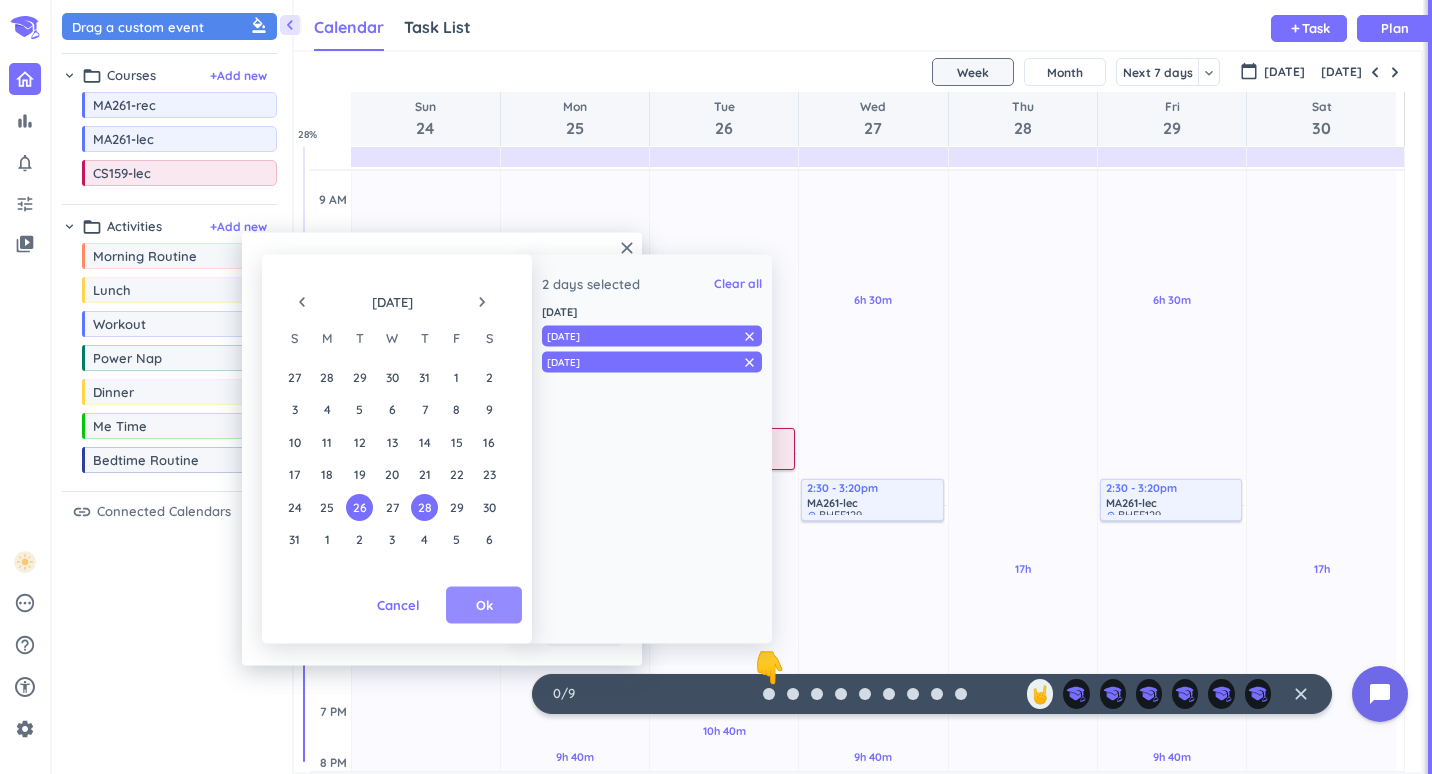 click on "Ok" at bounding box center [484, 605] 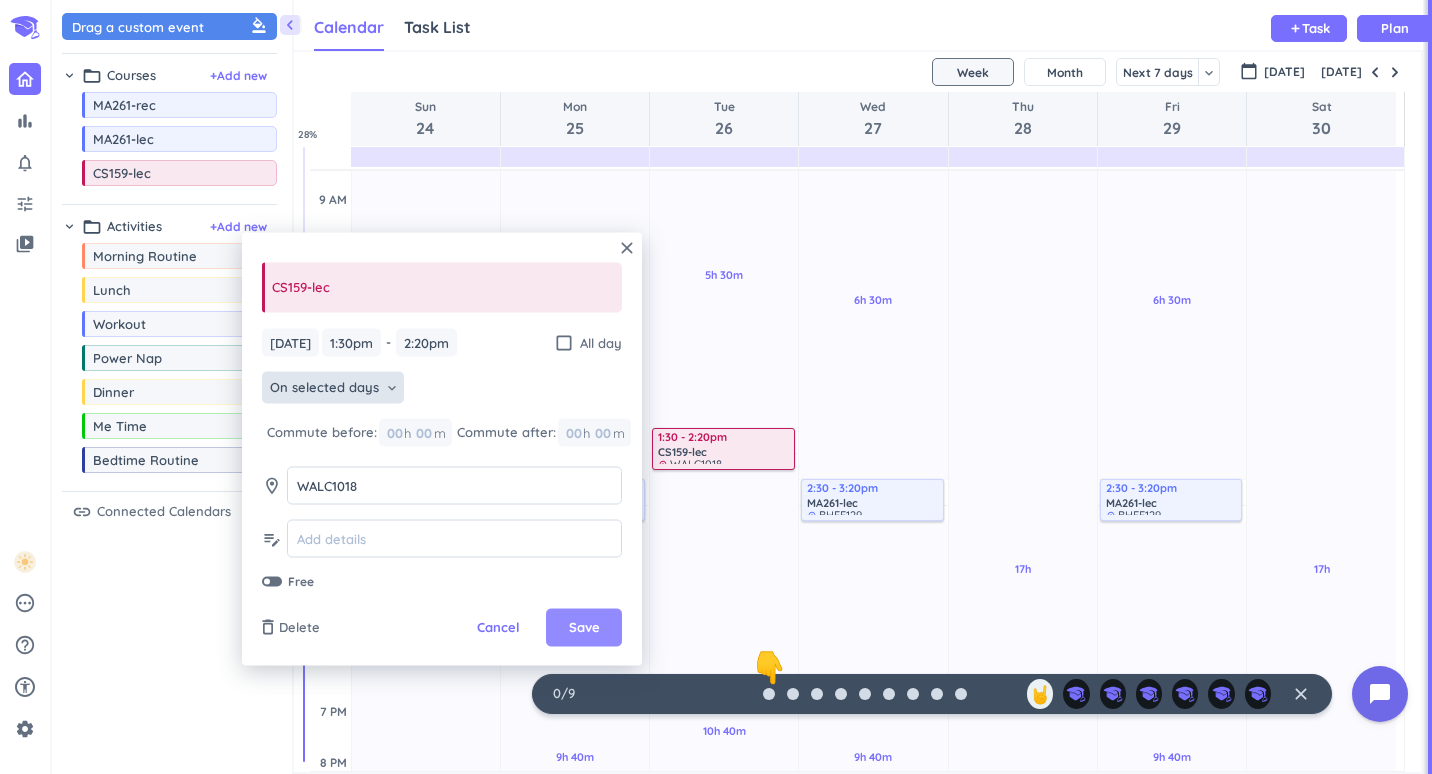 click on "Save" at bounding box center (584, 628) 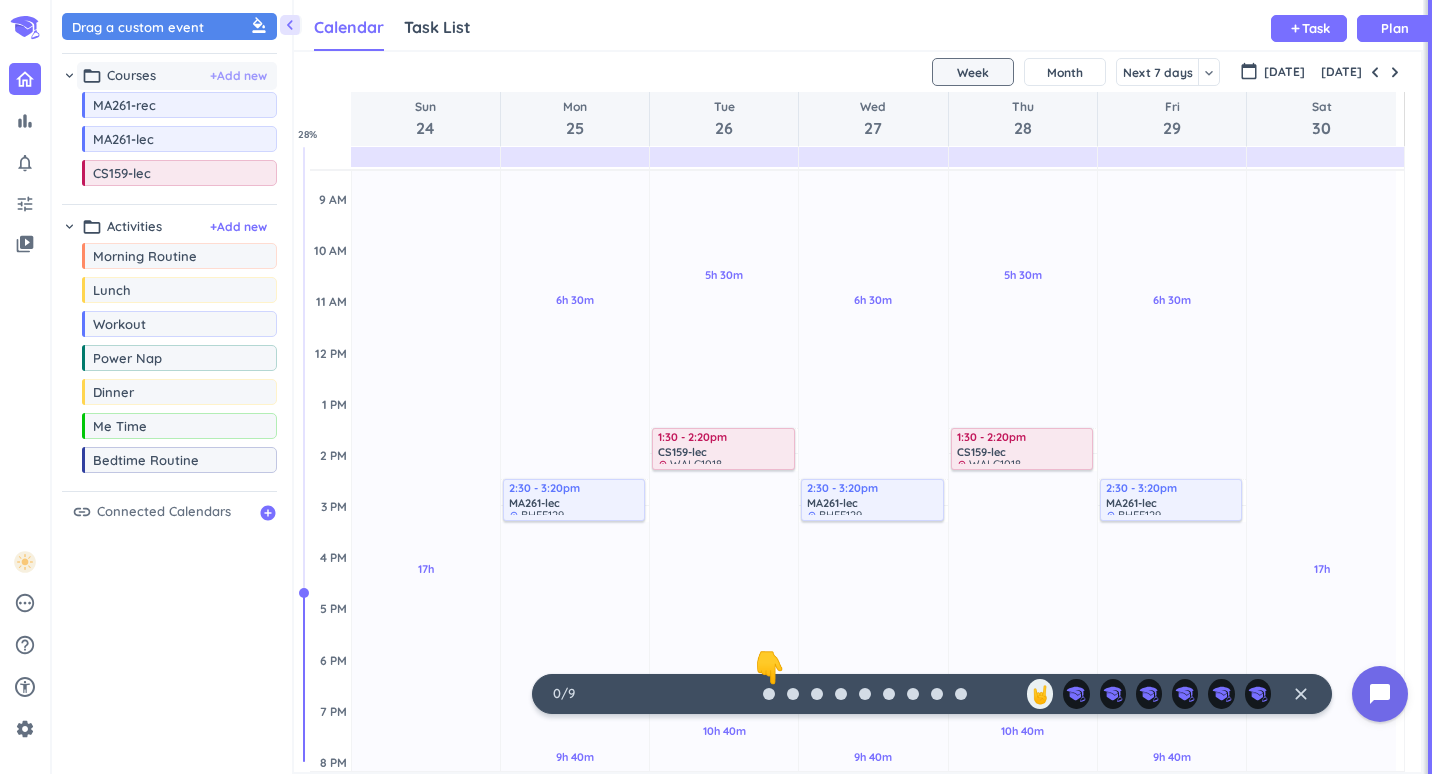 click on "+  Add new" at bounding box center [238, 76] 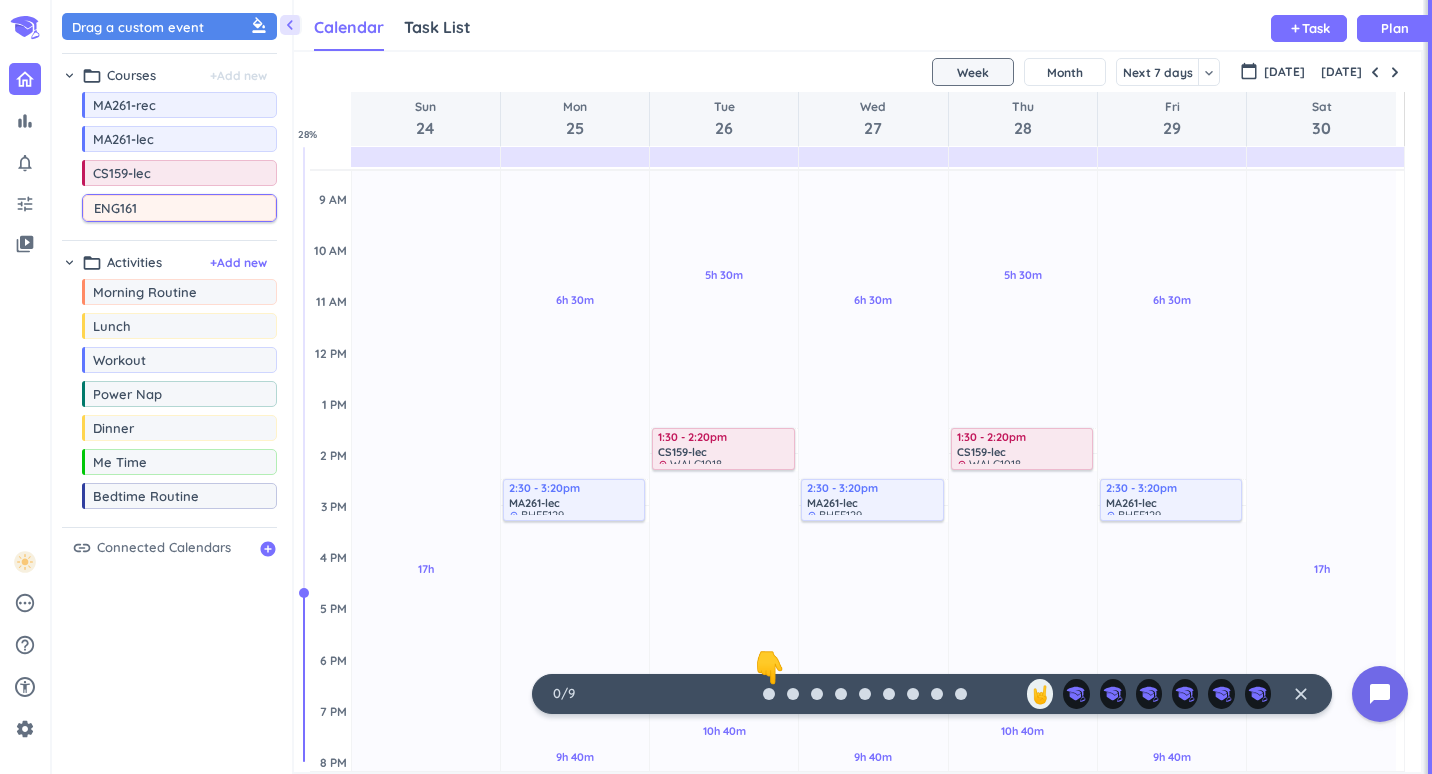 type on "ENG161" 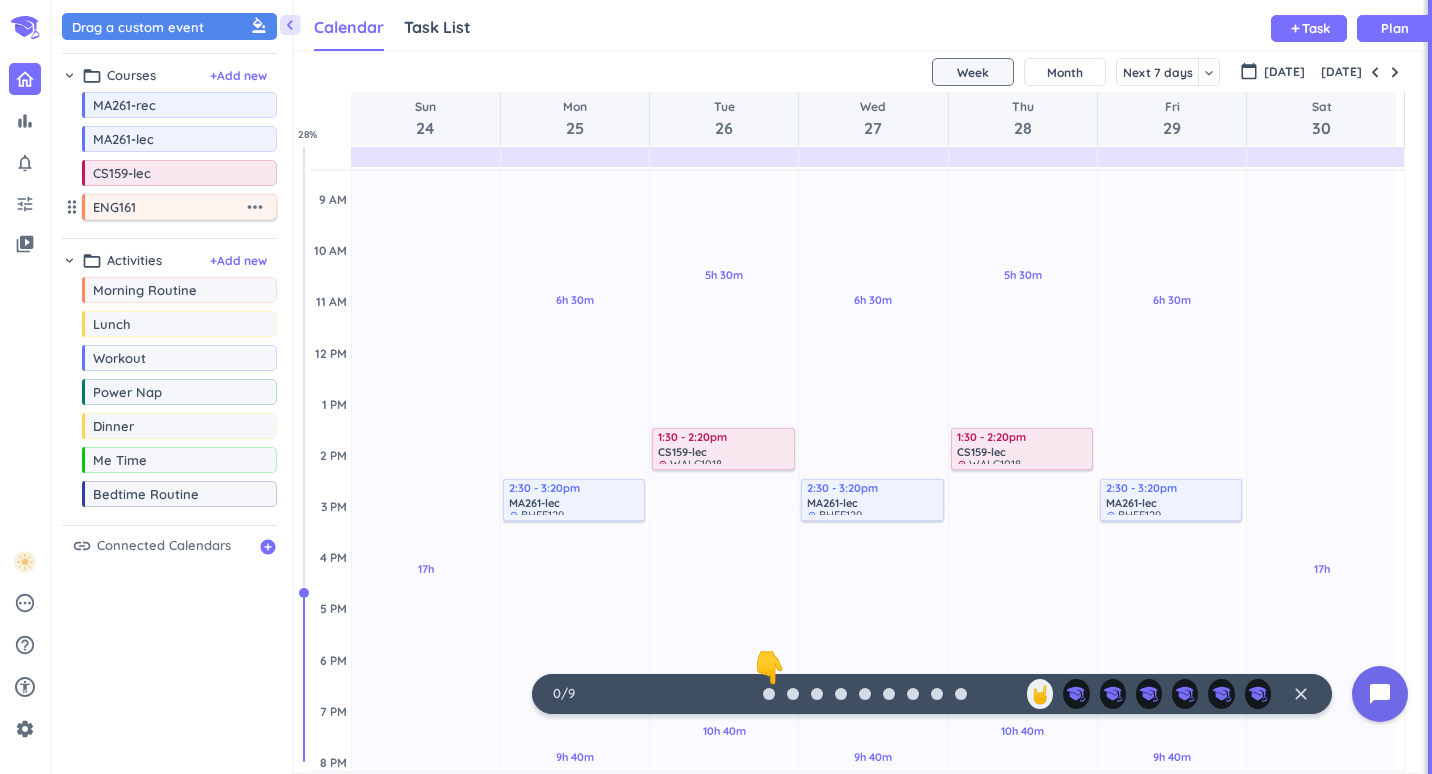click on "ENG161" at bounding box center (168, 207) 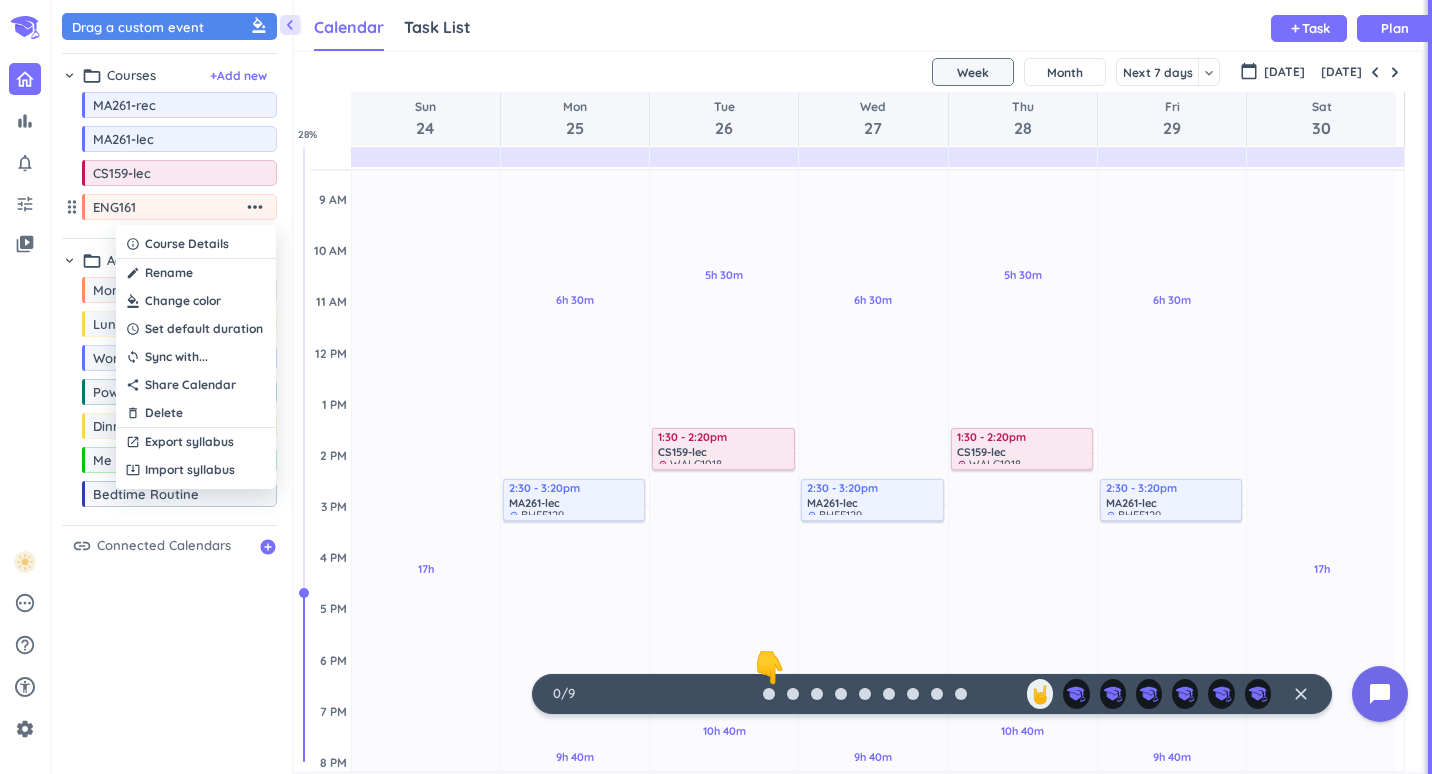 click at bounding box center (716, 387) 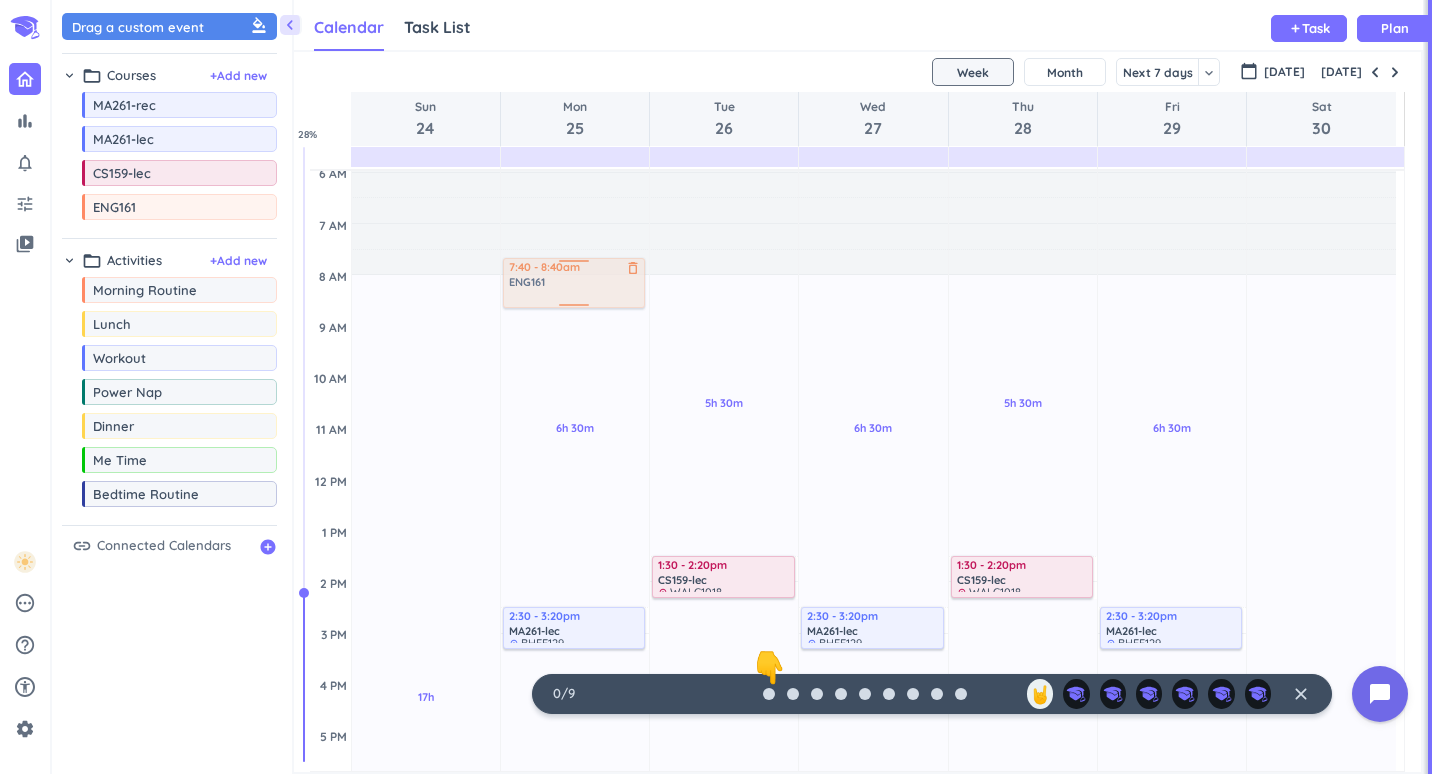 scroll, scrollTop: 98, scrollLeft: 0, axis: vertical 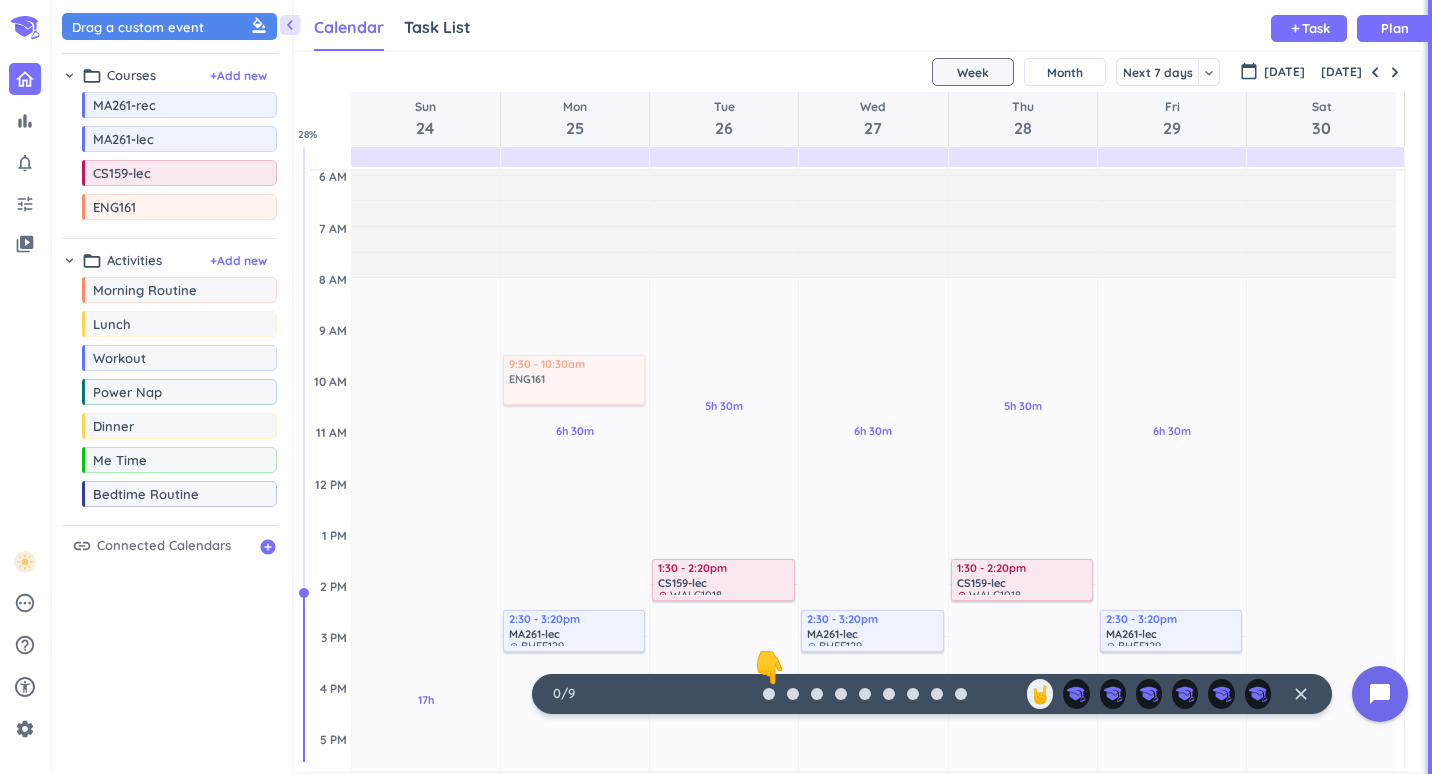 drag, startPoint x: 190, startPoint y: 204, endPoint x: 551, endPoint y: 355, distance: 391.30807 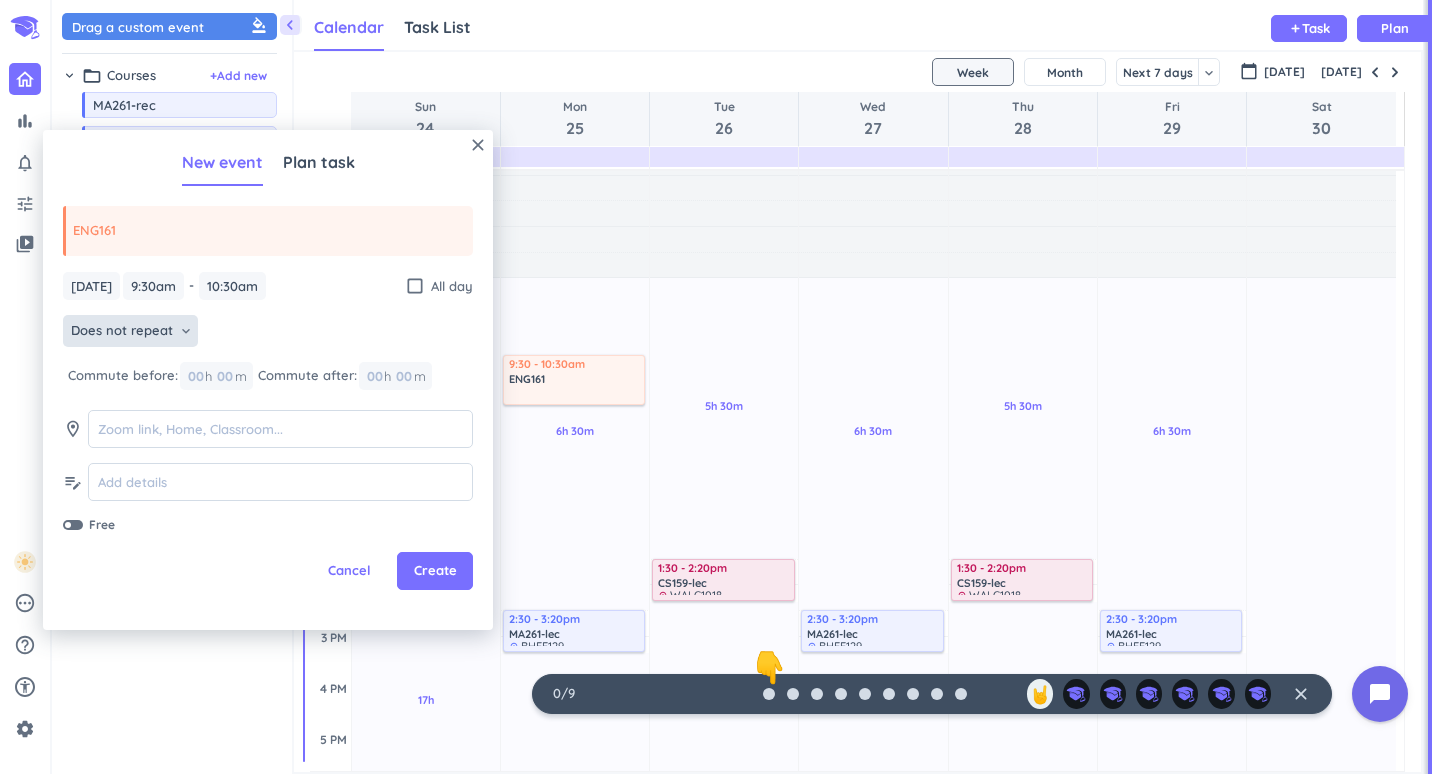 click on "Does not repeat" at bounding box center [122, 331] 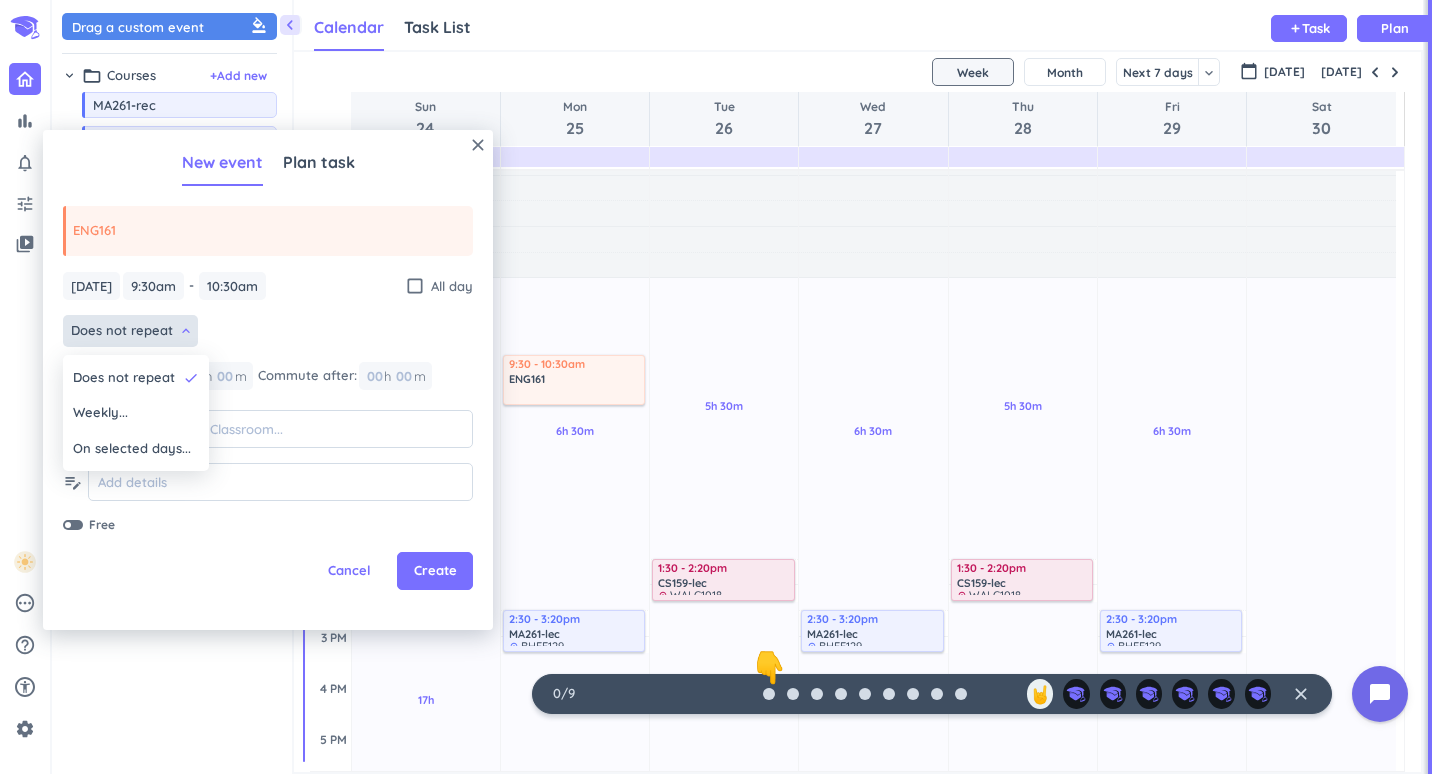 drag, startPoint x: 158, startPoint y: 472, endPoint x: 152, endPoint y: 457, distance: 16.155495 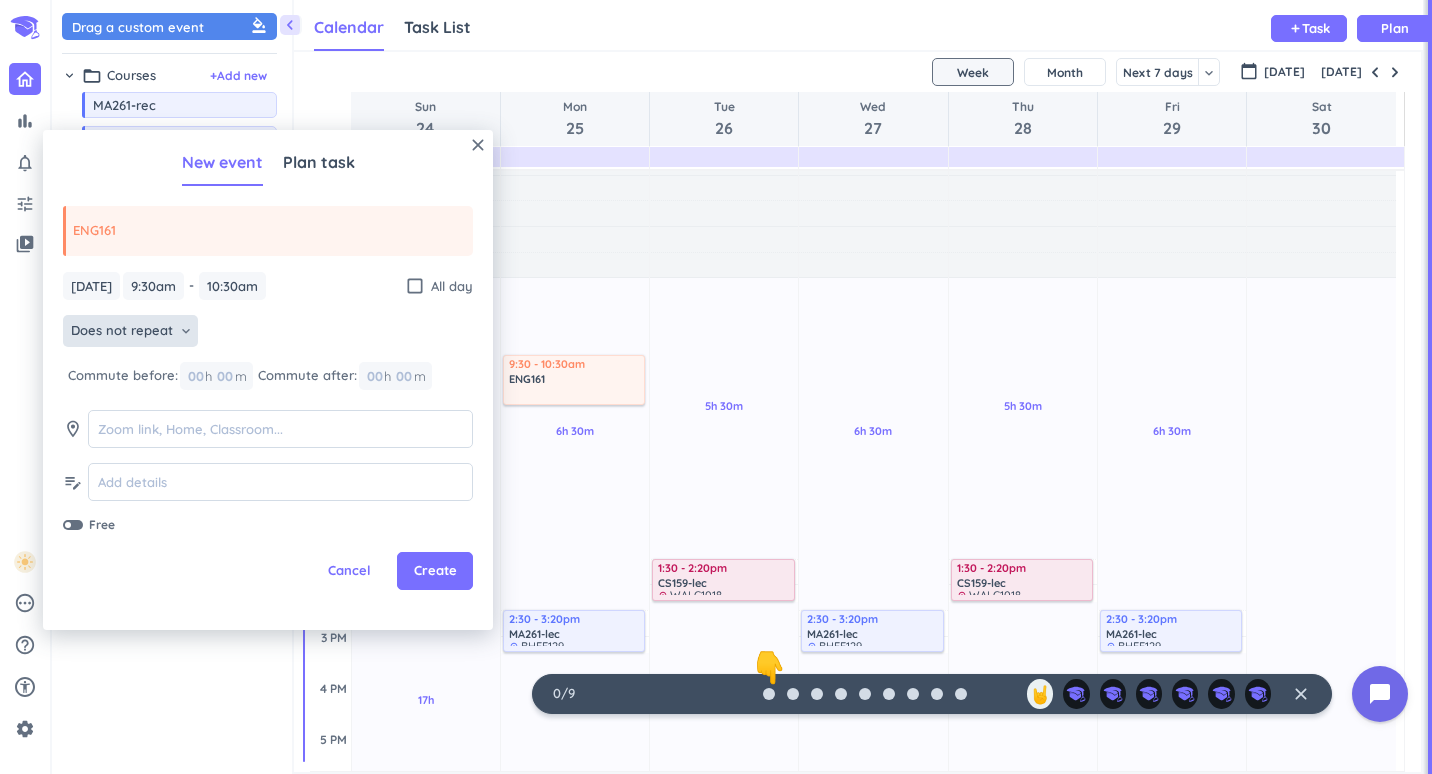click on "Does not repeat" at bounding box center [122, 331] 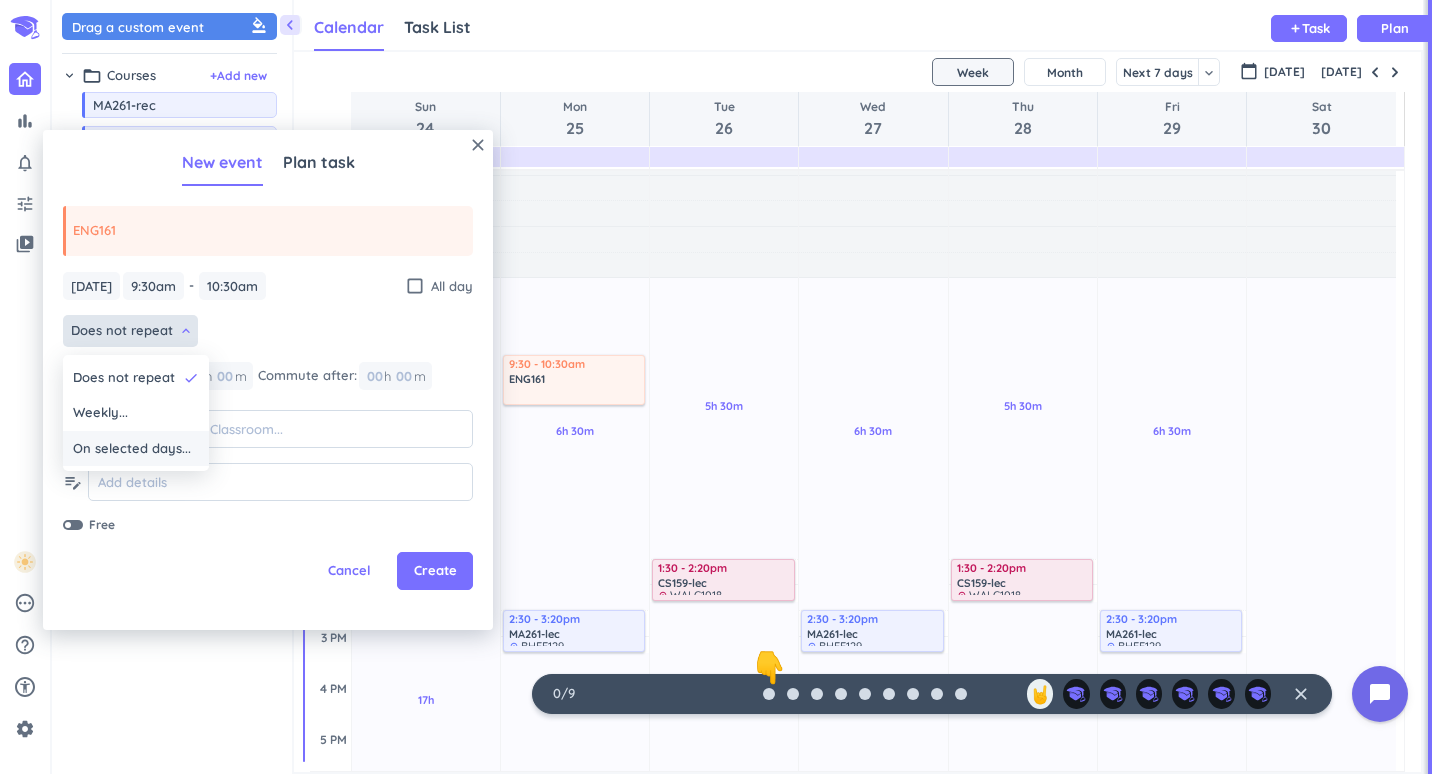 click on "On selected days..." at bounding box center (132, 449) 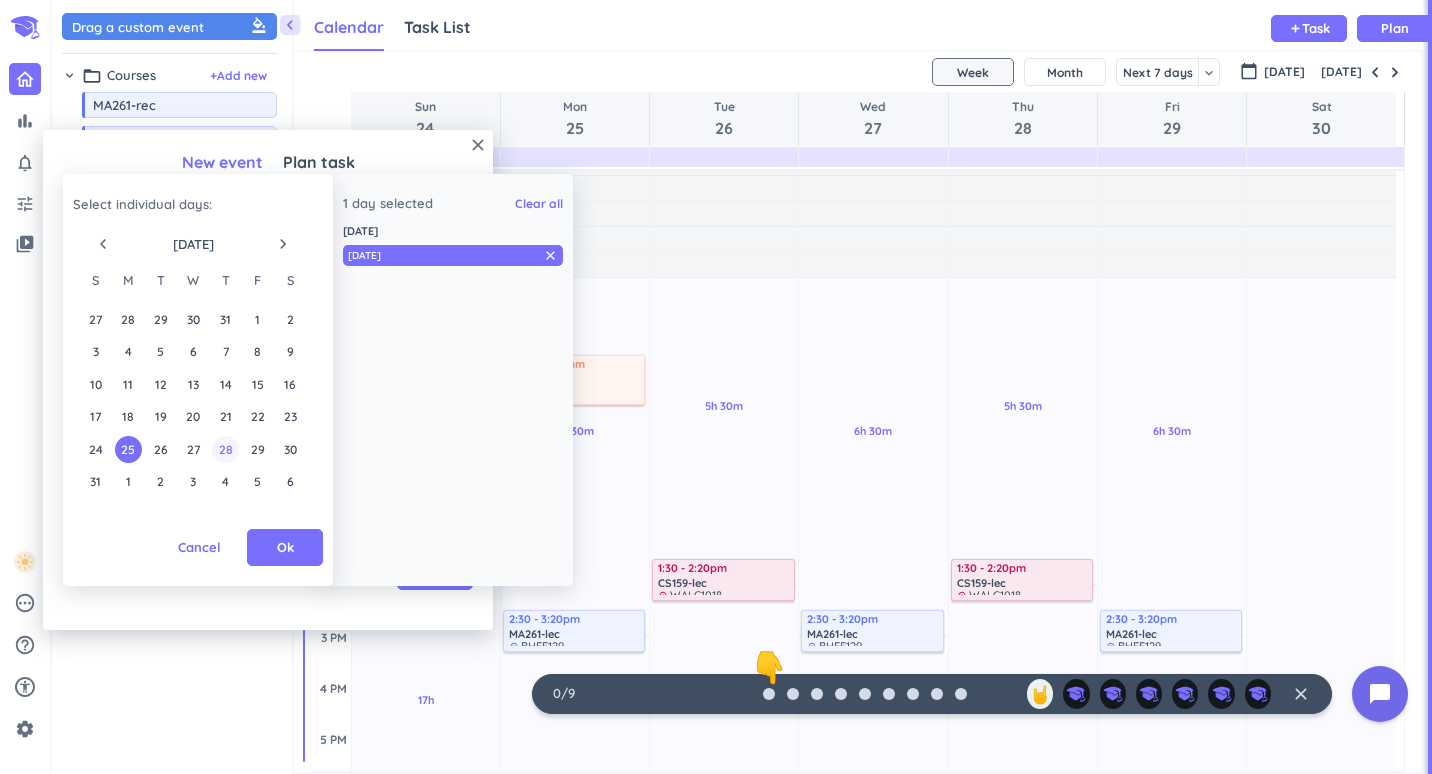 drag, startPoint x: 191, startPoint y: 443, endPoint x: 218, endPoint y: 438, distance: 27.45906 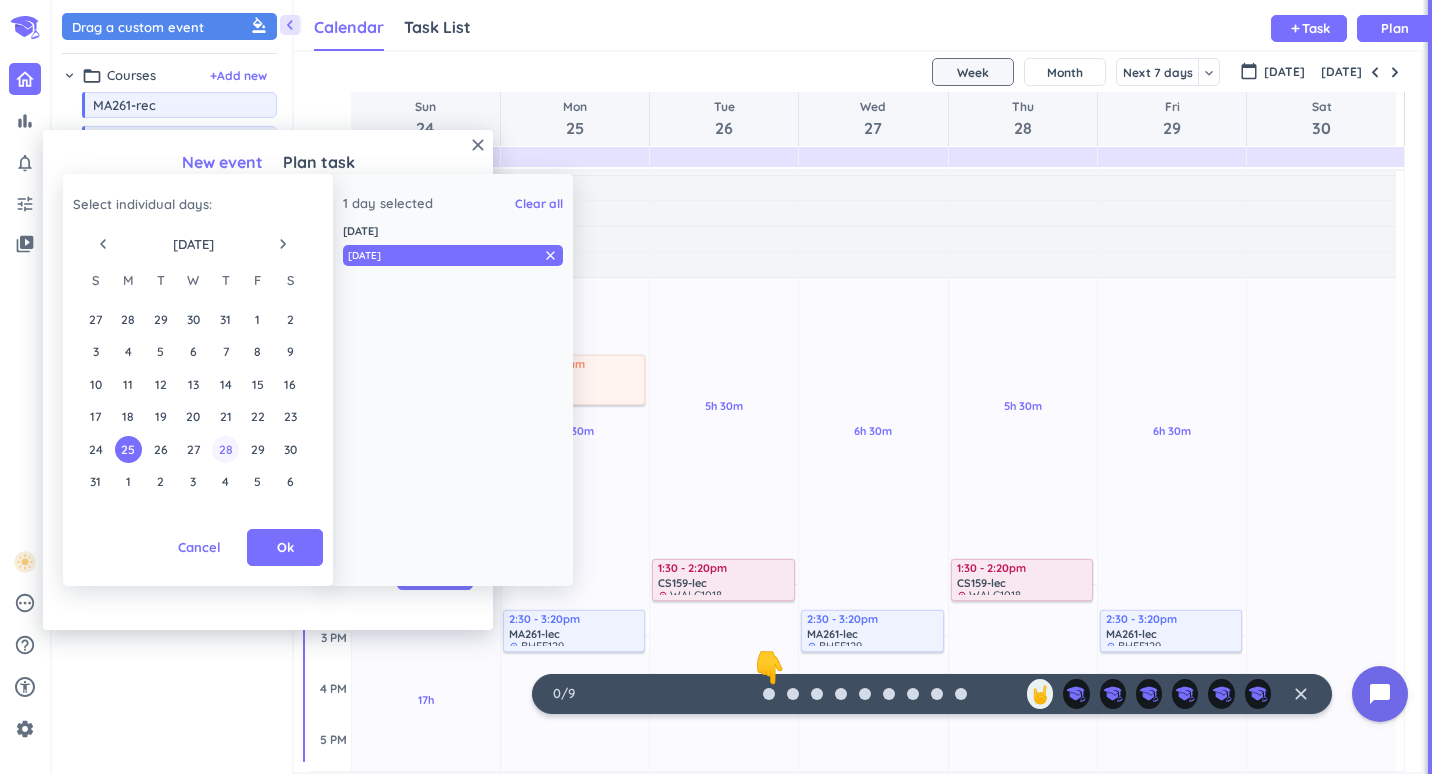 click on "27" at bounding box center [192, 449] 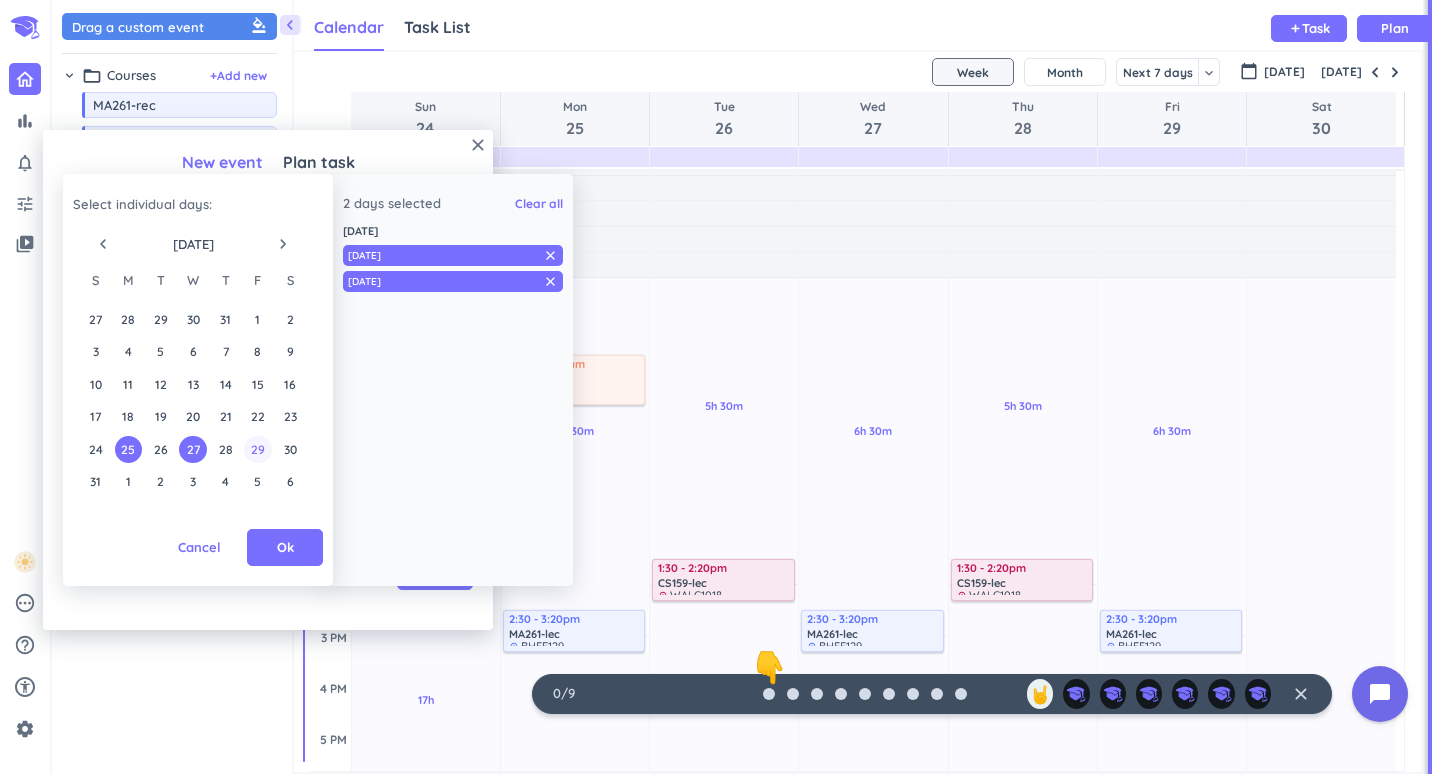 click on "29" at bounding box center (257, 449) 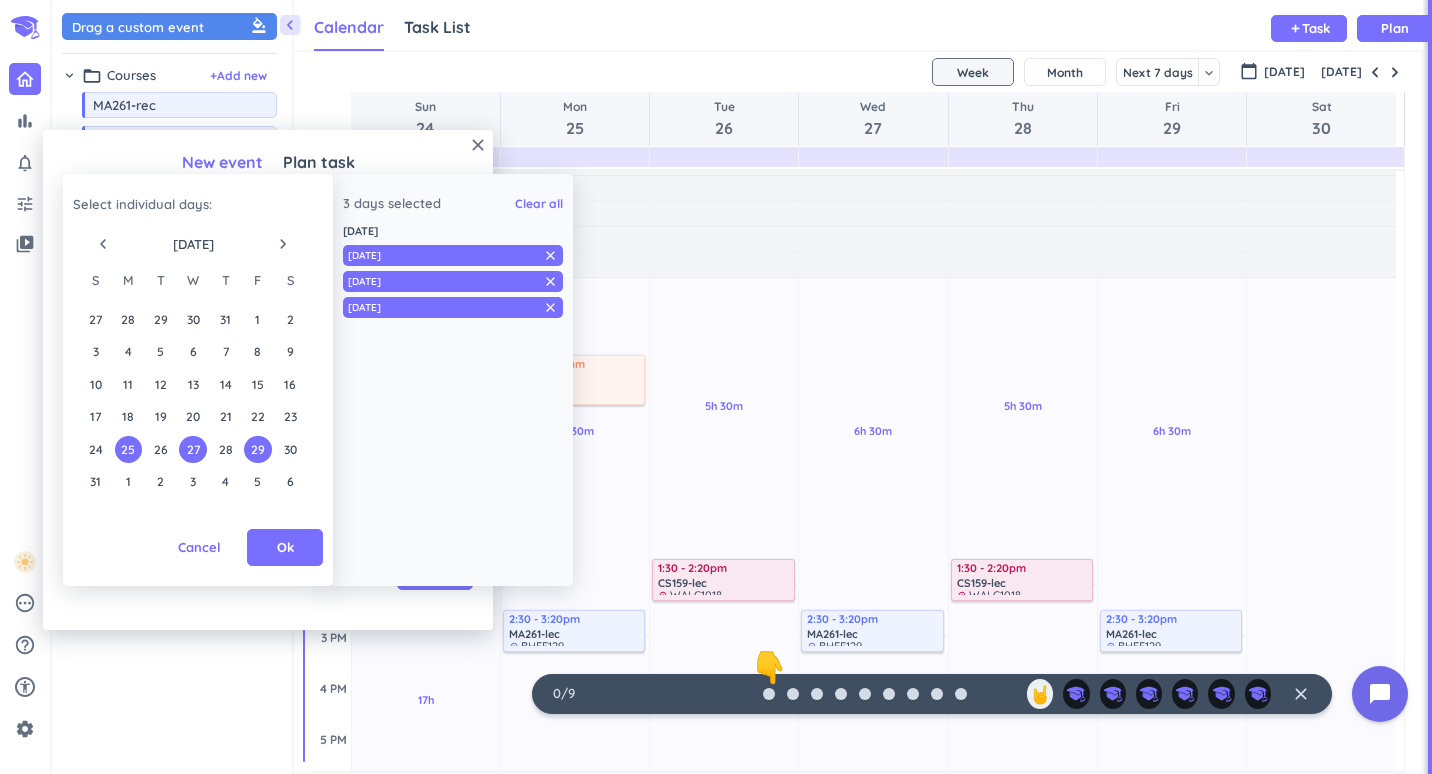 click on "Select individual days : navigate_before [DATE] navigate_next S M T W T F S 27 28 29 30 31 1 2 3 4 5 6 7 8 9 10 11 12 13 14 15 16 17 18 19 20 21 22 23 24 25 26 27 28 29 30 31 1 2 3 4 5 6 3   days selected   Clear all [DATE] [DATE] close [DATE] close [DATE] close Cancel Ok" at bounding box center (198, 380) 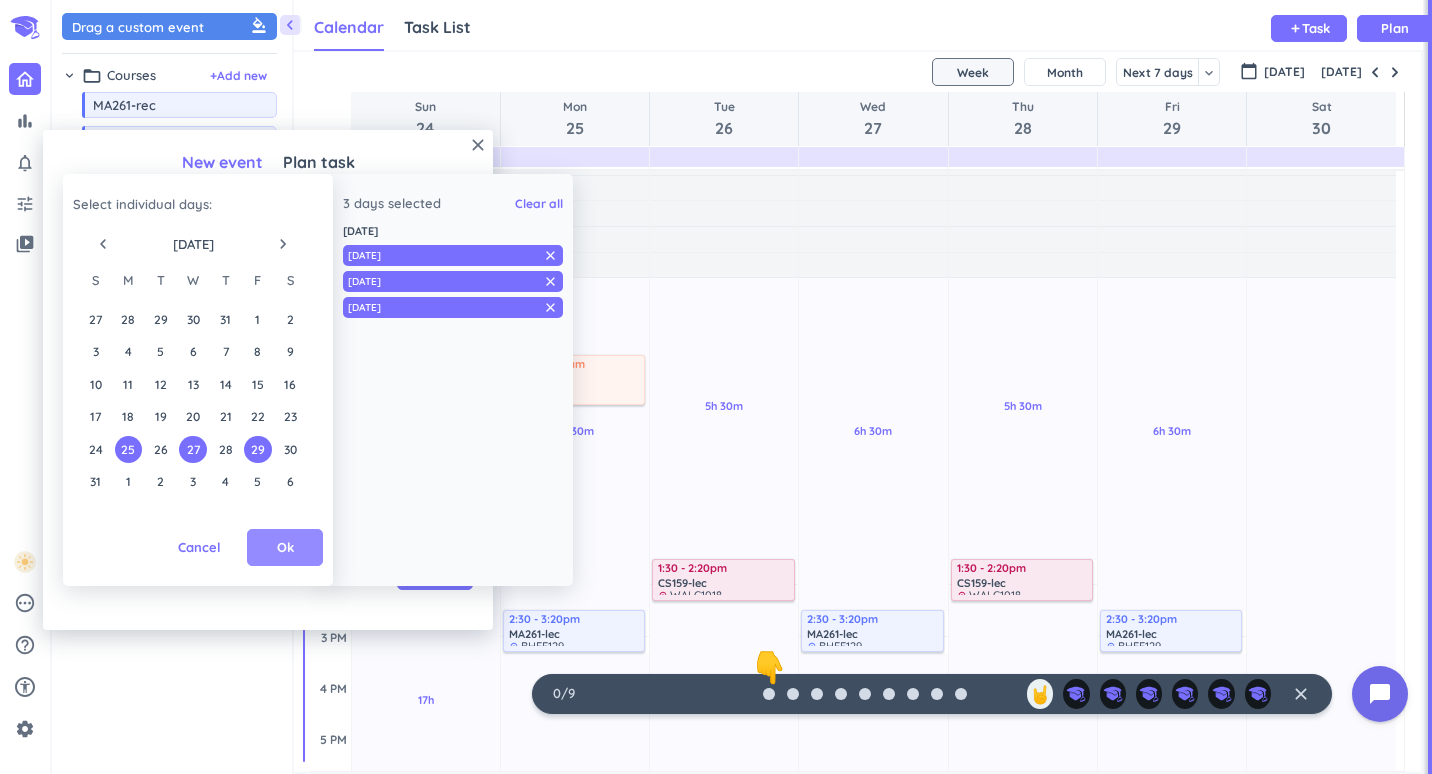 click on "Ok" at bounding box center (285, 548) 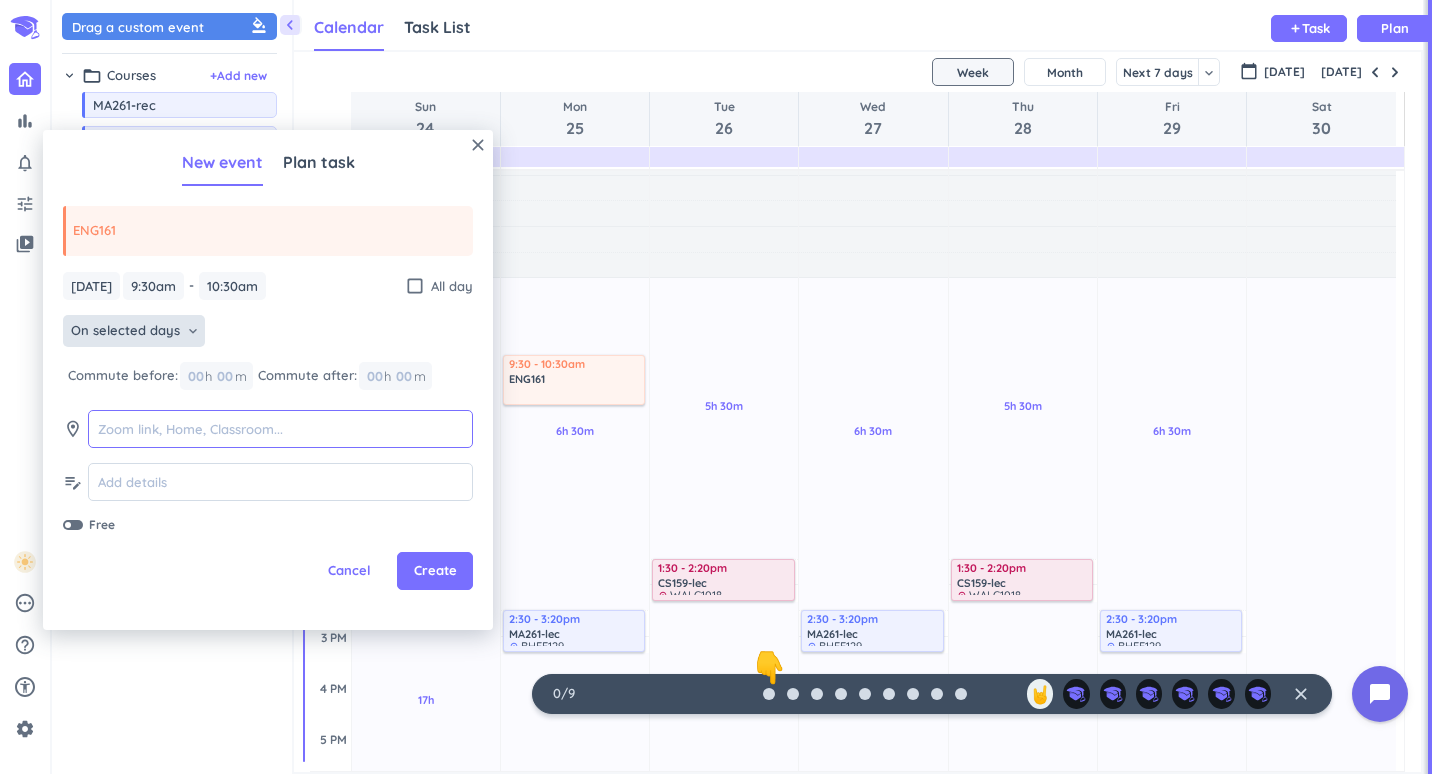 click at bounding box center [280, 429] 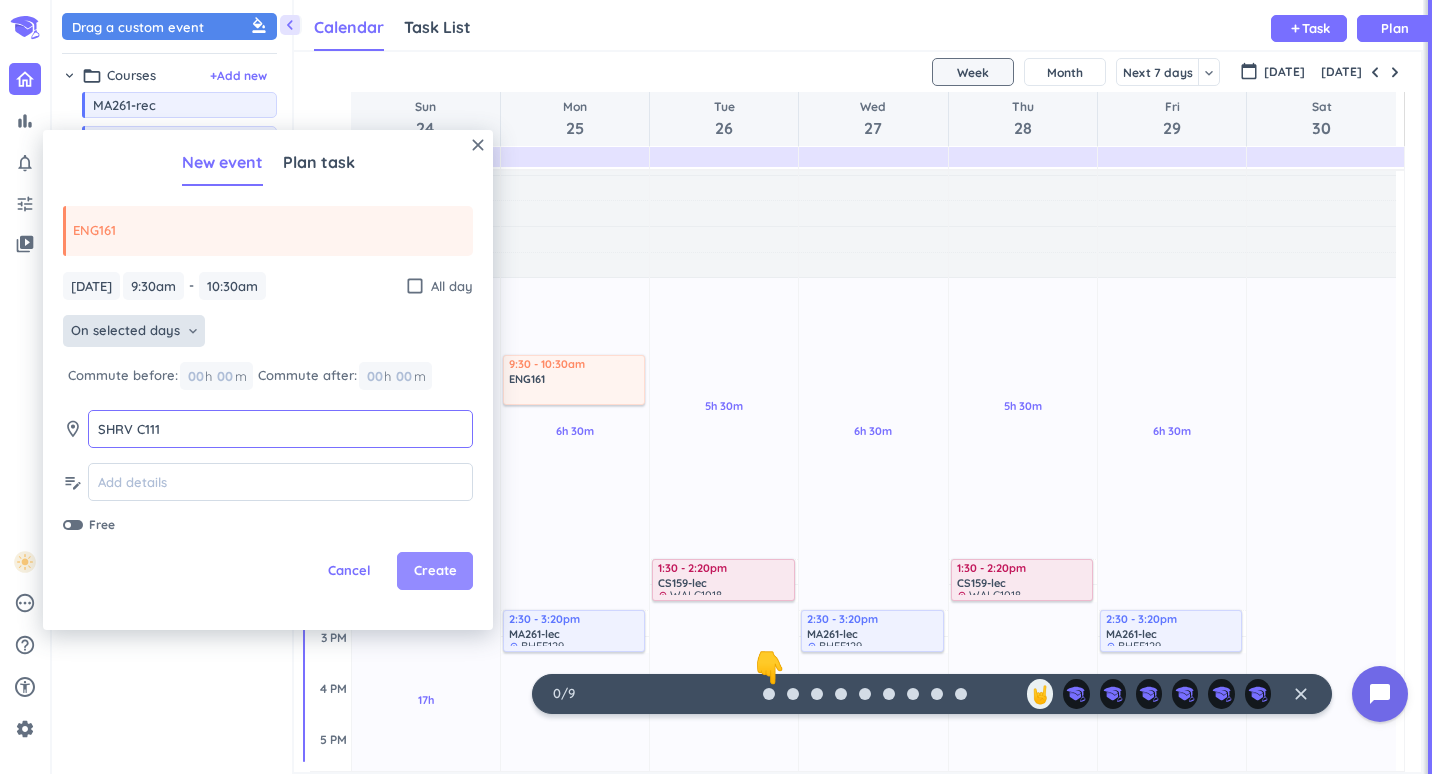 type on "SHRV C111" 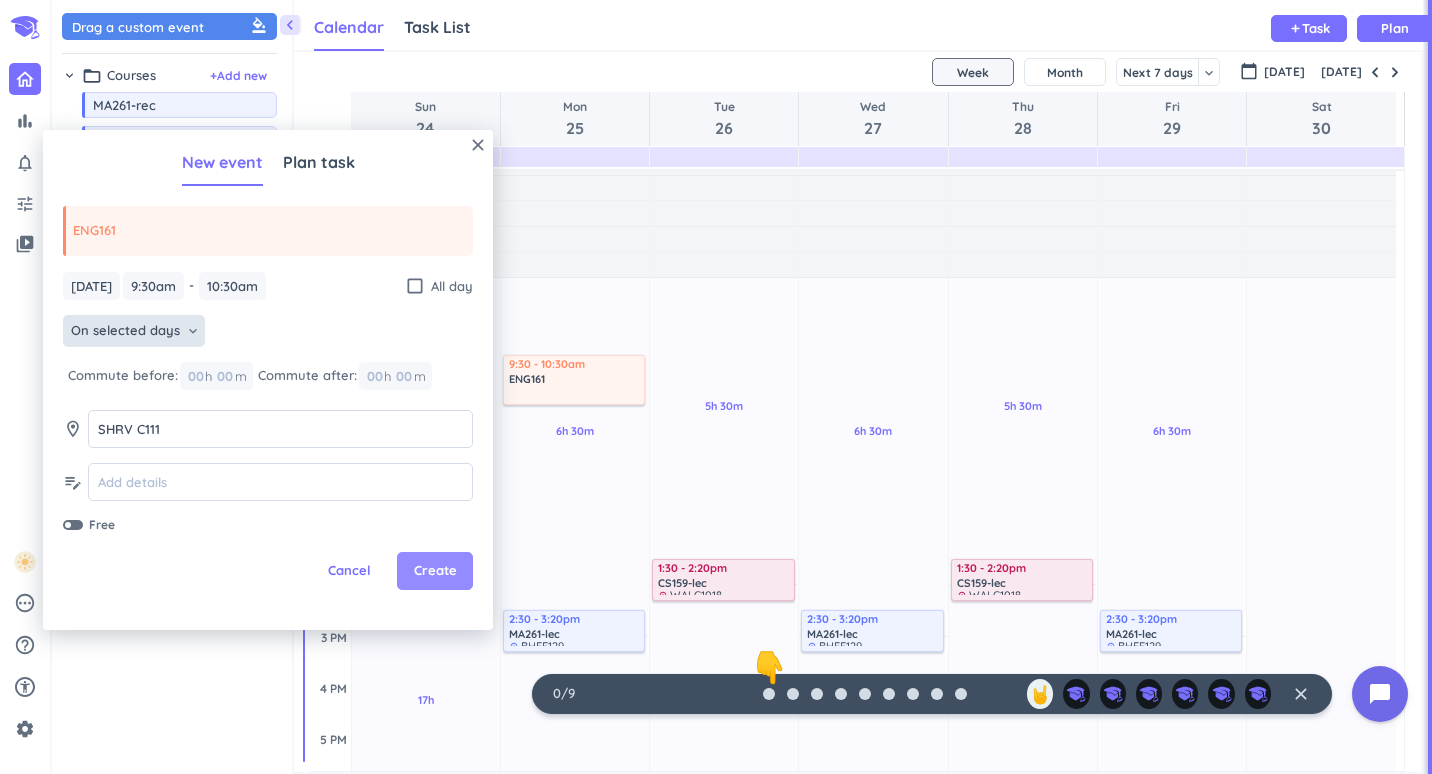 click on "Create" at bounding box center (435, 571) 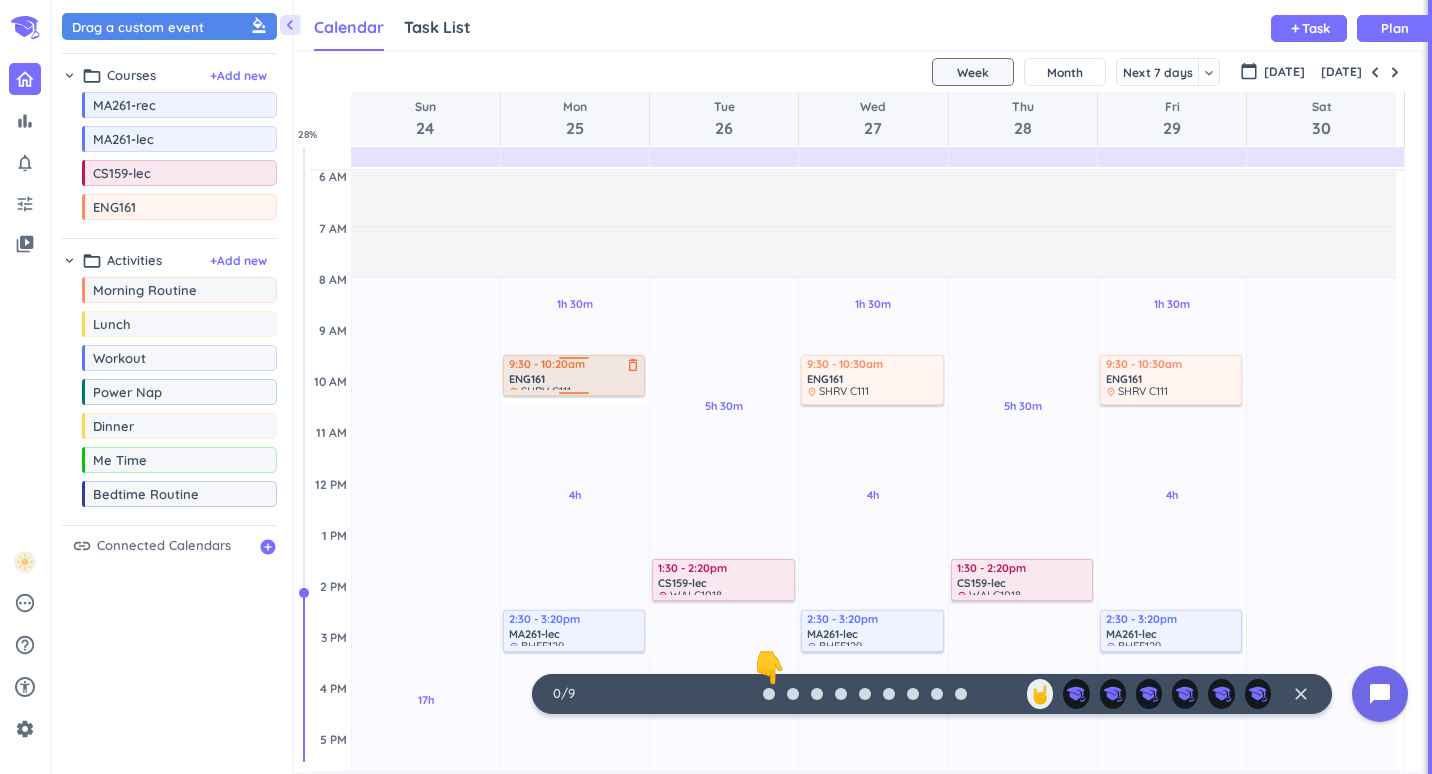 click on "1h 30m Past due Plan 4h  Past due Plan 9h 40m Past due Plan Adjust Awake Time Adjust Awake Time 9:30 - 10:30am ENG161 delete_outline place SHRV C111 2:30 - 3:20pm MA261-lec delete_outline place BHEE129 9:30 - 10:20am ENG161 delete_outline place SHRV C111" at bounding box center (575, 687) 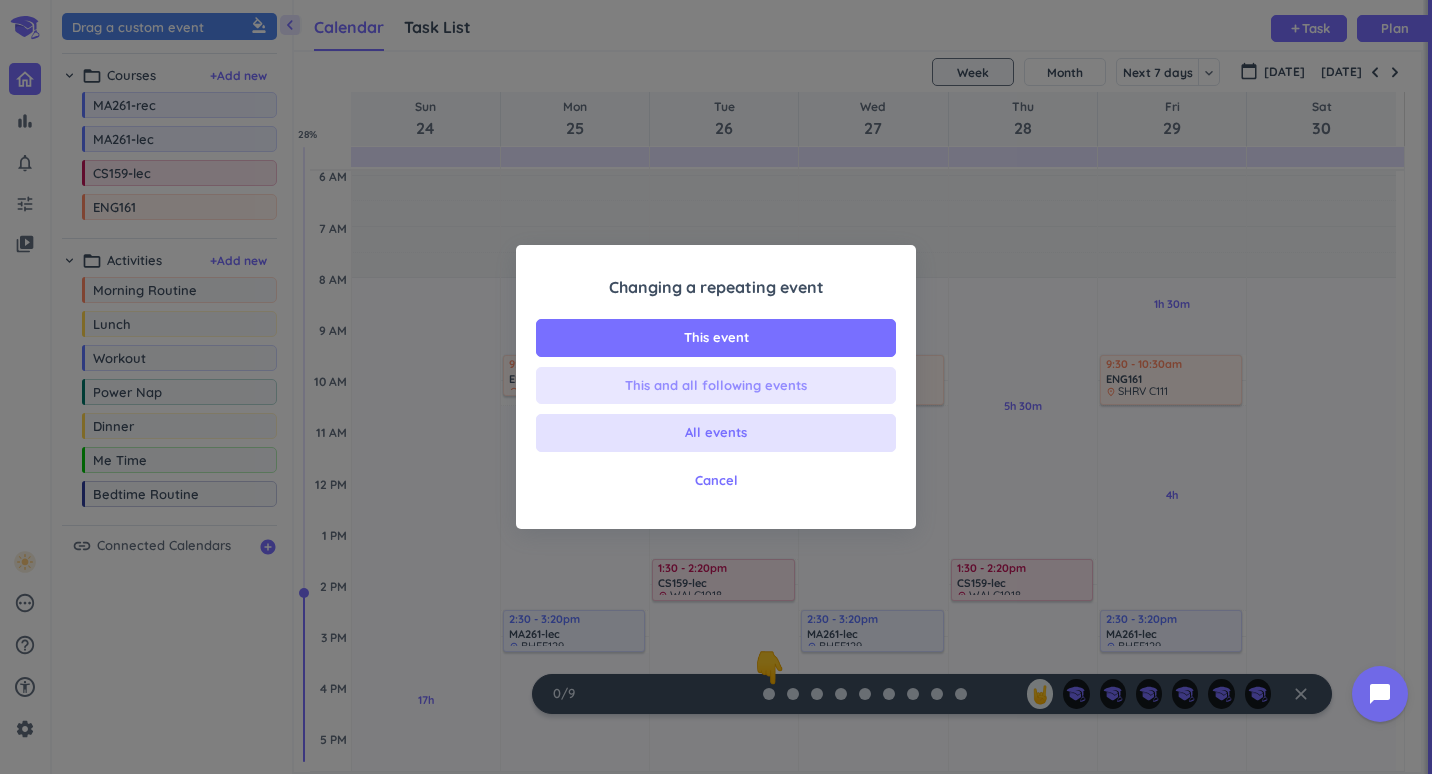 click on "This and all following events" at bounding box center [716, 386] 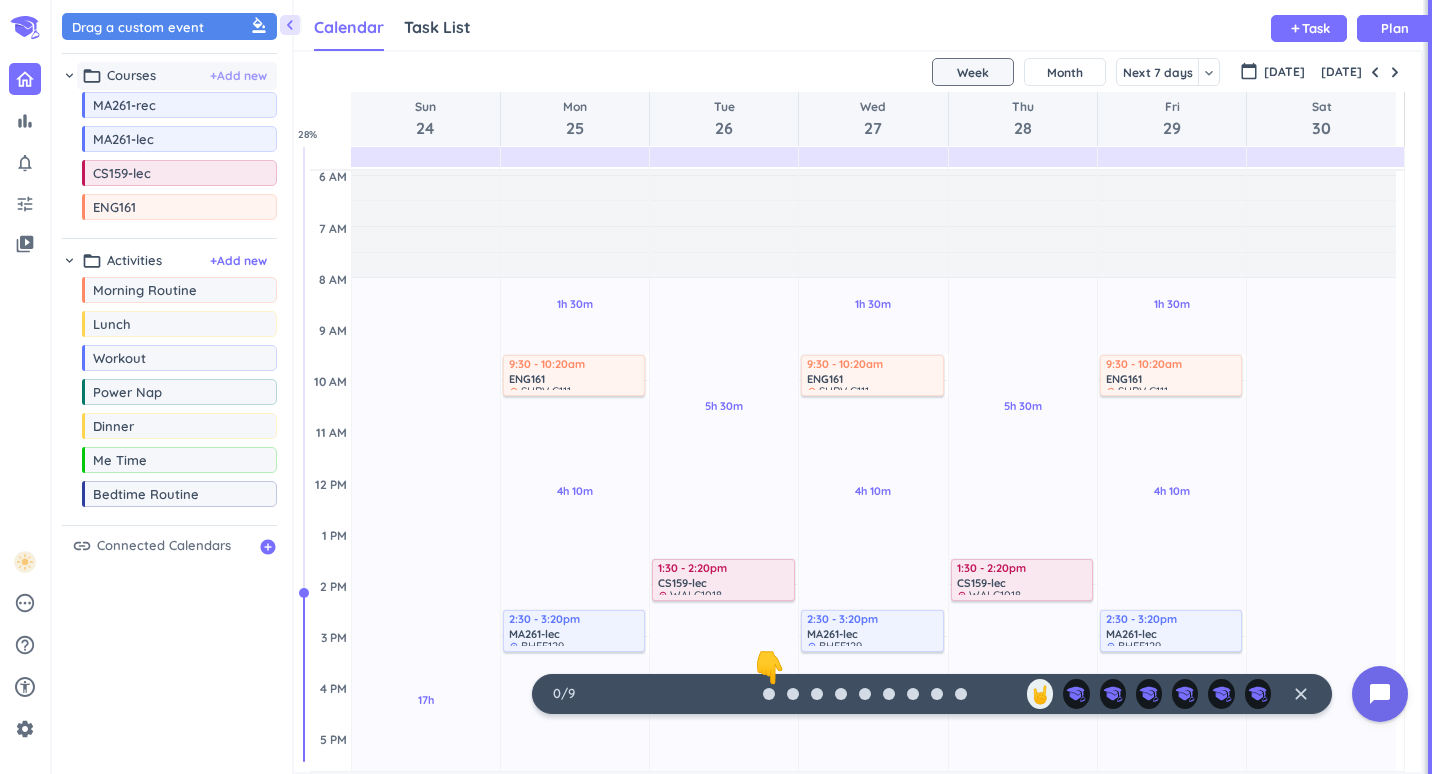 click on "+  Add new" at bounding box center [238, 76] 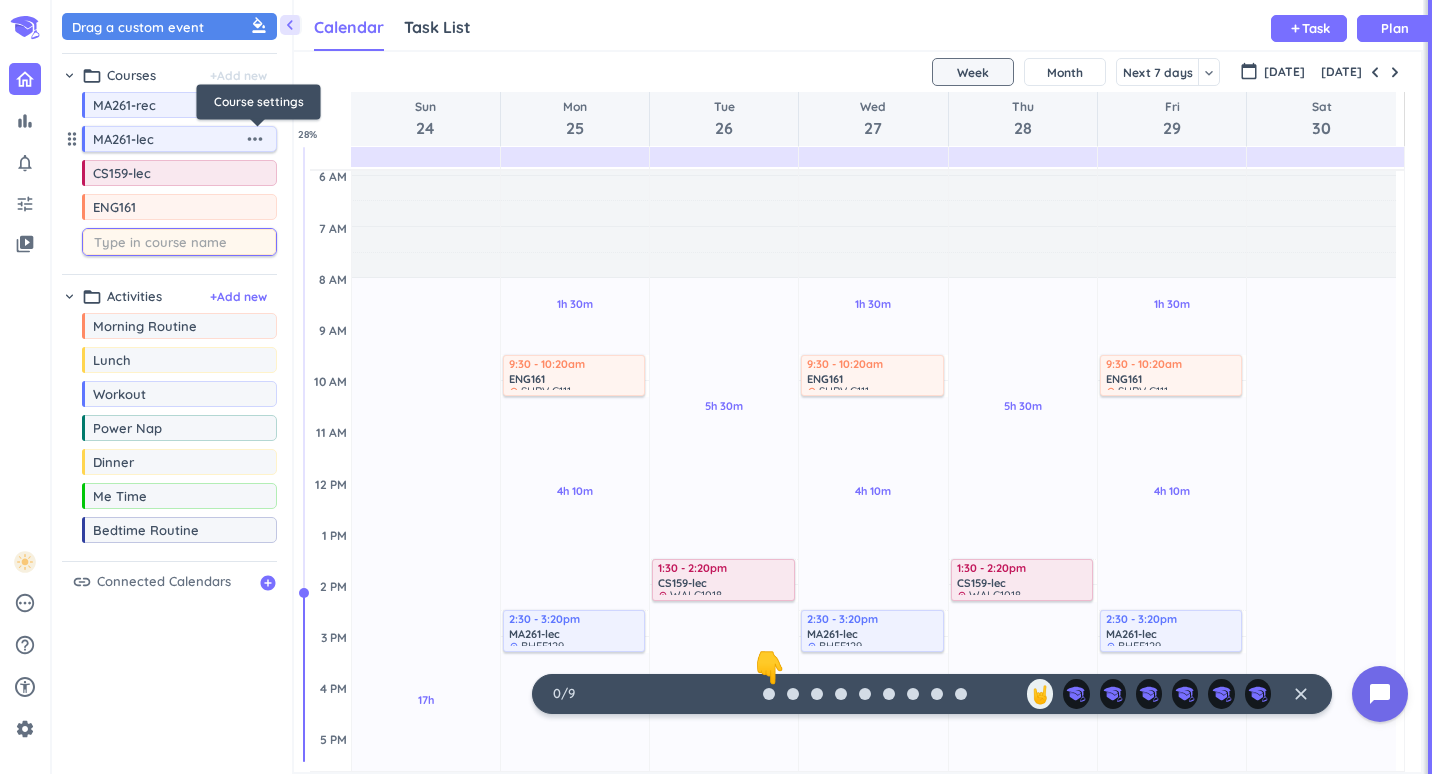 type on "E" 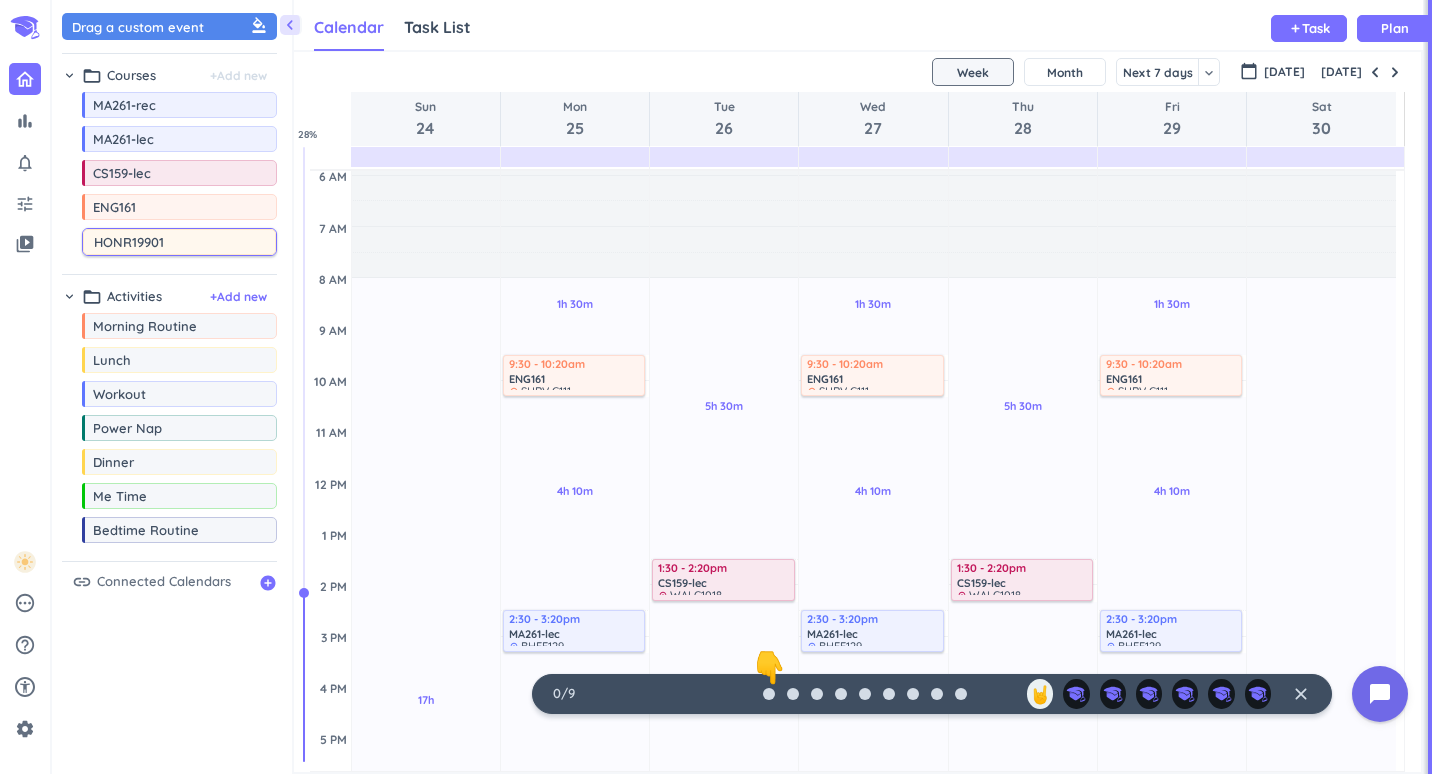 type on "HONR19901" 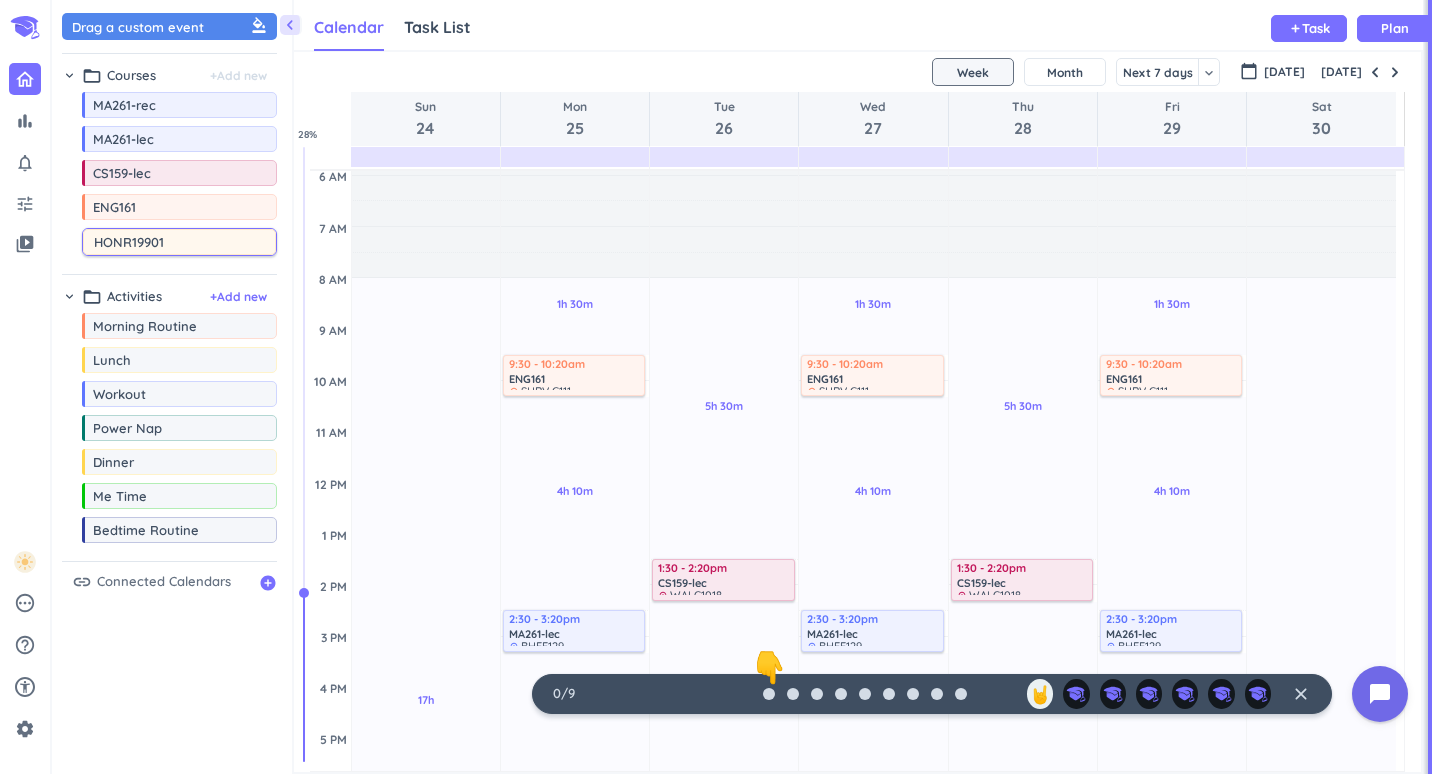 click on "Drag a custom event format_color_fill chevron_right folder_open Courses   +  Add new drag_indicator MA261-rec more_horiz drag_indicator MA261-lec more_horiz drag_indicator CS159-lec more_horiz drag_indicator ENG161 more_horiz HONR19901 chevron_right folder_open Activities   +  Add new drag_indicator Morning Routine more_horiz drag_indicator Lunch more_horiz drag_indicator Workout more_horiz drag_indicator Power Nap more_horiz drag_indicator Dinner more_horiz drag_indicator Me Time more_horiz drag_indicator Bedtime Routine more_horiz link Connected Calendars add_circle" at bounding box center [172, 392] 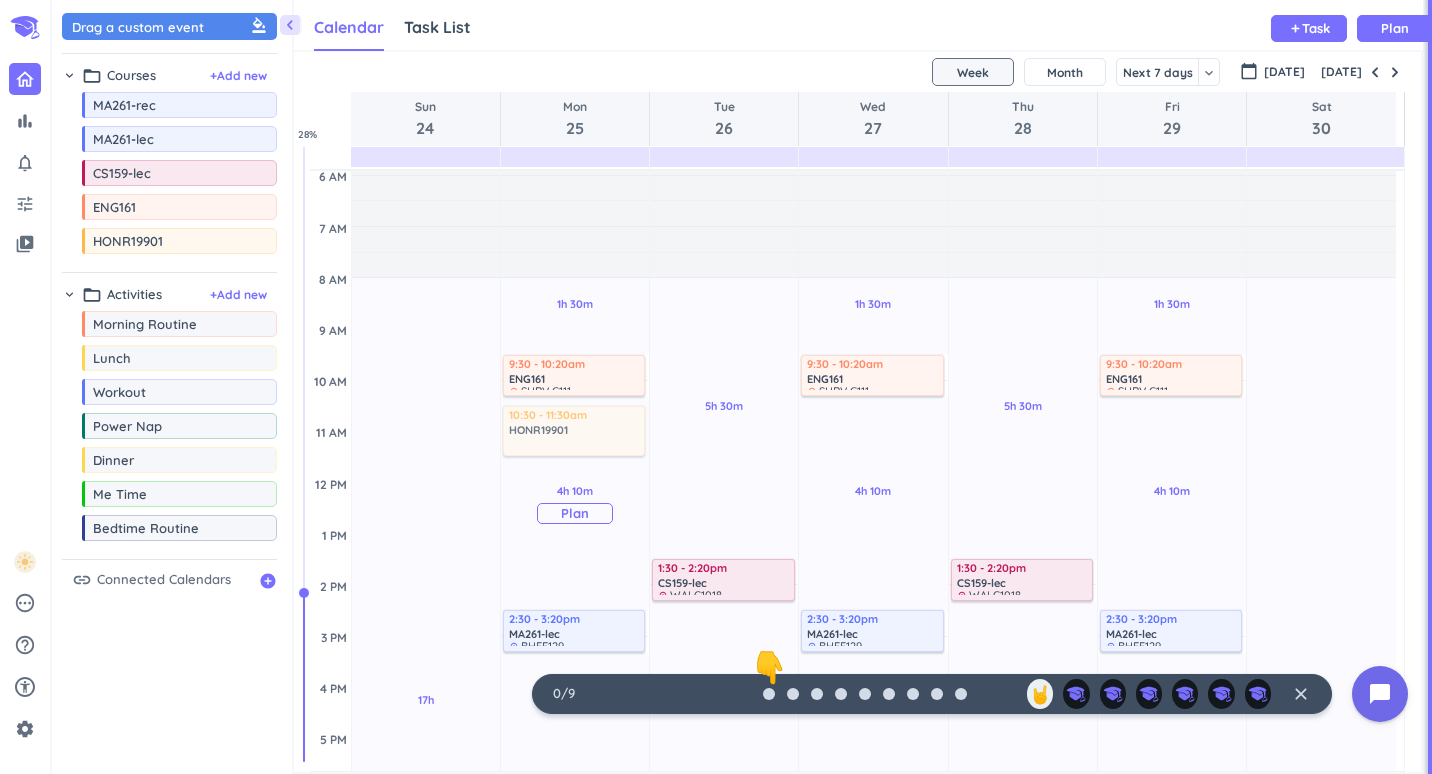 drag, startPoint x: 205, startPoint y: 251, endPoint x: 609, endPoint y: 409, distance: 433.79718 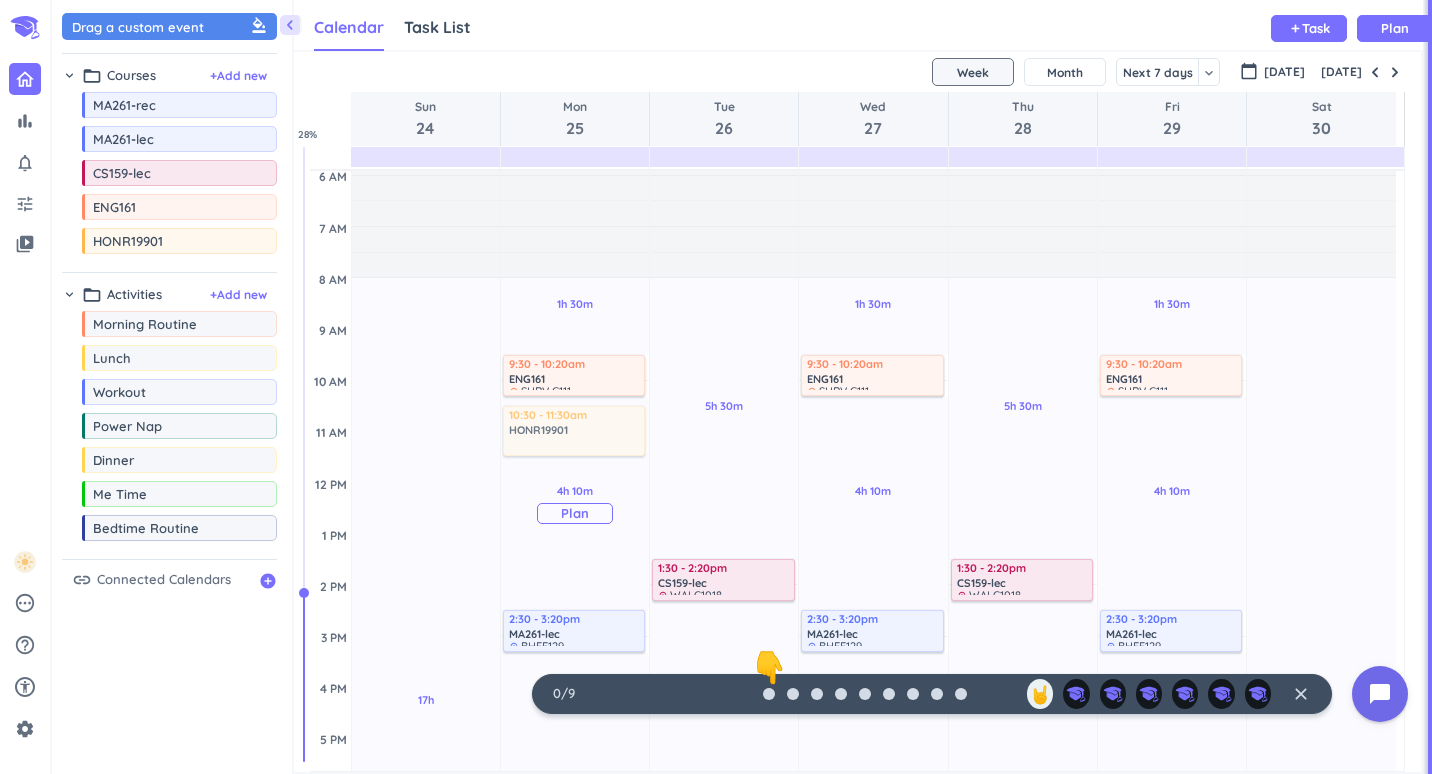 click on "chevron_left Drag a custom event format_color_fill chevron_right folder_open Courses   +  Add new drag_indicator MA261-rec more_horiz drag_indicator MA261-lec more_horiz drag_indicator CS159-lec more_horiz drag_indicator ENG161 more_horiz drag_indicator HONR19901 more_horiz chevron_right folder_open Activities   +  Add new drag_indicator Morning Routine more_horiz drag_indicator Lunch more_horiz drag_indicator Workout more_horiz drag_indicator Power Nap more_horiz drag_indicator Dinner more_horiz drag_indicator Me Time more_horiz drag_indicator Bedtime Routine more_horiz link Connected Calendars add_circle Calendar Task List Calendar keyboard_arrow_down add Task Plan SHOVEL [DATE] - [DATE] Week Month Next 7 days keyboard_arrow_down Week keyboard_arrow_down calendar_today [DATE] [DATE] Sun 24 Mon 25 Tue 26 Wed 27 Thu 28 Fri 29 Sat 30 4 AM 5 AM 6 AM 7 AM 8 AM 9 AM 10 AM 11 AM 12 PM 1 PM 2 PM 3 PM 4 PM 5 PM 6 PM 7 PM 8 PM 9 PM 10 PM 11 PM 12 AM 1 AM 2 AM 3 AM 17h  Past due Plan Adjust Awake Time 1h 30m 28" at bounding box center [742, 387] 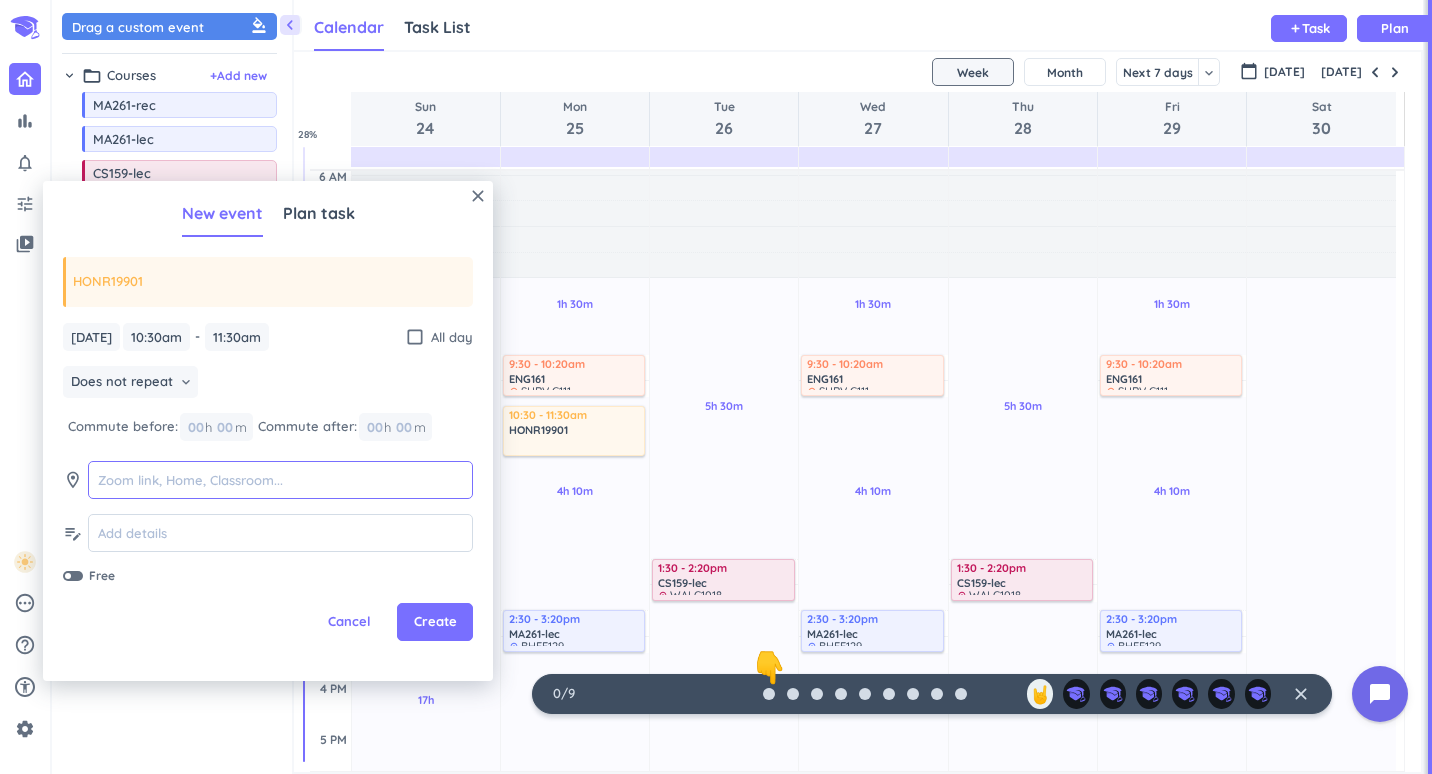 click at bounding box center (280, 480) 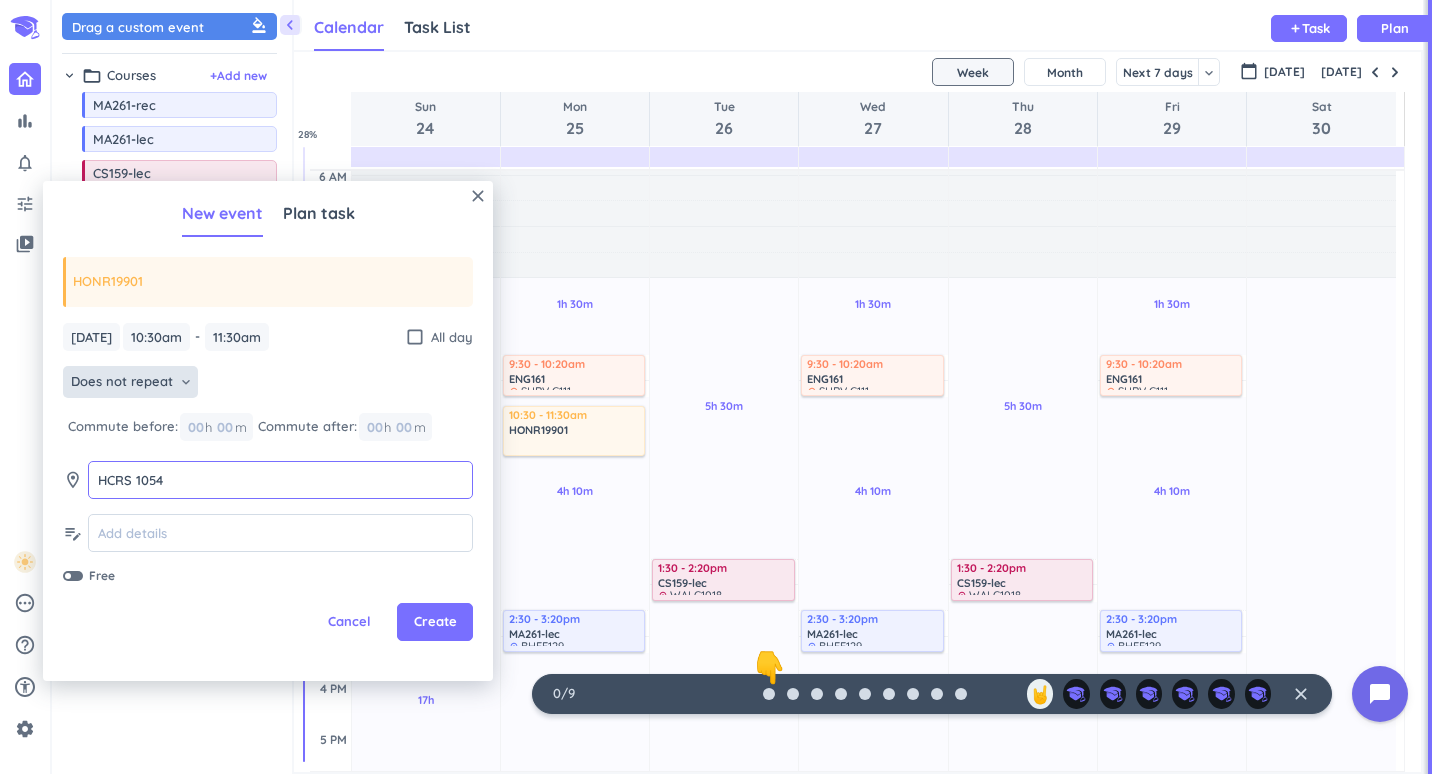 type on "HCRS 1054" 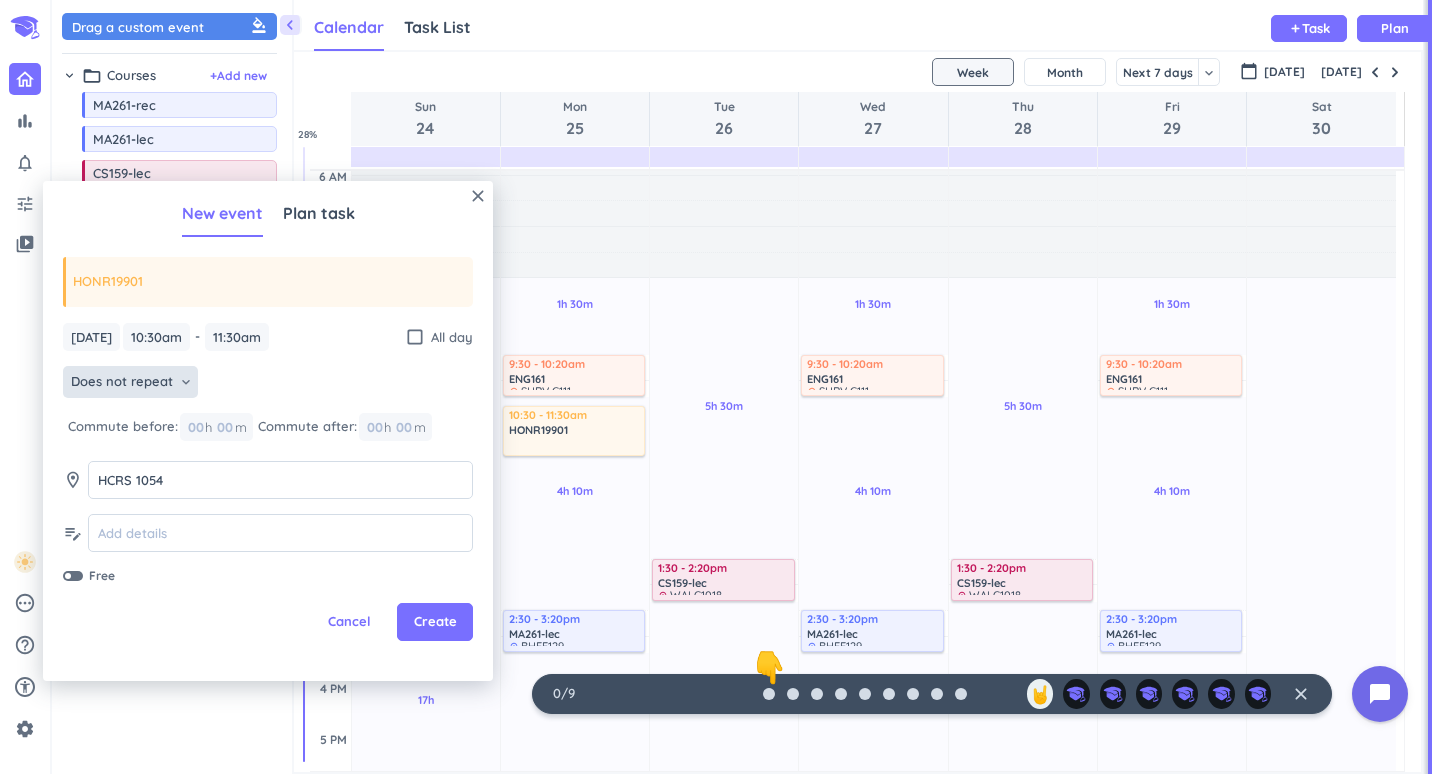 click on "Does not repeat keyboard_arrow_down" at bounding box center (130, 382) 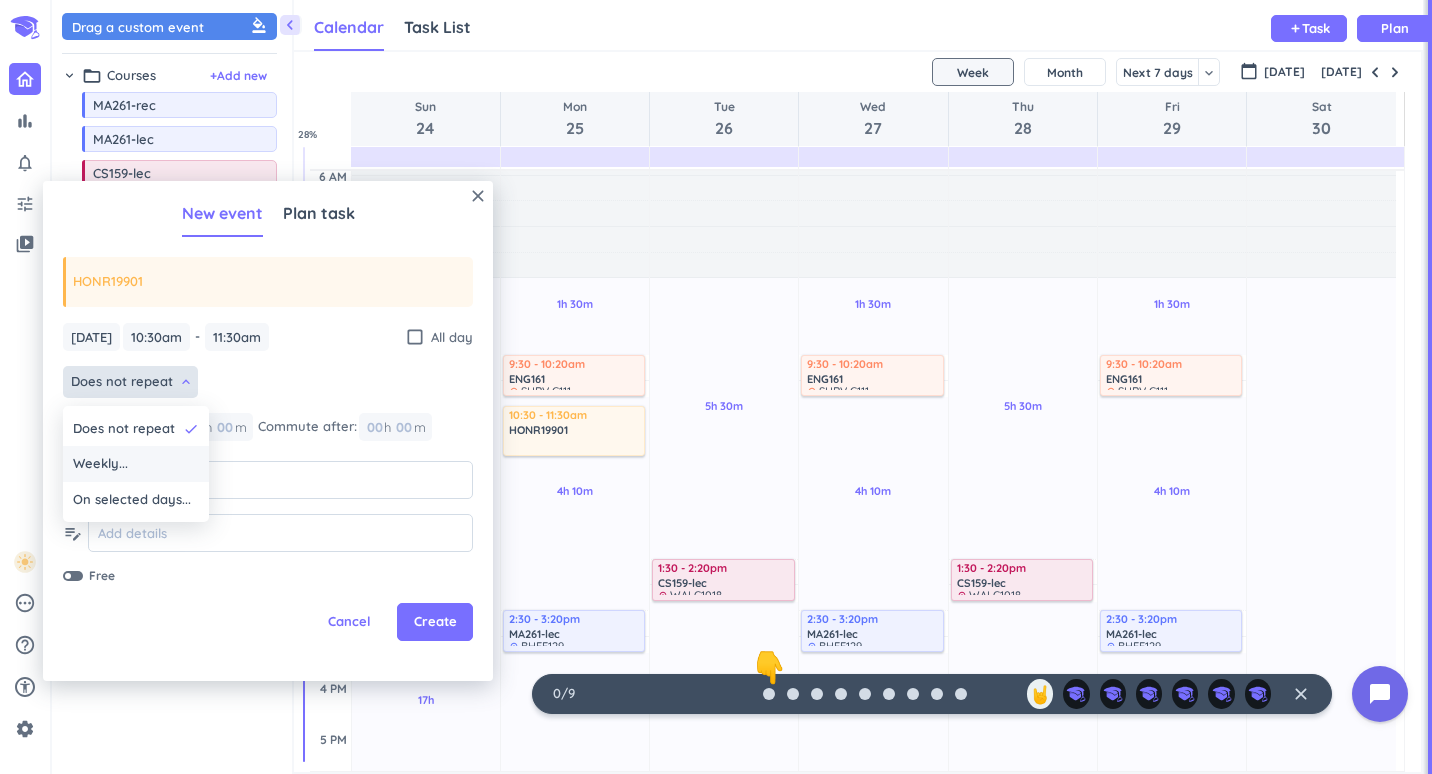 click on "Weekly..." at bounding box center [136, 464] 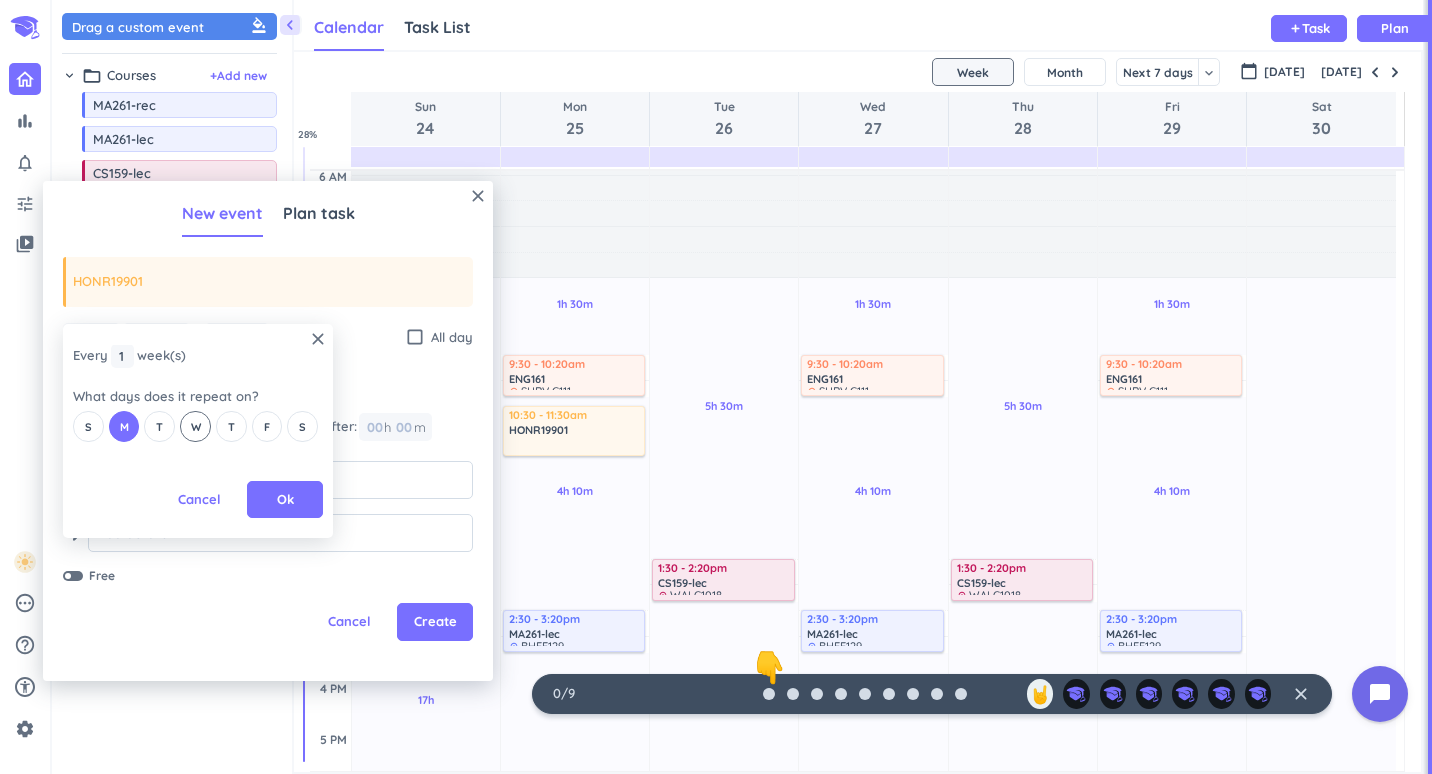 click on "W" at bounding box center (196, 427) 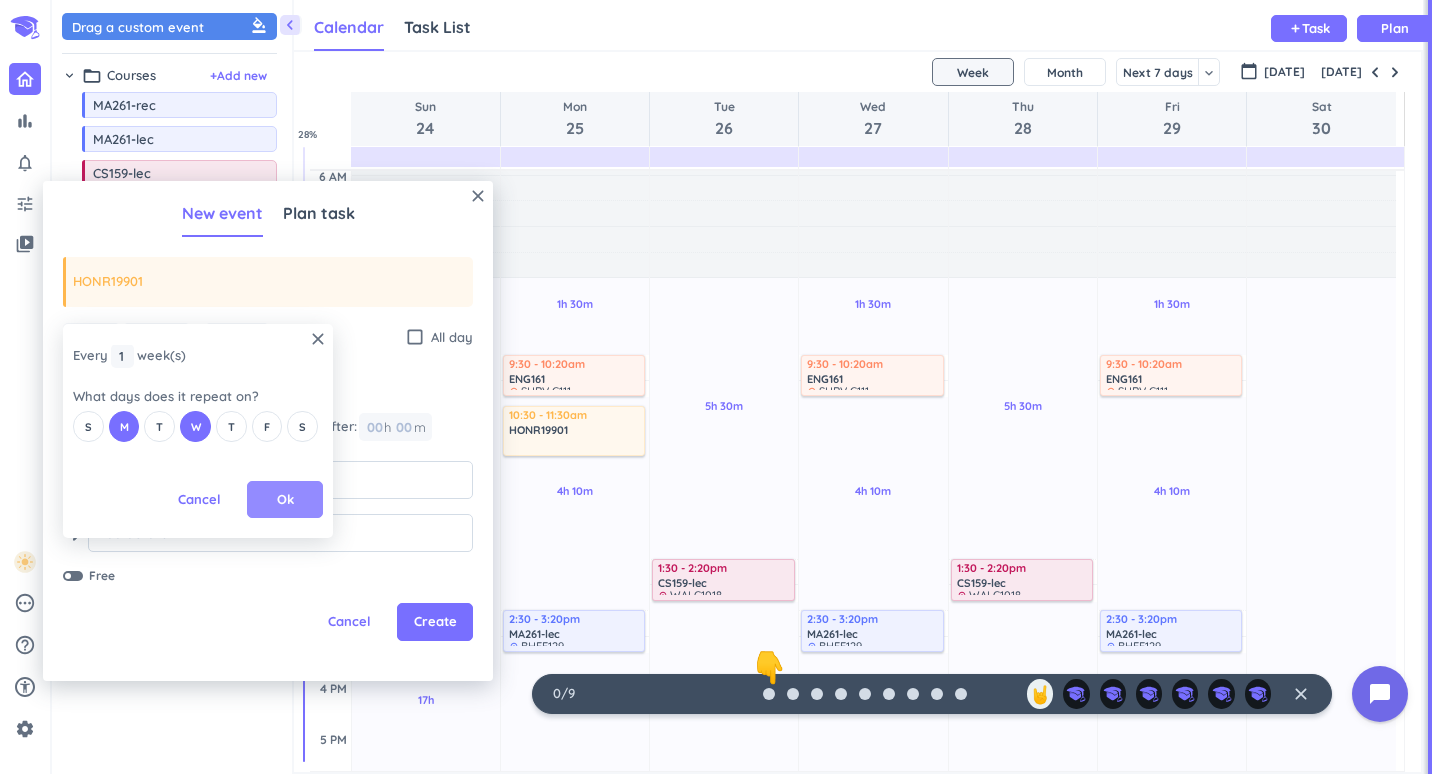click on "Ok" at bounding box center (285, 500) 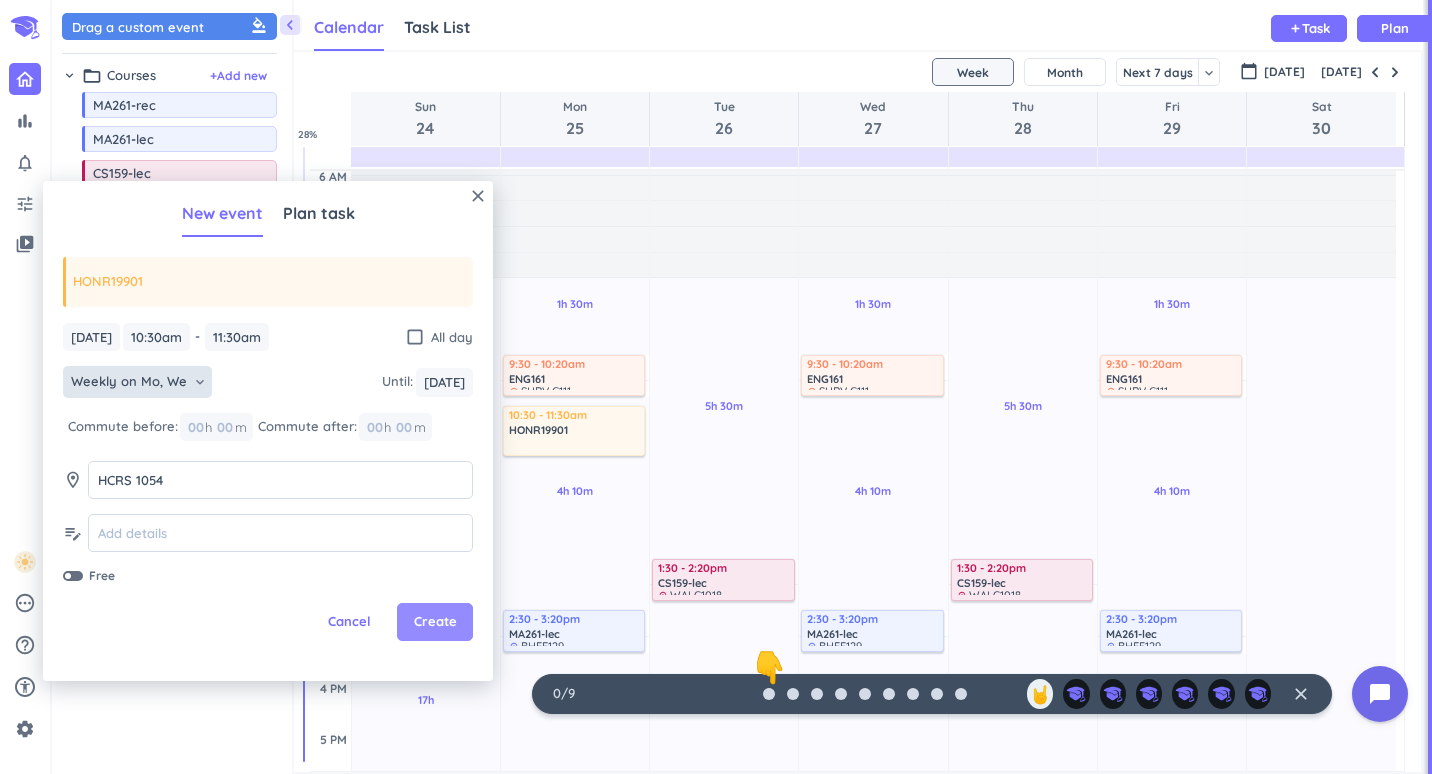 click on "Create" at bounding box center [435, 622] 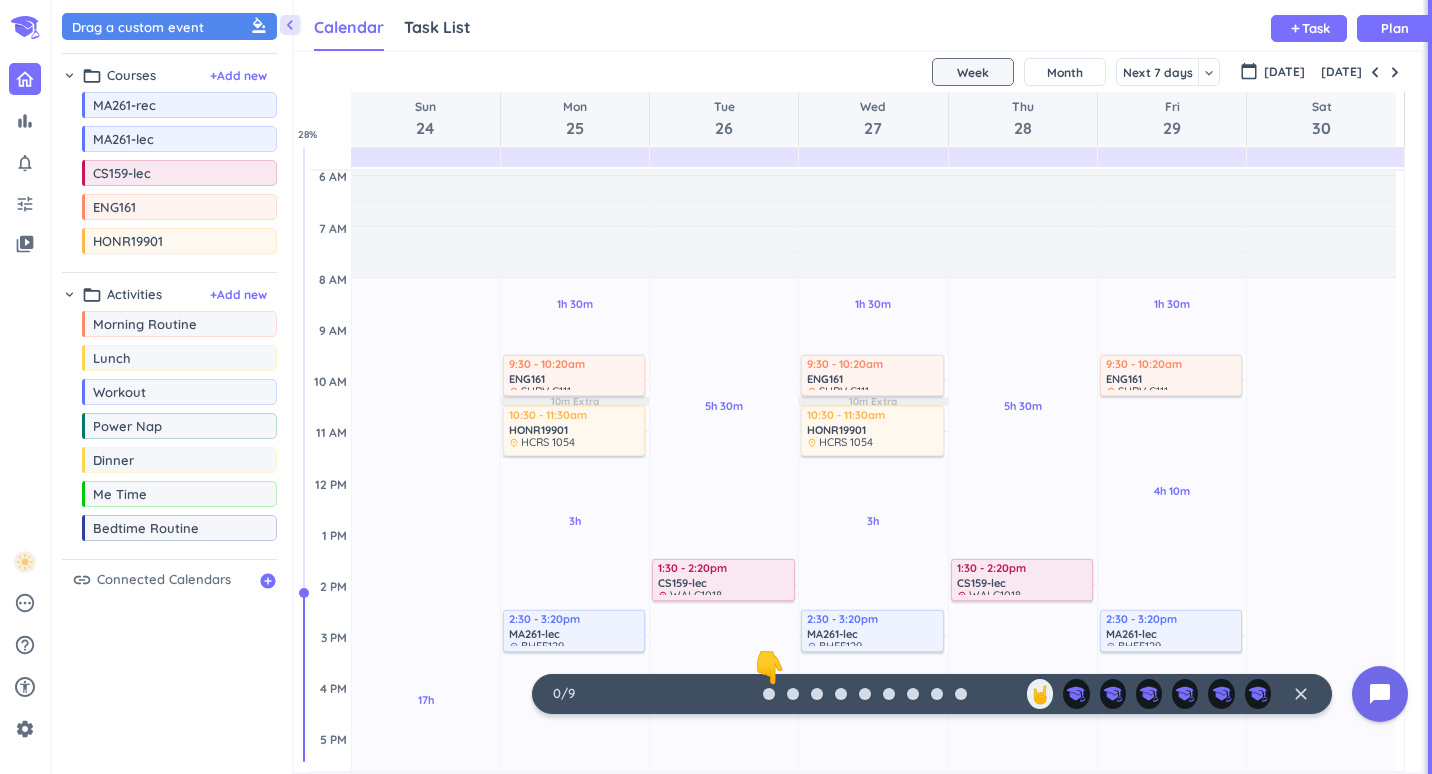 click on "ENG161" at bounding box center (575, 379) 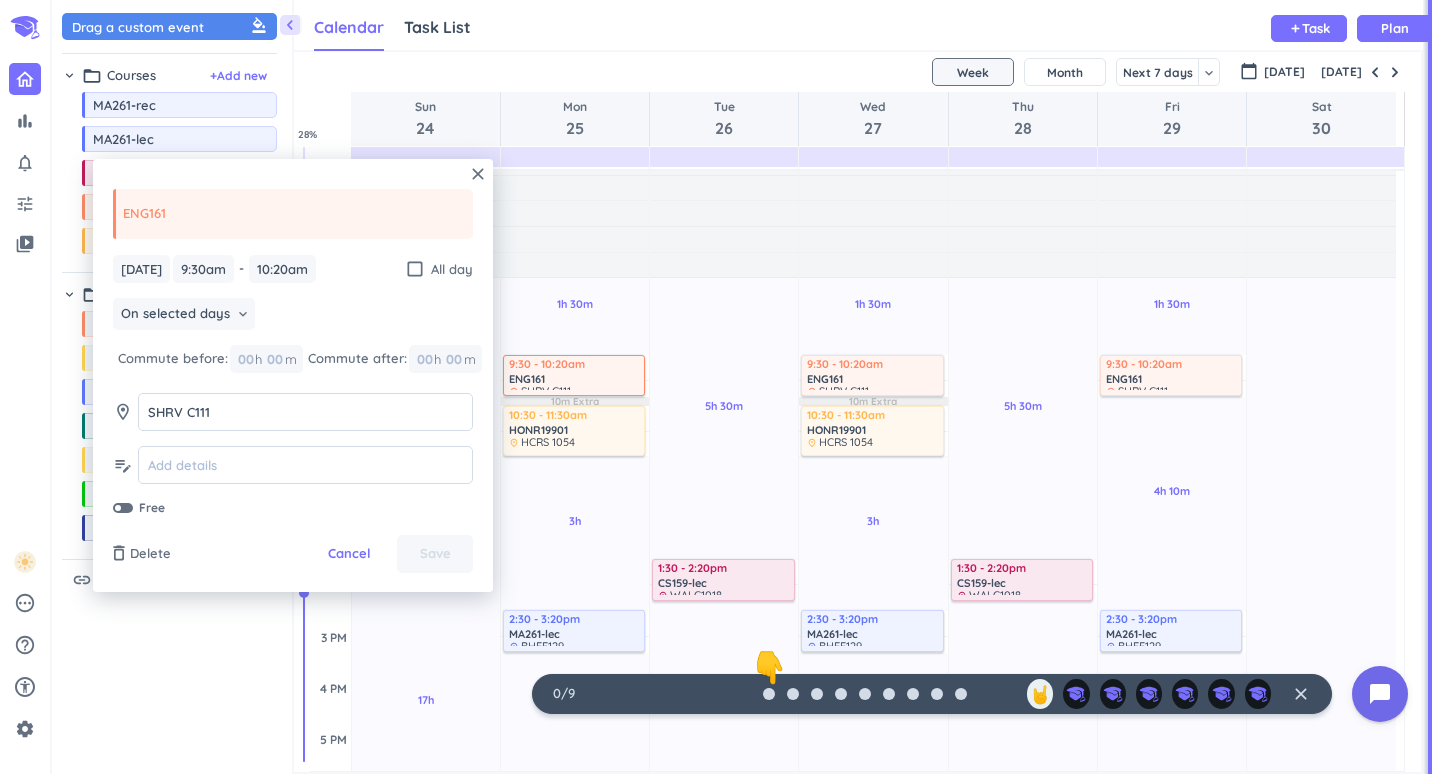 click on "ENG161" at bounding box center (575, 379) 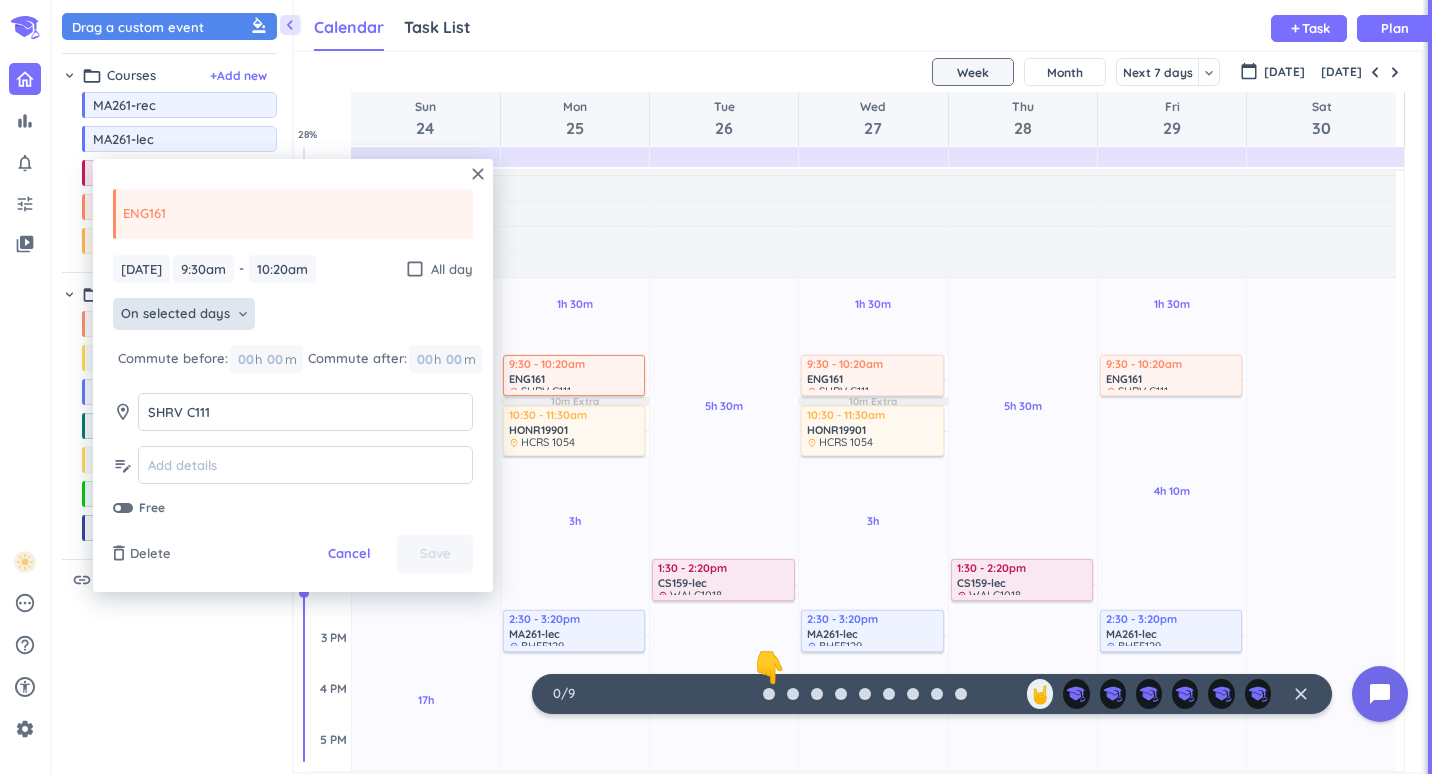 click on "On selected days keyboard_arrow_down" at bounding box center [184, 314] 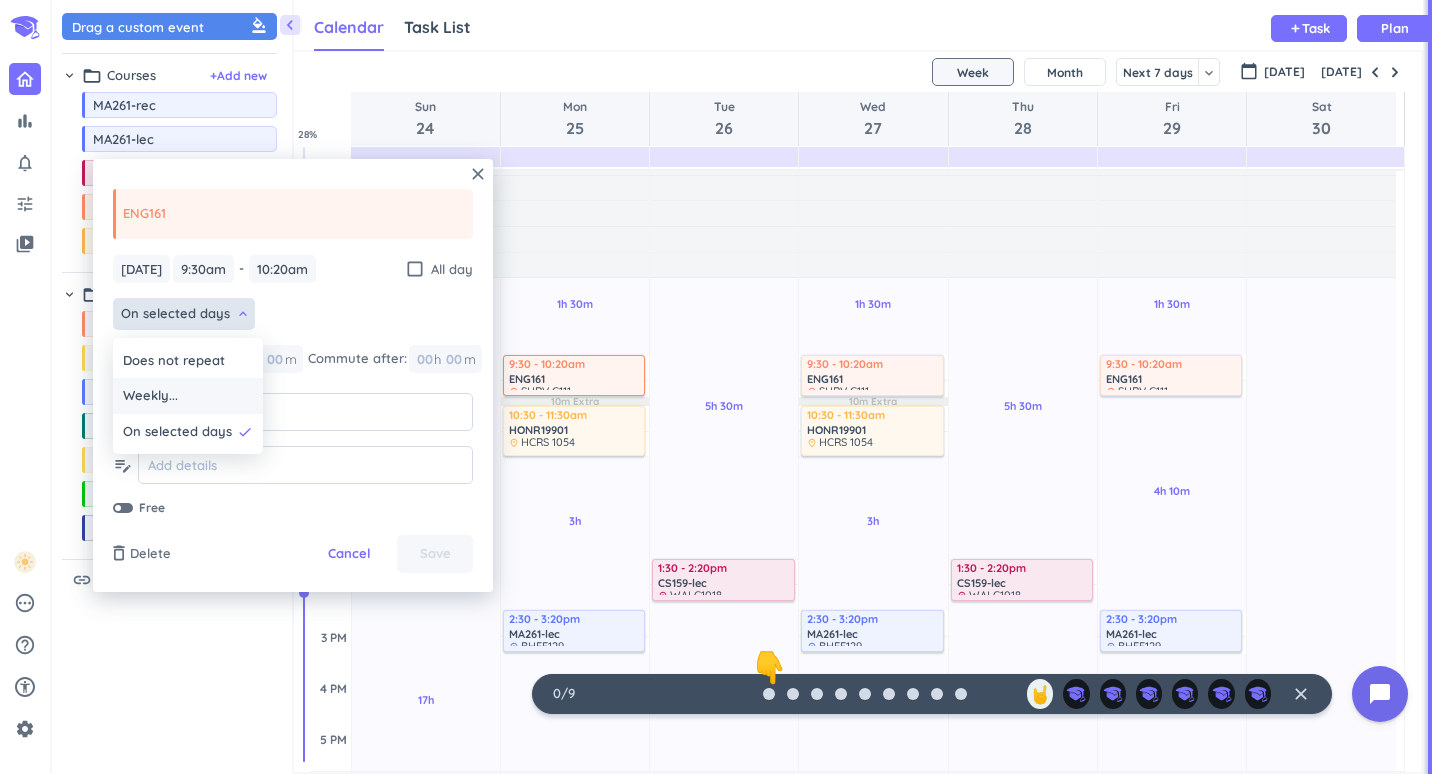 click on "Weekly..." at bounding box center (188, 396) 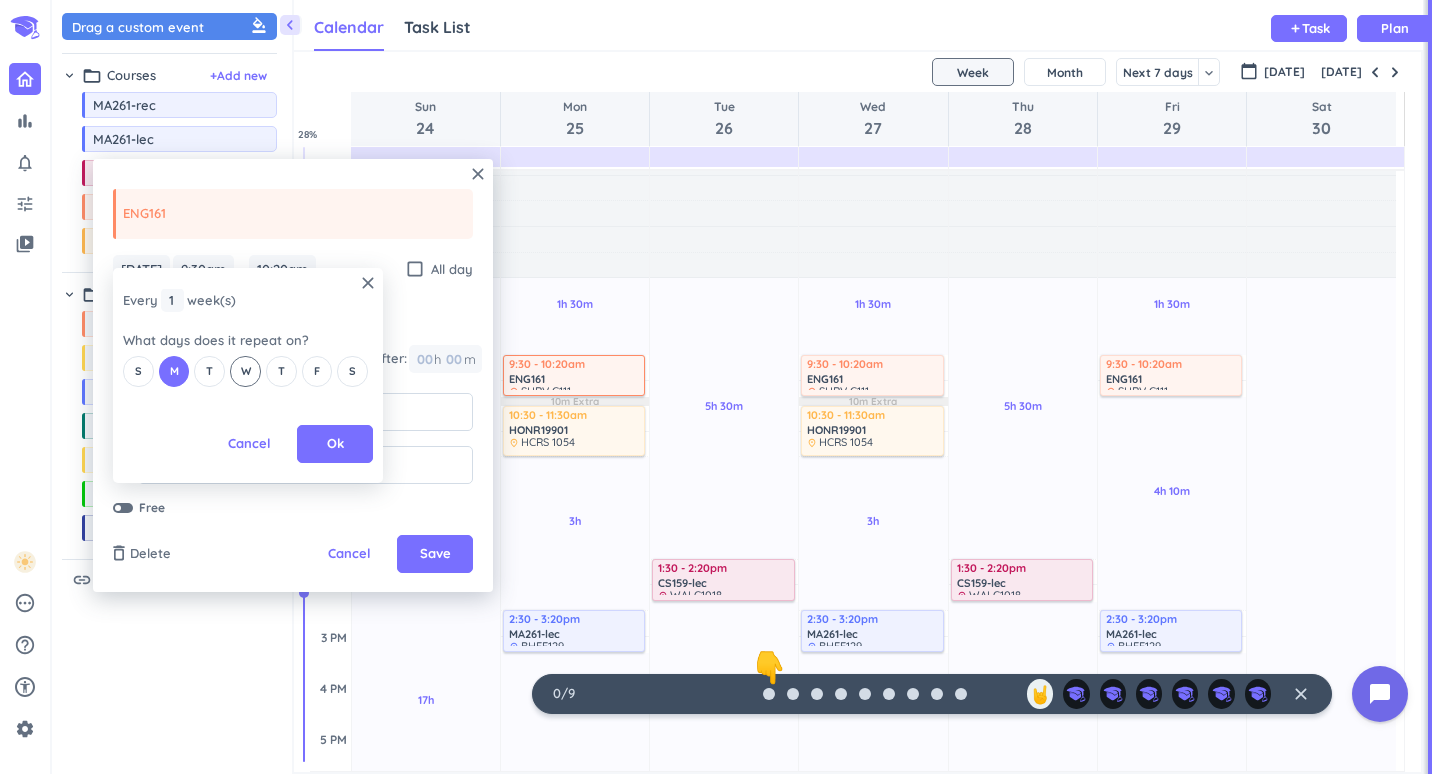 click on "W" at bounding box center [246, 371] 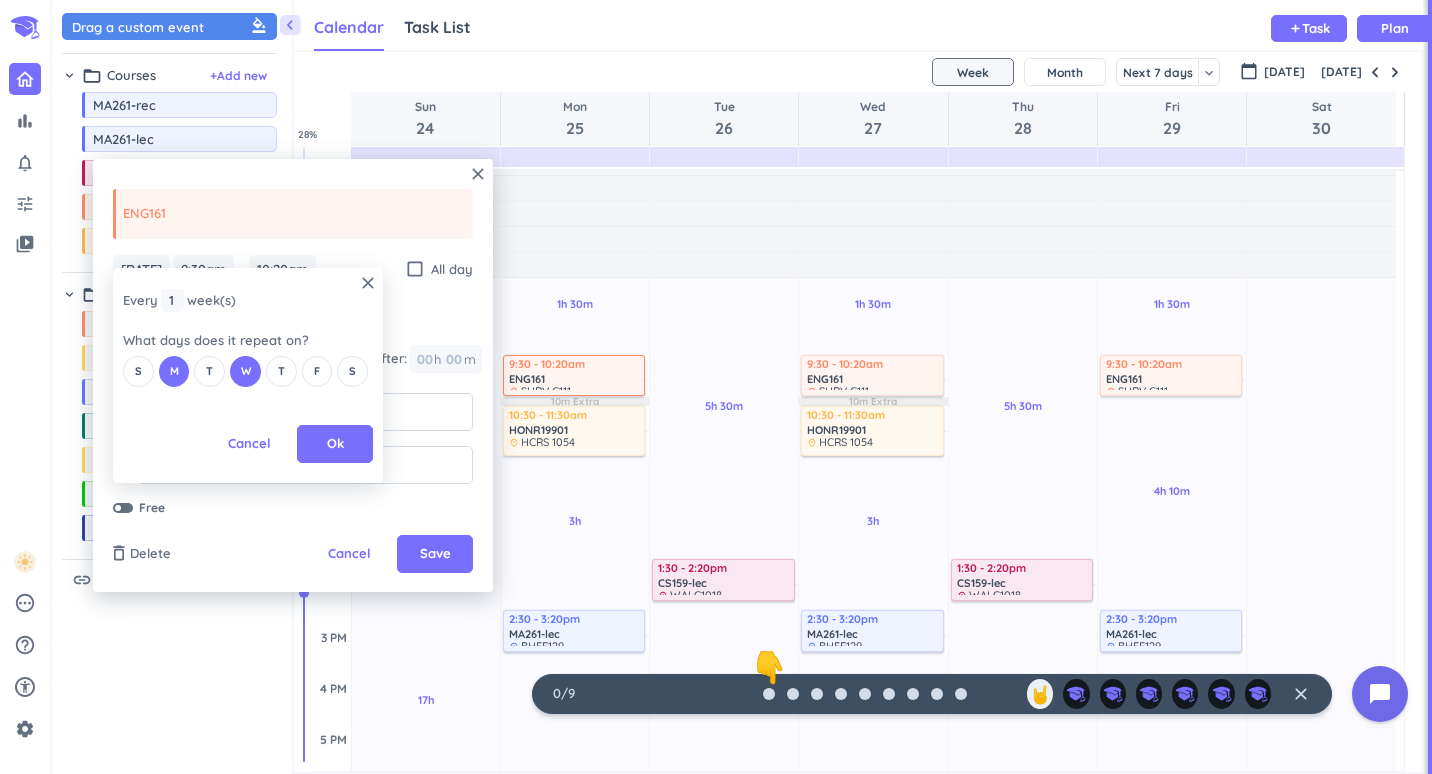 click on "S M T W T F S" at bounding box center (248, 371) 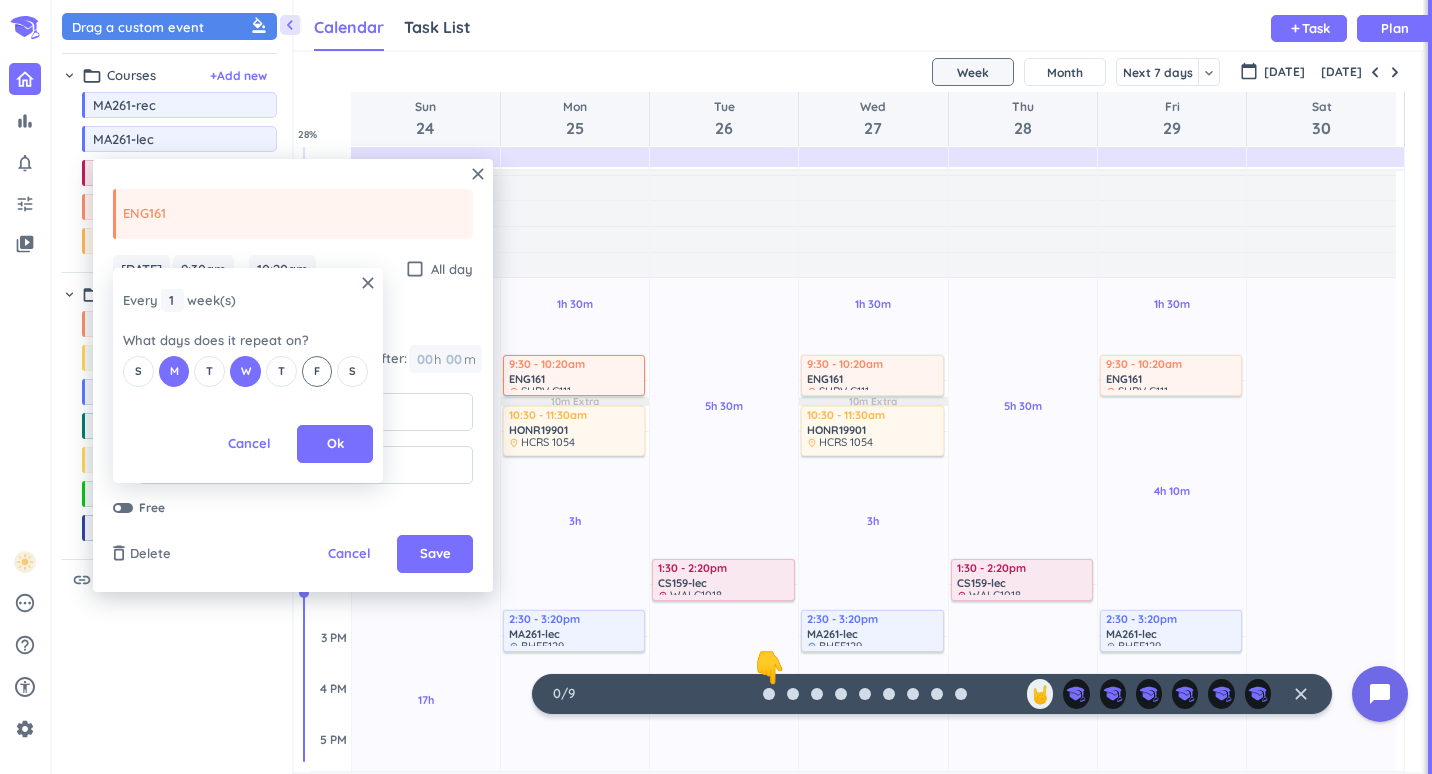 click on "F" at bounding box center (317, 371) 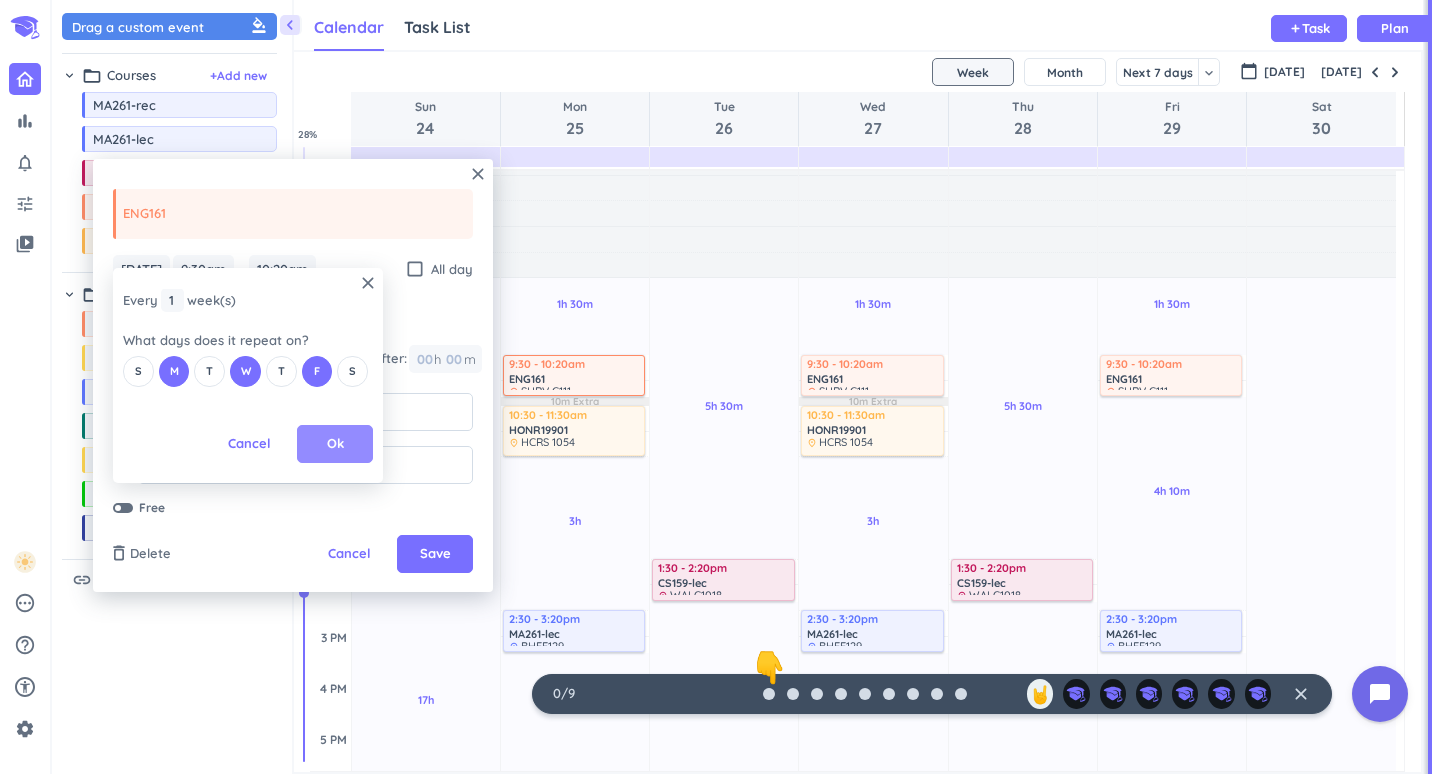 click on "Ok" at bounding box center [335, 444] 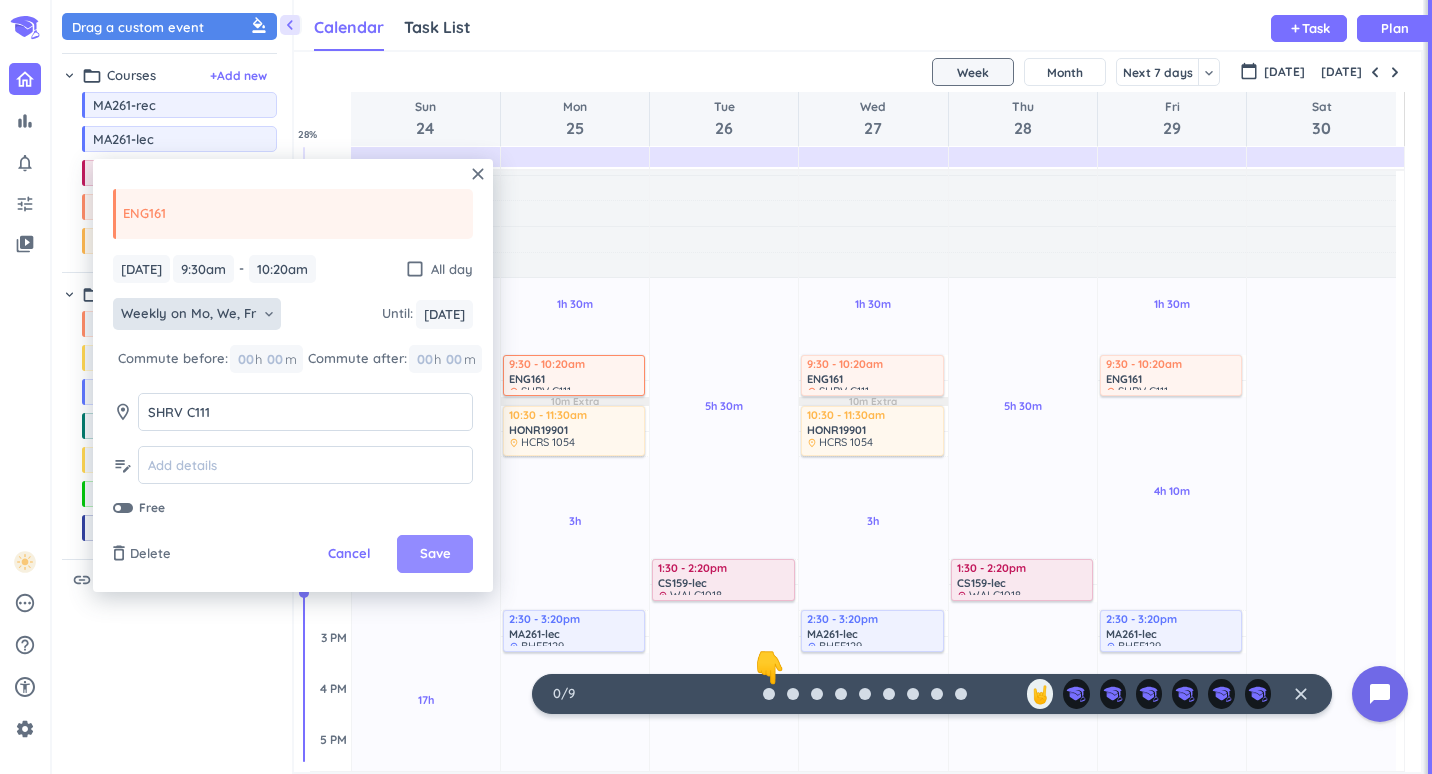 click on "Save" at bounding box center [435, 554] 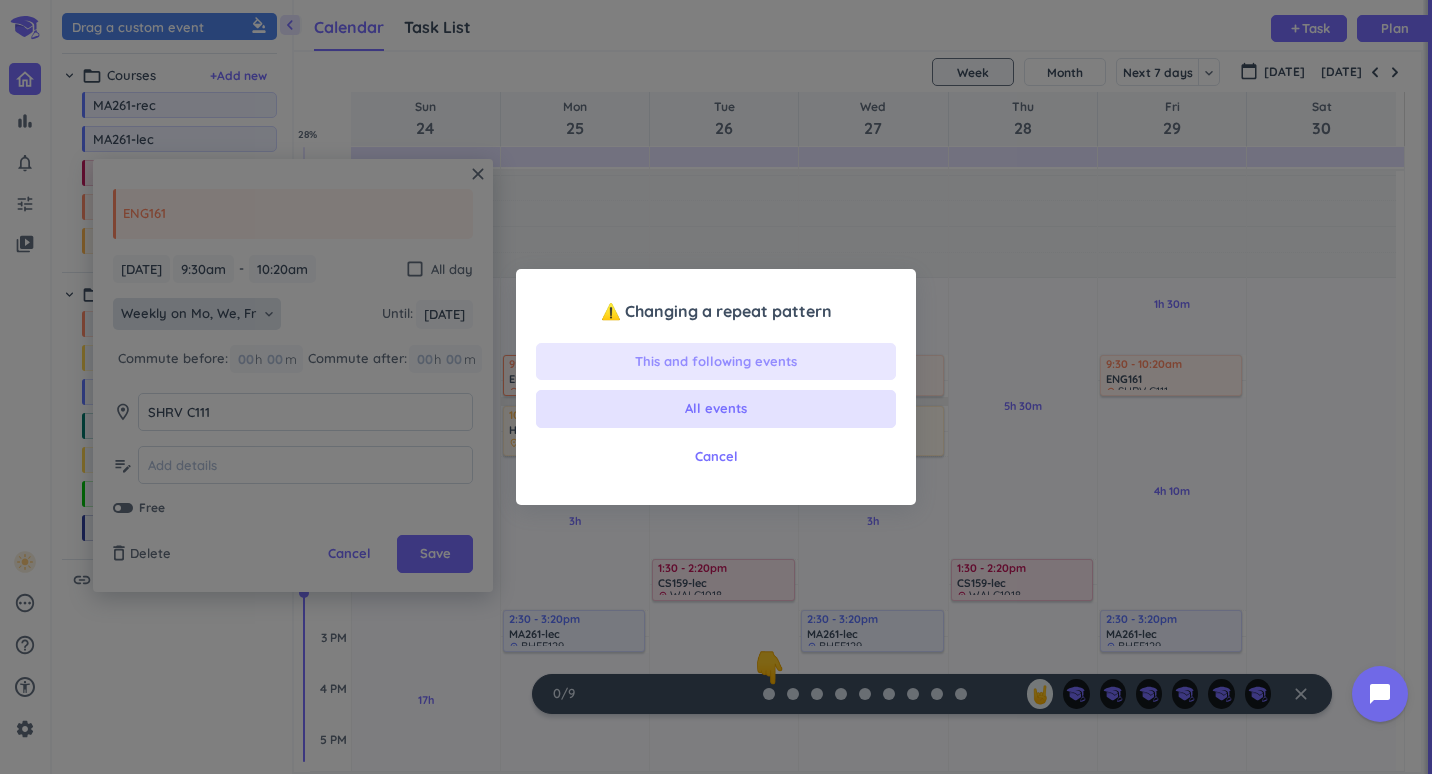click on "This and following events" at bounding box center (716, 362) 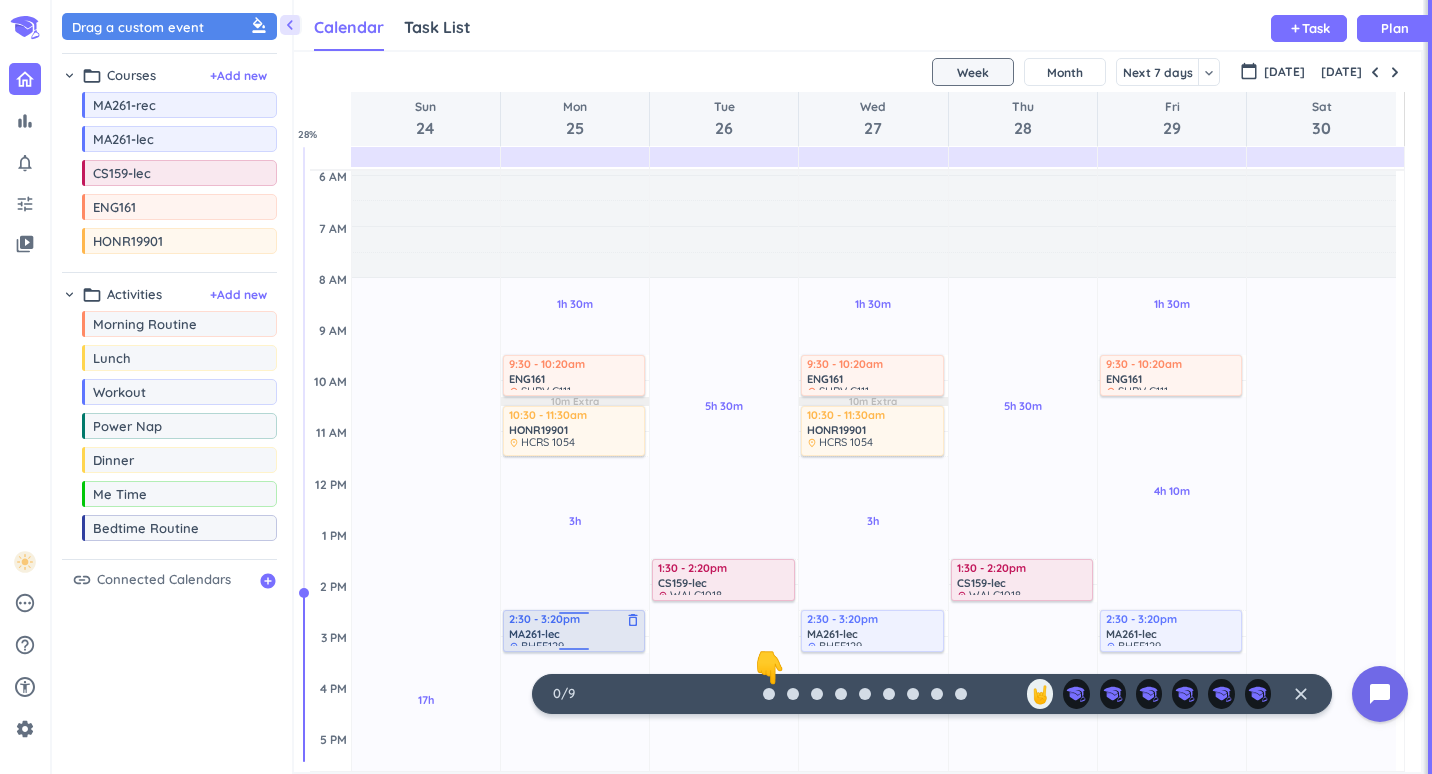 click on "MA261-lec" at bounding box center (575, 634) 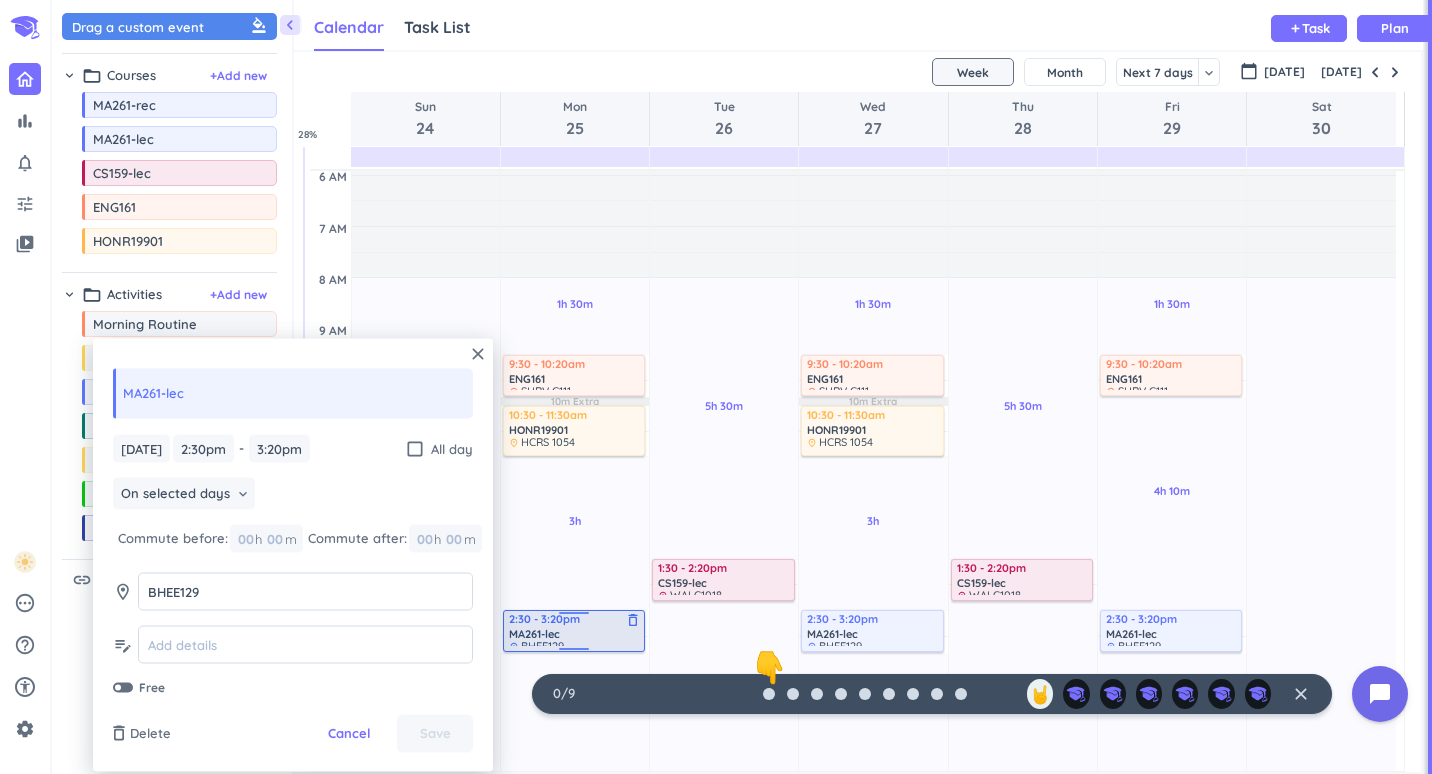 click on "MA261-lec" at bounding box center [575, 634] 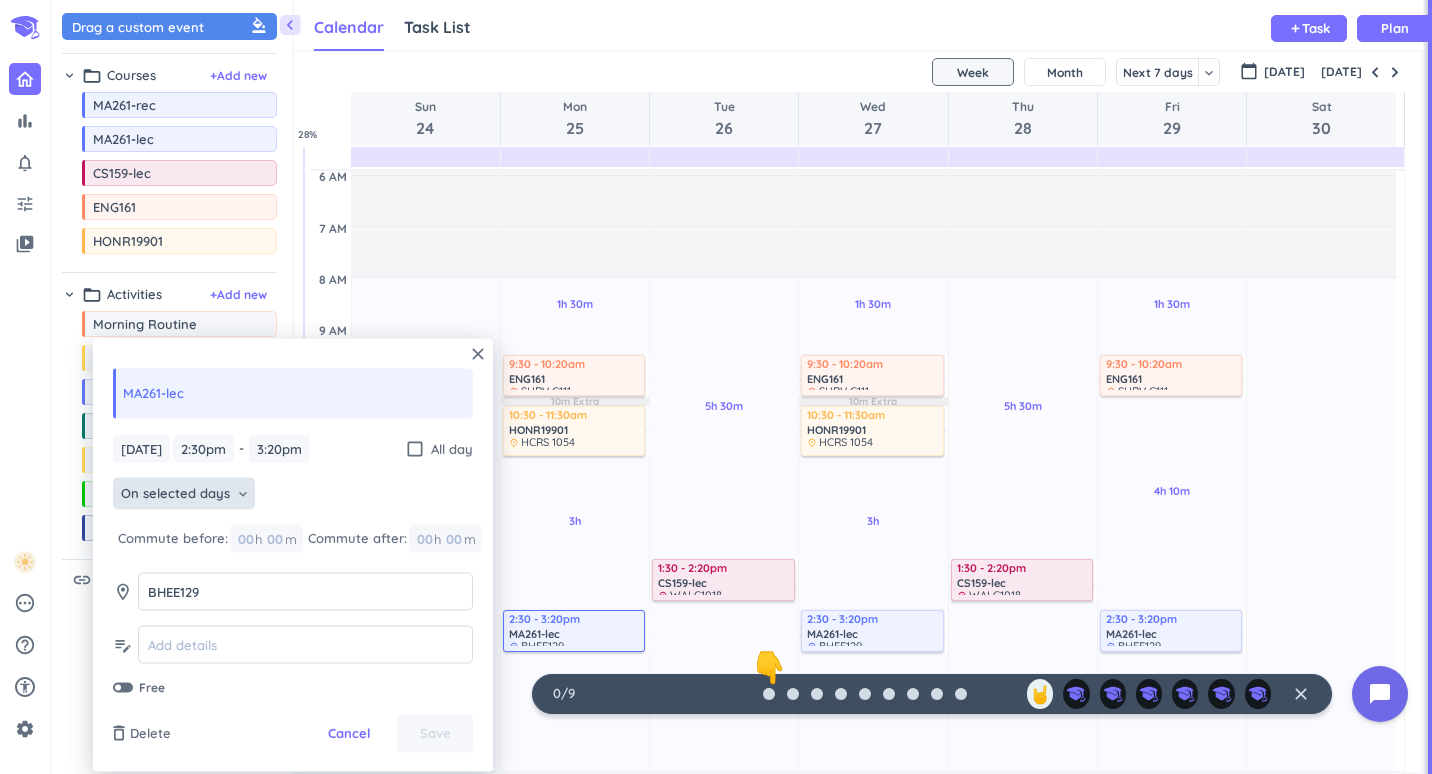 click on "keyboard_arrow_down" at bounding box center (243, 494) 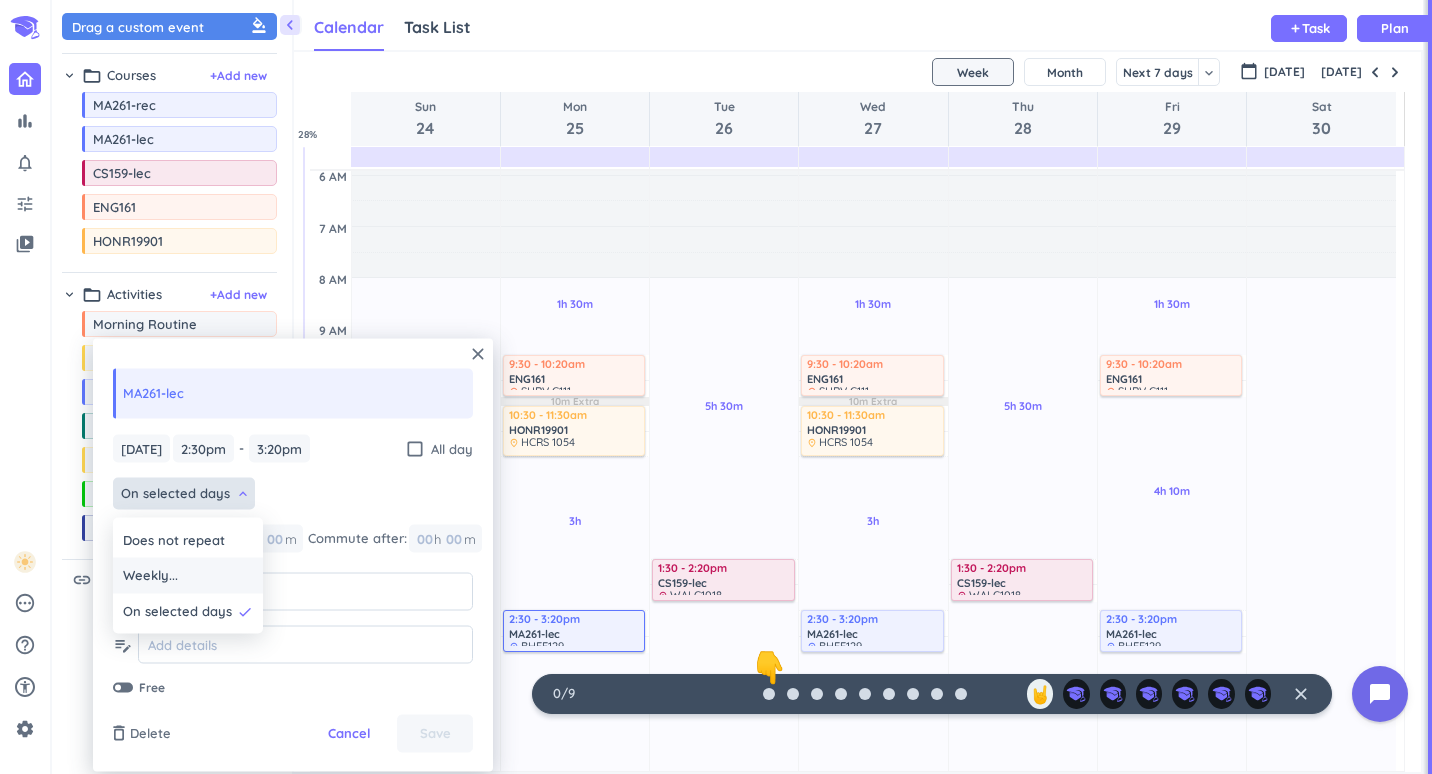 click on "Weekly..." at bounding box center (188, 576) 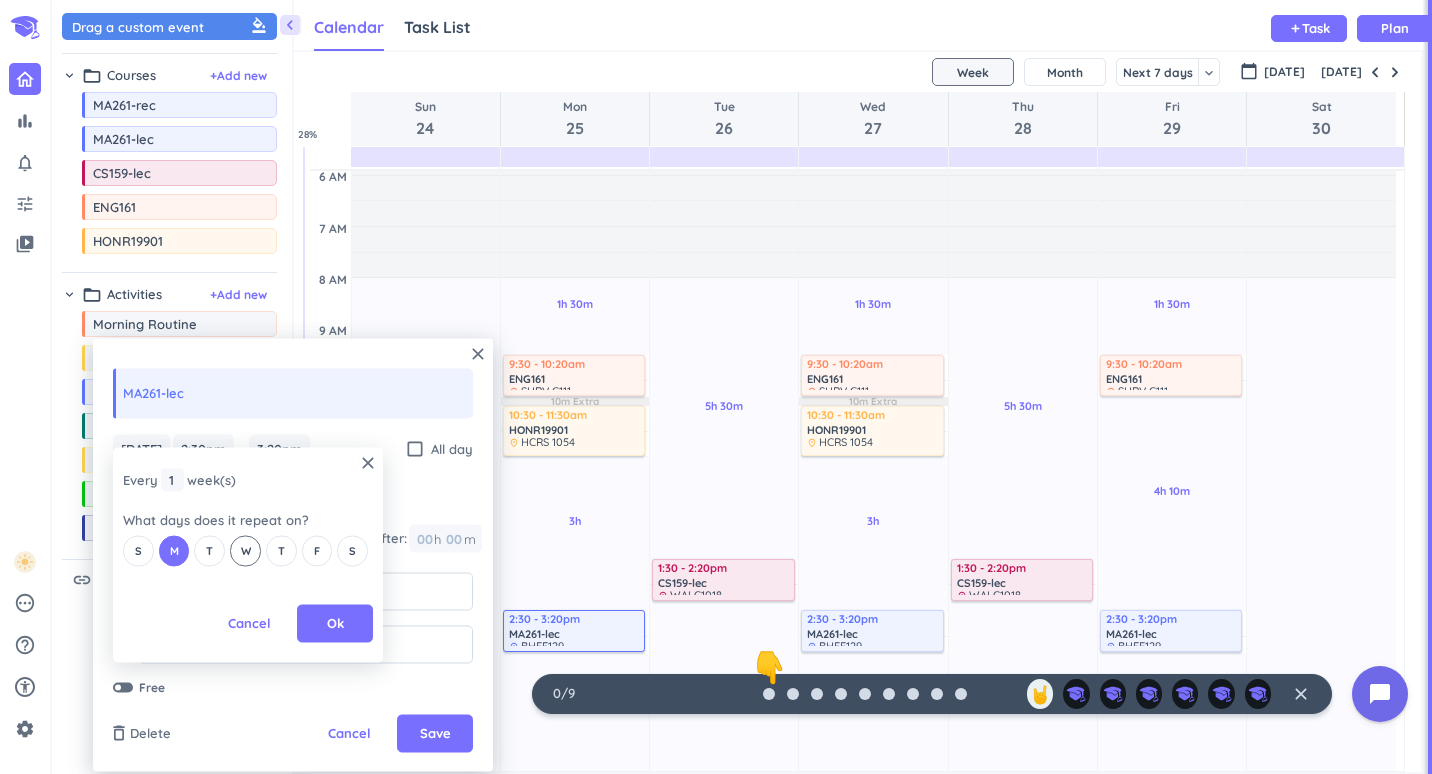 click on "W" at bounding box center [245, 550] 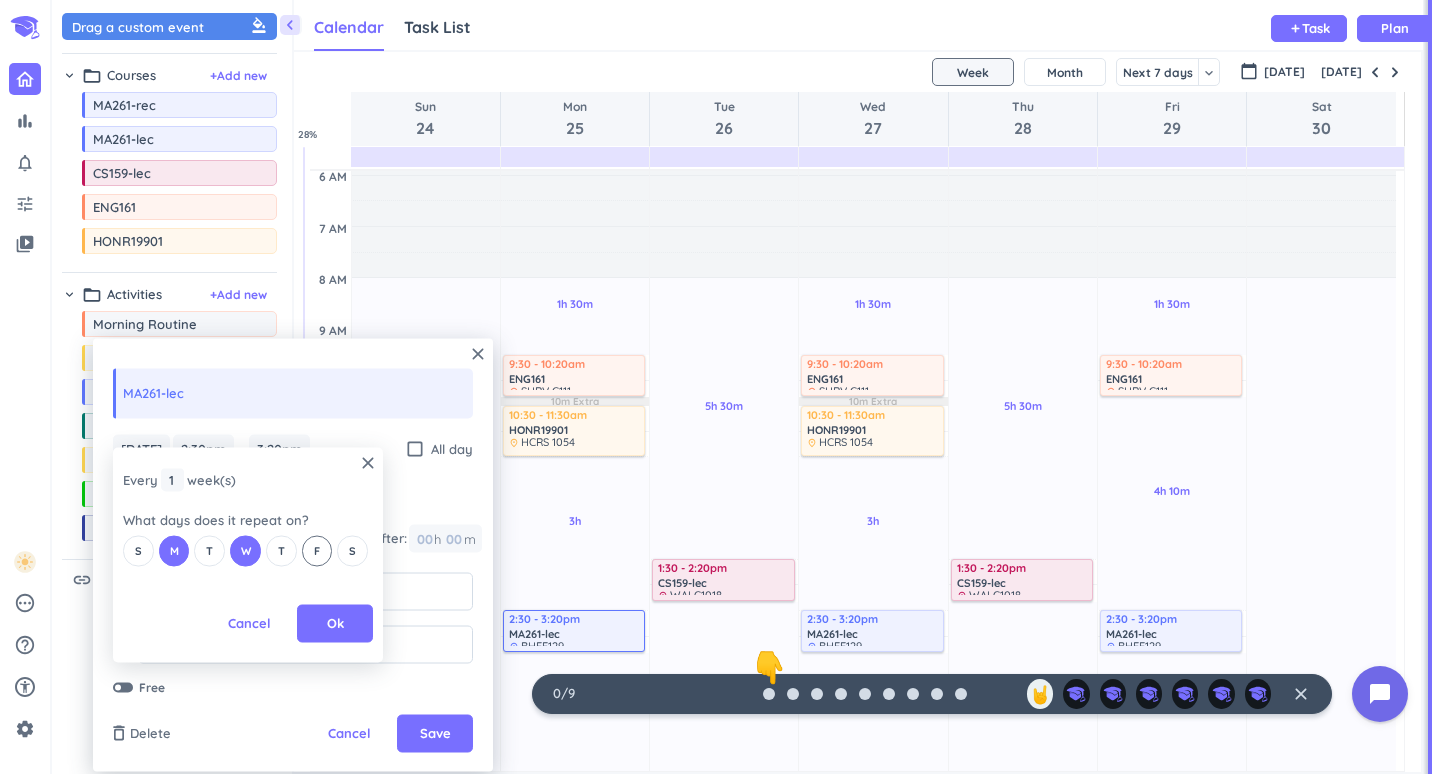 click on "F" at bounding box center [317, 550] 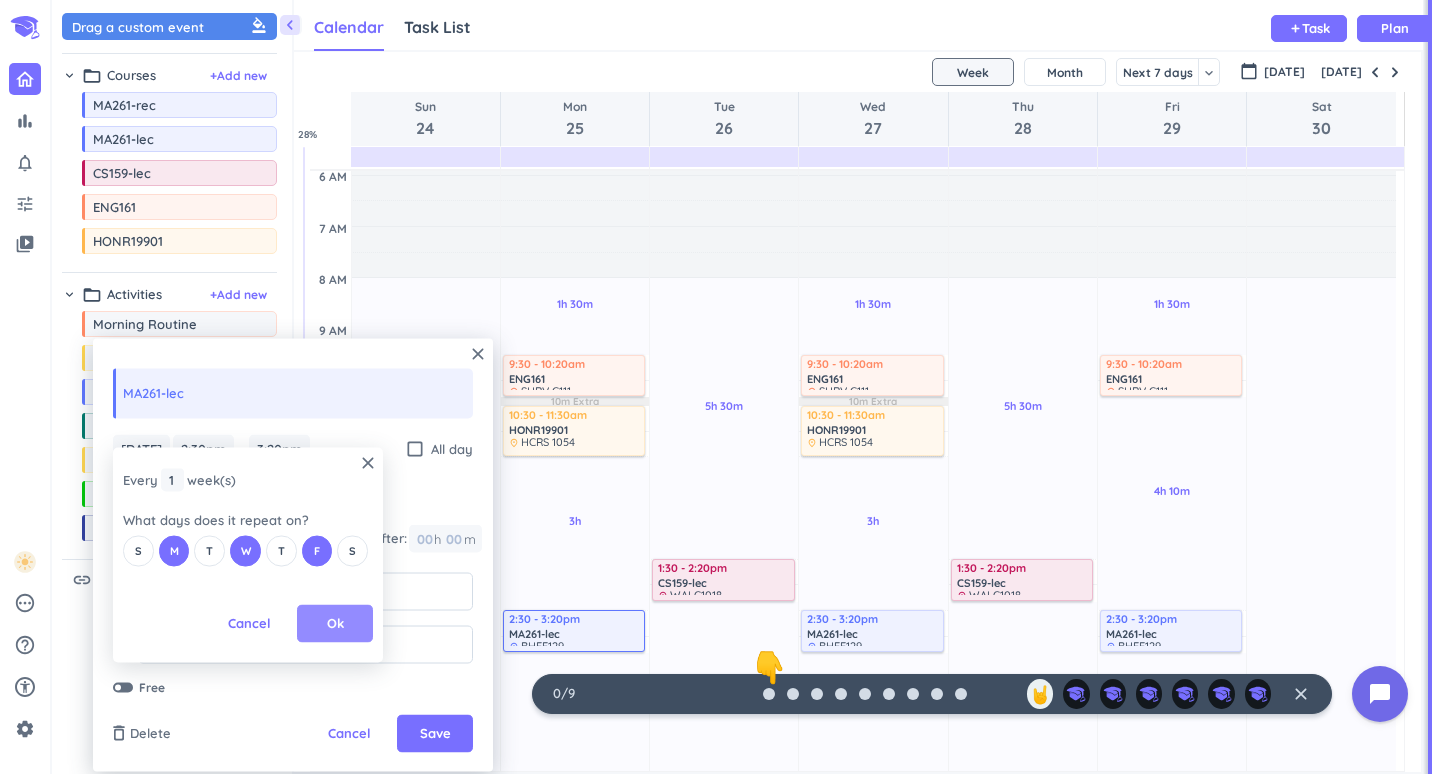 click on "Ok" at bounding box center (335, 624) 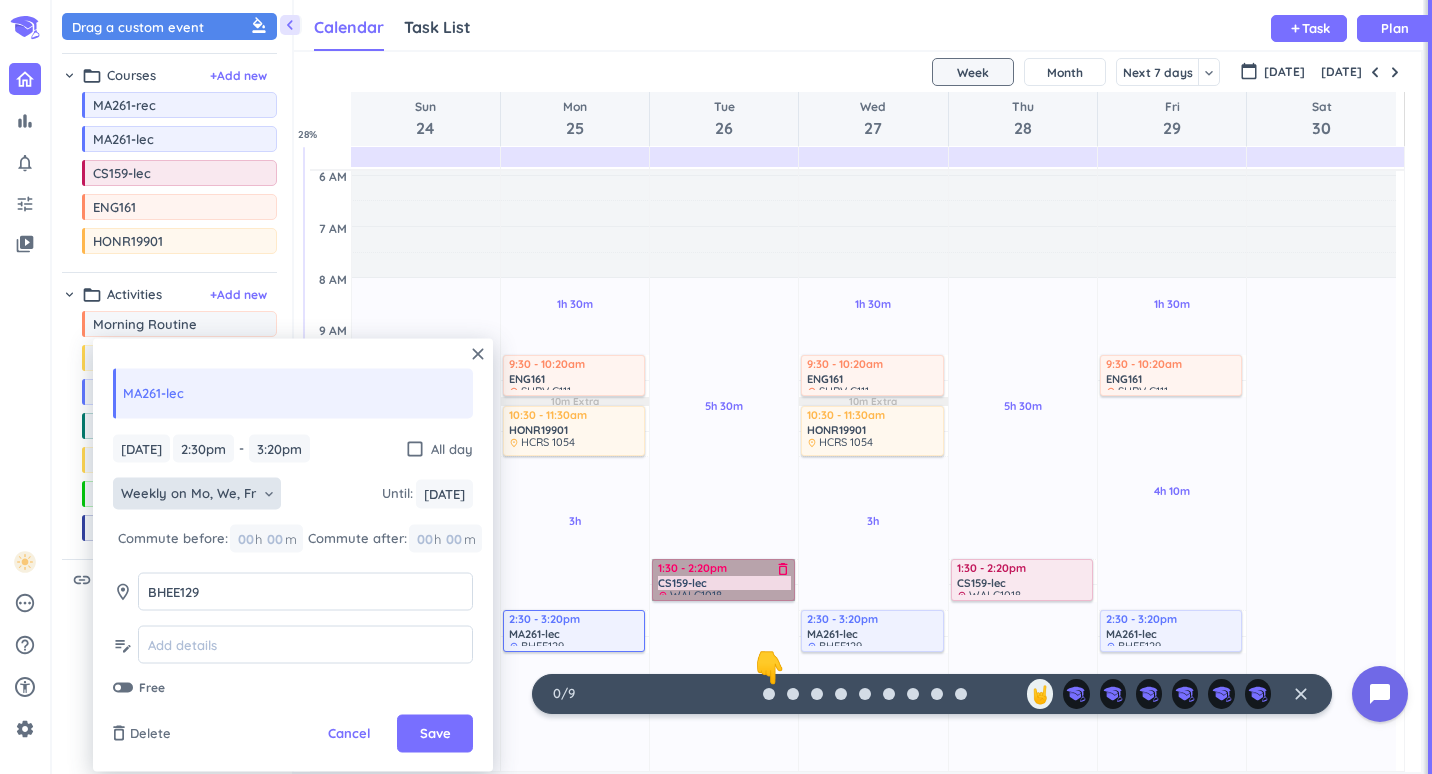 click on "1:30 - 2:20pm CS159-lec delete_outline place WALC1018" at bounding box center [723, 580] 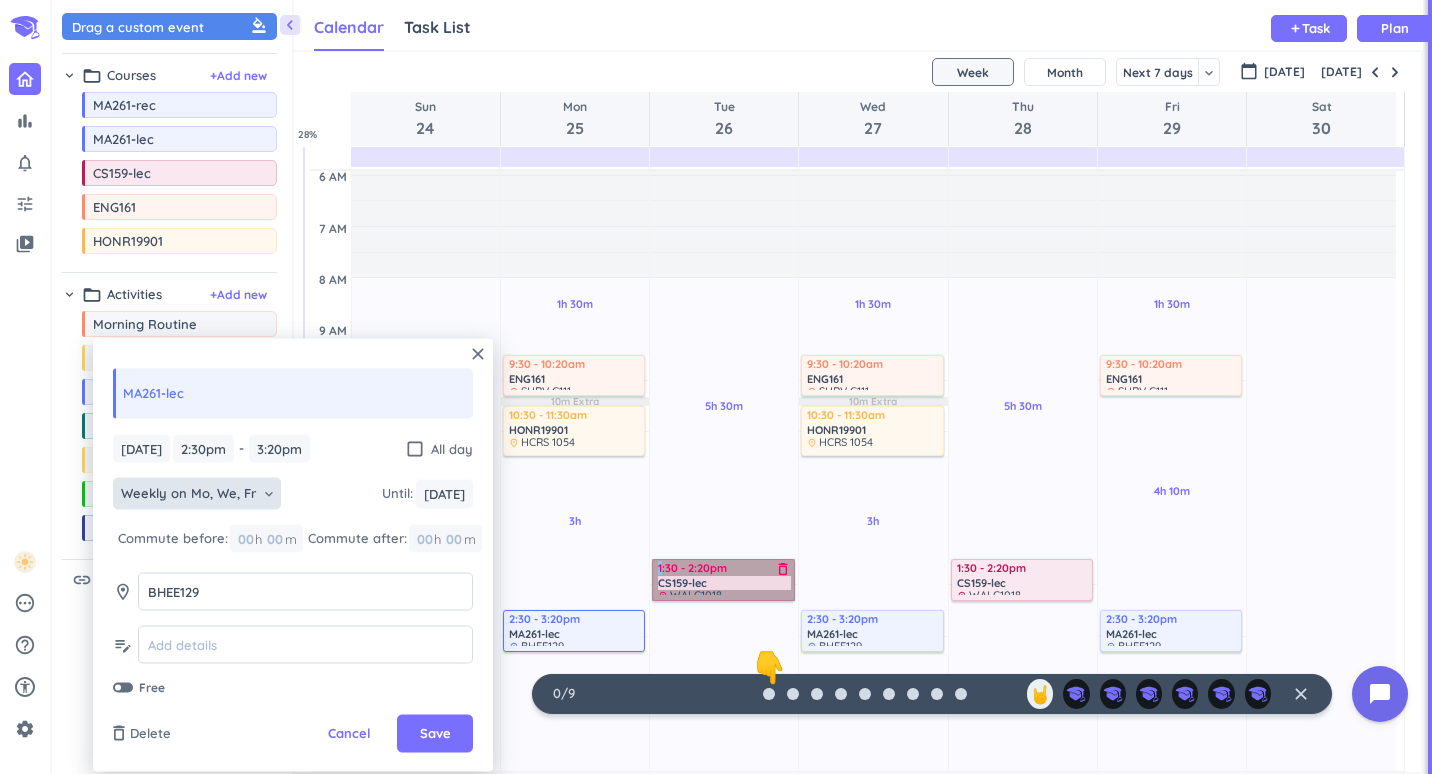 click on "1:30 - 2:20pm CS159-lec delete_outline place WALC1018" at bounding box center (723, 580) 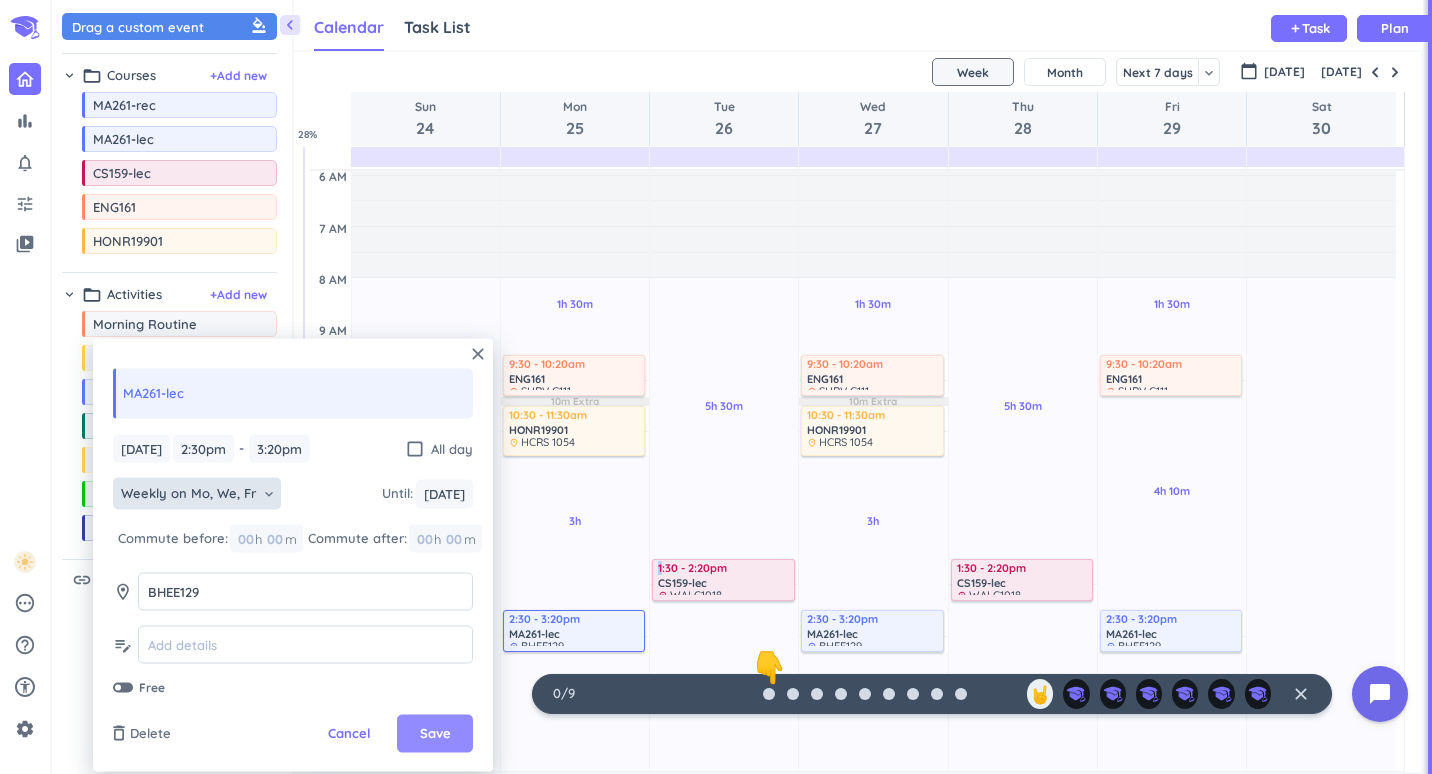 click on "Save" at bounding box center [435, 734] 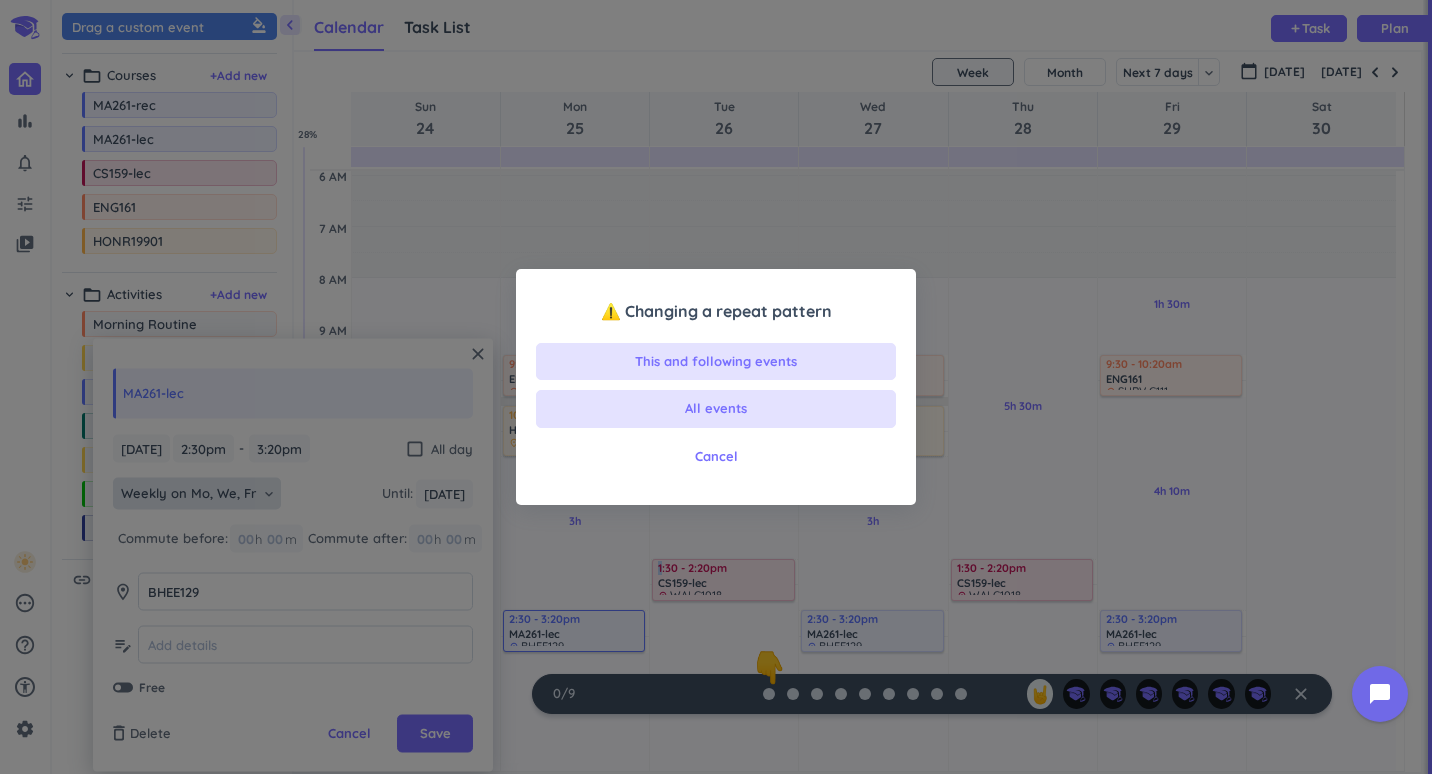 drag, startPoint x: 732, startPoint y: 357, endPoint x: 733, endPoint y: 373, distance: 16.03122 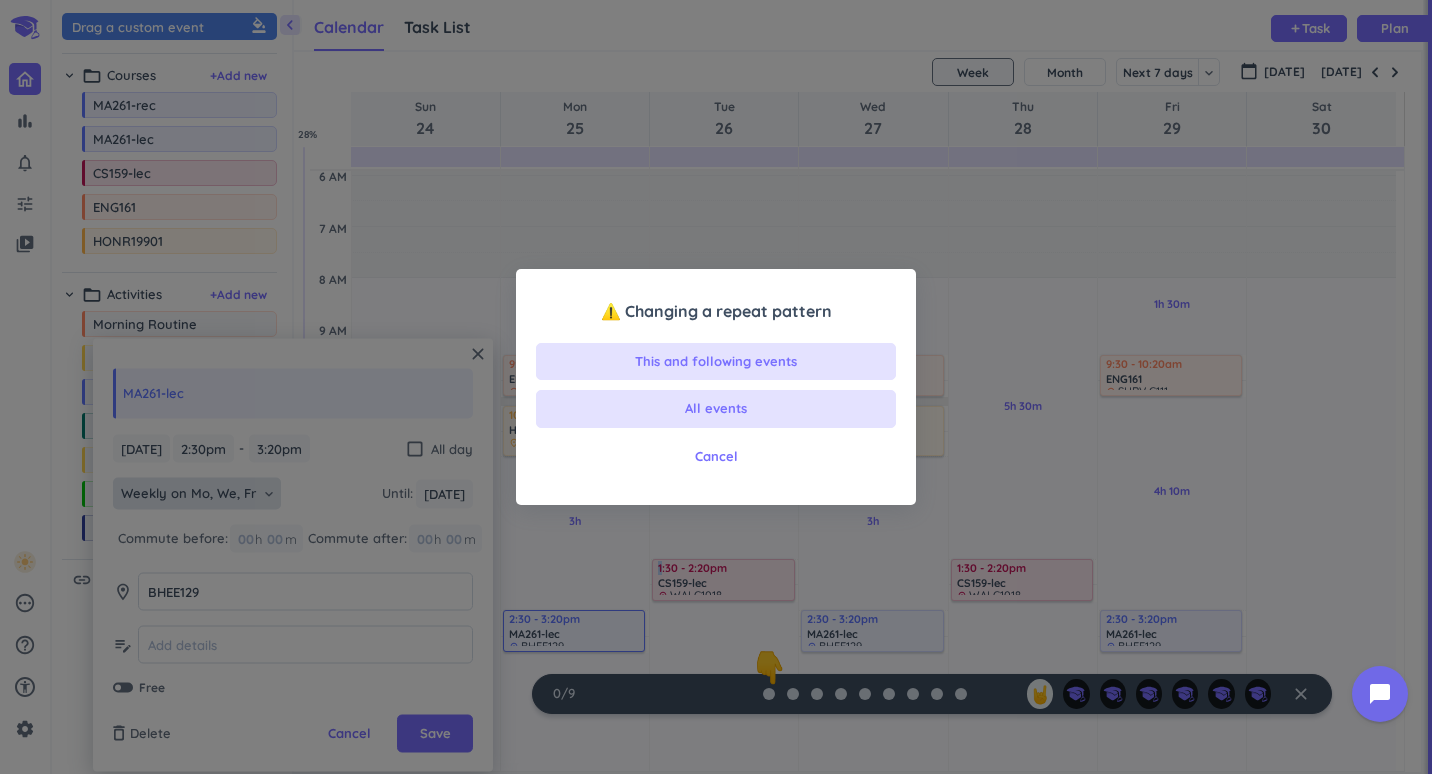 click on "This and following events" at bounding box center (716, 362) 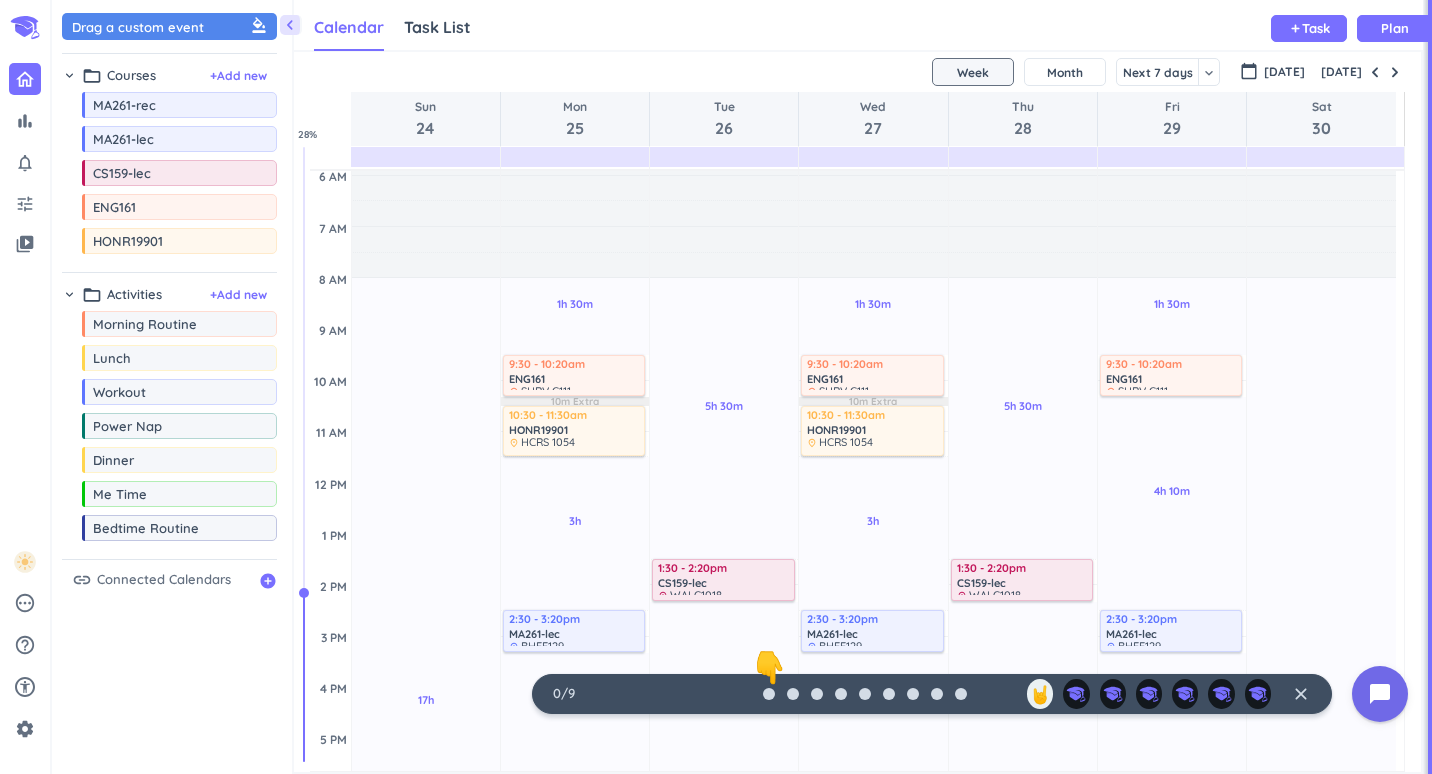click on "place WALC1018" at bounding box center [724, 592] 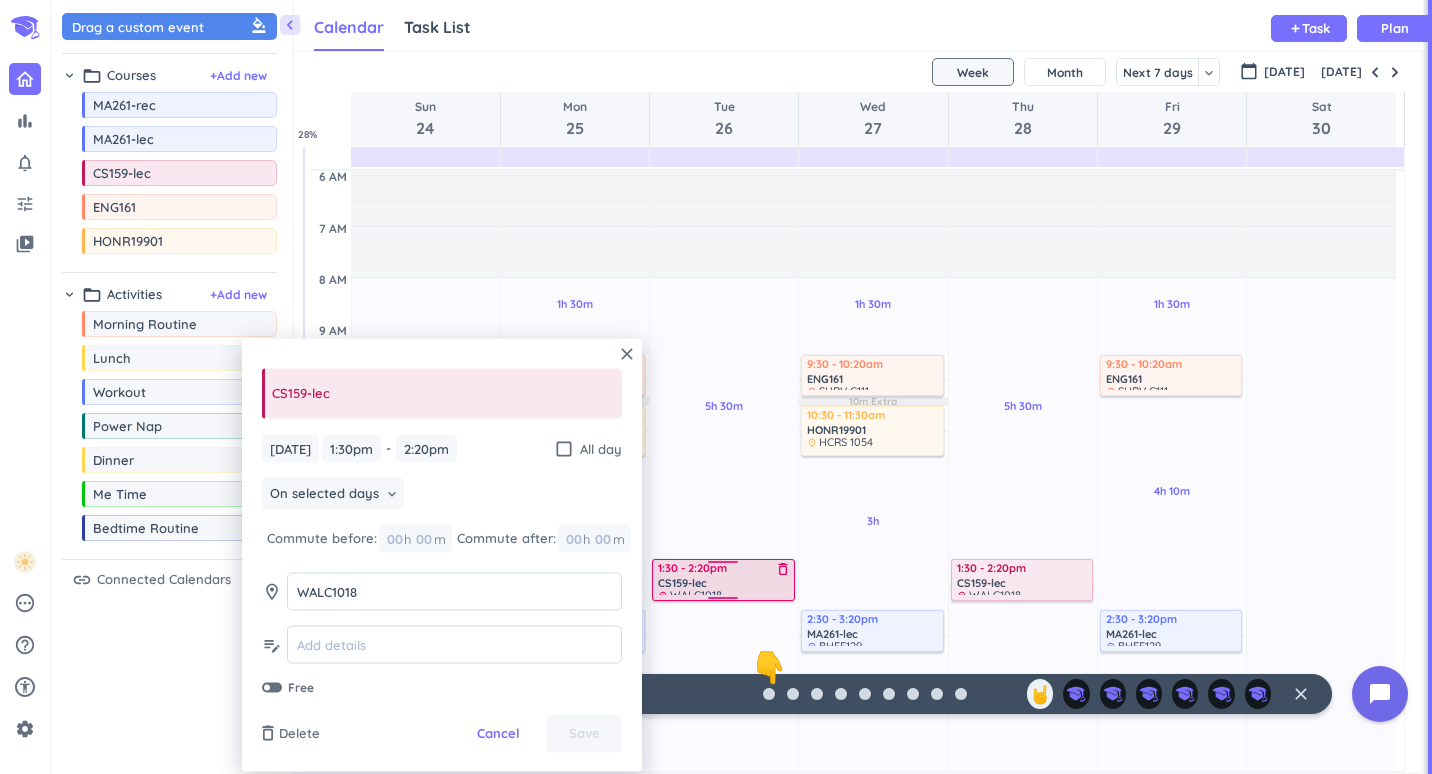 click on "CS159-lec delete_outline place WALC1018" at bounding box center (724, 586) 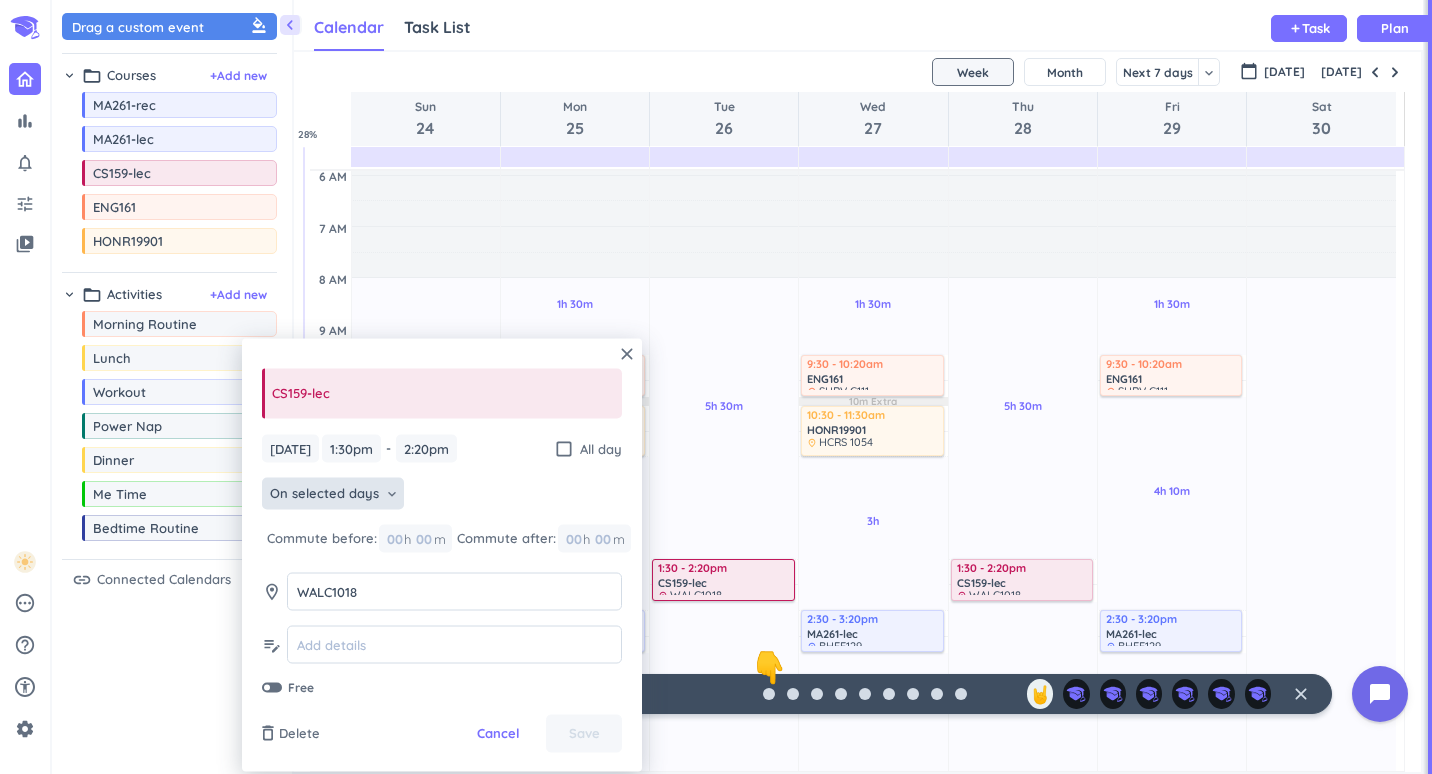 click on "On selected days" at bounding box center [324, 494] 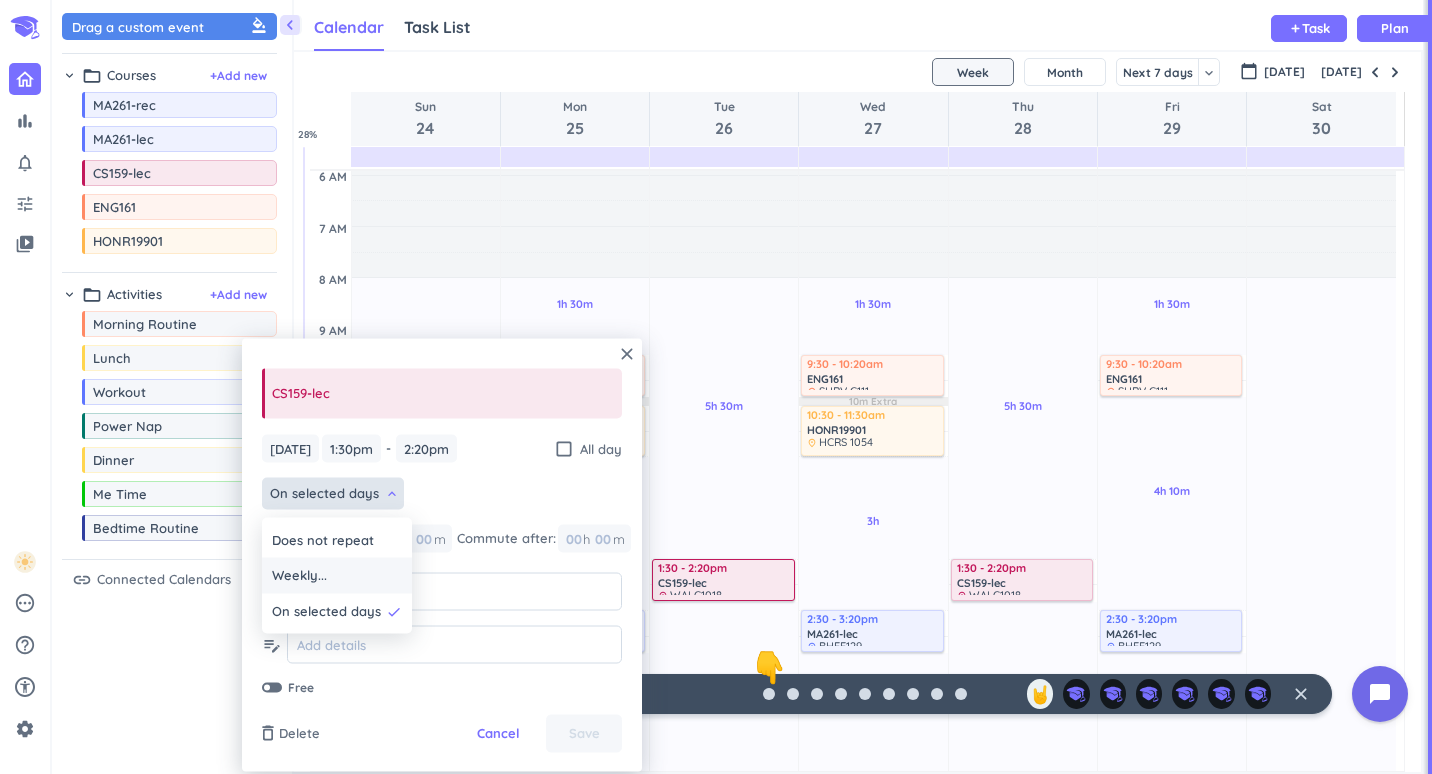 click on "Weekly..." at bounding box center (337, 576) 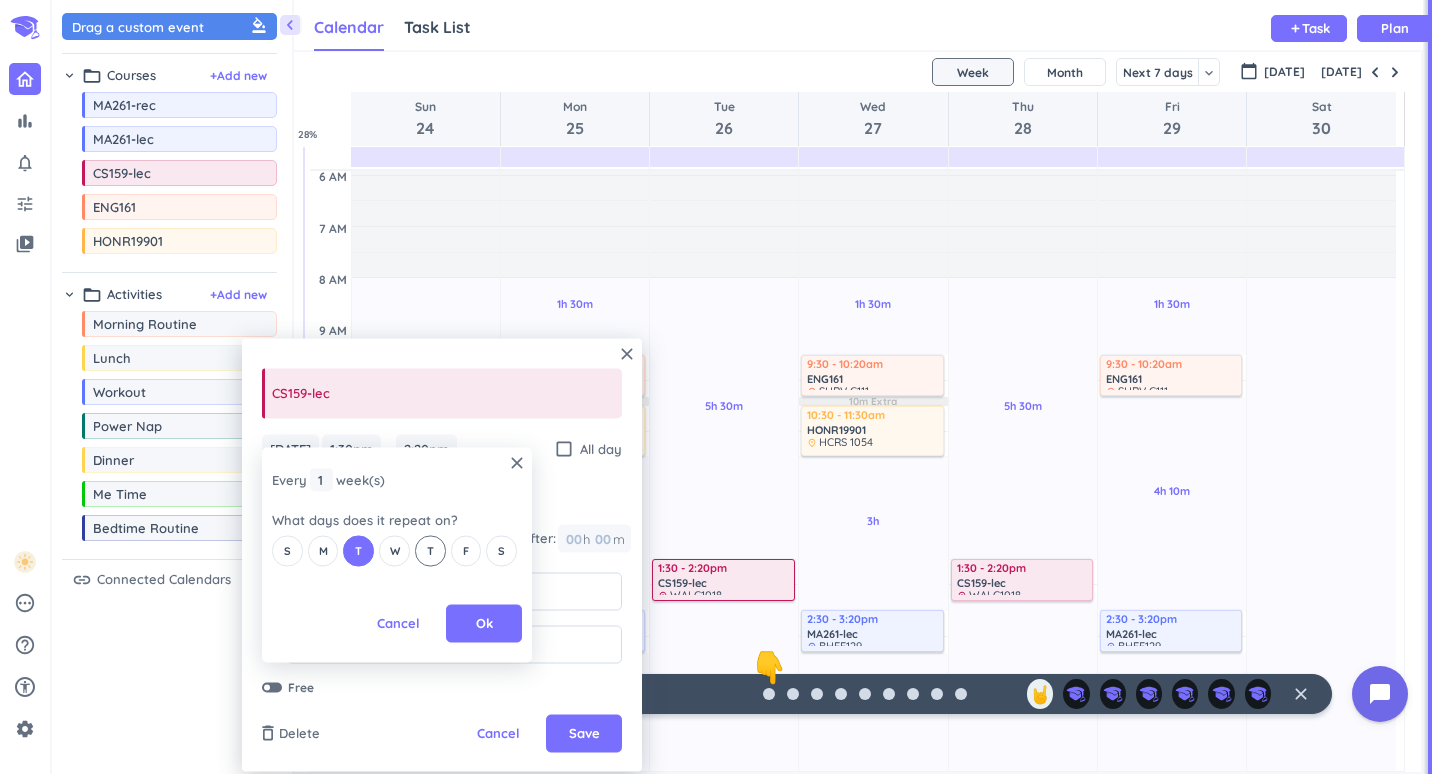 click on "T" at bounding box center [430, 550] 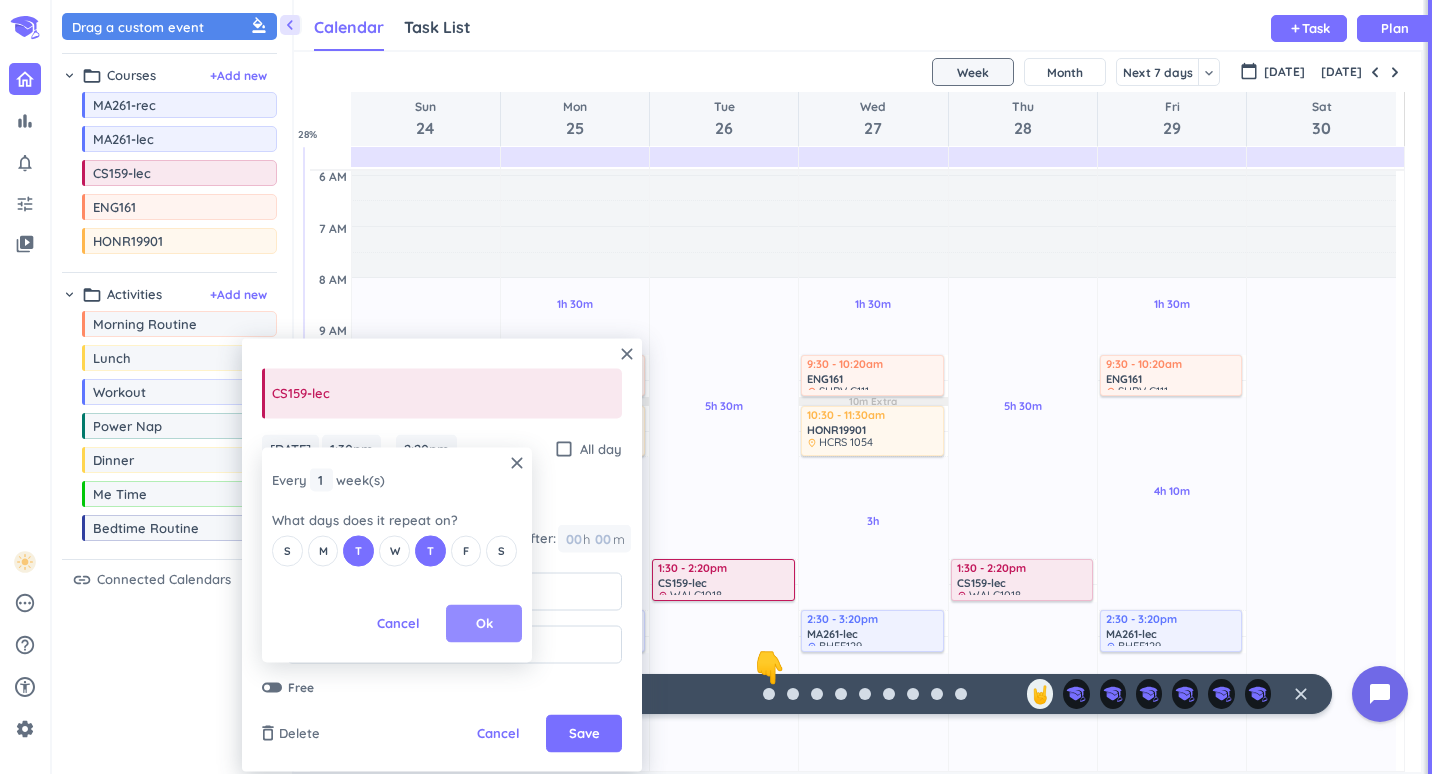 click on "Ok" at bounding box center (484, 624) 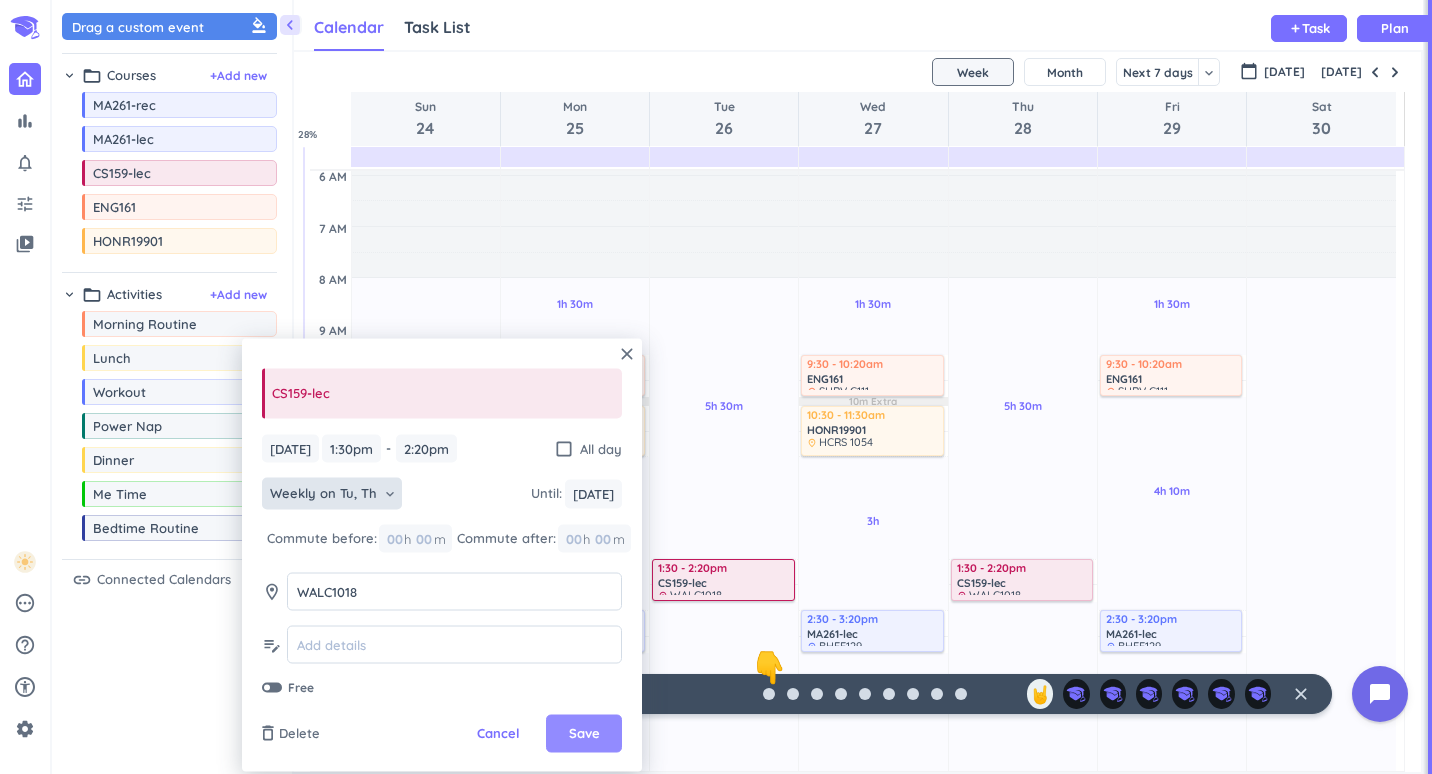 click on "Save" at bounding box center (584, 734) 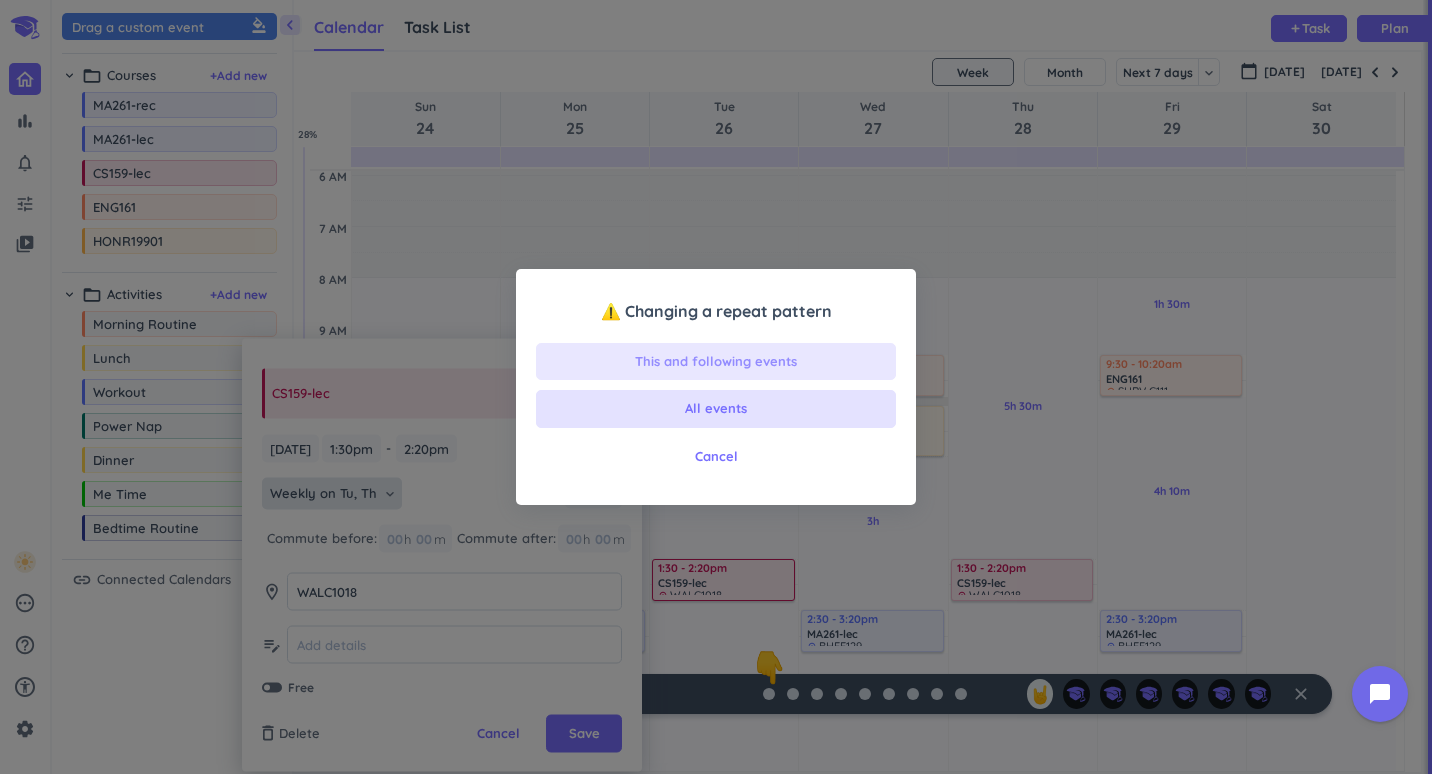 click on "This and following events" at bounding box center (716, 362) 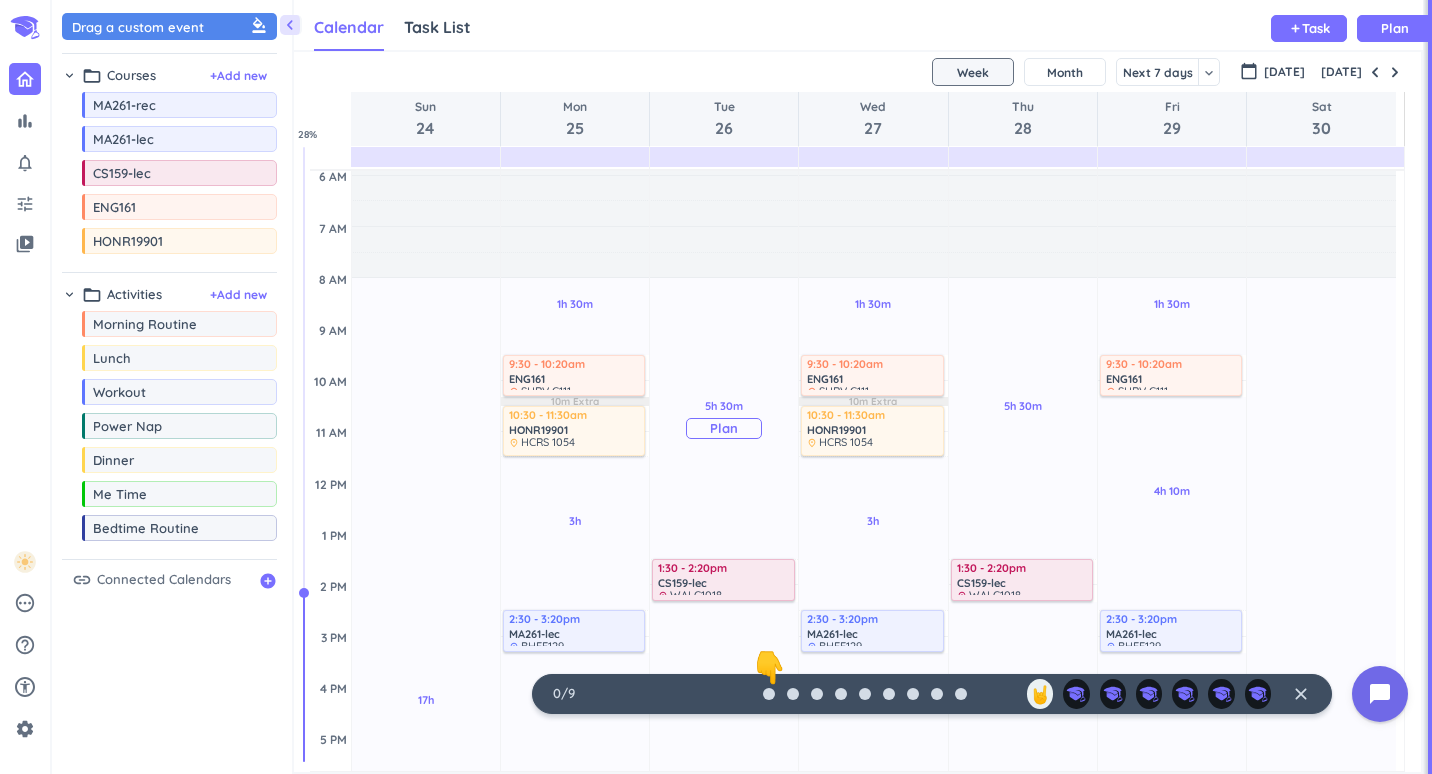 scroll, scrollTop: 198, scrollLeft: 0, axis: vertical 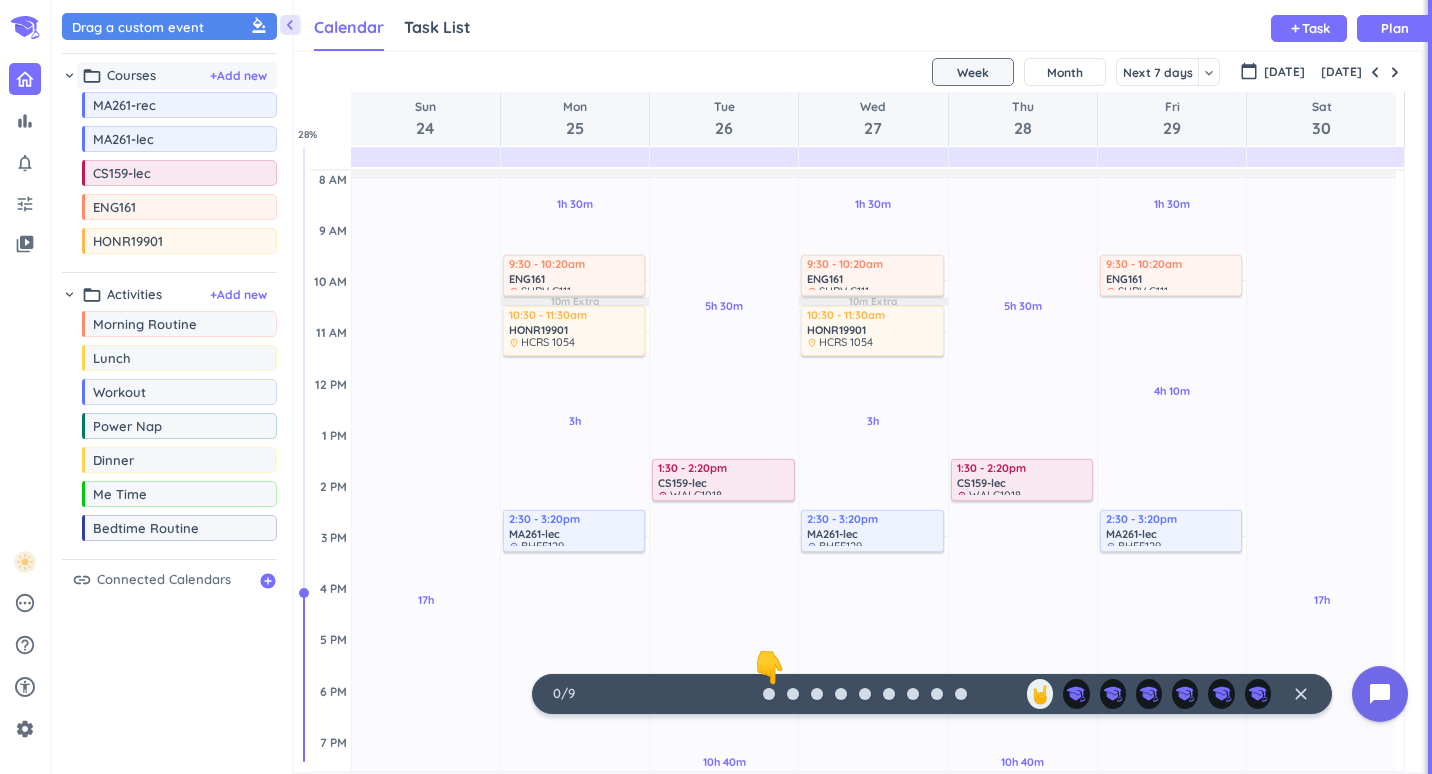 click on "folder_open Courses   +  Add new" at bounding box center (177, 76) 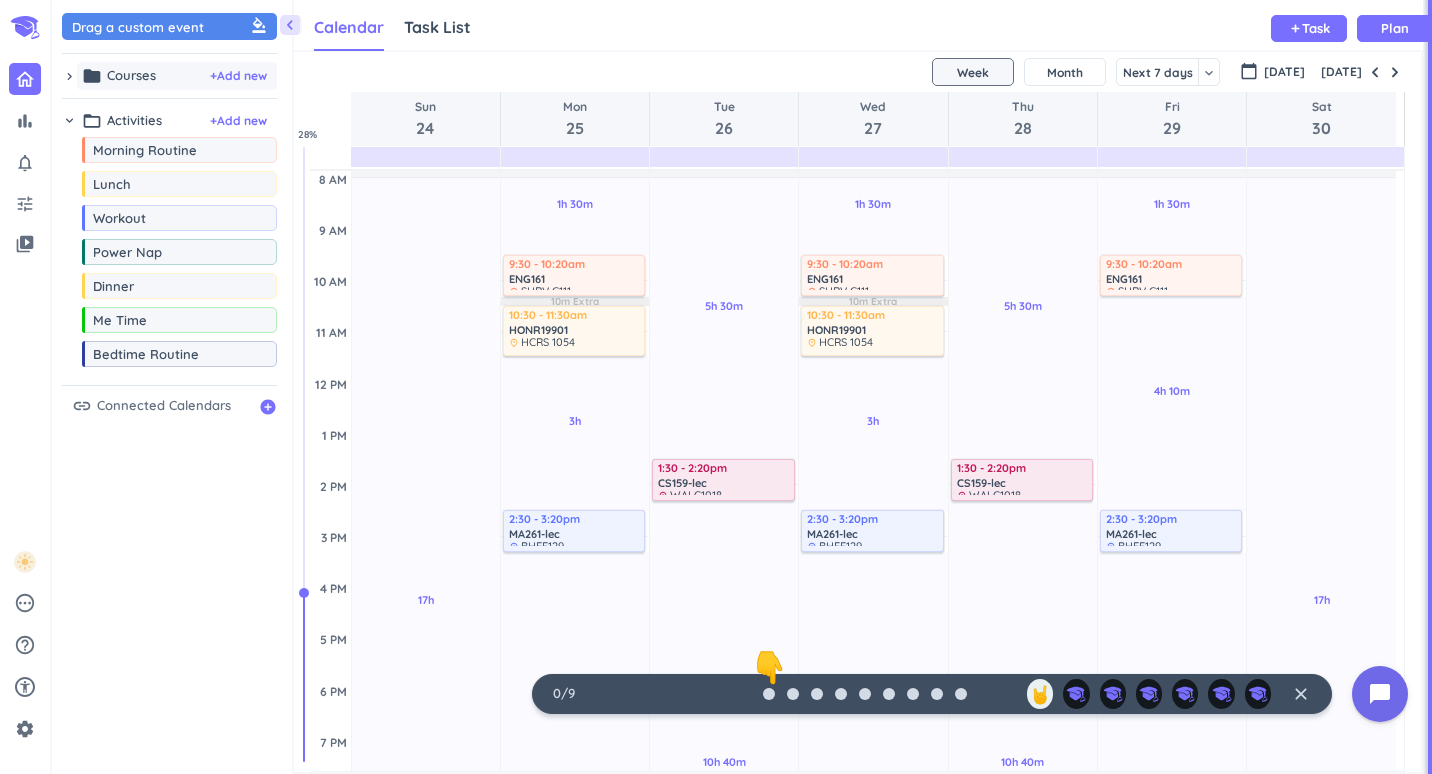 click on "Courses" at bounding box center (131, 76) 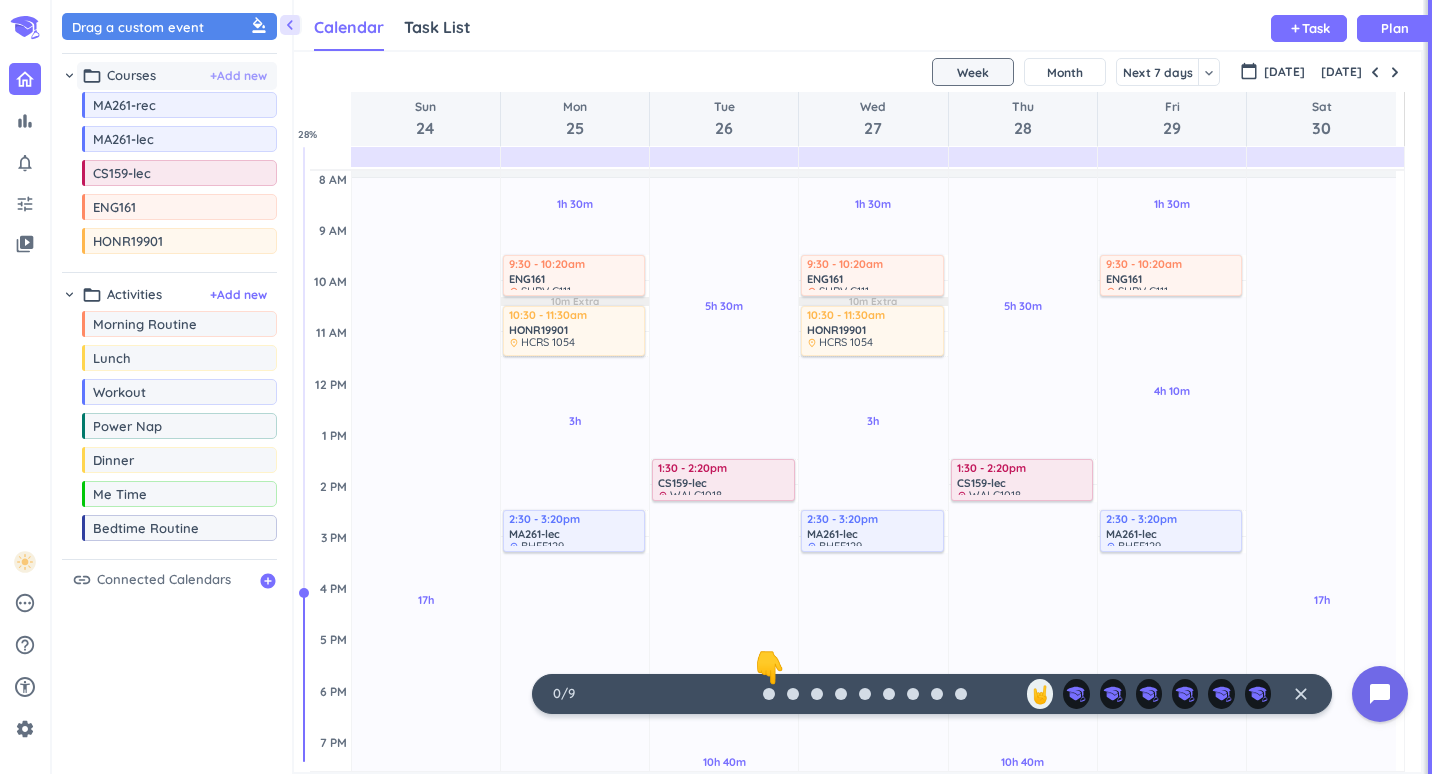 click on "+  Add new" at bounding box center [238, 76] 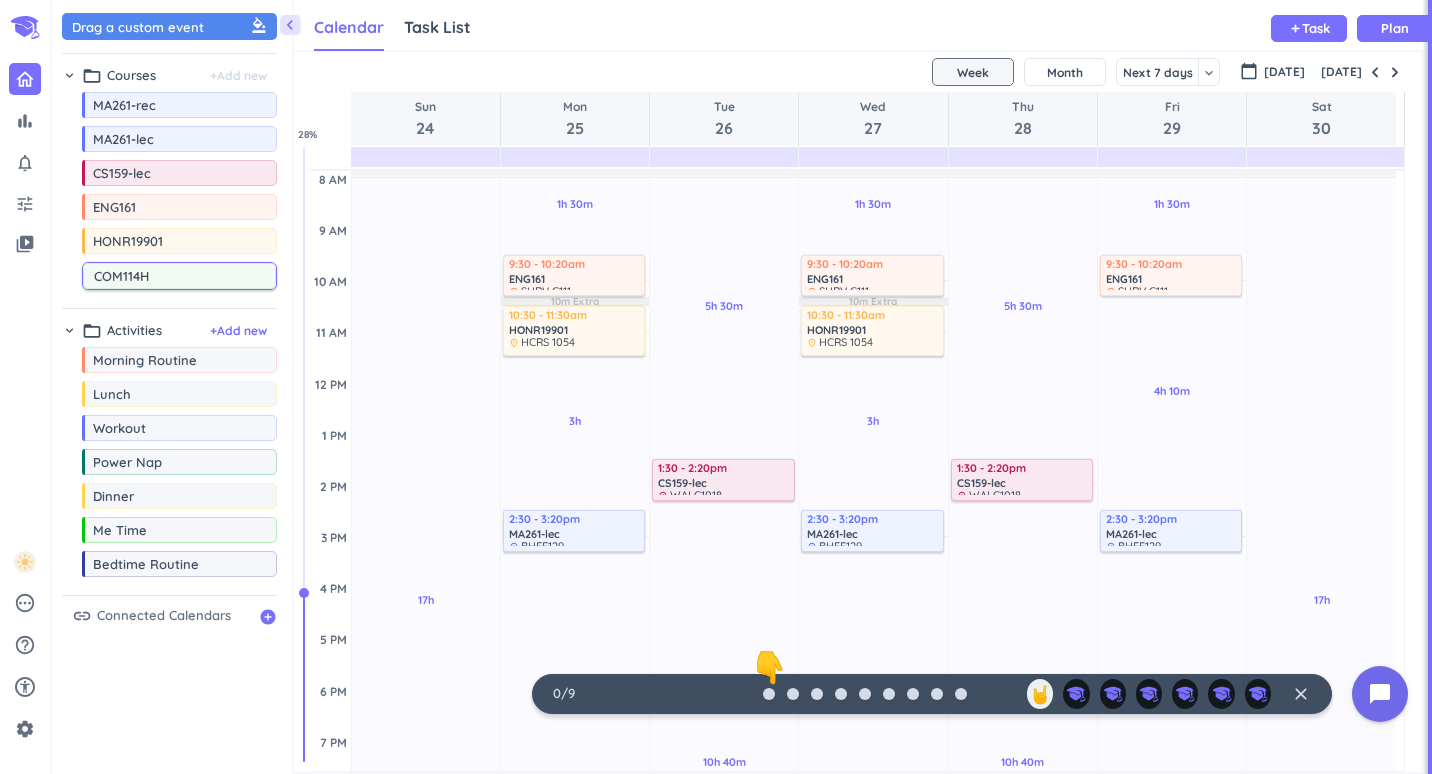 type on "COM114H" 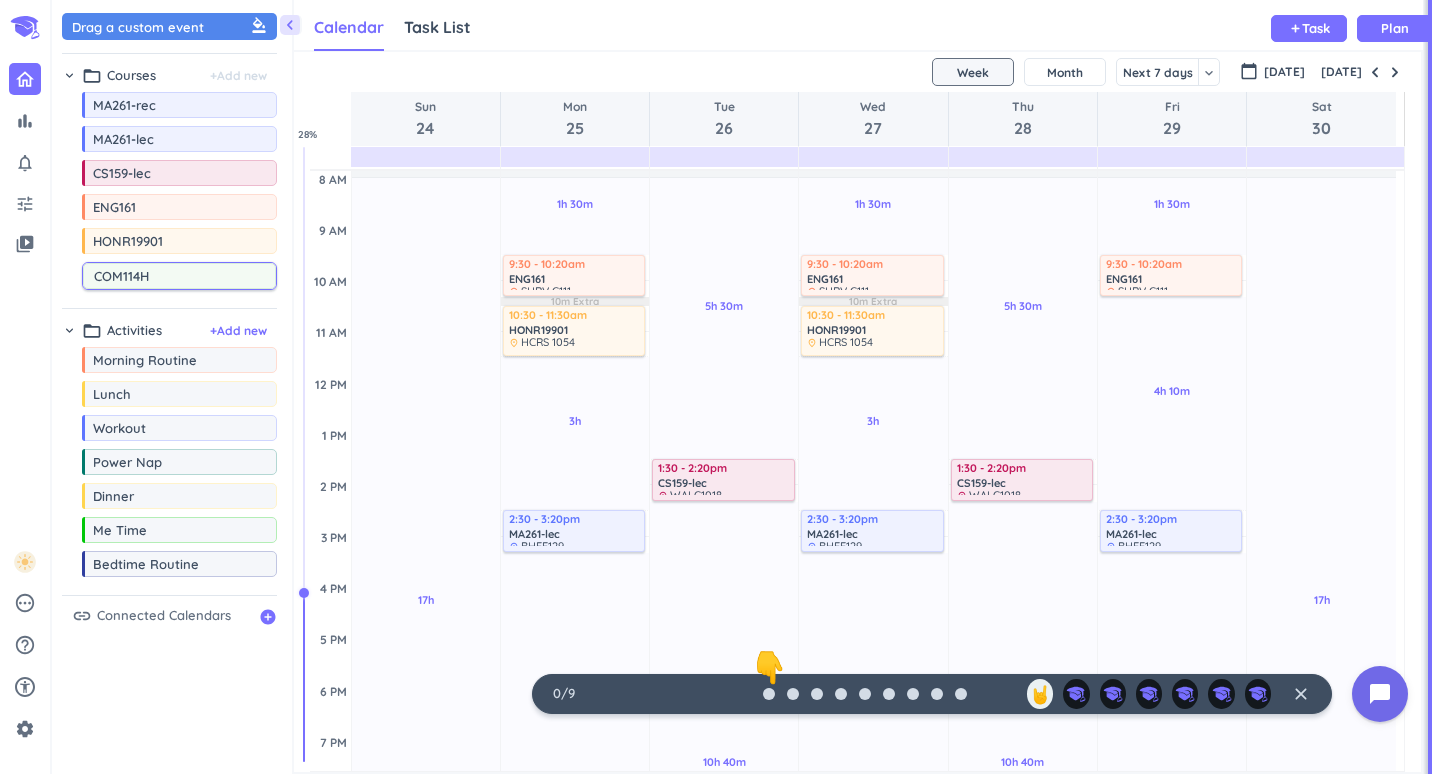 click at bounding box center [305, 454] 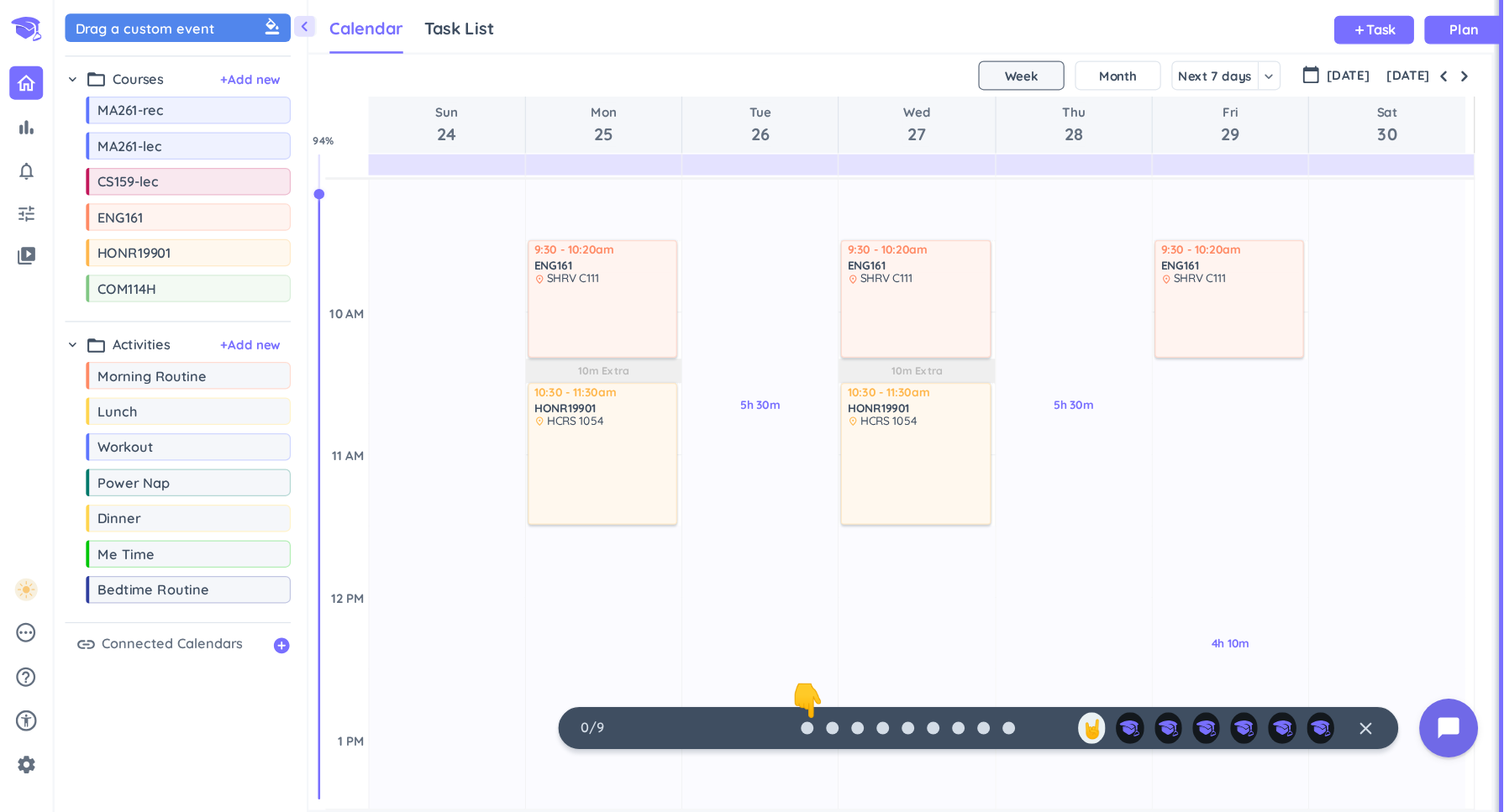 scroll, scrollTop: 588, scrollLeft: 0, axis: vertical 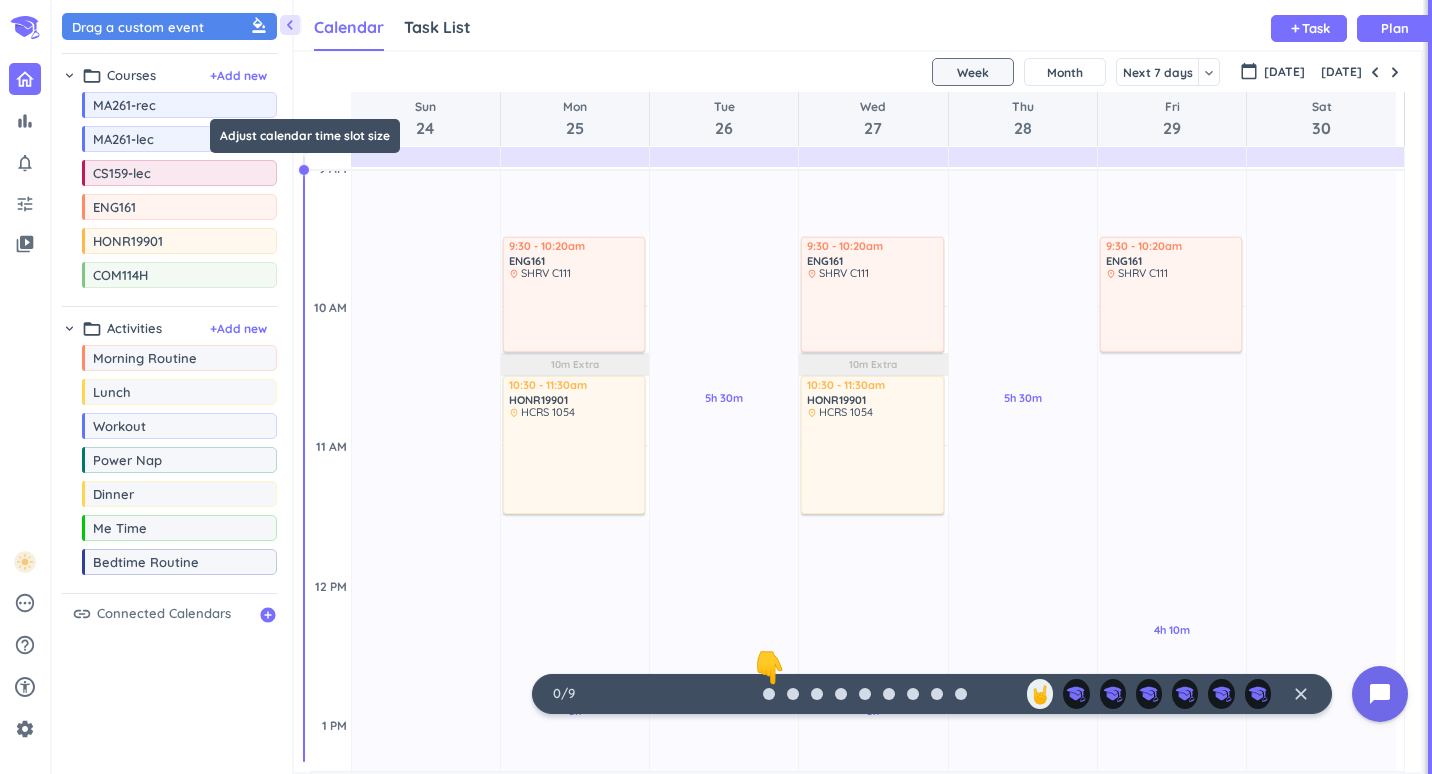 drag, startPoint x: 303, startPoint y: 184, endPoint x: 330, endPoint y: 168, distance: 31.38471 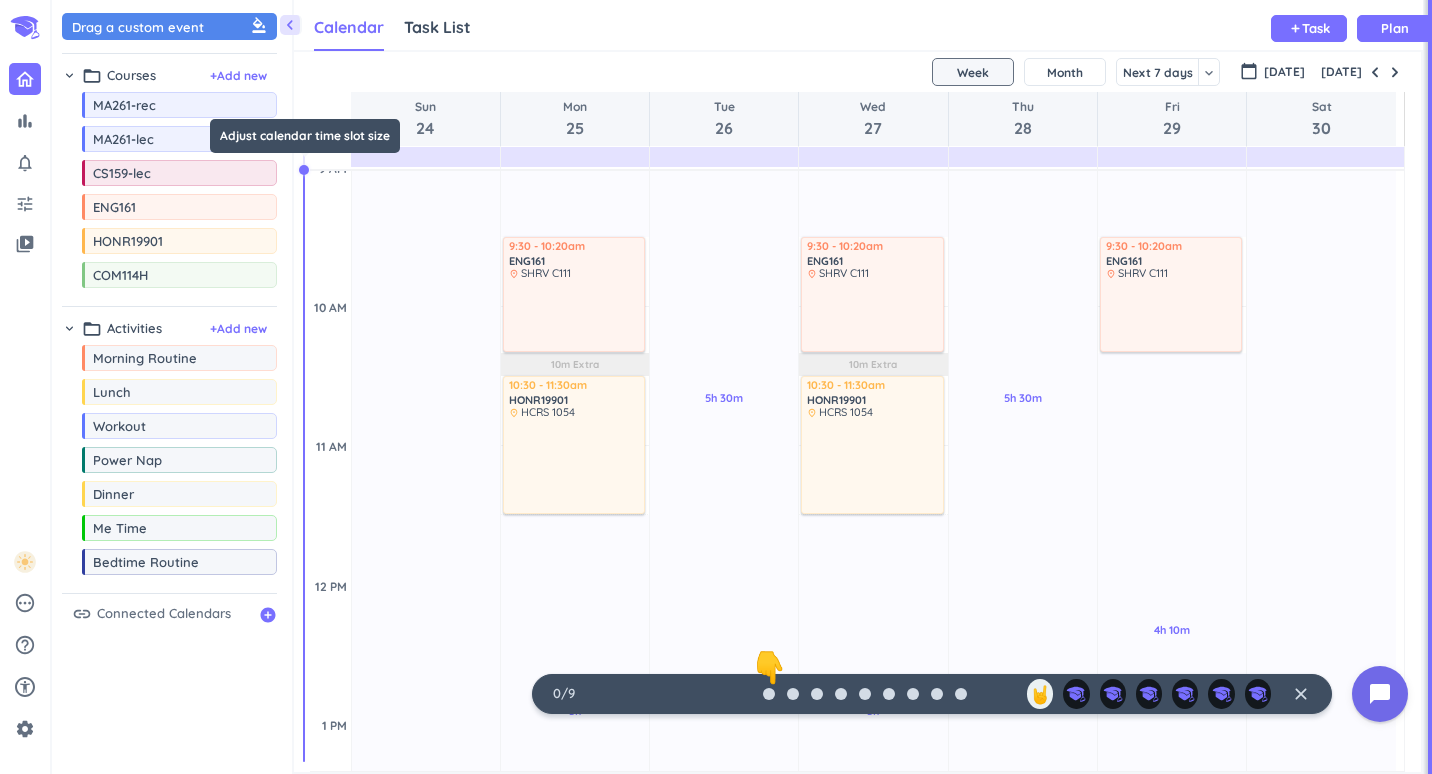 click on "SHOVEL [DATE] - [DATE] Week Month Next 7 days keyboard_arrow_down Week keyboard_arrow_down calendar_today [DATE] [DATE] Sun 24 Mon 25 Tue 26 Wed 27 Thu 28 Fri 29 Sat 30 4 AM 5 AM 6 AM 7 AM 8 AM 9 AM 10 AM 11 AM 12 PM 1 PM 2 PM 3 PM 4 PM 5 PM 6 PM 7 PM 8 PM 9 PM 10 PM 11 PM 12 AM 1 AM 2 AM 3 AM 17h  Past due Plan Adjust Awake Time Adjust Awake Time 1h 30m Past due Plan 3h  Past due Plan 9h 40m Past due Plan 10m Extra Adjust Awake Time Adjust Awake Time 9:30 - 10:20am ENG161 delete_outline place SHRV C111 10:30 - 11:30am HONR19901 delete_outline place HCRS 1054 2:30 - 3:20pm MA261-lec delete_outline place BHEE129 5h 30m Past due Plan 10h 40m Past due Plan Adjust Awake Time Adjust Awake Time 1:30 - 2:20pm CS159-lec delete_outline place WALC1018 1h 30m Past due Plan 3h  Past due Plan 9h 40m Past due Plan 10m Extra Adjust Awake Time Adjust Awake Time 9:30 - 10:20am ENG161 delete_outline place SHRV C111 10:30 - 11:30am HONR19901 delete_outline place HCRS 1054 2:30 - 3:20pm MA261-lec delete_outline place Plan" at bounding box center (857, 412) 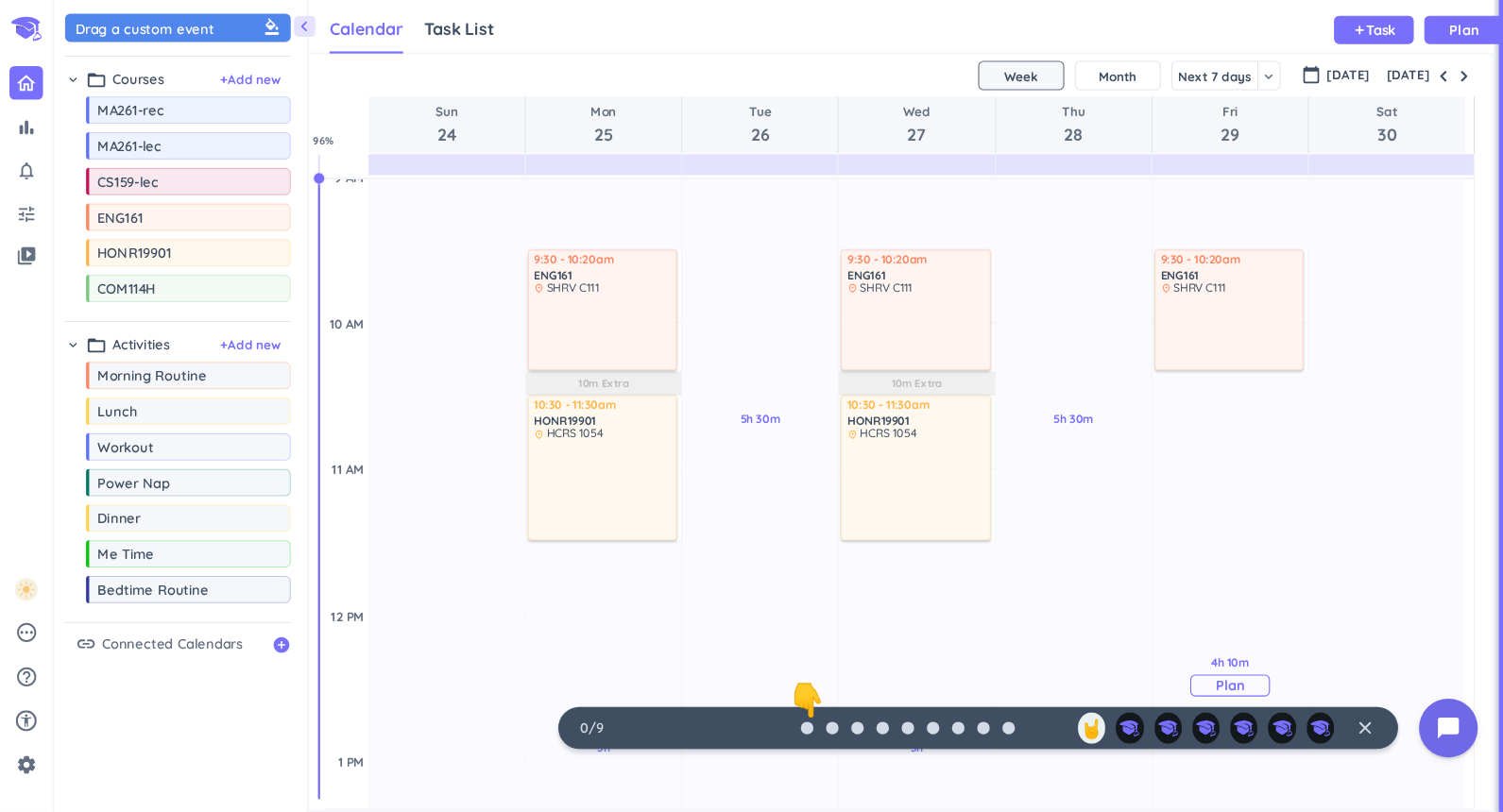 scroll, scrollTop: 661, scrollLeft: 0, axis: vertical 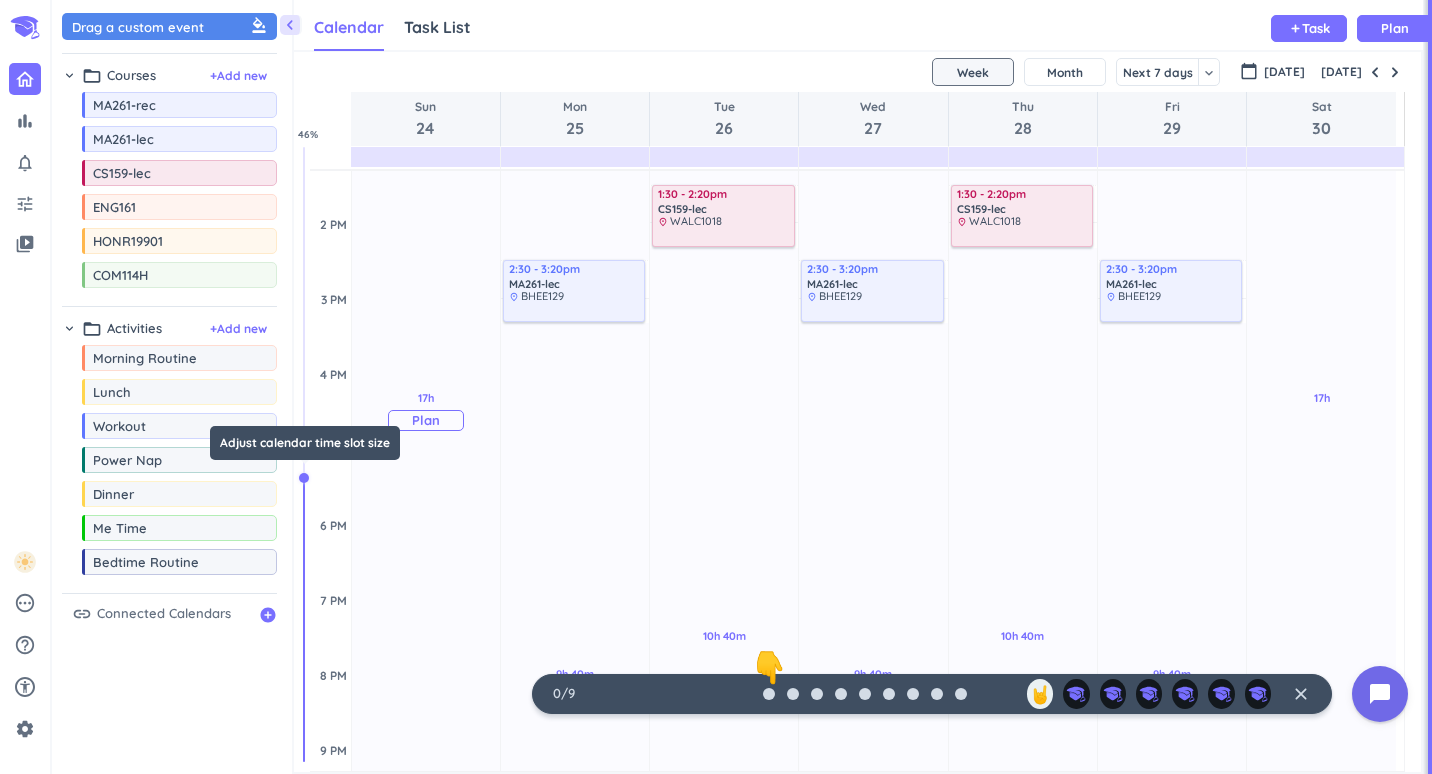 drag, startPoint x: 301, startPoint y: 169, endPoint x: 372, endPoint y: 473, distance: 312.18103 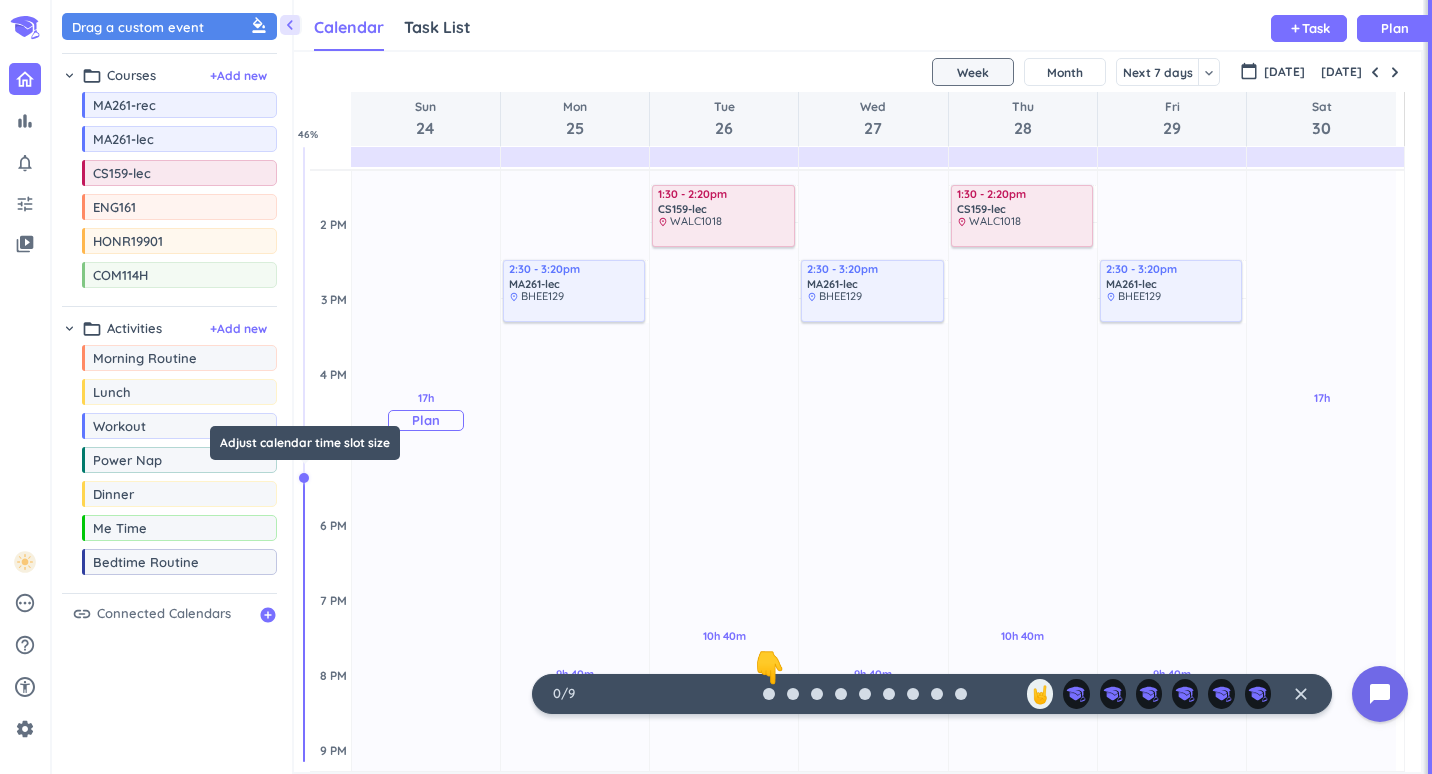 click on "SHOVEL [DATE] - [DATE] Week Month Next 7 days keyboard_arrow_down Week keyboard_arrow_down calendar_today [DATE] [DATE] Sun 24 Mon 25 Tue 26 Wed 27 Thu 28 Fri 29 Sat 30 4 AM 5 AM 6 AM 7 AM 8 AM 9 AM 10 AM 11 AM 12 PM 1 PM 2 PM 3 PM 4 PM 5 PM 6 PM 7 PM 8 PM 9 PM 10 PM 11 PM 12 AM 1 AM 2 AM 3 AM 17h  Past due Plan Adjust Awake Time Adjust Awake Time 1h 30m Past due Plan 3h  Past due Plan 9h 40m Past due Plan 10m Extra Adjust Awake Time Adjust Awake Time 9:30 - 10:20am ENG161 delete_outline place SHRV C111 10:30 - 11:30am HONR19901 delete_outline place HCRS 1054 2:30 - 3:20pm MA261-lec delete_outline place BHEE129 5h 30m Past due Plan 10h 40m Past due Plan Adjust Awake Time Adjust Awake Time 1:30 - 2:20pm CS159-lec delete_outline place WALC1018 1h 30m Past due Plan 3h  Past due Plan 9h 40m Past due Plan 10m Extra Adjust Awake Time Adjust Awake Time 9:30 - 10:20am ENG161 delete_outline place SHRV C111 10:30 - 11:30am HONR19901 delete_outline place HCRS 1054 2:30 - 3:20pm MA261-lec delete_outline place Plan" at bounding box center [857, 412] 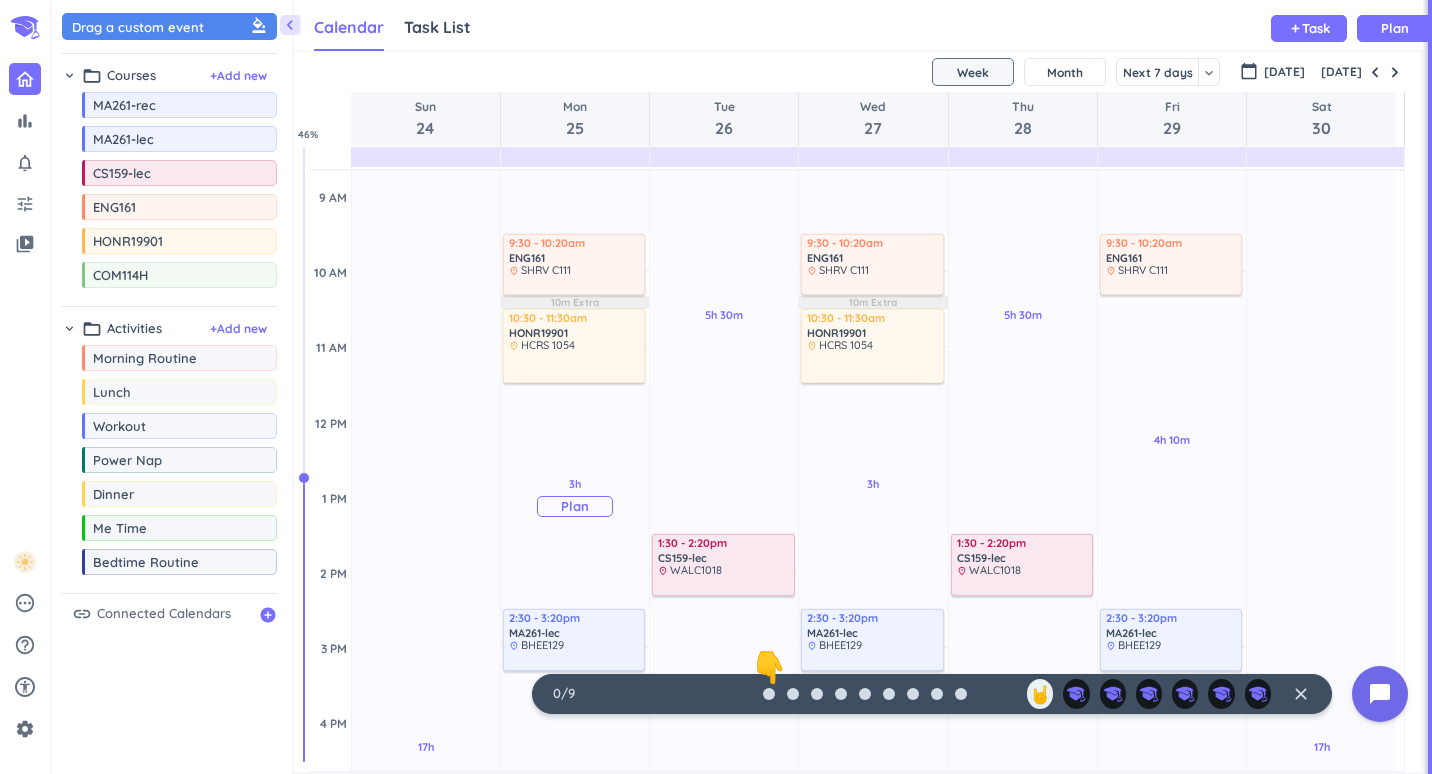 scroll, scrollTop: 500, scrollLeft: 0, axis: vertical 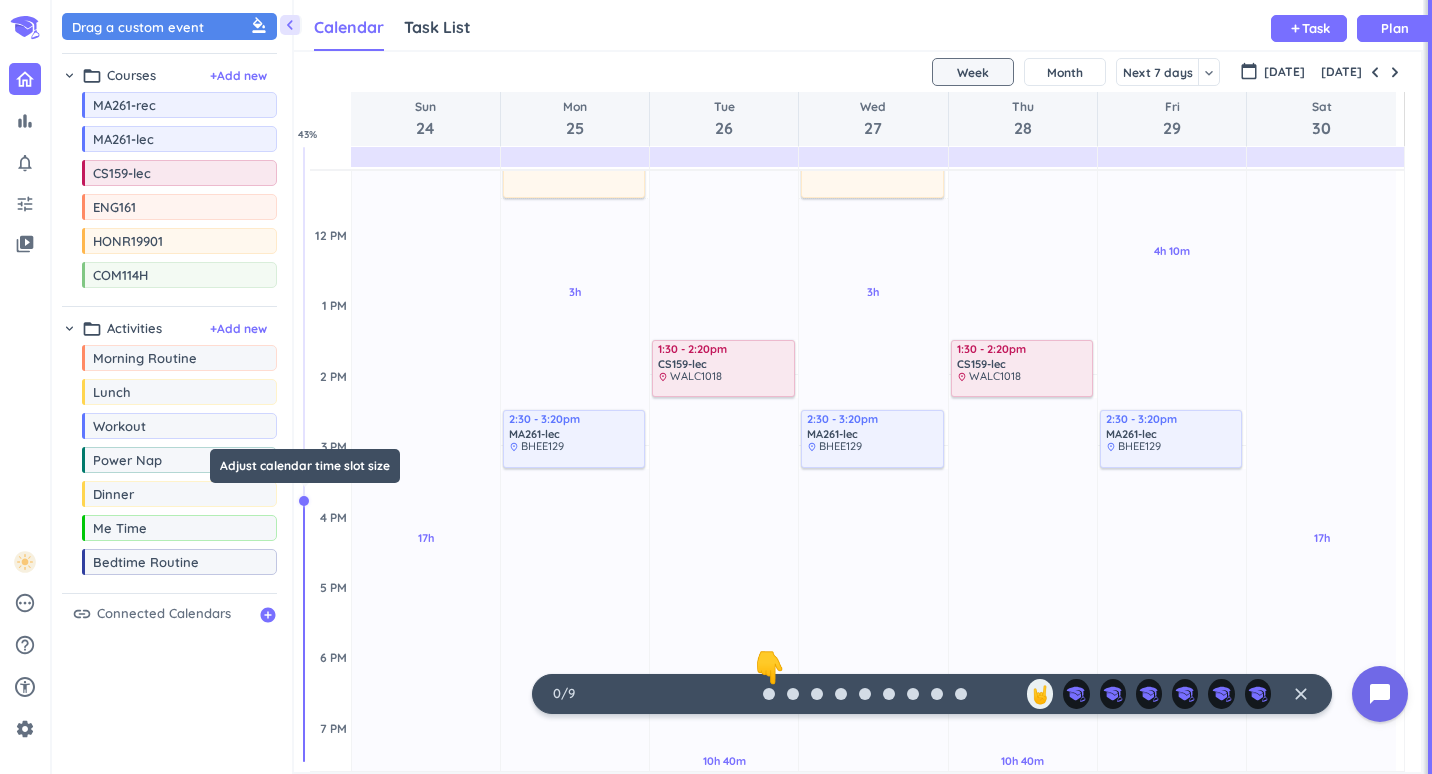 drag, startPoint x: 299, startPoint y: 480, endPoint x: 311, endPoint y: 501, distance: 24.186773 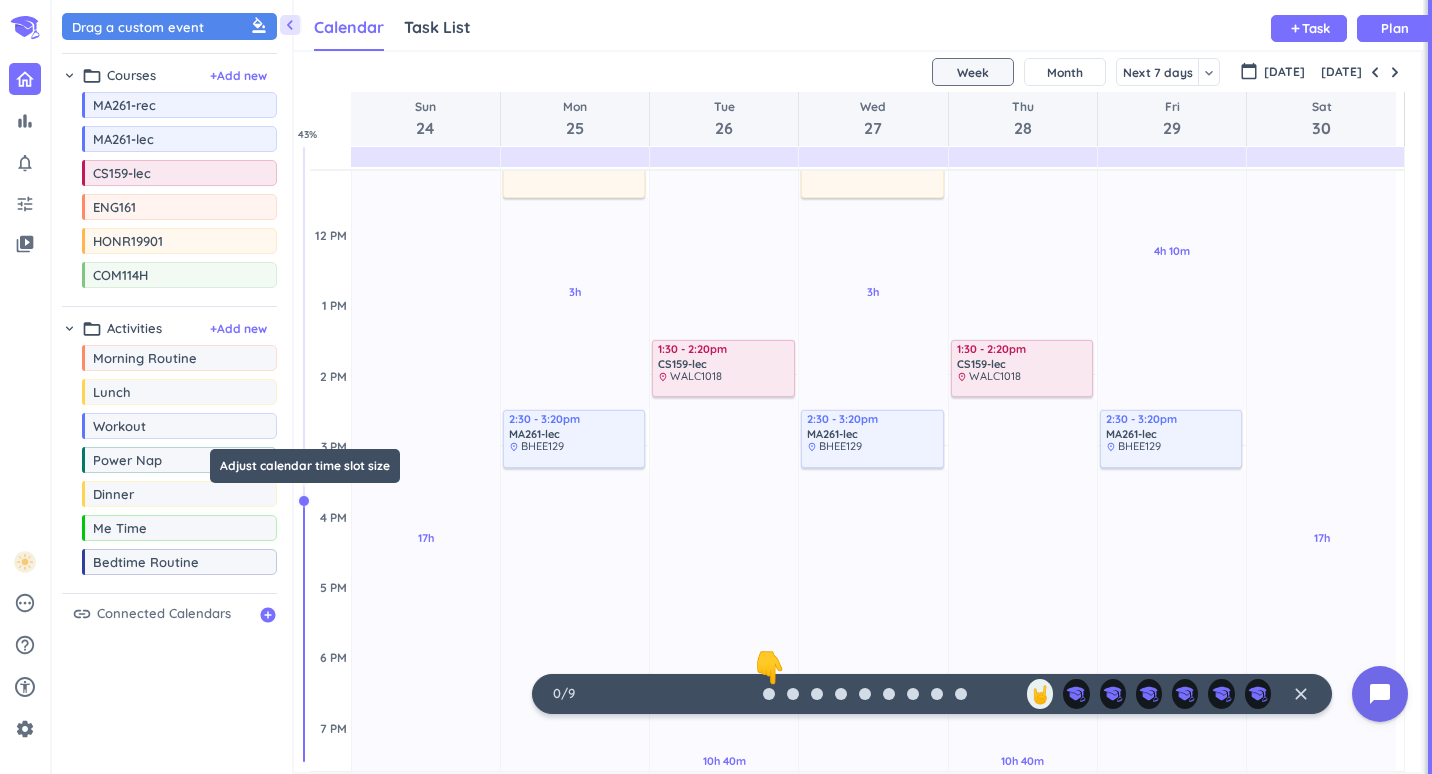 click at bounding box center [305, 454] 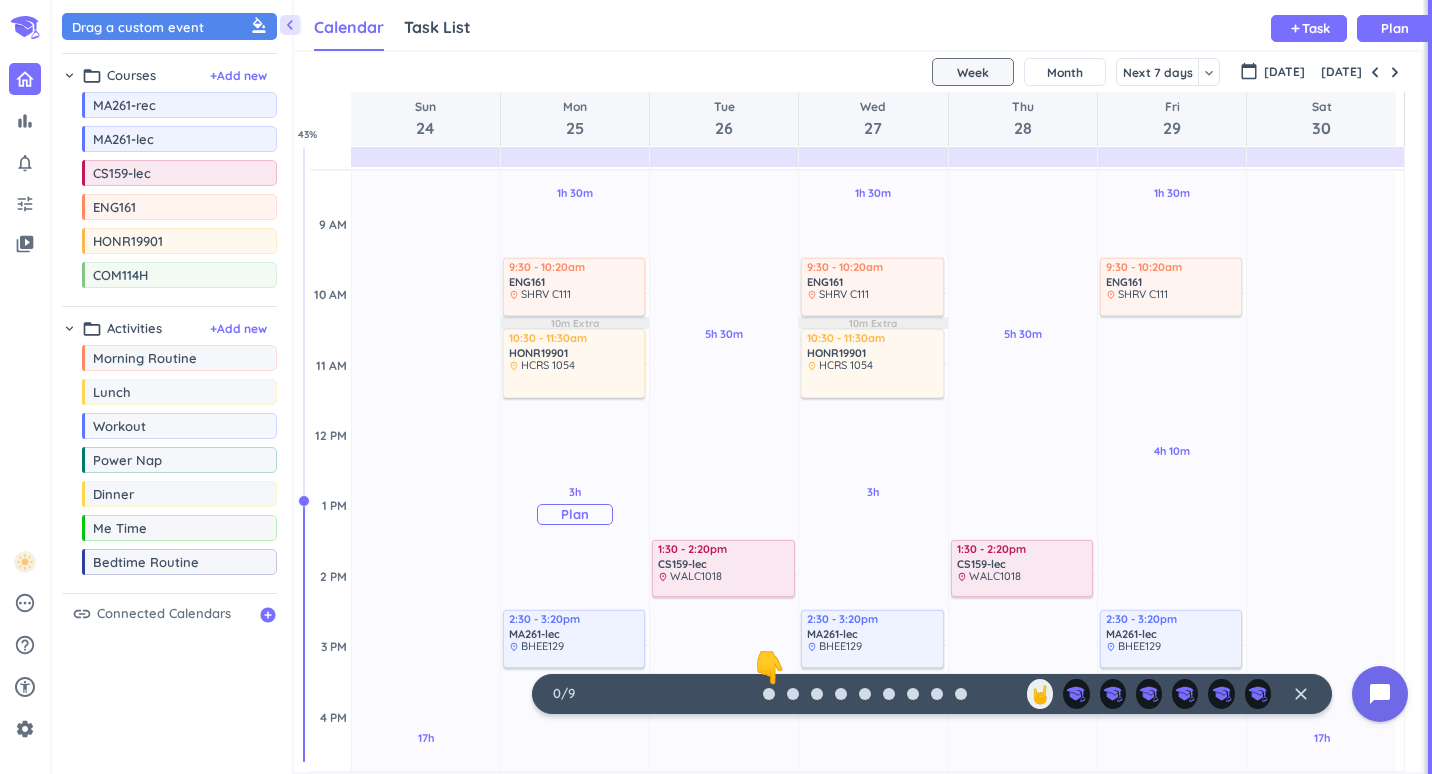 scroll, scrollTop: 400, scrollLeft: 0, axis: vertical 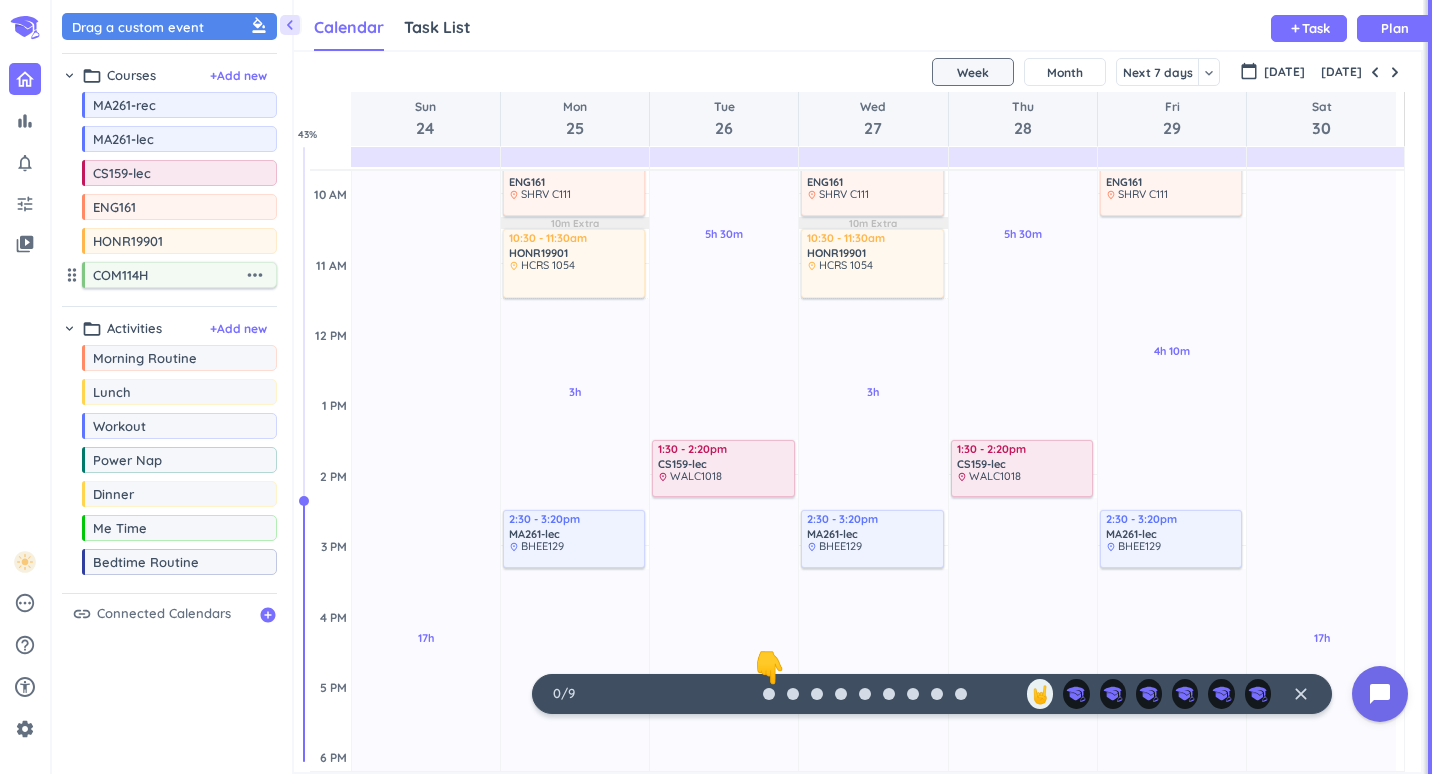click on "drag_indicator MA261-rec more_horiz drag_indicator MA261-lec more_horiz drag_indicator CS159-lec more_horiz drag_indicator ENG161 more_horiz drag_indicator HONR19901 more_horiz drag_indicator COM114H more_horiz" at bounding box center [169, 194] 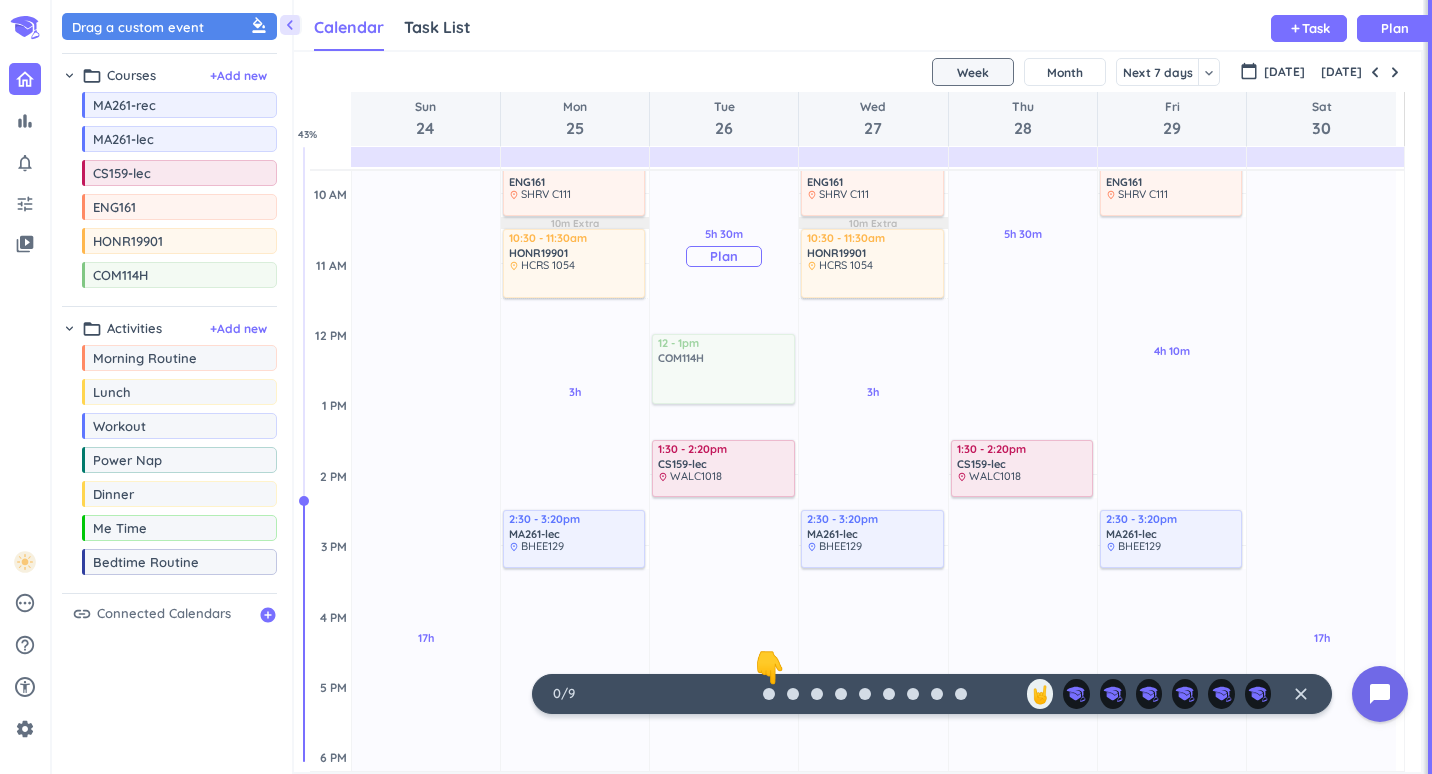 drag, startPoint x: 160, startPoint y: 291, endPoint x: 743, endPoint y: 339, distance: 584.97266 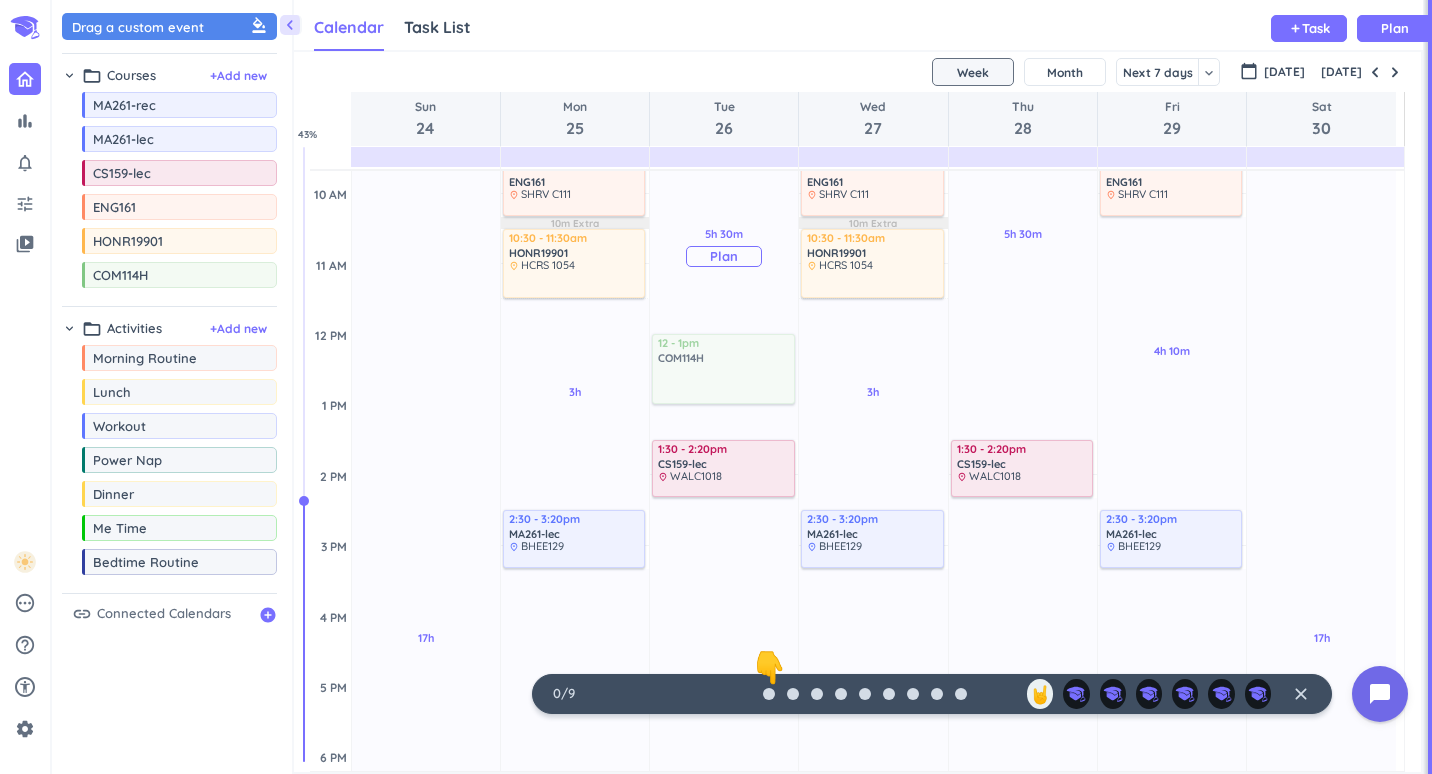 click on "chevron_left Drag a custom event format_color_fill chevron_right folder_open Courses   +  Add new drag_indicator MA261-rec more_horiz drag_indicator MA261-lec more_horiz drag_indicator CS159-lec more_horiz drag_indicator ENG161 more_horiz drag_indicator HONR19901 more_horiz drag_indicator COM114H more_horiz chevron_right folder_open Activities   +  Add new drag_indicator Morning Routine more_horiz drag_indicator Lunch more_horiz drag_indicator Workout more_horiz drag_indicator Power Nap more_horiz drag_indicator Dinner more_horiz drag_indicator Me Time more_horiz drag_indicator Bedtime Routine more_horiz link Connected Calendars add_circle Calendar Task List Calendar keyboard_arrow_down add Task Plan SHOVEL [DATE] - [DATE] Week Month Next 7 days keyboard_arrow_down Week keyboard_arrow_down calendar_today [DATE] [DATE] Sun 24 Mon 25 Tue 26 Wed 27 Thu 28 Fri 29 Sat 30 4 AM 5 AM 6 AM 7 AM 8 AM 9 AM 10 AM 11 AM 12 PM 1 PM 2 PM 3 PM 4 PM 5 PM 6 PM 7 PM 8 PM 9 PM 10 PM 11 PM 12 AM 1 AM 2 AM 3 AM 17h  Past due" at bounding box center (742, 387) 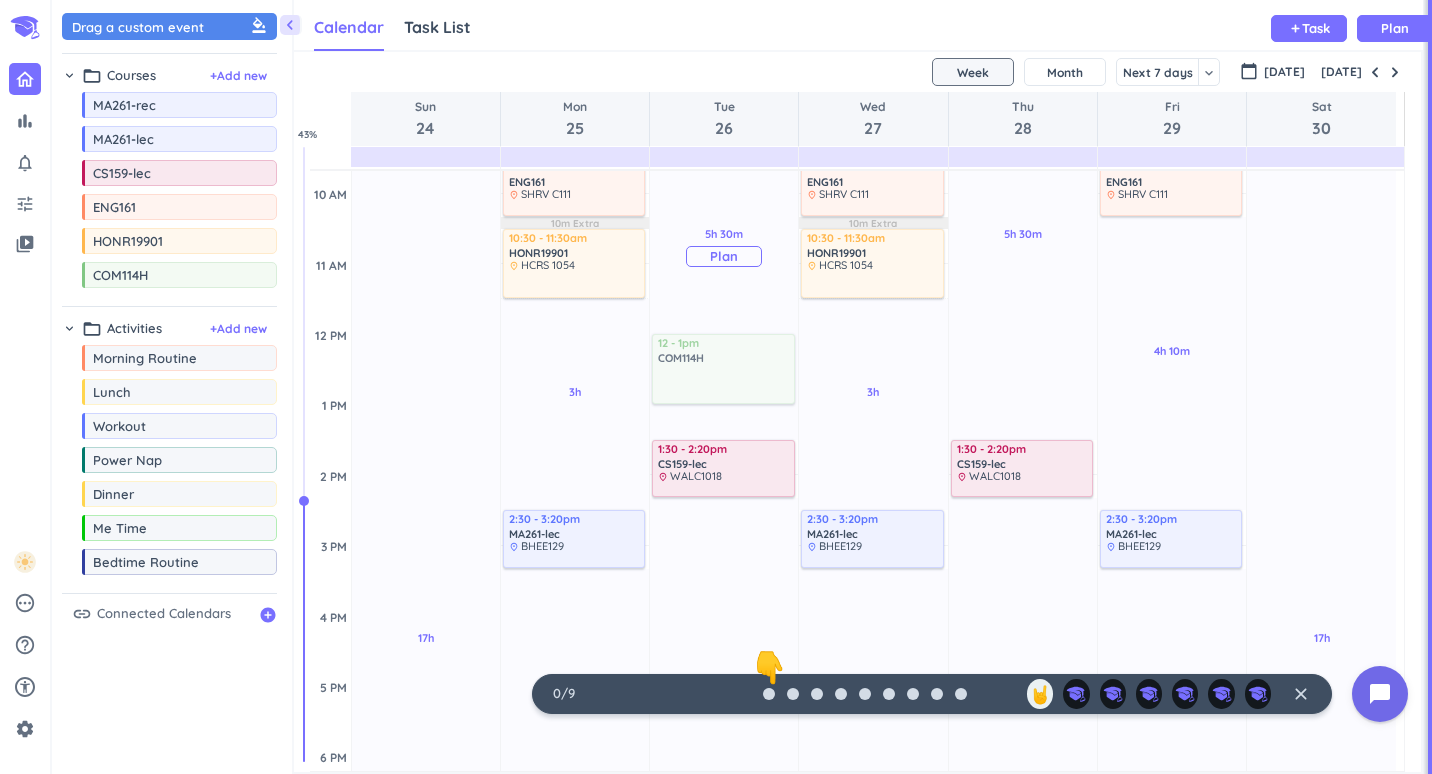 click on "5h 30m Past due Plan 10h 40m Past due Plan Adjust Awake Time Adjust Awake Time 12 - 1pm COM114H delete_outline 1:30 - 2:20pm CS159-lec delete_outline place WALC1018 12 - 1pm COM114H delete_outline" at bounding box center (724, 615) 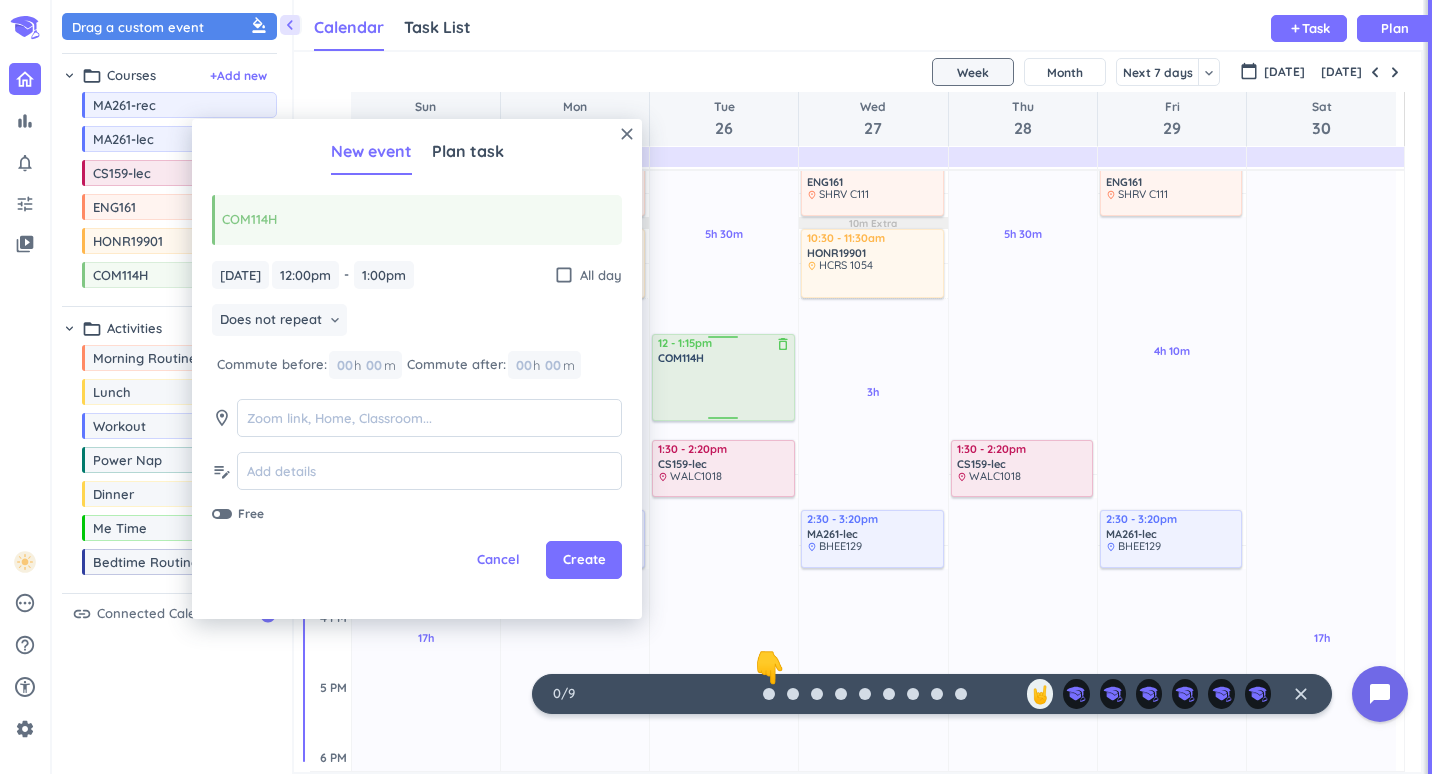 drag, startPoint x: 717, startPoint y: 403, endPoint x: 722, endPoint y: 419, distance: 16.763054 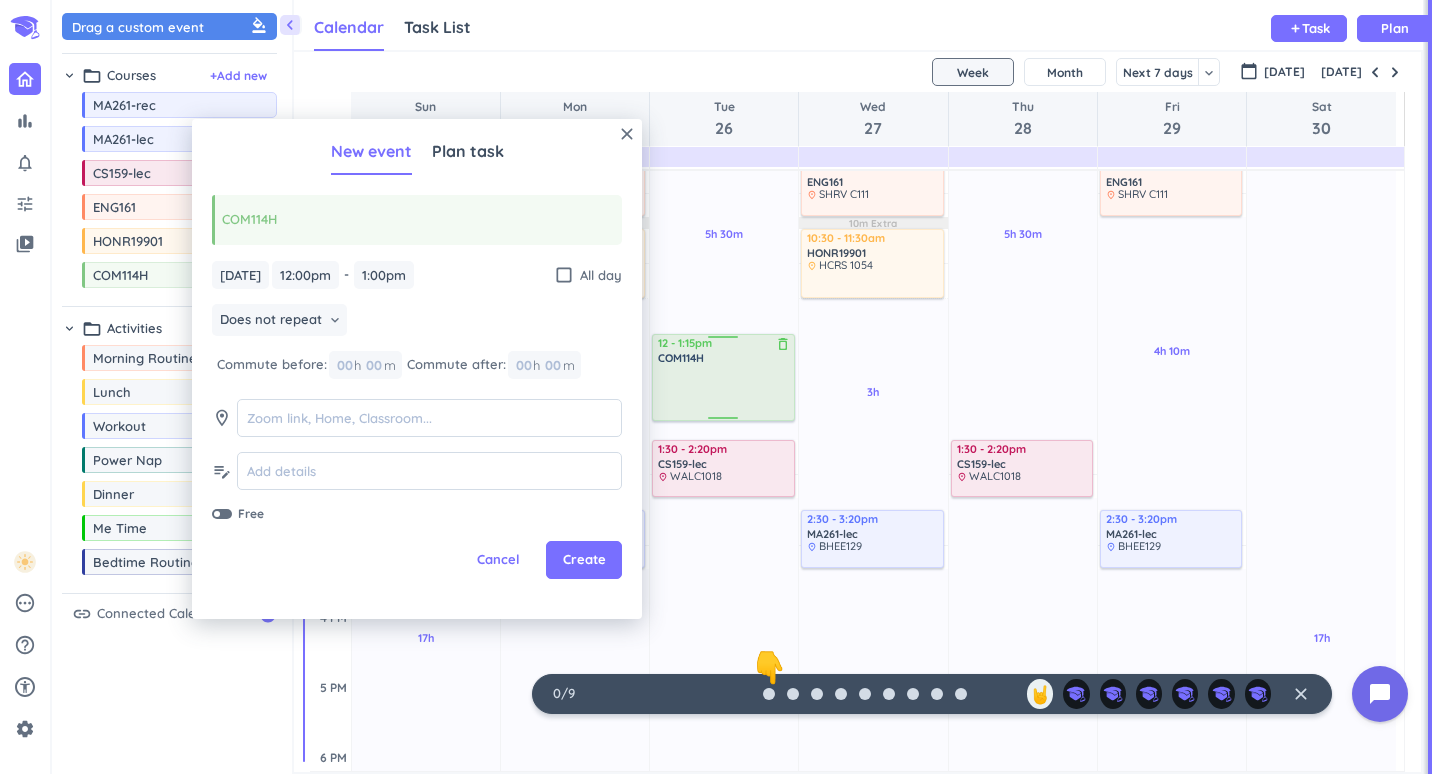 click on "5h 30m Past due Plan 10h 40m Past due Plan Adjust Awake Time Adjust Awake Time 12 - 1pm COM114H delete_outline 1:30 - 2:20pm CS159-lec delete_outline place WALC1018 12 - 1:15pm COM114H delete_outline" at bounding box center [724, 615] 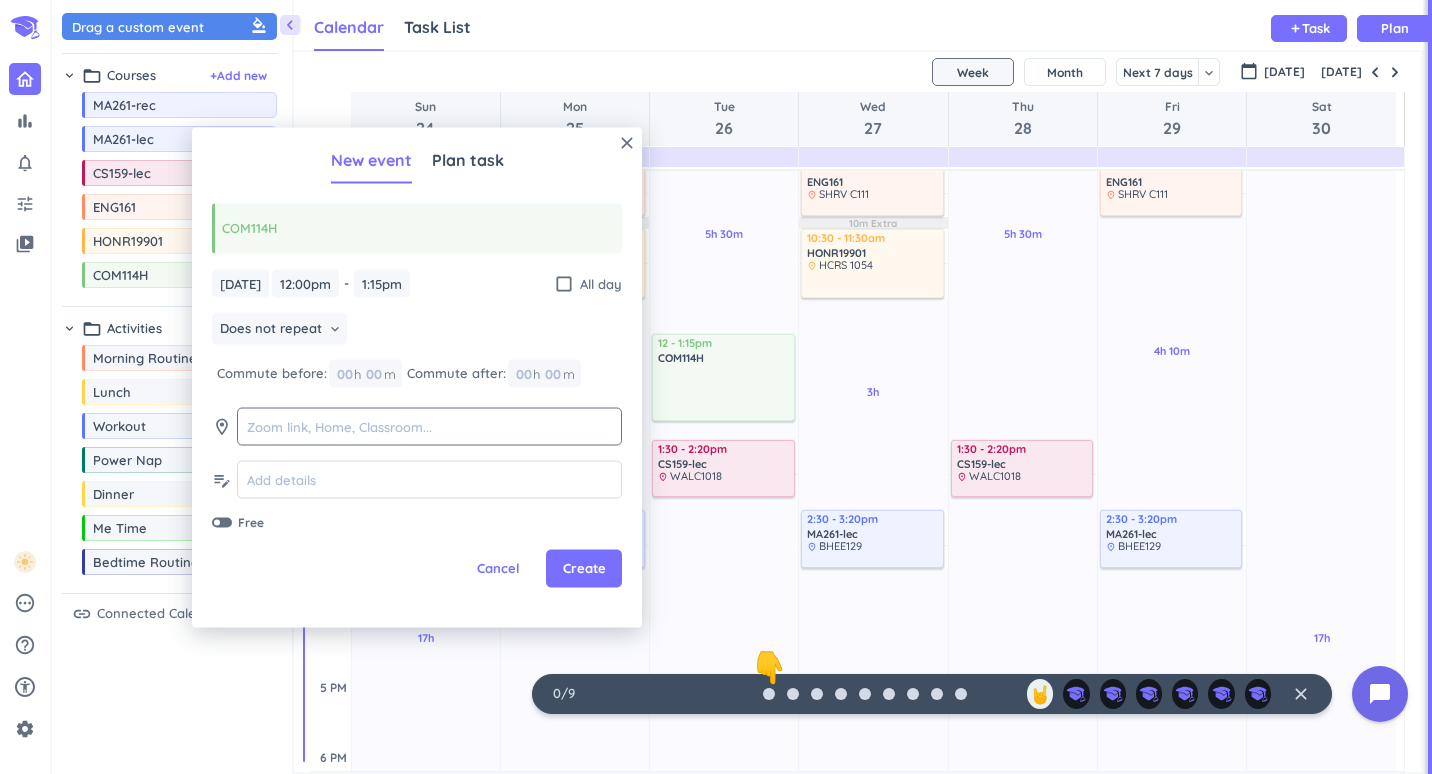 click 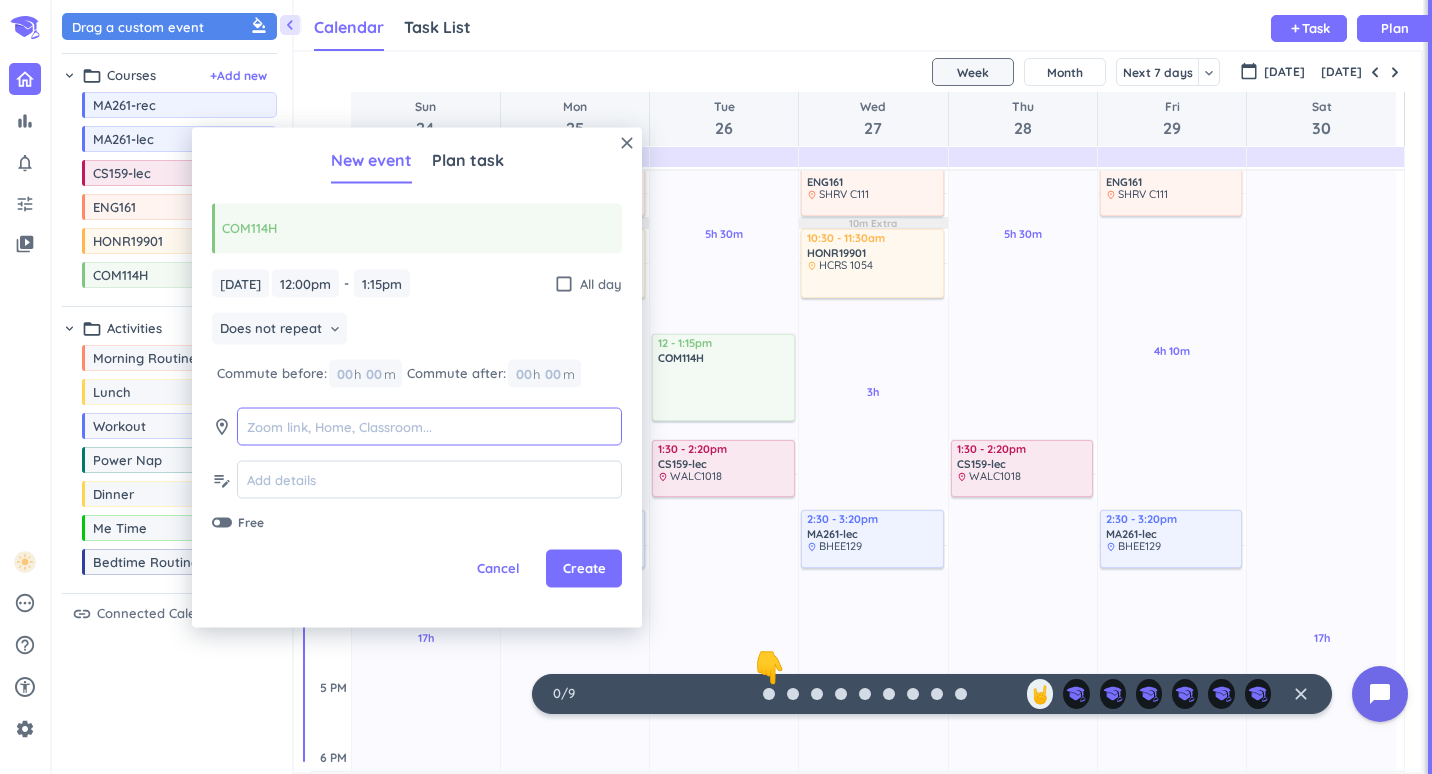 click at bounding box center (429, 426) 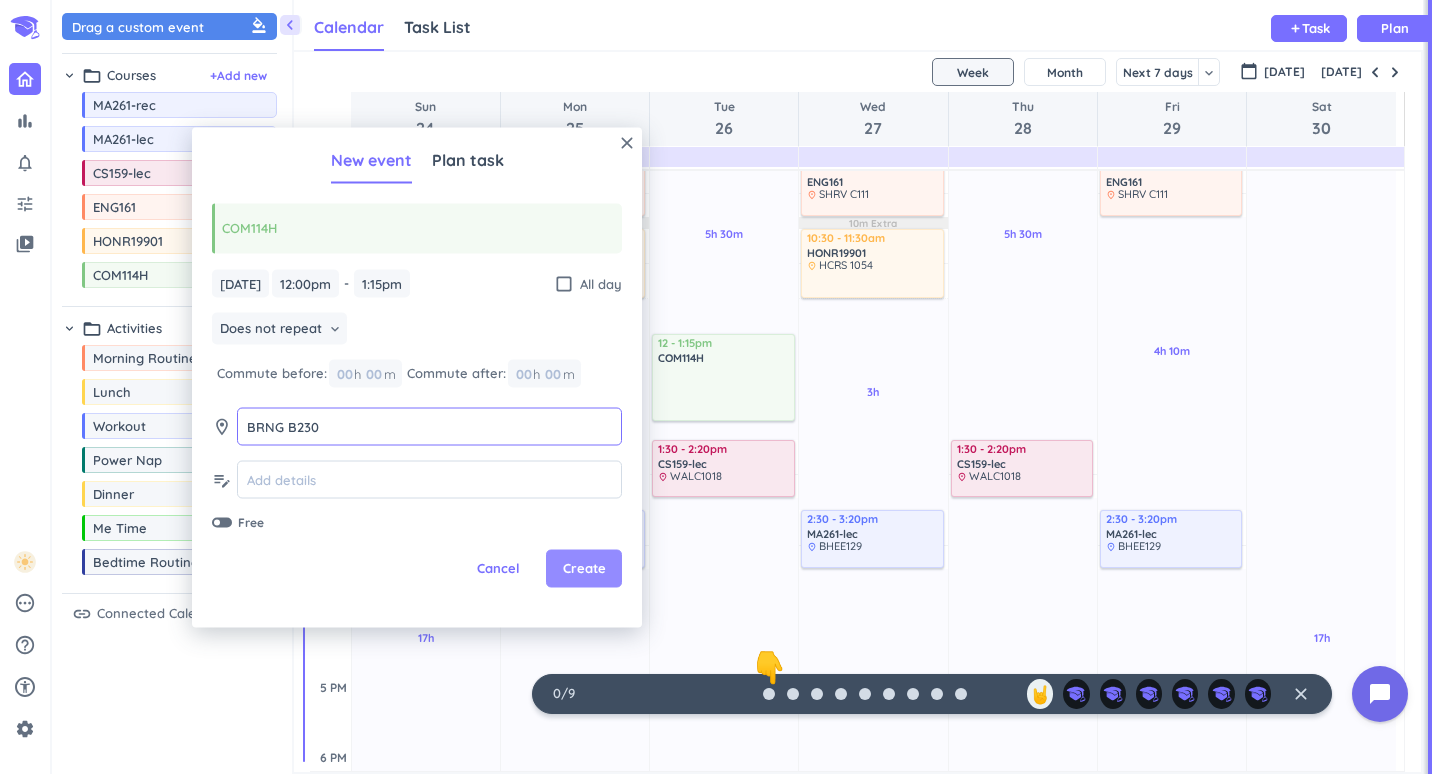 type on "BRNG B230" 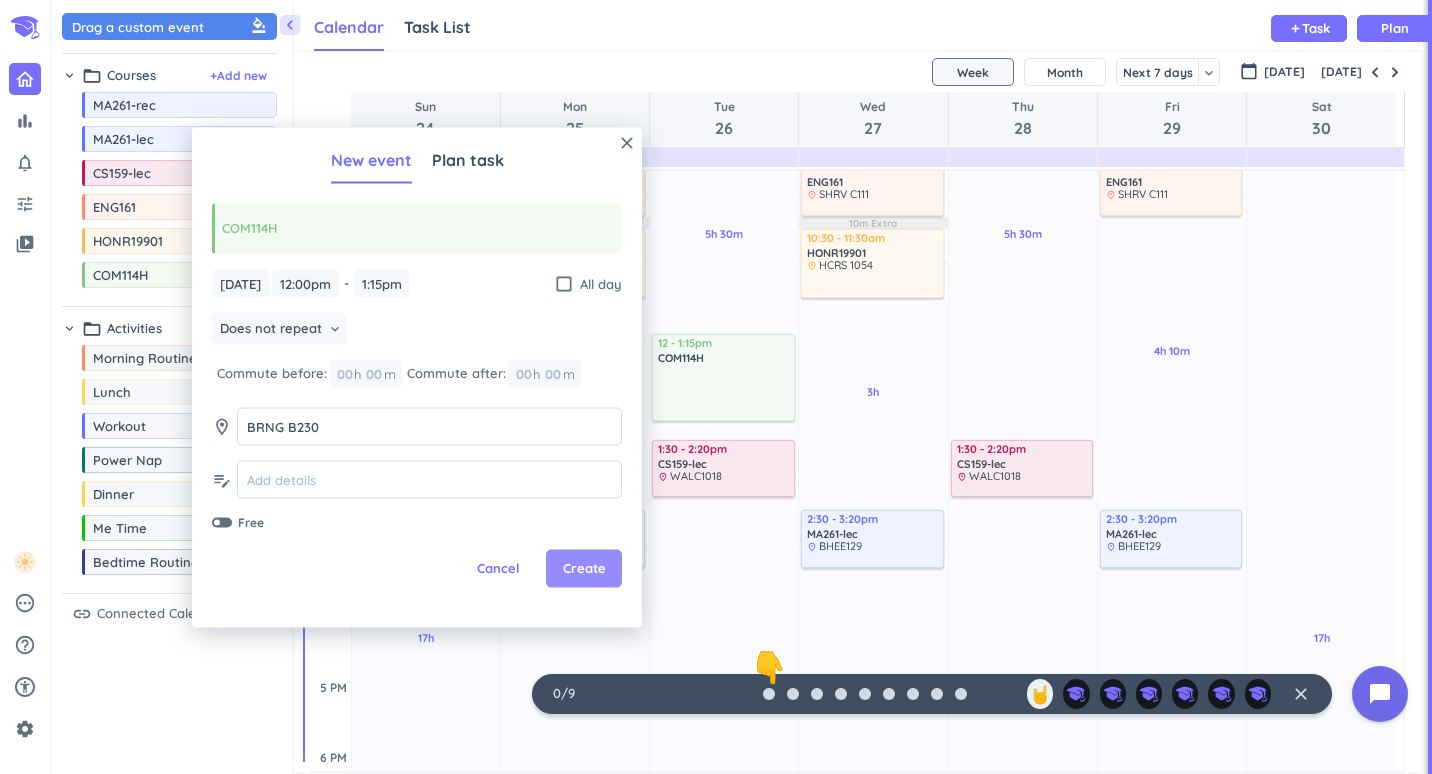 click on "Create" at bounding box center (584, 569) 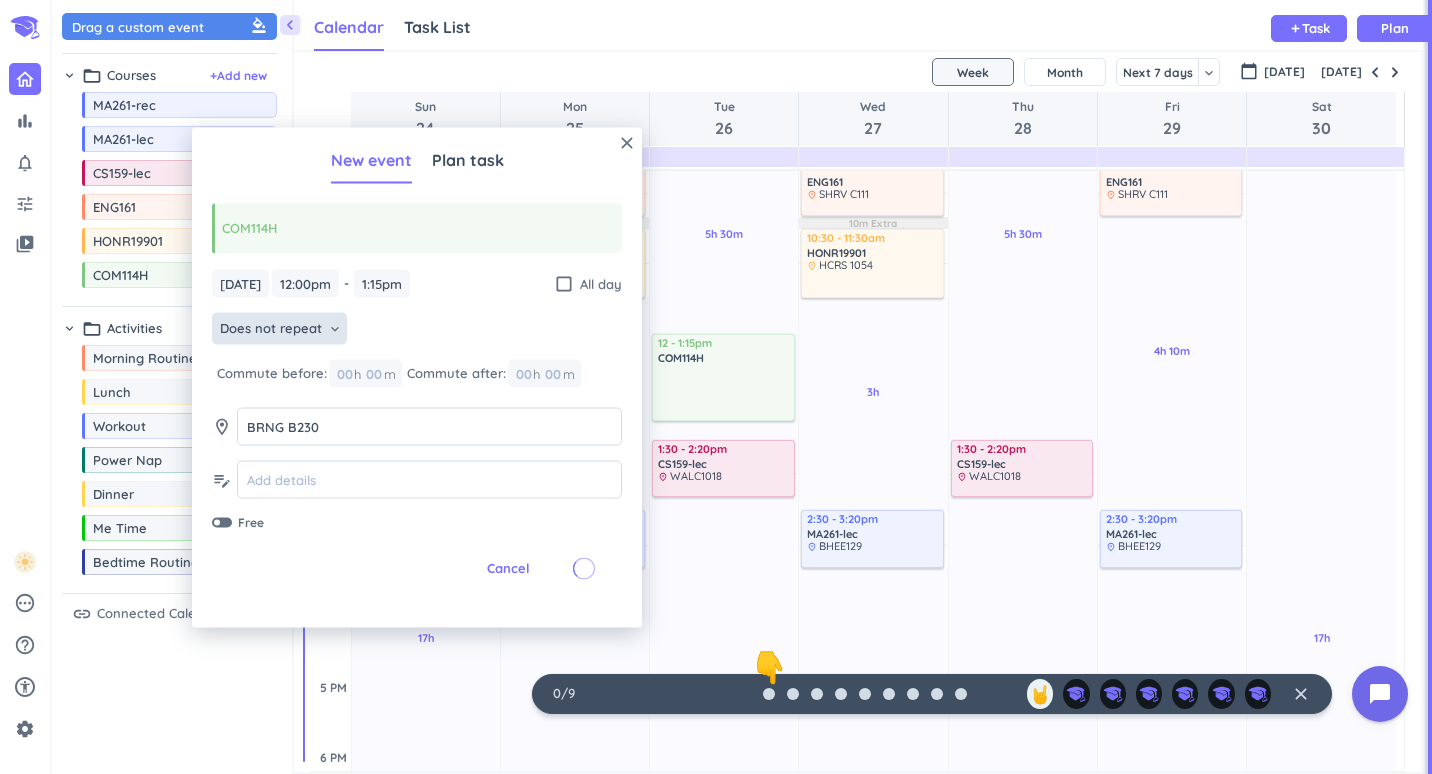 click on "Does not repeat keyboard_arrow_down" at bounding box center [279, 329] 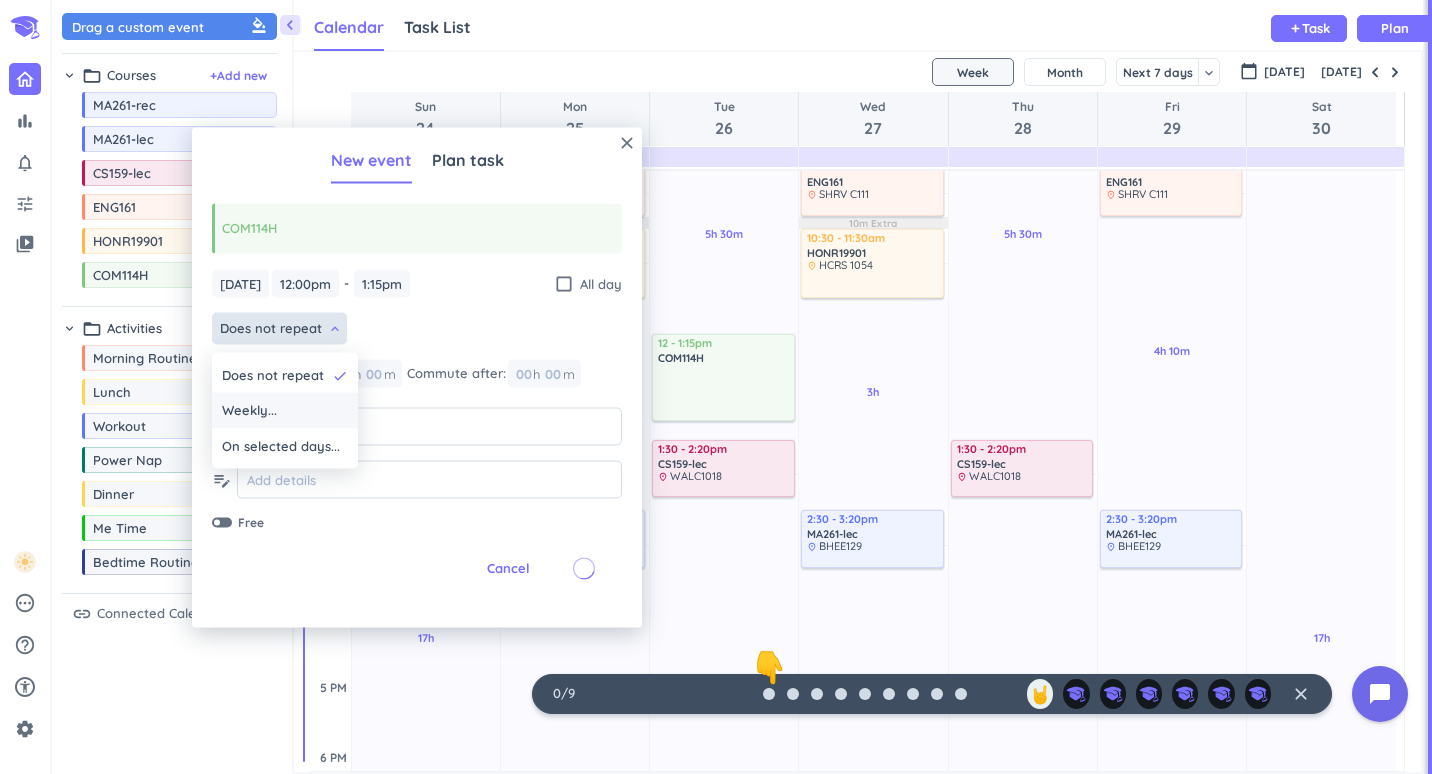 click on "Weekly..." at bounding box center (285, 411) 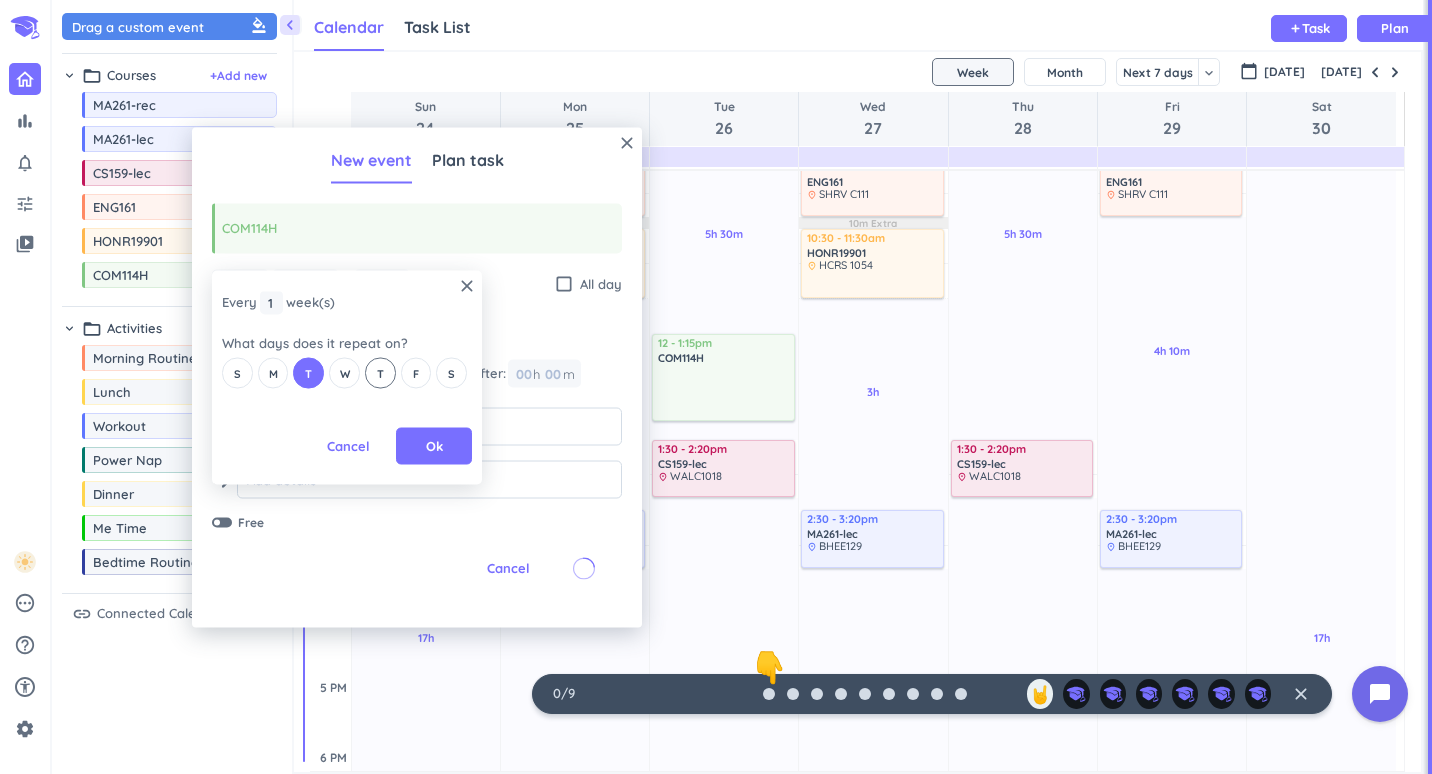 click on "T" at bounding box center [380, 373] 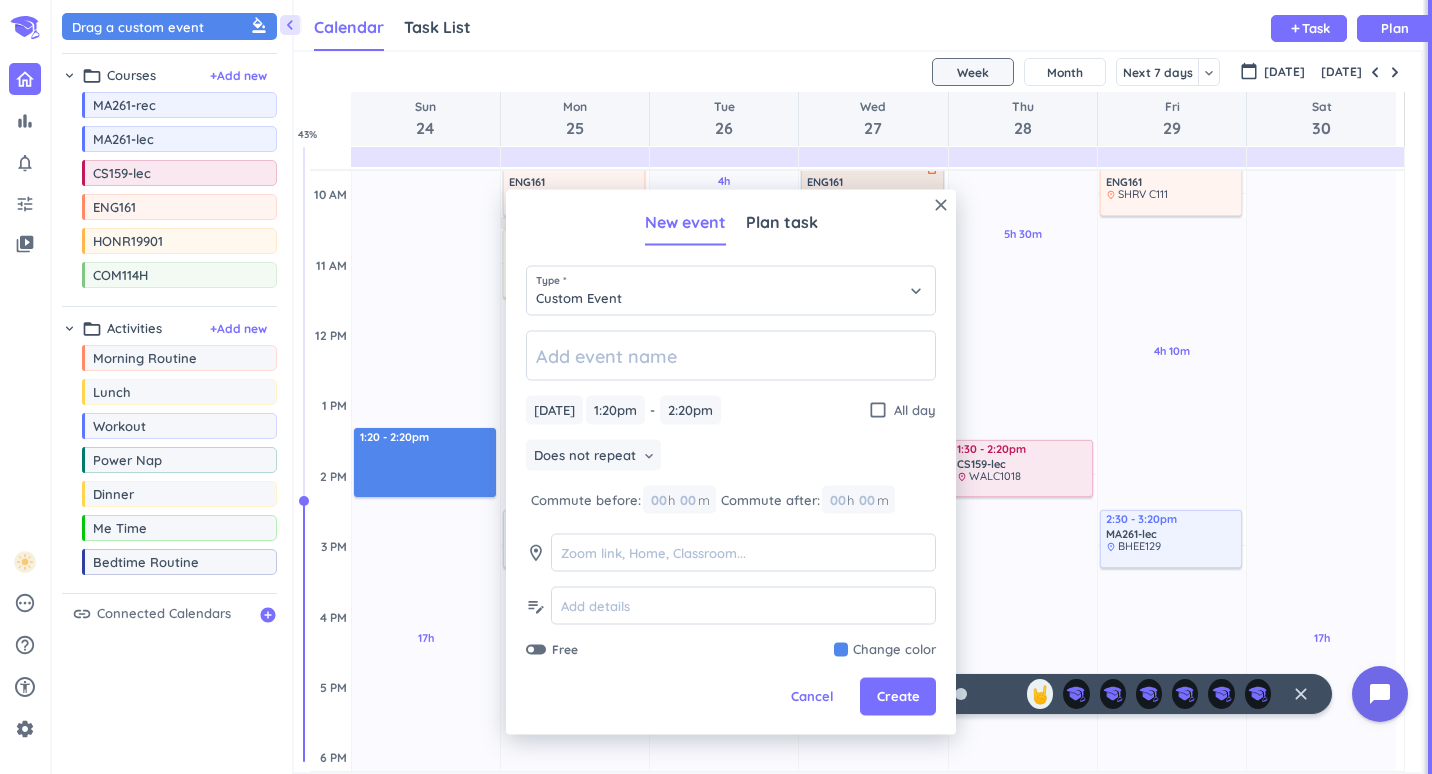 click on "close" at bounding box center [941, 205] 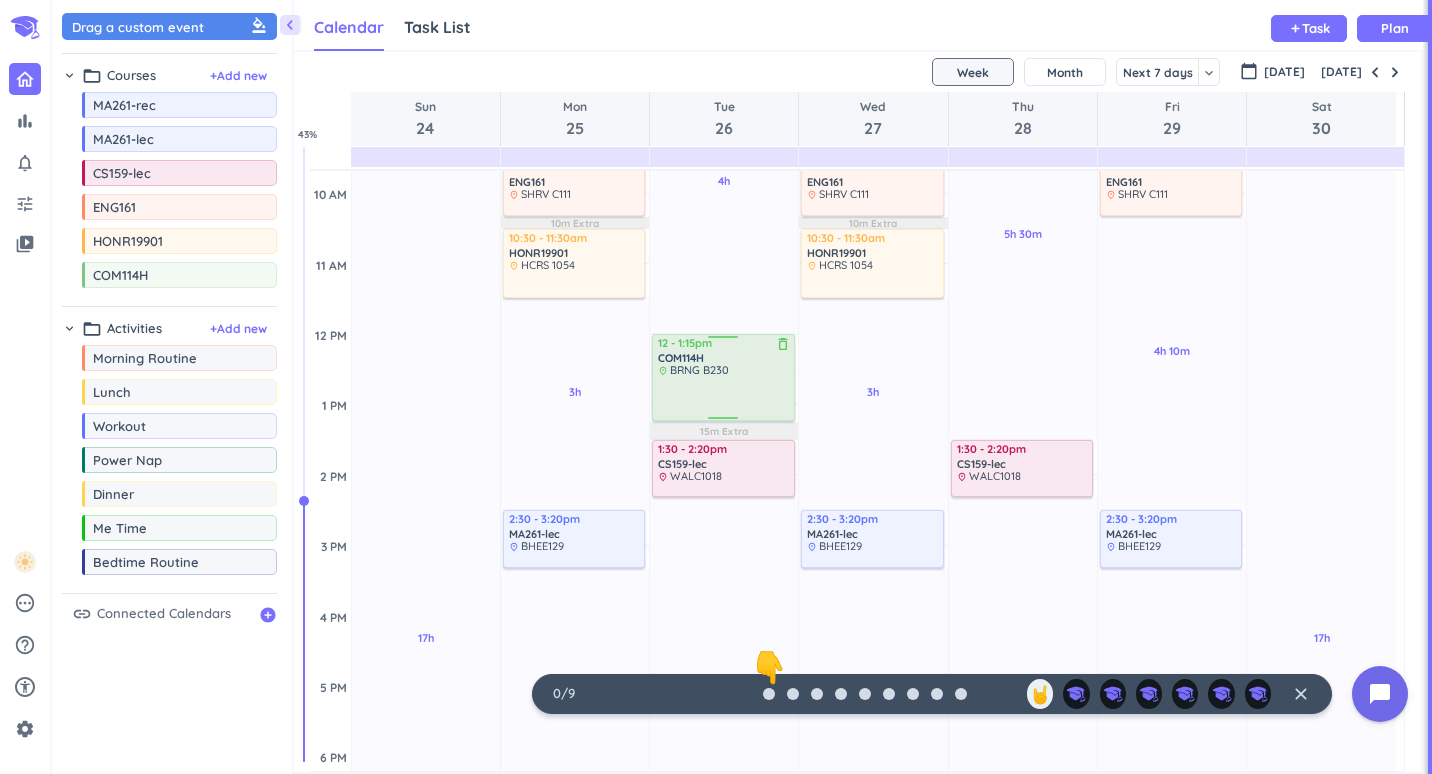 click at bounding box center [724, 397] 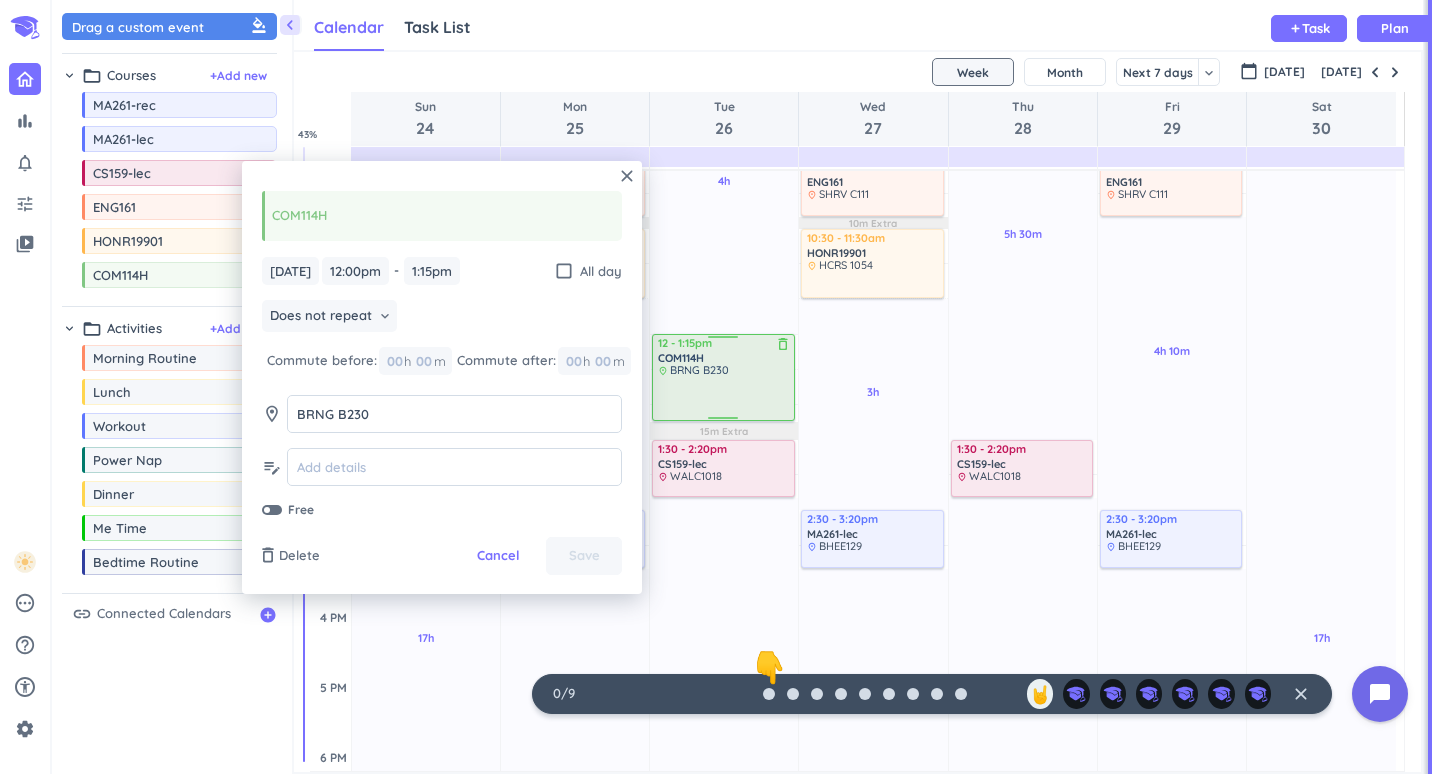 click at bounding box center (724, 397) 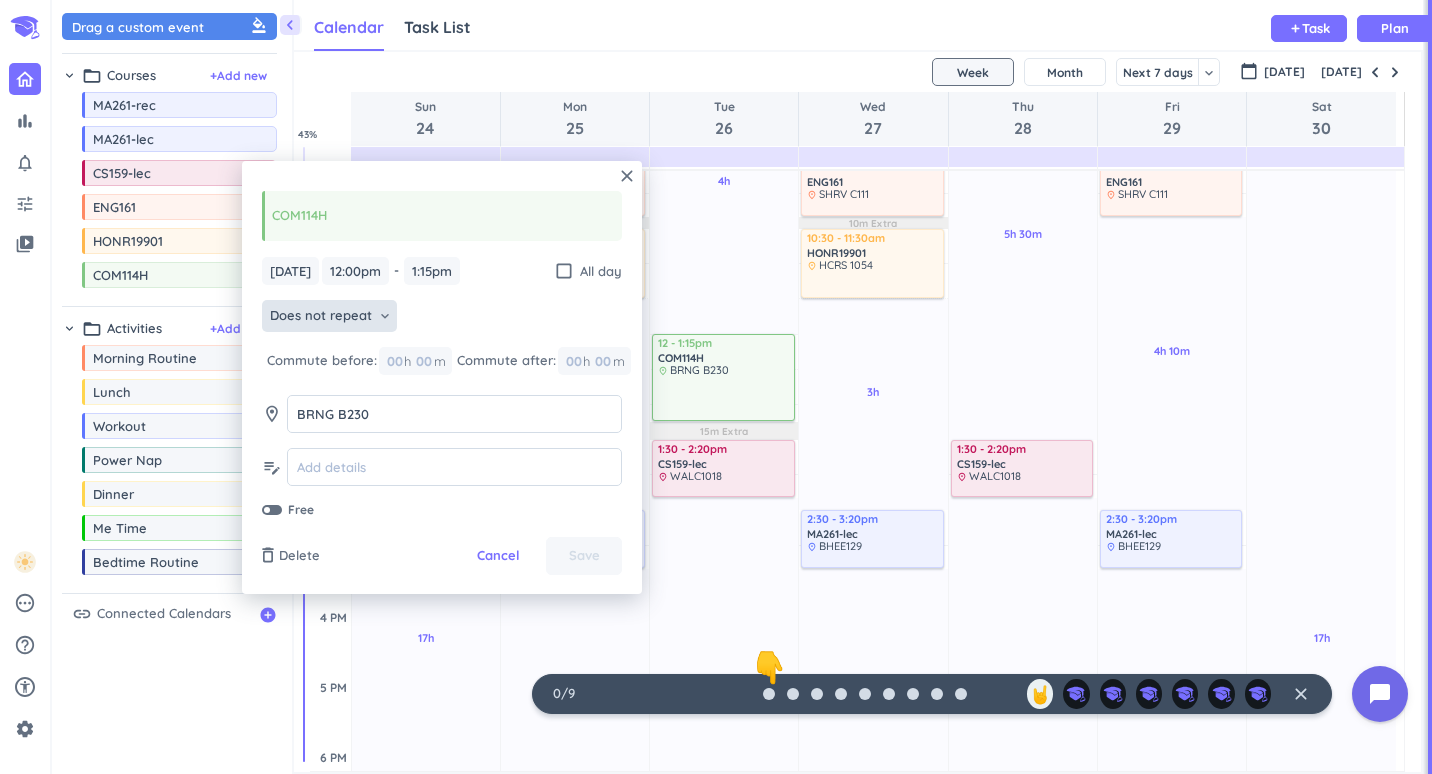 click on "keyboard_arrow_down" at bounding box center (385, 316) 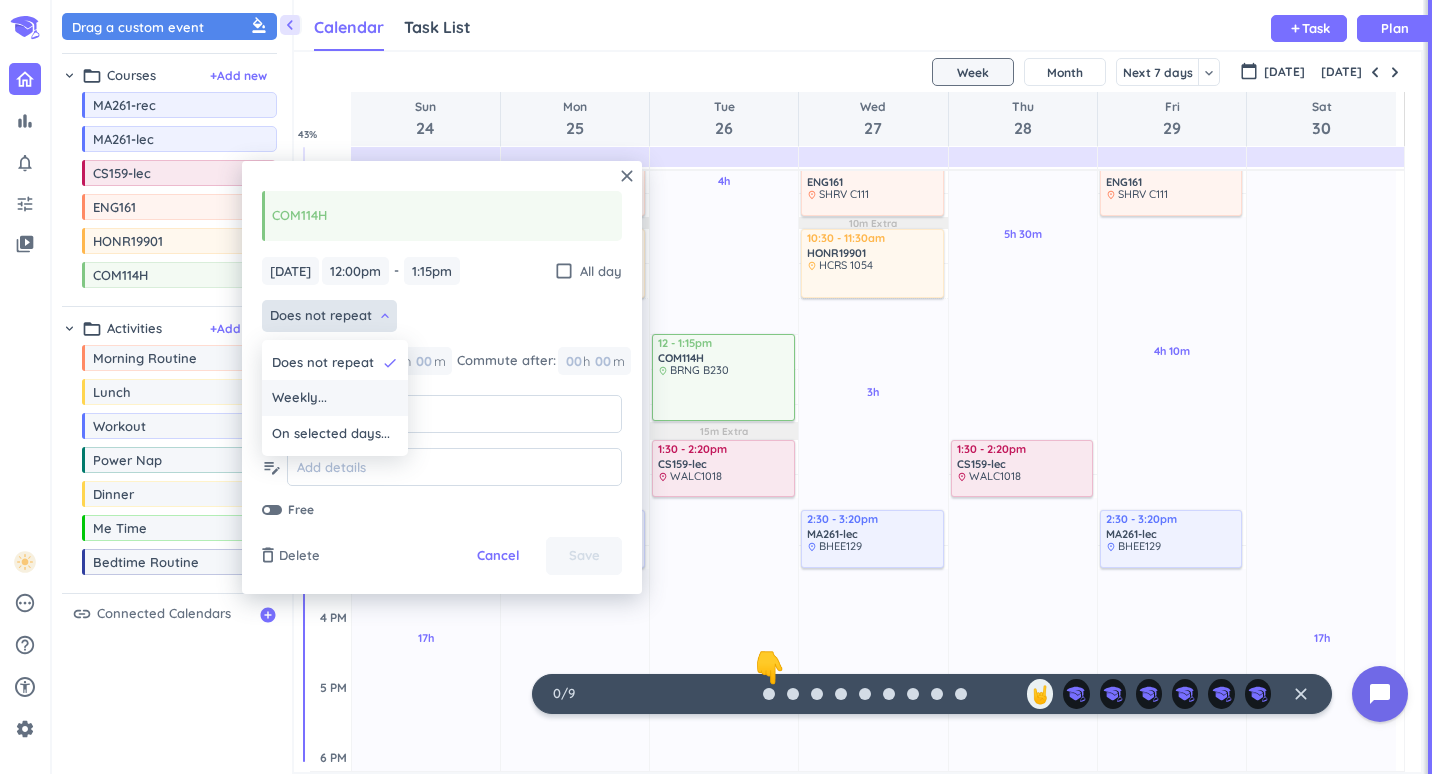 click on "Weekly..." at bounding box center [335, 398] 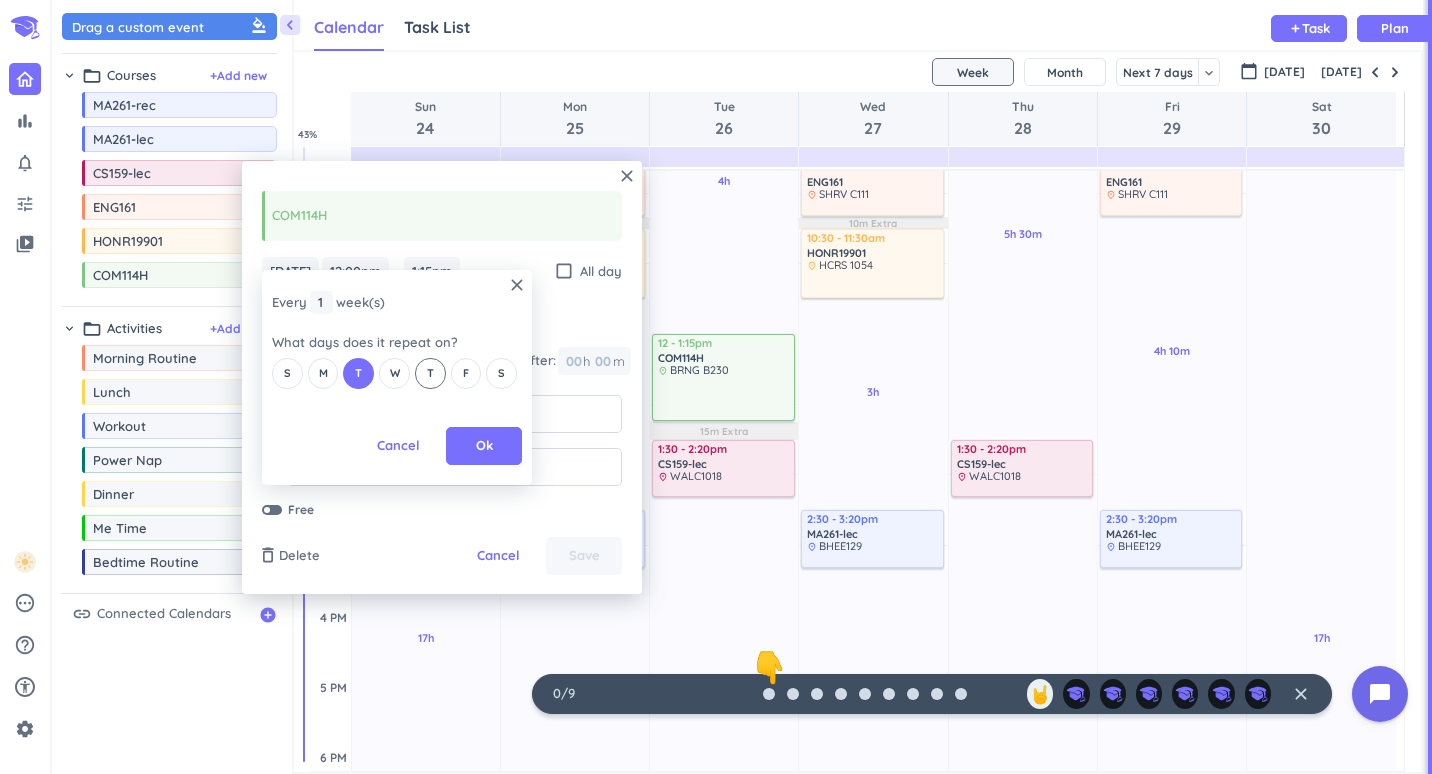 click on "T" at bounding box center [430, 373] 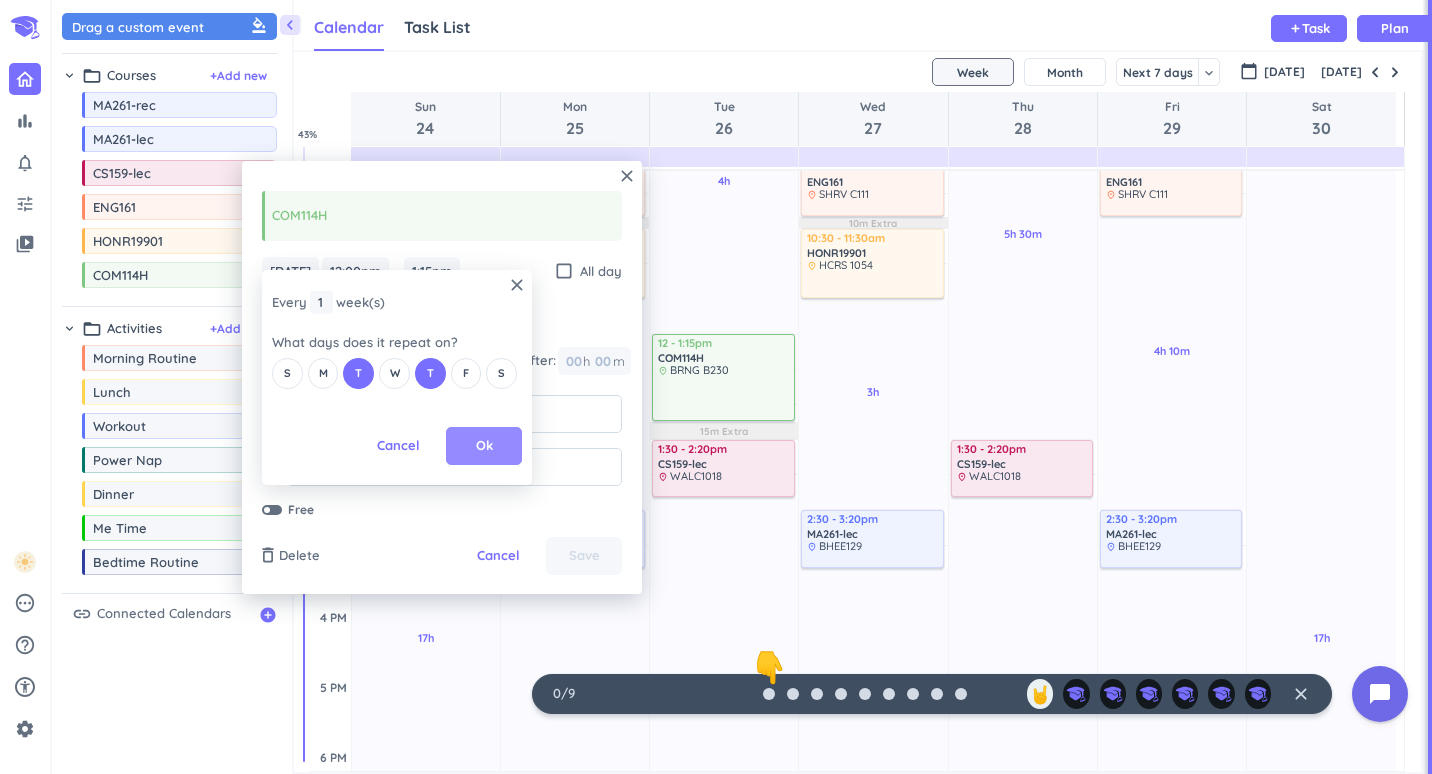 click on "Ok" at bounding box center (484, 446) 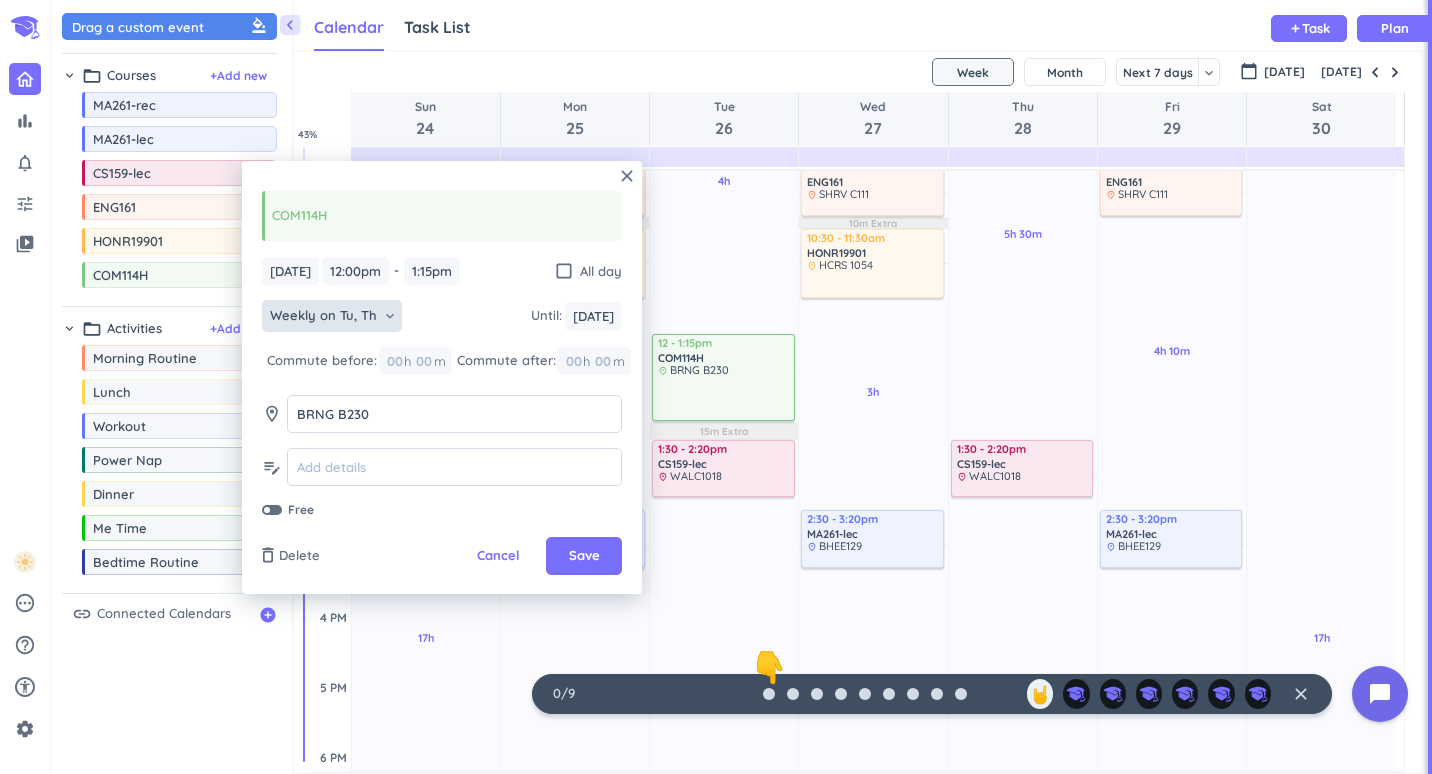 drag, startPoint x: 609, startPoint y: 568, endPoint x: 627, endPoint y: 552, distance: 24.083189 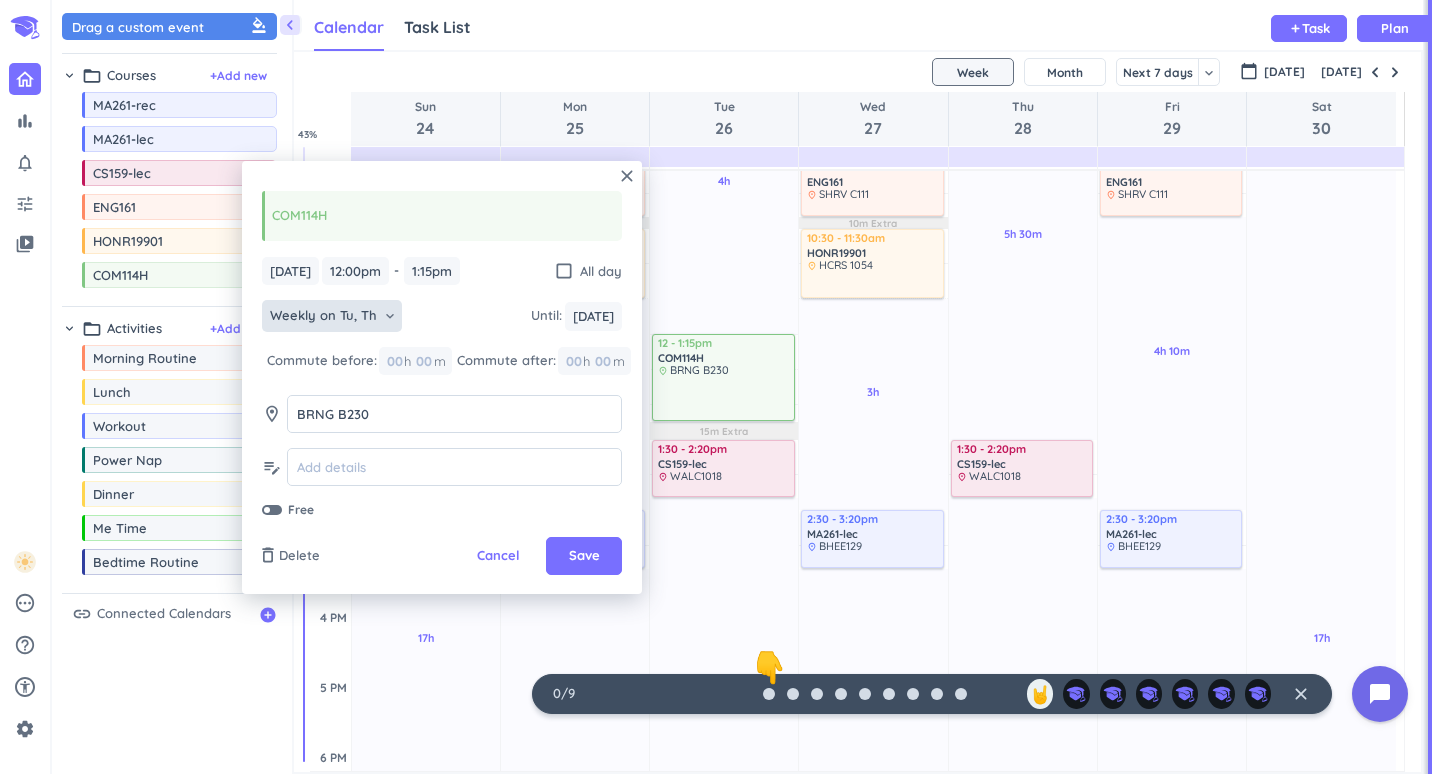 click on "Save" at bounding box center [584, 556] 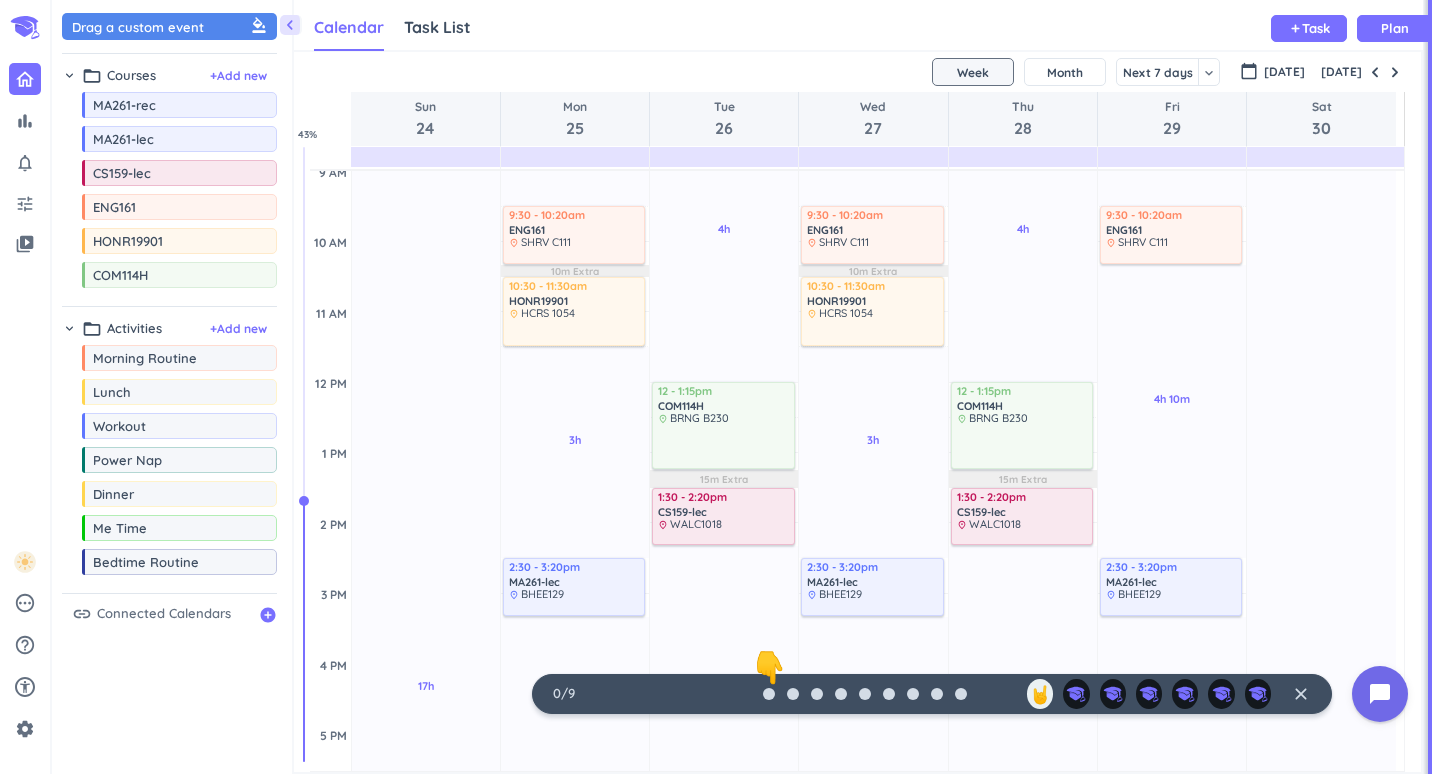 scroll, scrollTop: 400, scrollLeft: 0, axis: vertical 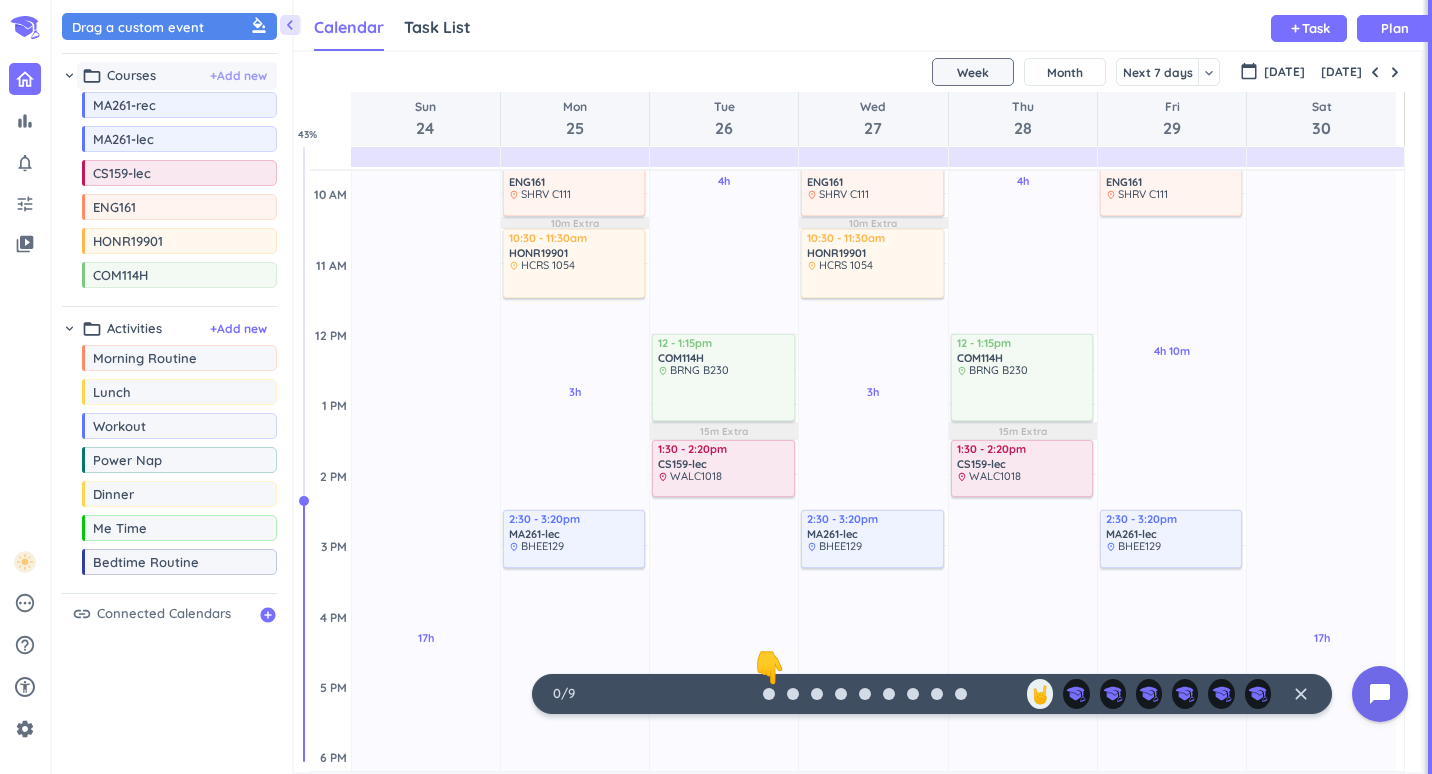 click on "+  Add new" at bounding box center [238, 76] 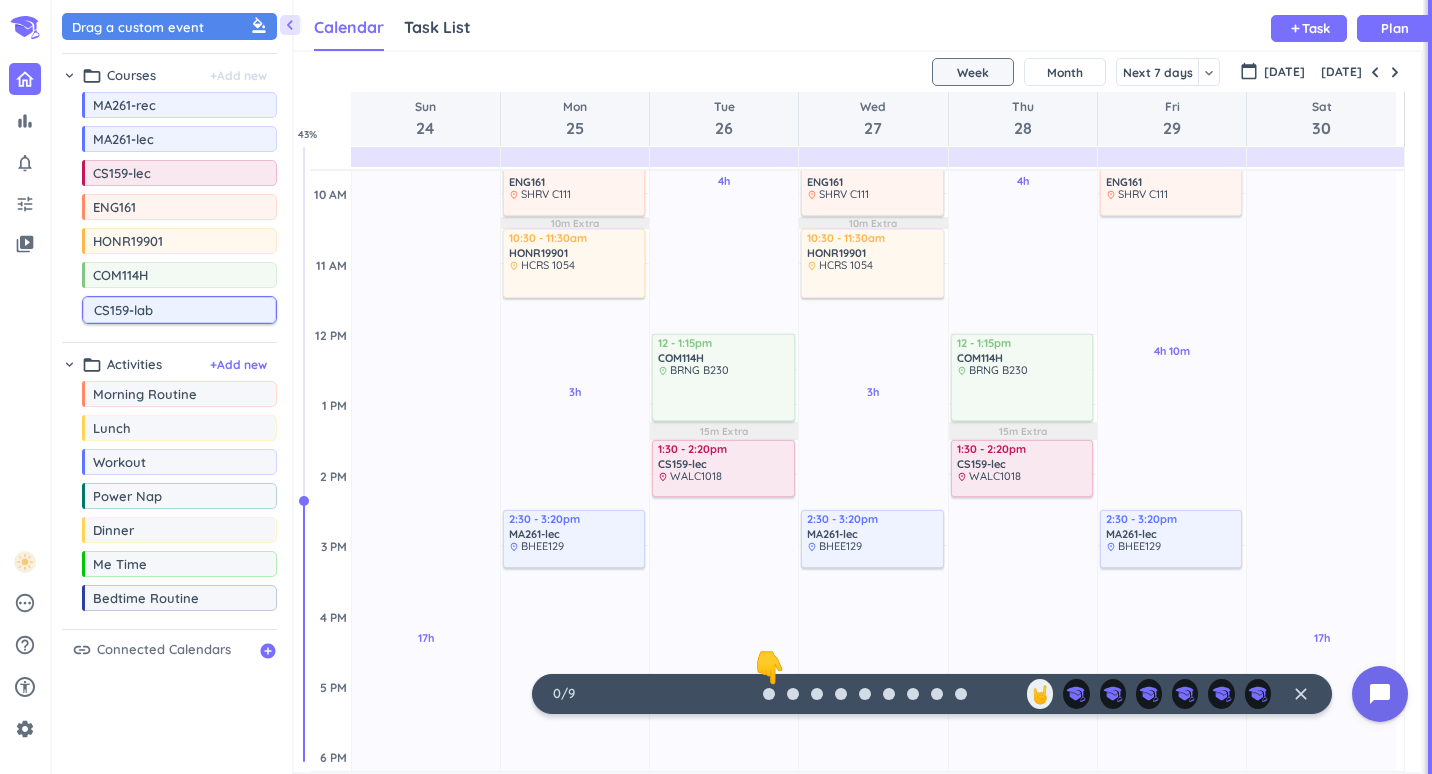 type on "CS159-lab" 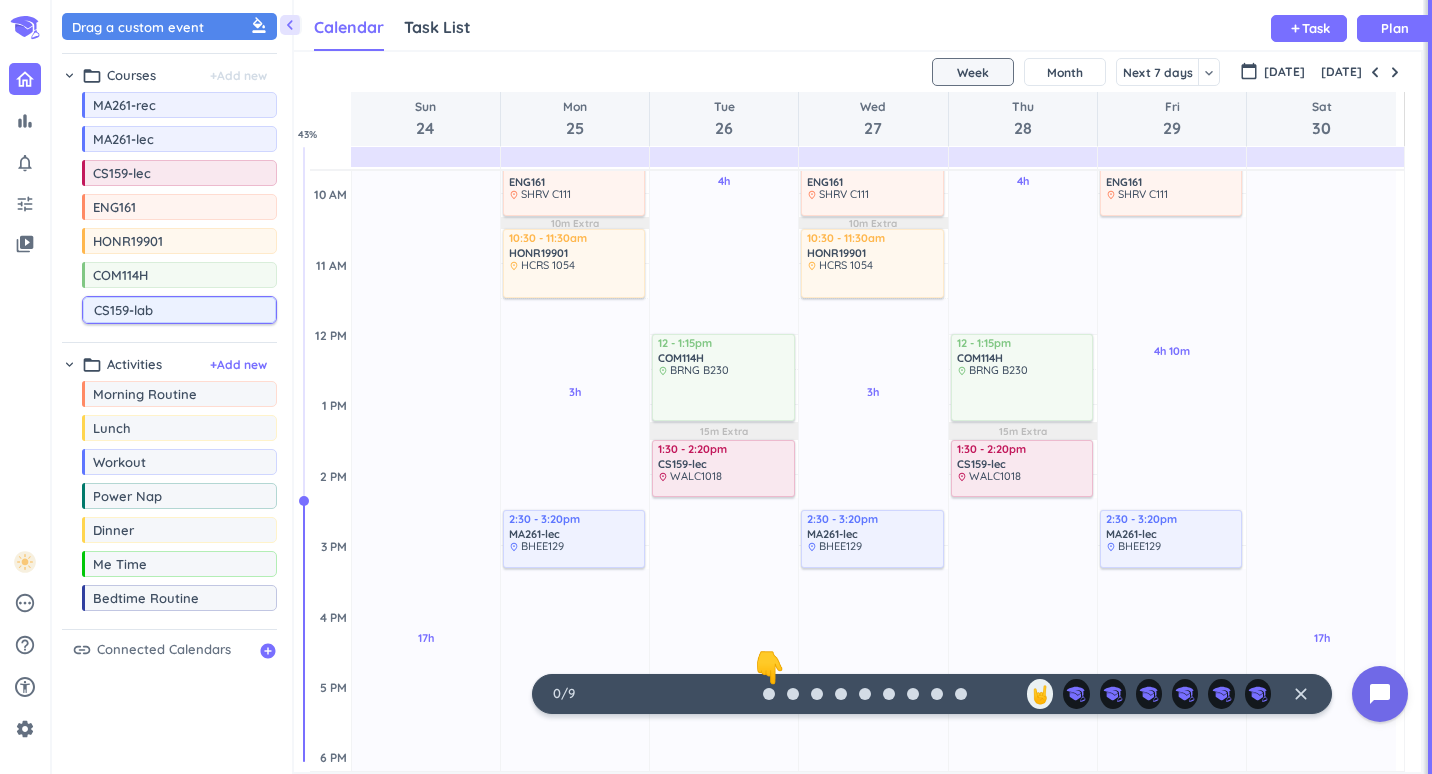 click on "chevron_right folder_open Courses   +  Add new drag_indicator MA261-rec more_horiz drag_indicator MA261-lec more_horiz drag_indicator CS159-lec more_horiz drag_indicator ENG161 more_horiz drag_indicator HONR19901 more_horiz drag_indicator COM114H more_horiz CS159-lab" at bounding box center [169, 198] 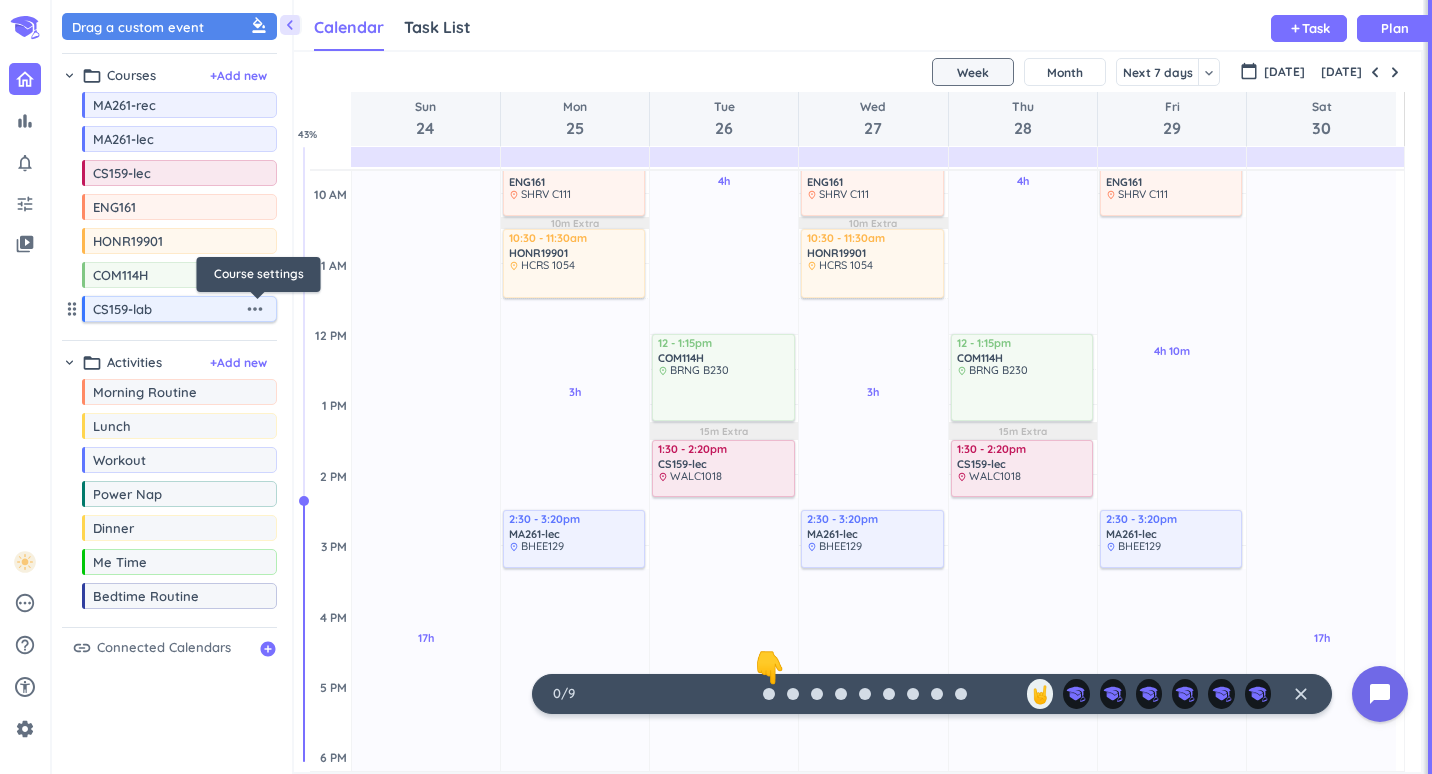 click on "more_horiz" at bounding box center [255, 309] 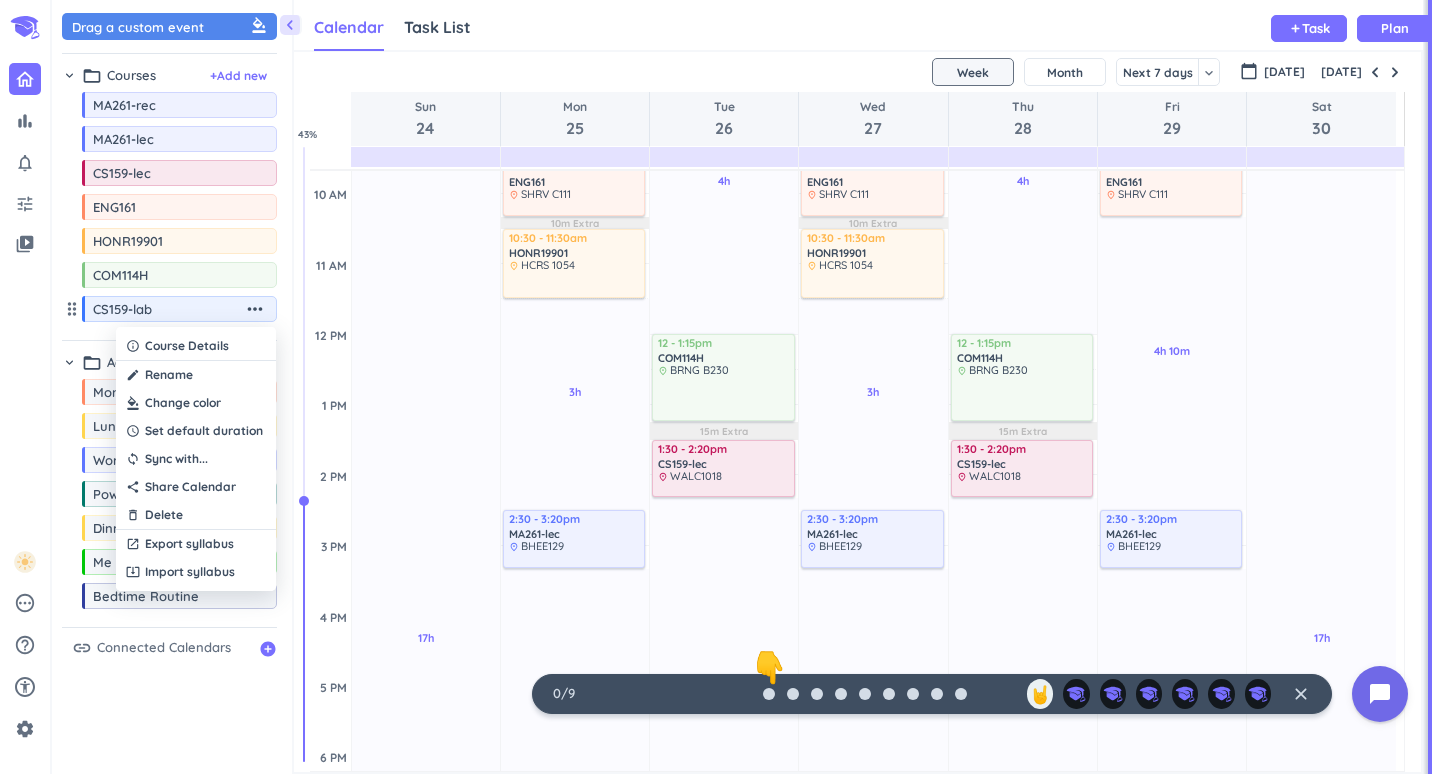 click at bounding box center [196, 403] 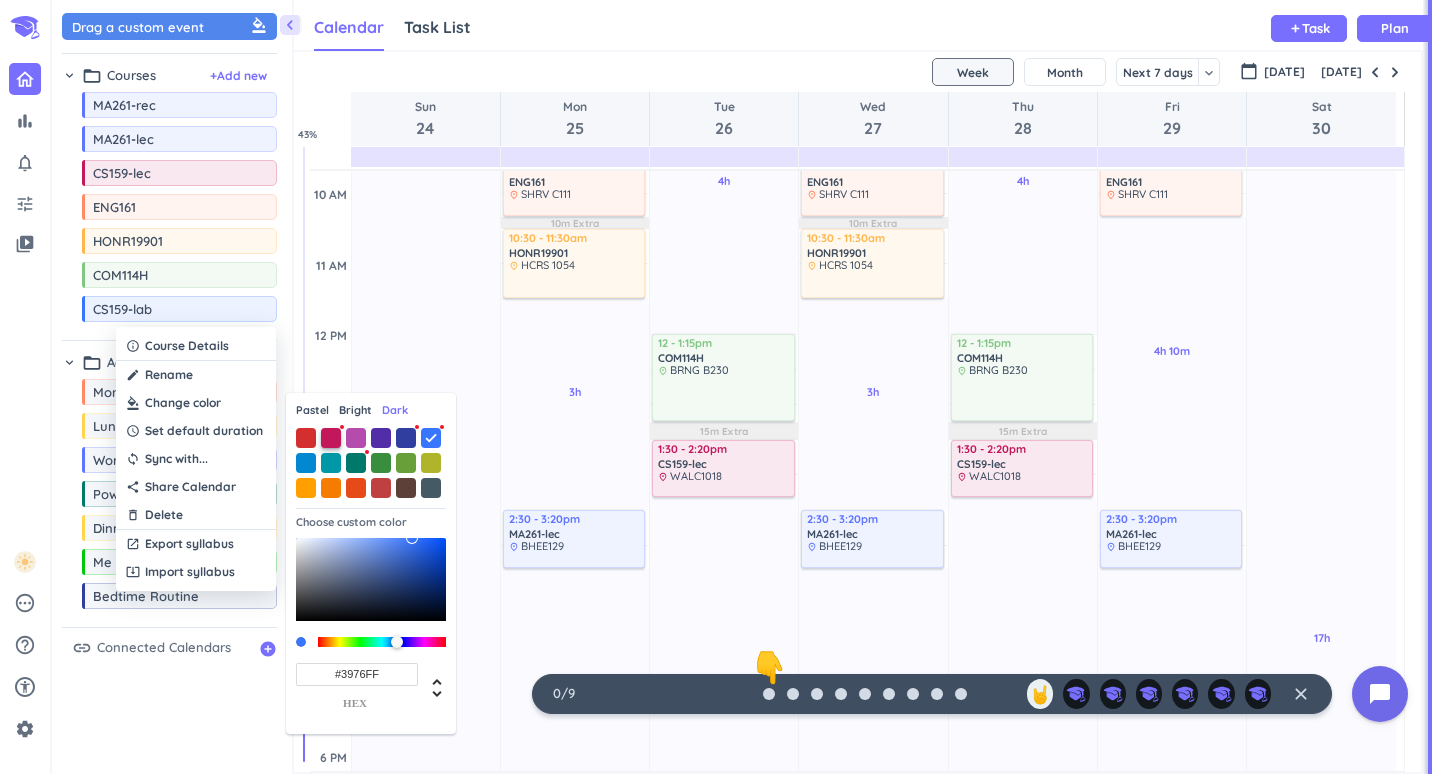 click at bounding box center (331, 438) 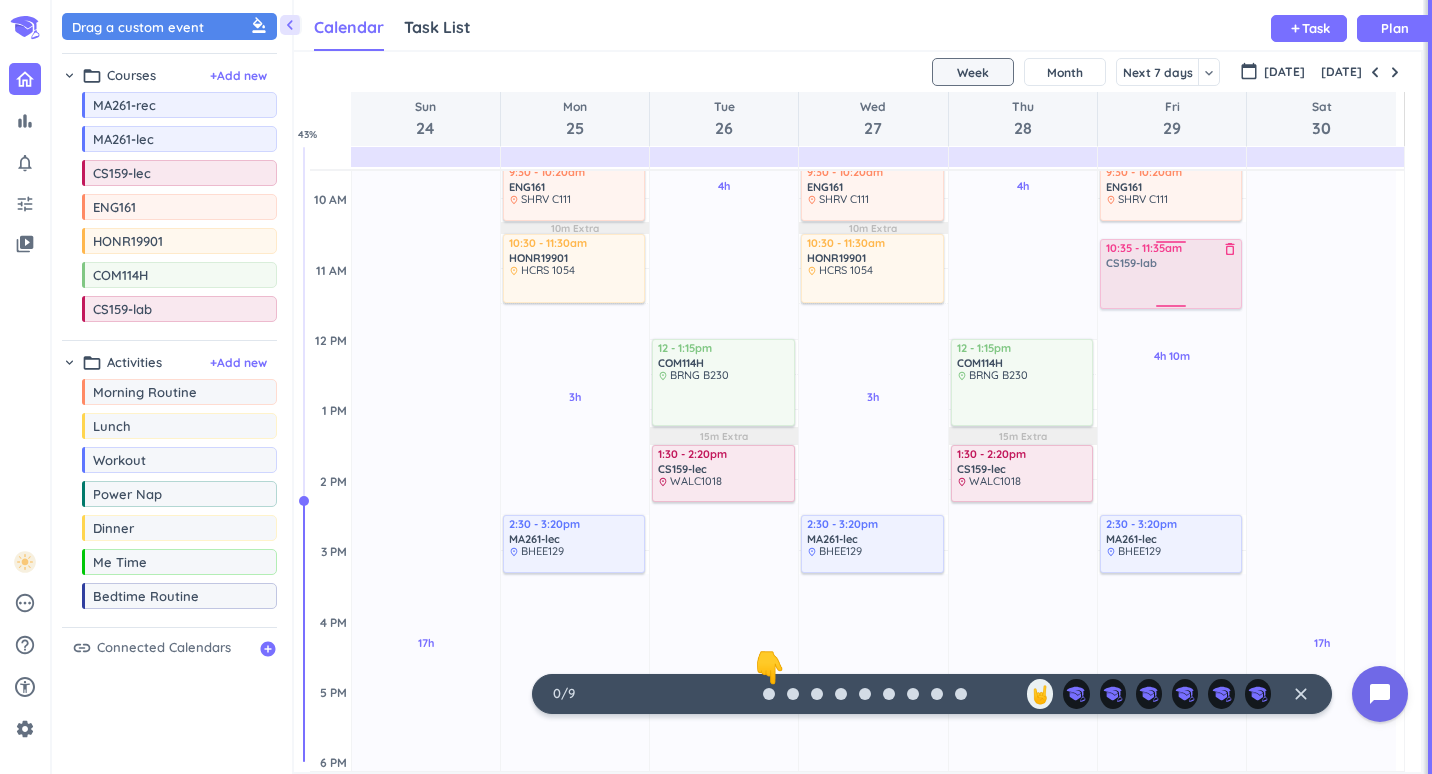 scroll, scrollTop: 394, scrollLeft: 0, axis: vertical 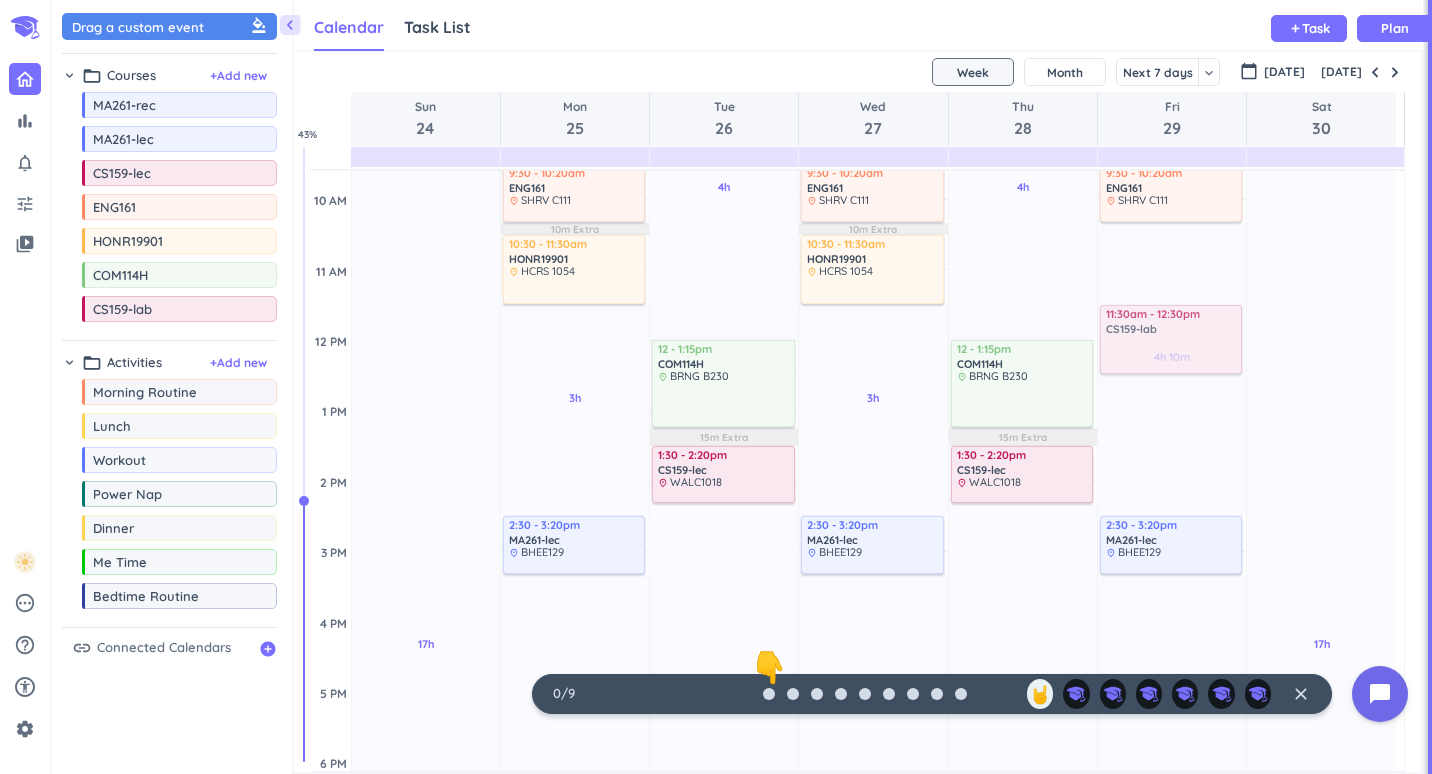 drag, startPoint x: 212, startPoint y: 304, endPoint x: 1180, endPoint y: 310, distance: 968.0186 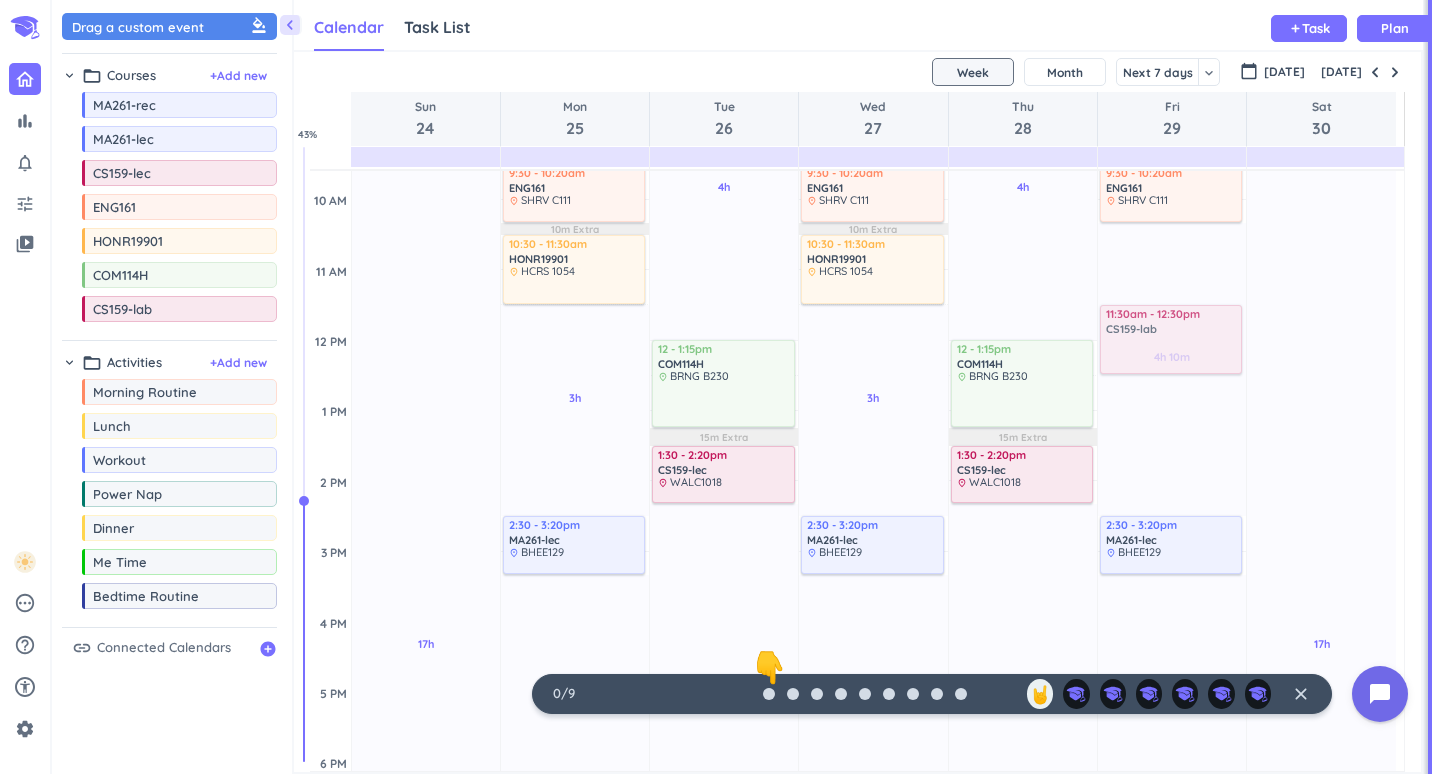 click on "chevron_left Drag a custom event format_color_fill chevron_right folder_open Courses   +  Add new drag_indicator MA261-rec more_horiz drag_indicator MA261-lec more_horiz drag_indicator CS159-lec more_horiz drag_indicator ENG161 more_horiz drag_indicator HONR19901 more_horiz drag_indicator COM114H more_horiz drag_indicator CS159-lab more_horiz chevron_right folder_open Activities   +  Add new drag_indicator Morning Routine more_horiz drag_indicator Lunch more_horiz drag_indicator Workout more_horiz drag_indicator Power Nap more_horiz drag_indicator Dinner more_horiz drag_indicator Me Time more_horiz drag_indicator Bedtime Routine more_horiz link Connected Calendars add_circle Calendar Task List Calendar keyboard_arrow_down add Task Plan SHOVEL [DATE] - [DATE] Week Month Next 7 days keyboard_arrow_down Week keyboard_arrow_down calendar_today [DATE] [DATE] Sun 24 Mon 25 Tue 26 Wed 27 Thu 28 Fri 29 Sat 30 4 AM 5 AM 6 AM 7 AM 8 AM 9 AM 10 AM 11 AM 12 PM 1 PM 2 PM 3 PM 4 PM 5 PM 6 PM 7 PM 8 PM 9 PM 10 PM 1 AM" at bounding box center [742, 387] 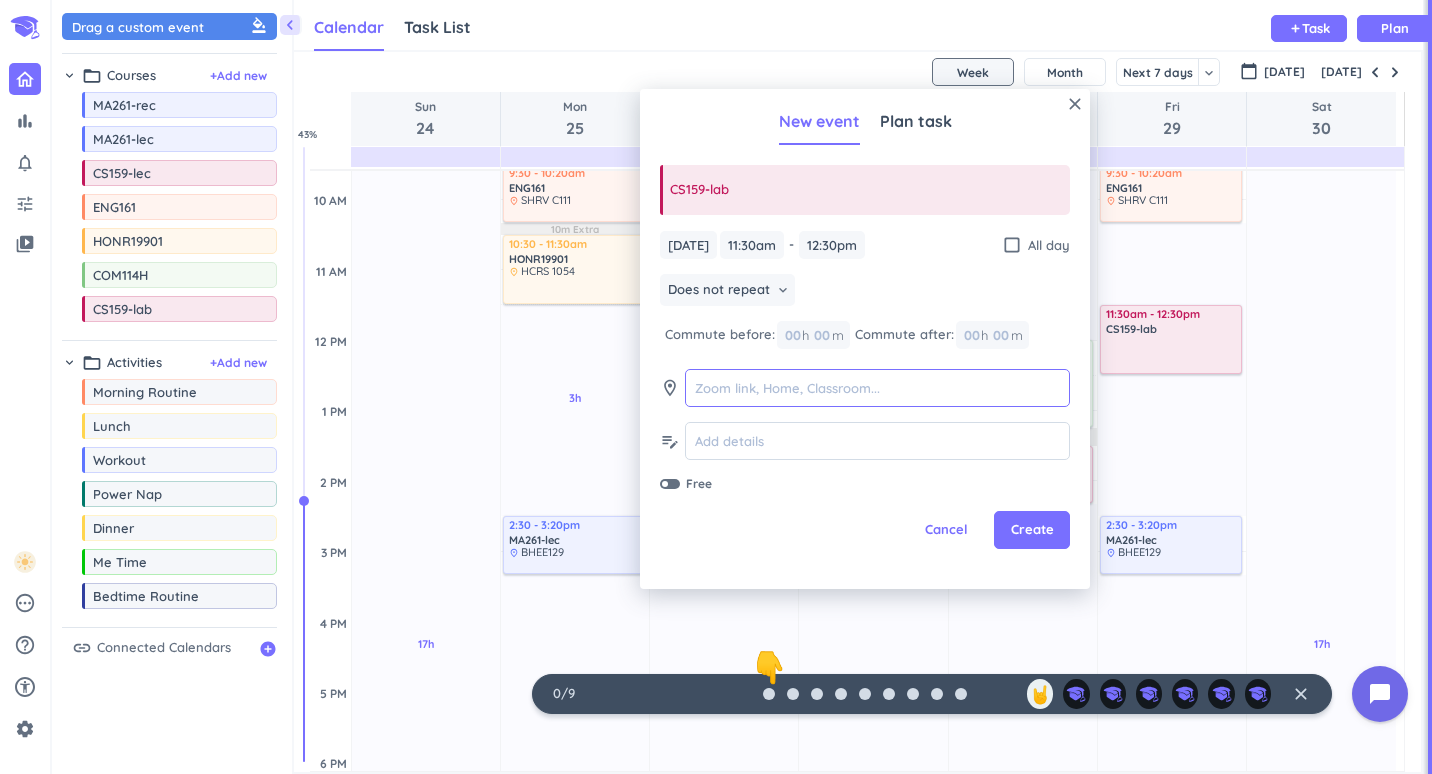 click at bounding box center [877, 388] 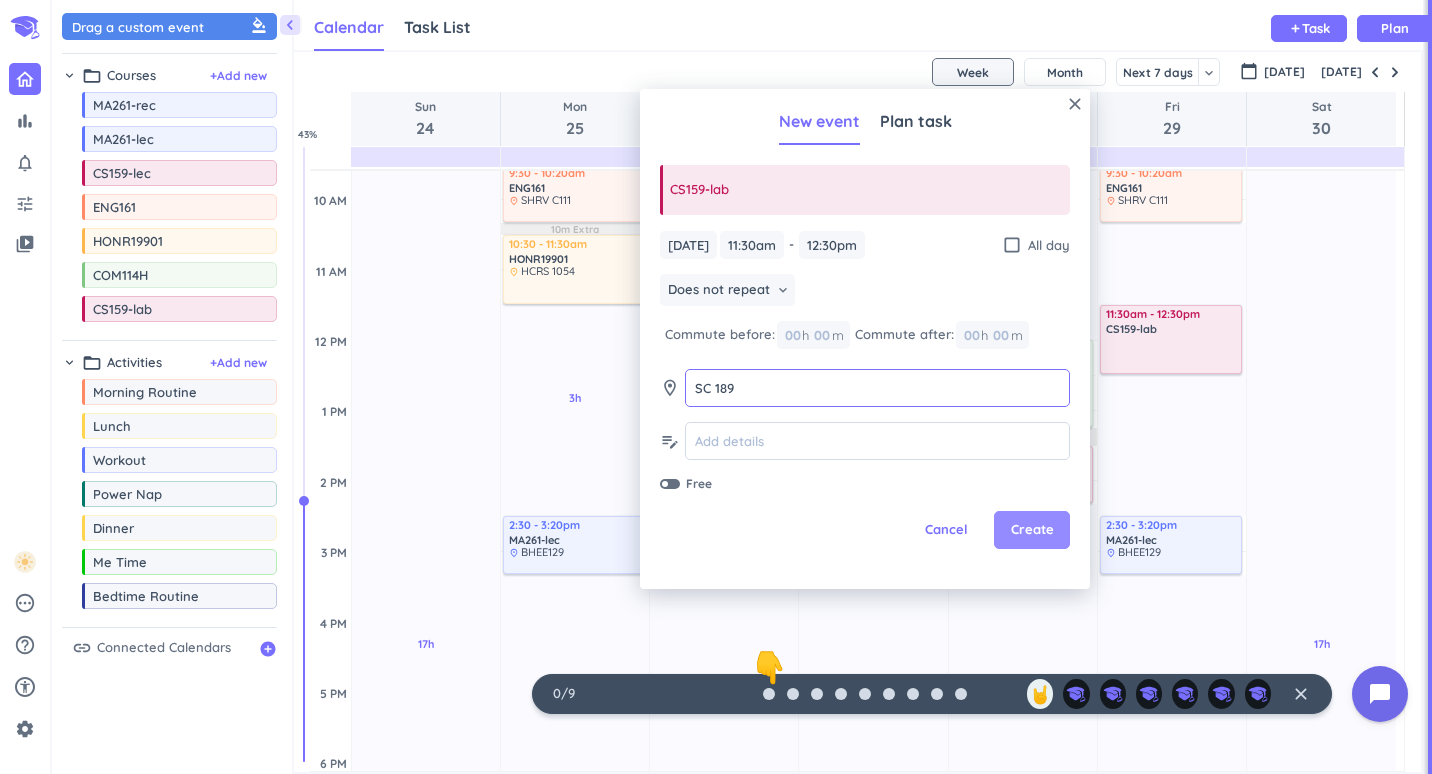 type on "SC 189" 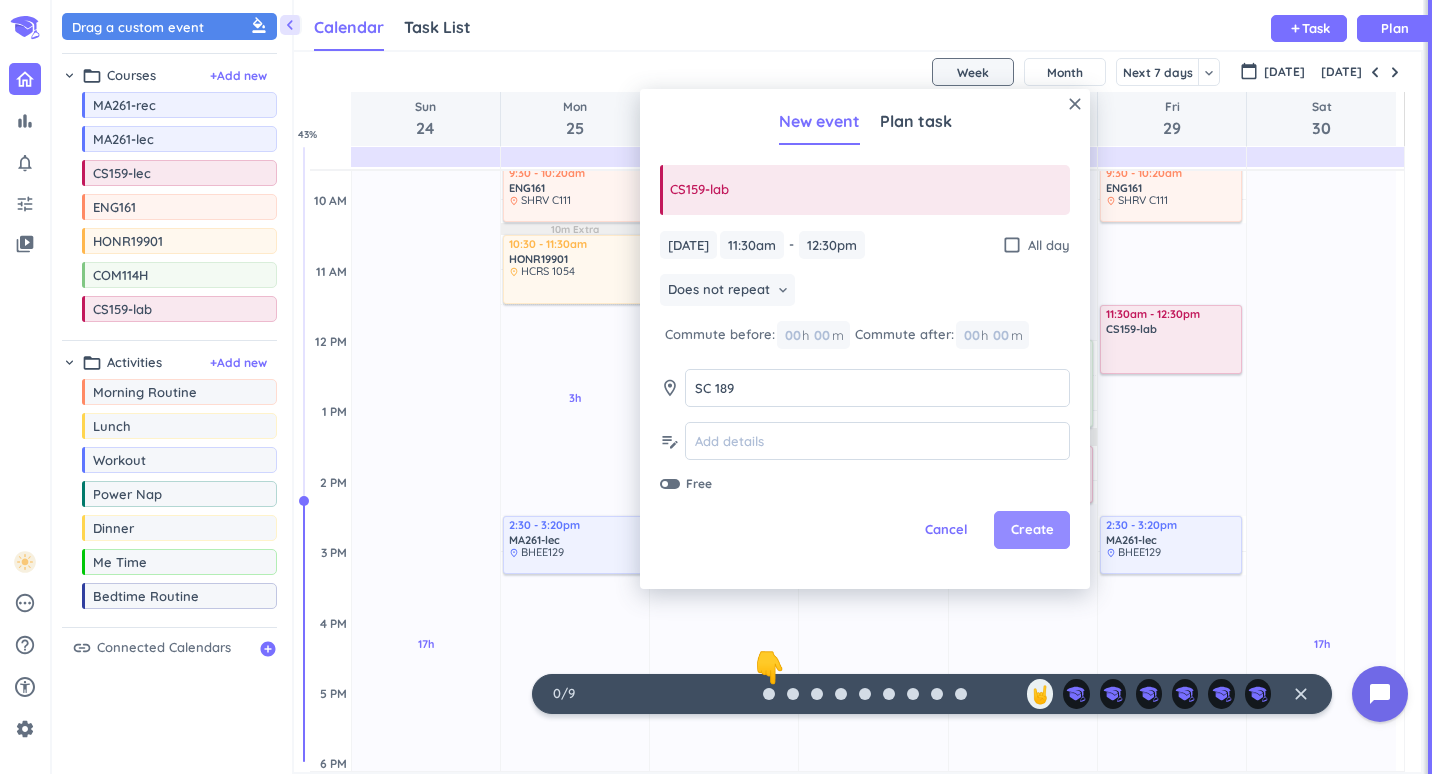 click on "Create" at bounding box center [1032, 530] 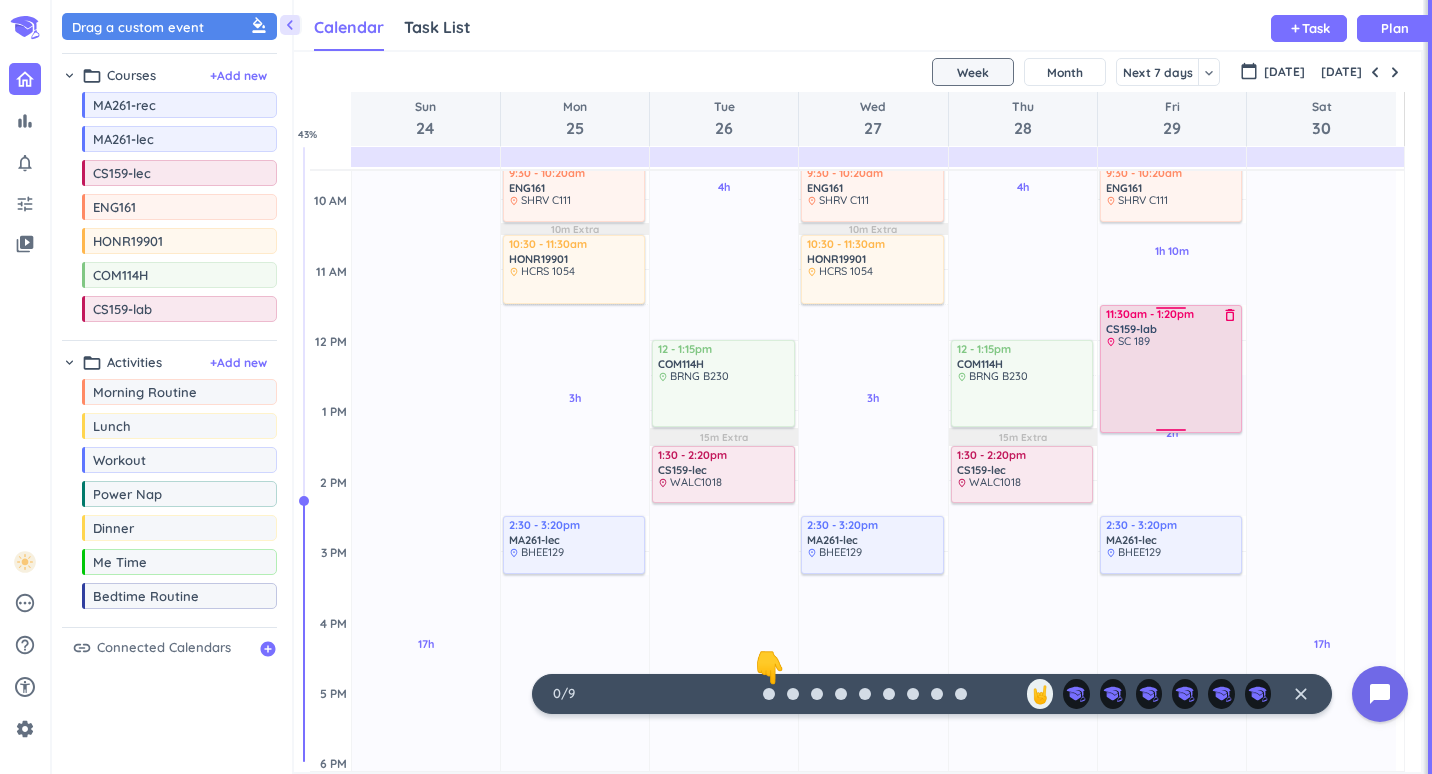 drag, startPoint x: 1182, startPoint y: 369, endPoint x: 1189, endPoint y: 432, distance: 63.387695 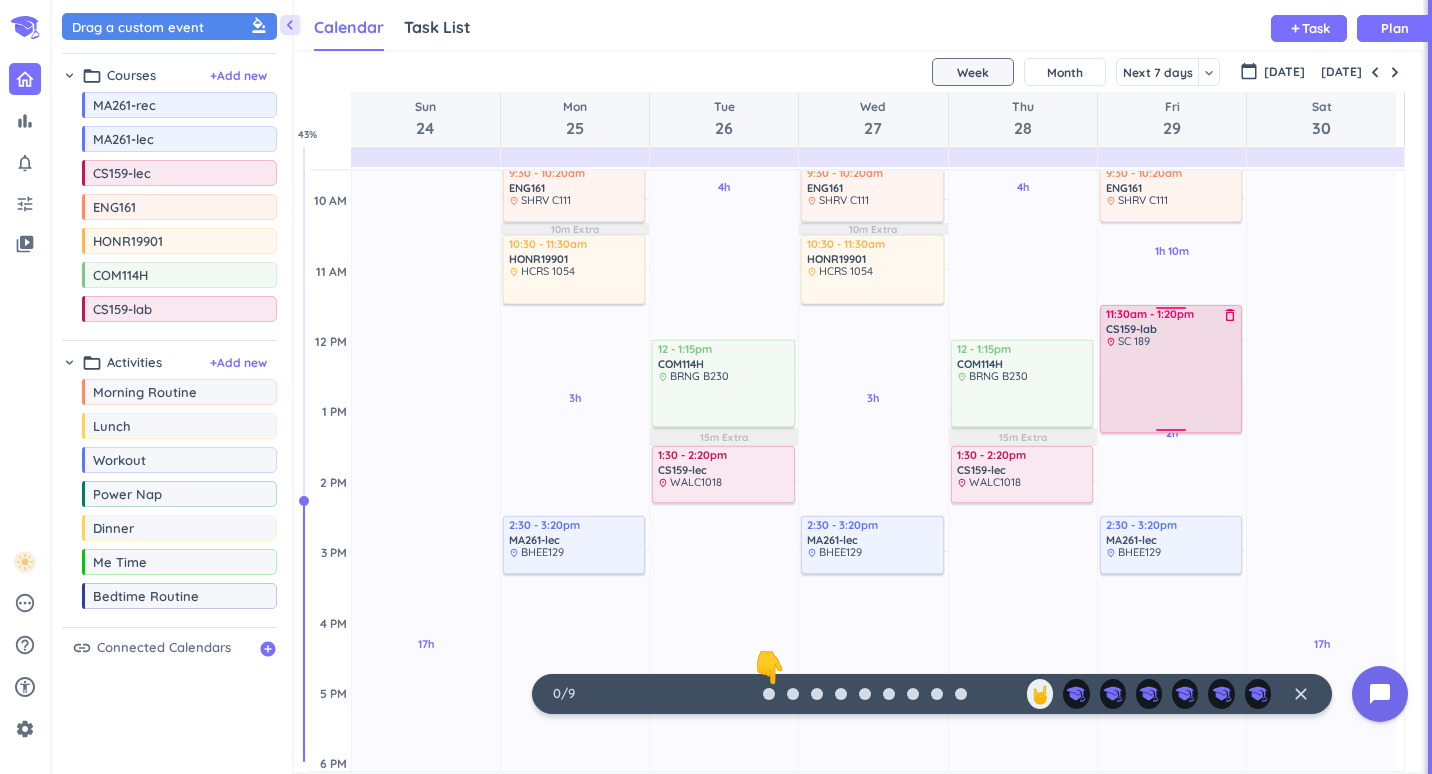 click on "1h 30m Past due Plan 1h 10m Past due Plan 2h  Past due Plan 9h 40m Past due Plan Adjust Awake Time Adjust Awake Time 9:30 - 10:20am ENG161 delete_outline place SHRV C111 11:30am - 12:30pm CS159-lab delete_outline place SC 189 2:30 - 3:20pm MA261-lec delete_outline place BHEE129 11:30am - 1:20pm CS159-lab delete_outline place SC 189" at bounding box center [1172, 621] 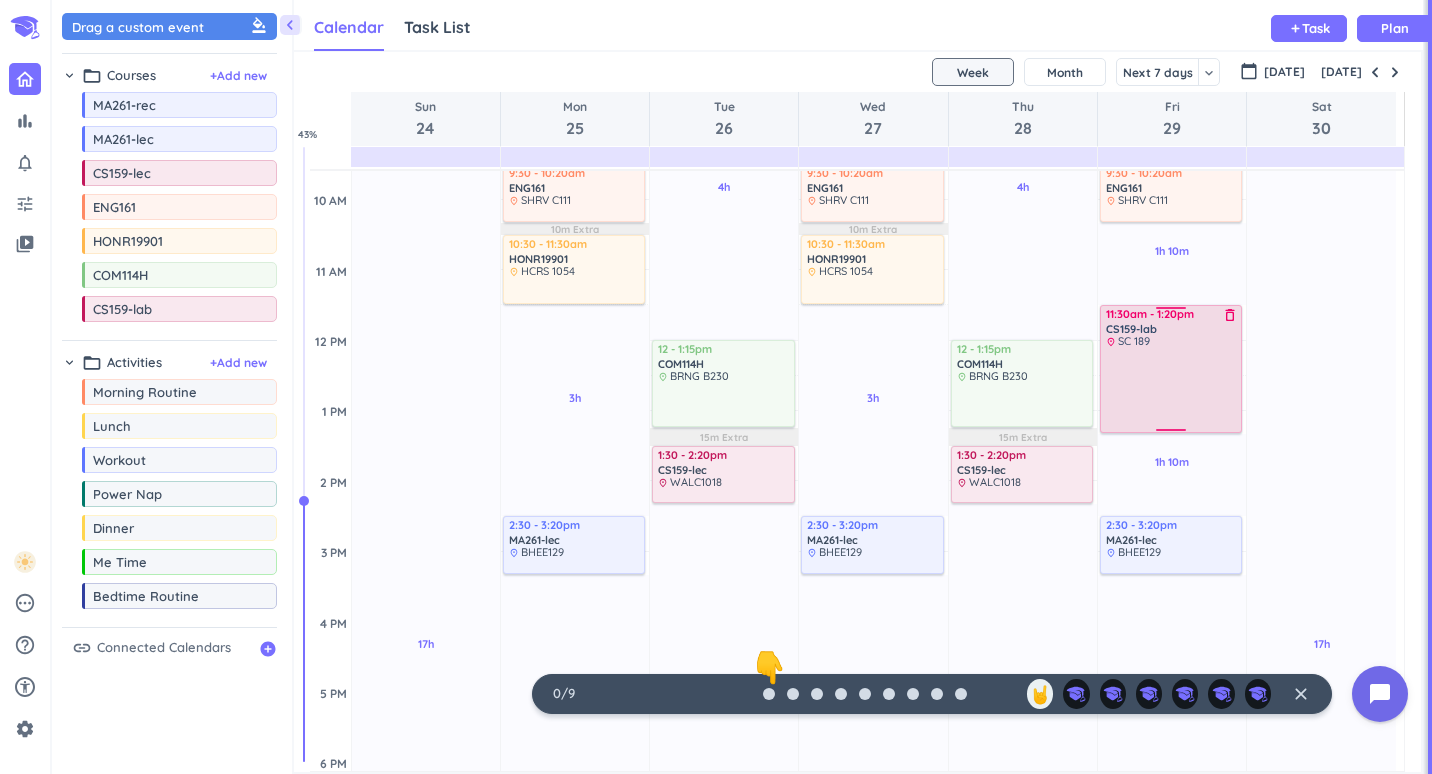 click at bounding box center [1172, 389] 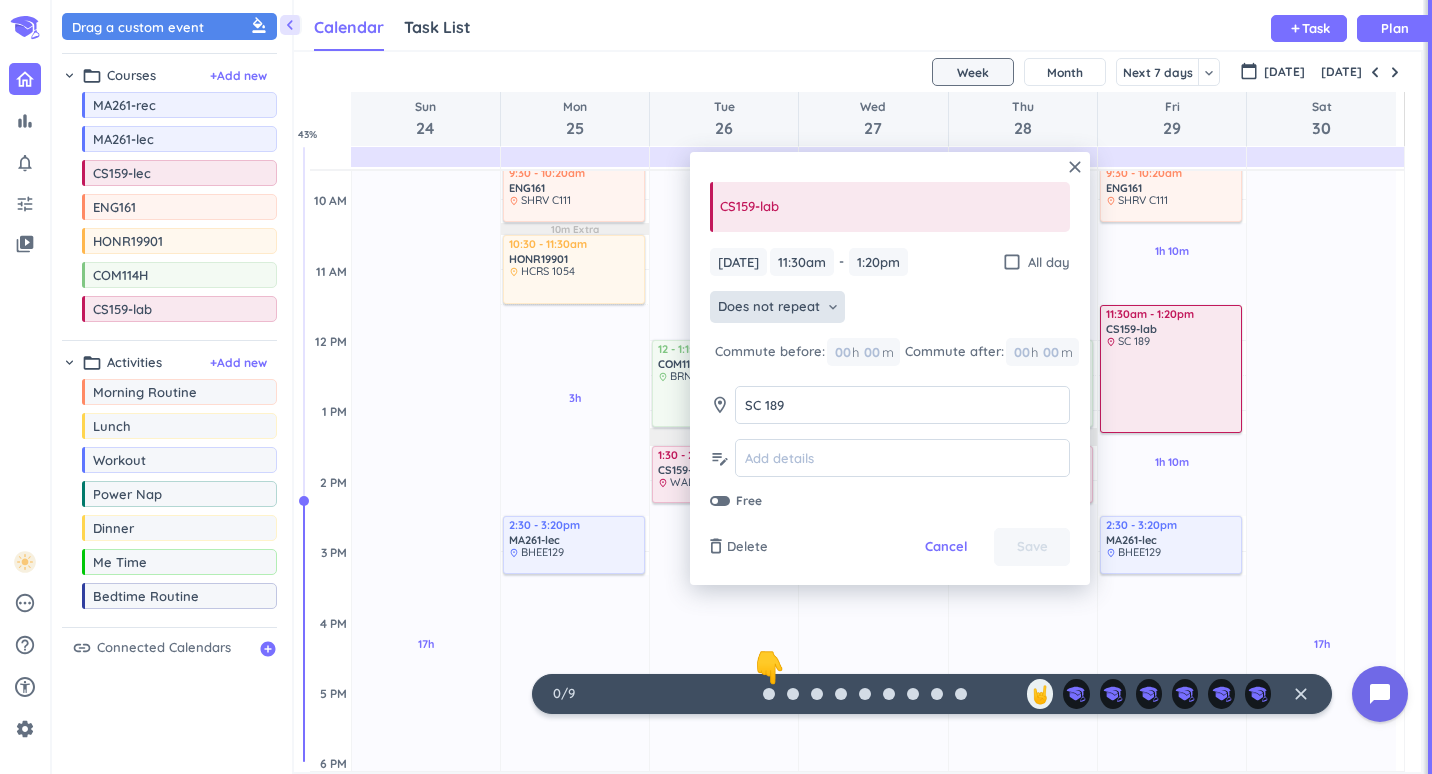 click on "Does not repeat" at bounding box center (769, 307) 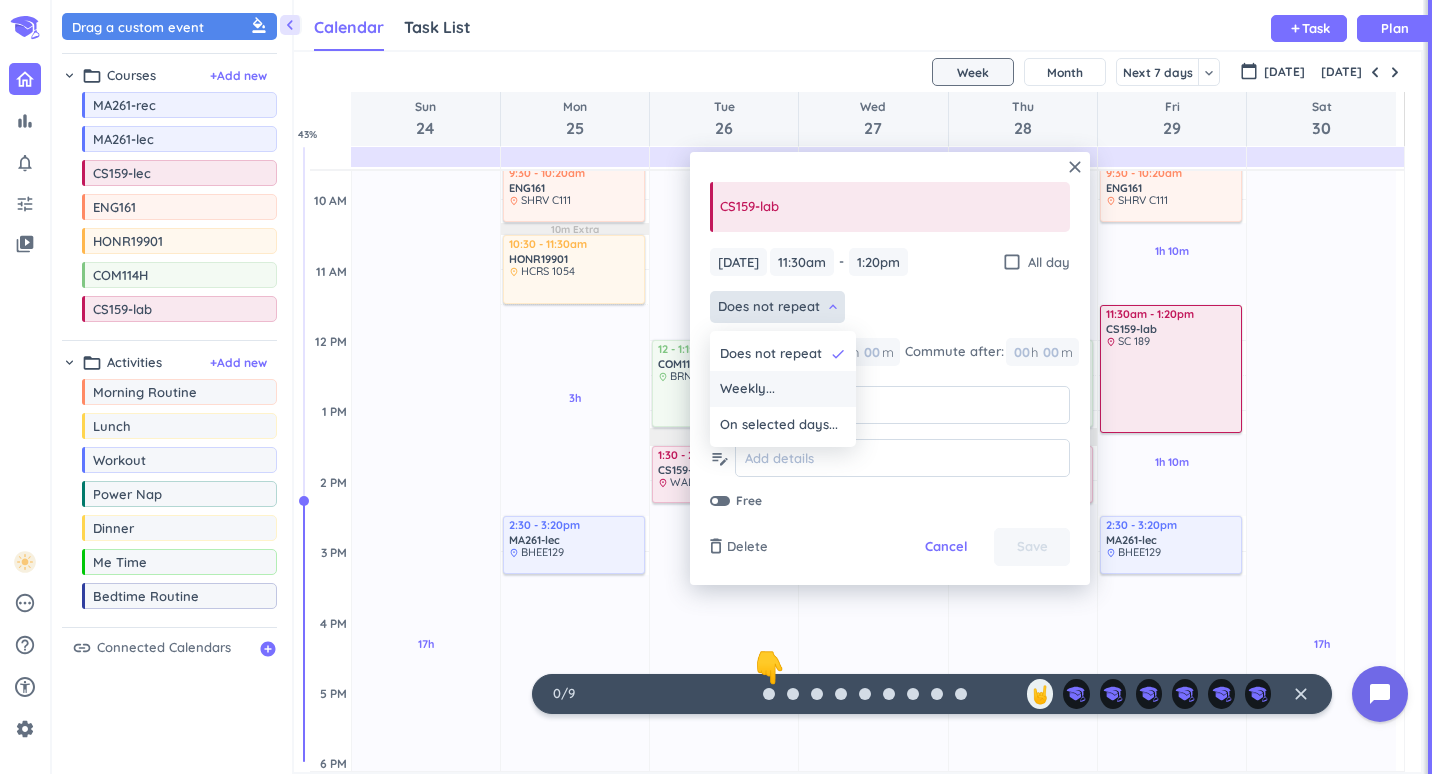 click on "Weekly..." at bounding box center (783, 389) 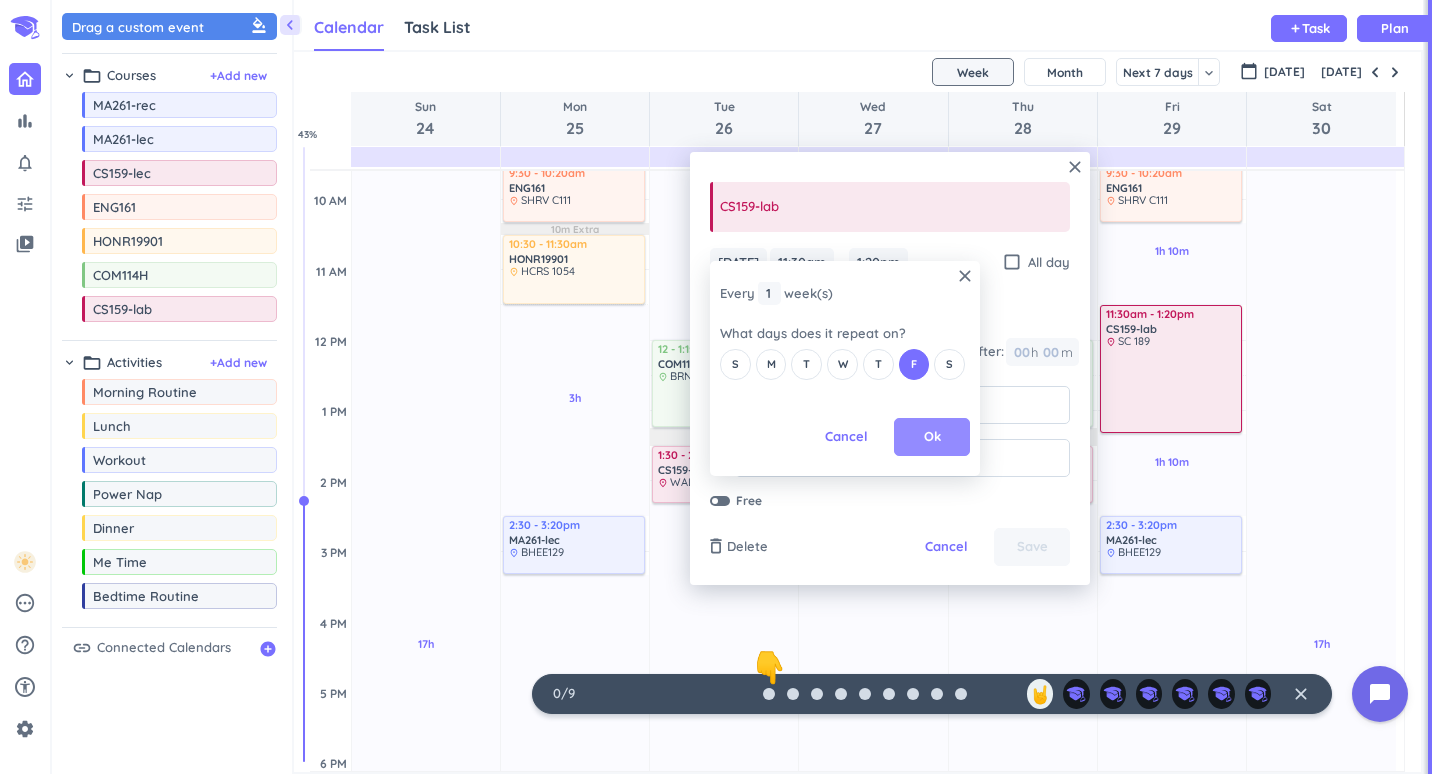 click on "Ok" at bounding box center (932, 437) 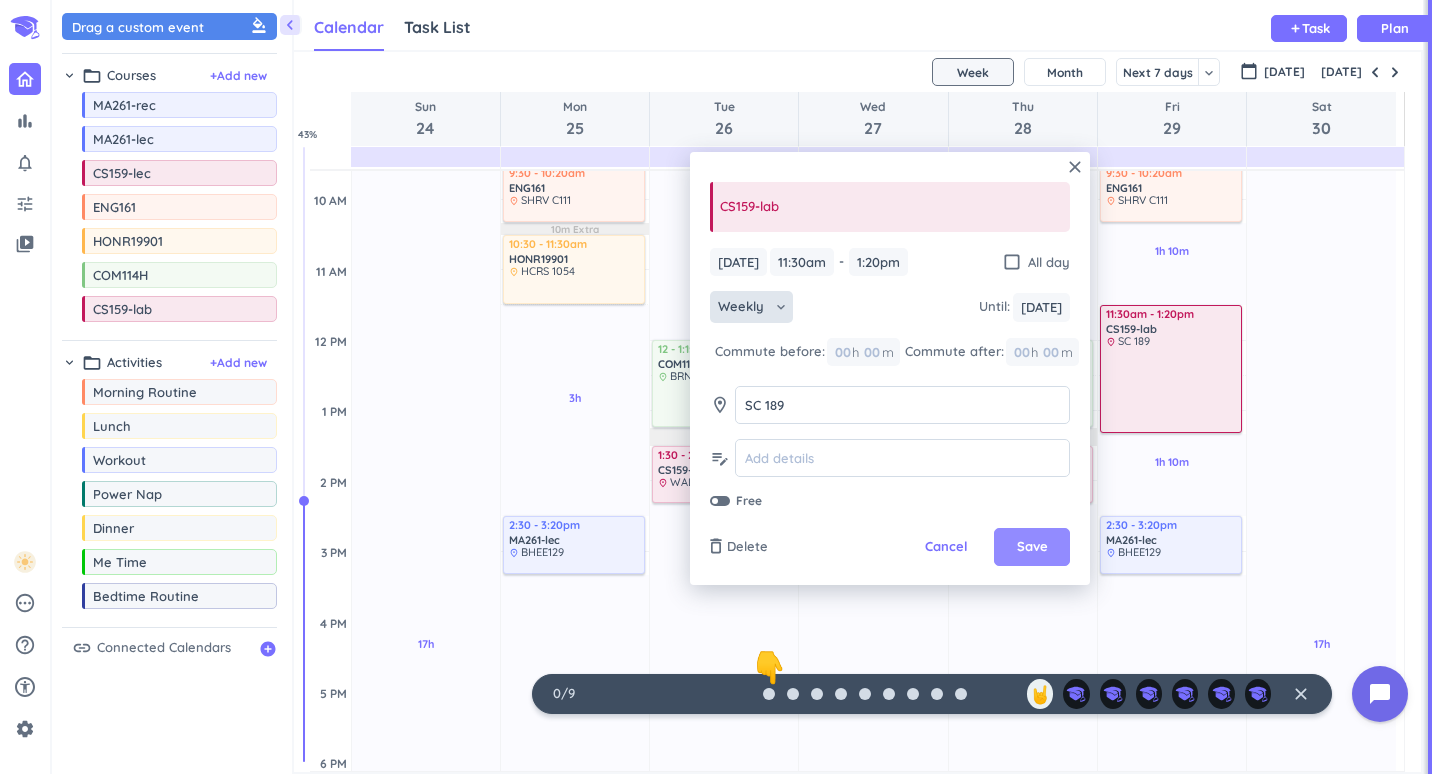 click on "Save" at bounding box center [1032, 547] 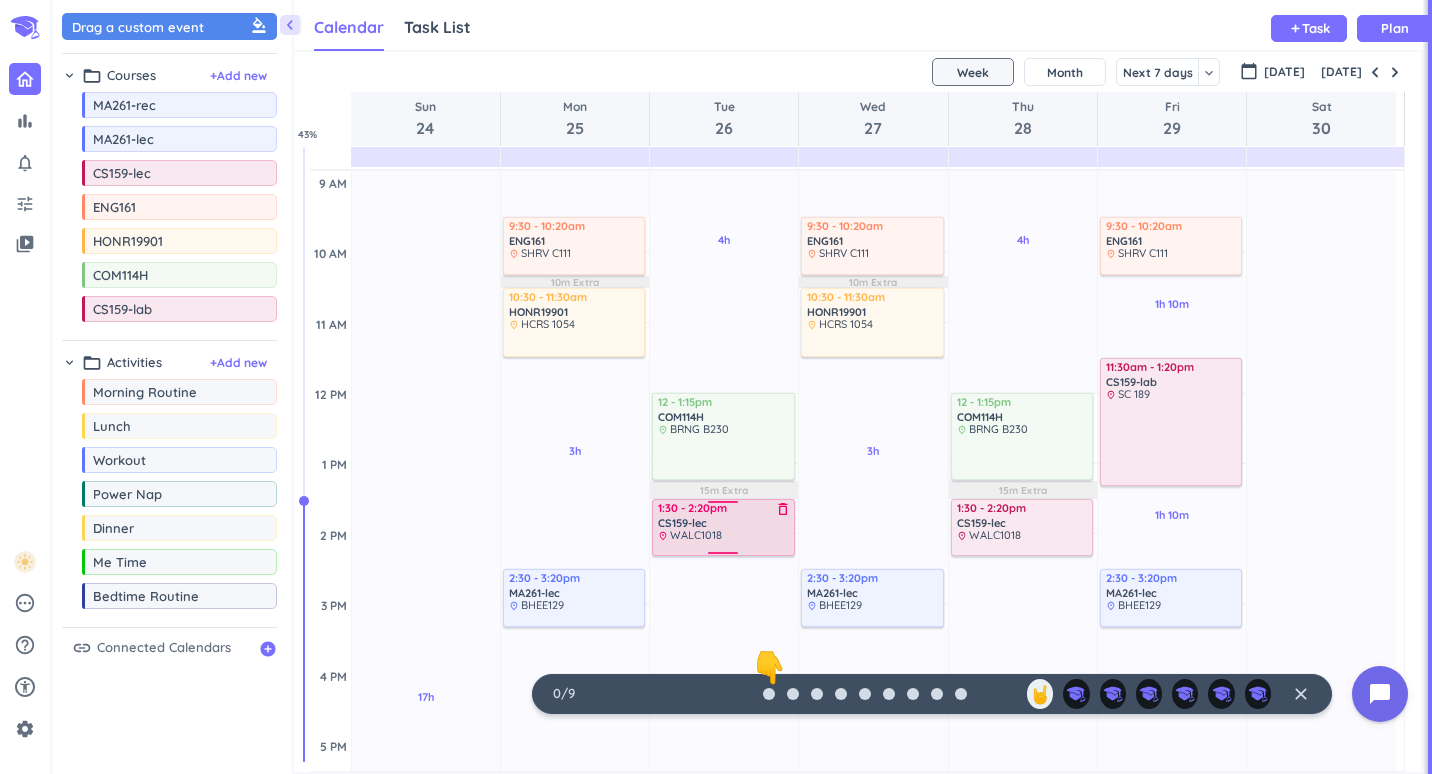 scroll, scrollTop: 294, scrollLeft: 0, axis: vertical 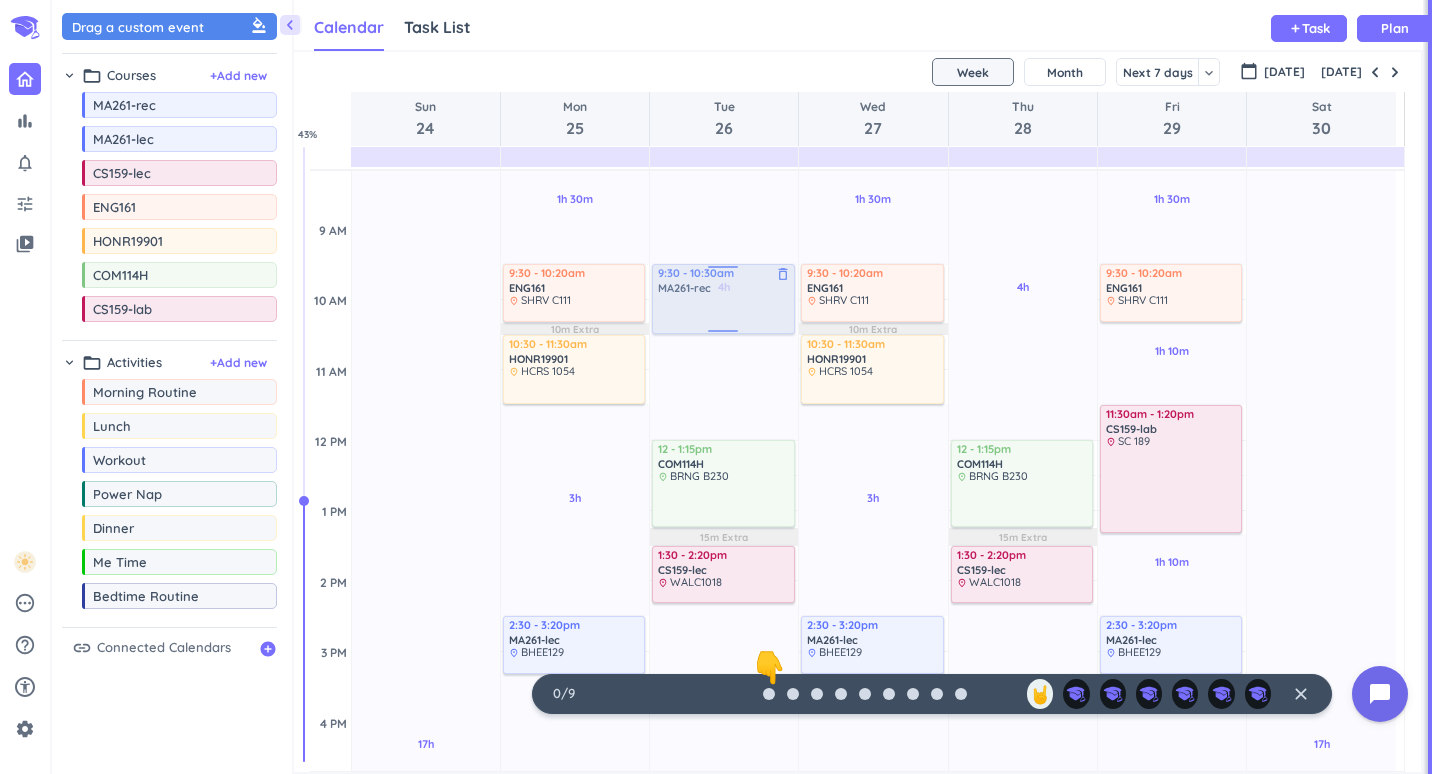 drag, startPoint x: 178, startPoint y: 118, endPoint x: 752, endPoint y: 264, distance: 592.277 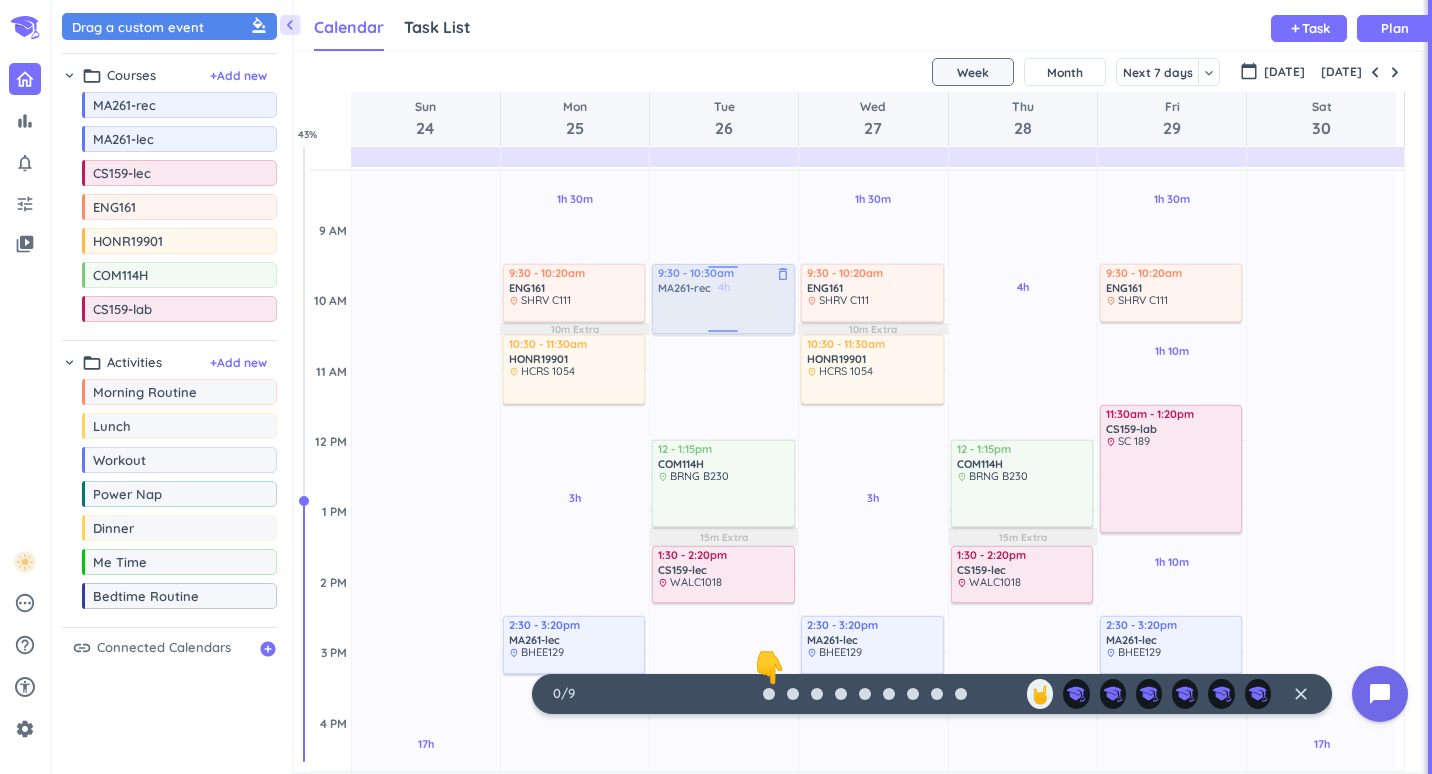 click on "chevron_left Drag a custom event format_color_fill chevron_right folder_open Courses   +  Add new drag_indicator MA261-rec more_horiz drag_indicator MA261-lec more_horiz drag_indicator CS159-lec more_horiz drag_indicator ENG161 more_horiz drag_indicator HONR19901 more_horiz drag_indicator COM114H more_horiz drag_indicator CS159-lab more_horiz chevron_right folder_open Activities   +  Add new drag_indicator Morning Routine more_horiz drag_indicator Lunch more_horiz drag_indicator Workout more_horiz drag_indicator Power Nap more_horiz drag_indicator Dinner more_horiz drag_indicator Me Time more_horiz drag_indicator Bedtime Routine more_horiz link Connected Calendars add_circle Calendar Task List Calendar keyboard_arrow_down add Task Plan SHOVEL [DATE] - [DATE] Week Month Next 7 days keyboard_arrow_down Week keyboard_arrow_down calendar_today [DATE] [DATE] Sun 24 Mon 25 Tue 26 Wed 27 Thu 28 Fri 29 Sat 30 4 AM 5 AM 6 AM 7 AM 8 AM 9 AM 10 AM 11 AM 12 PM 1 PM 2 PM 3 PM 4 PM 5 PM 6 PM 7 PM 8 PM 9 PM 10 PM 1 AM" at bounding box center (742, 387) 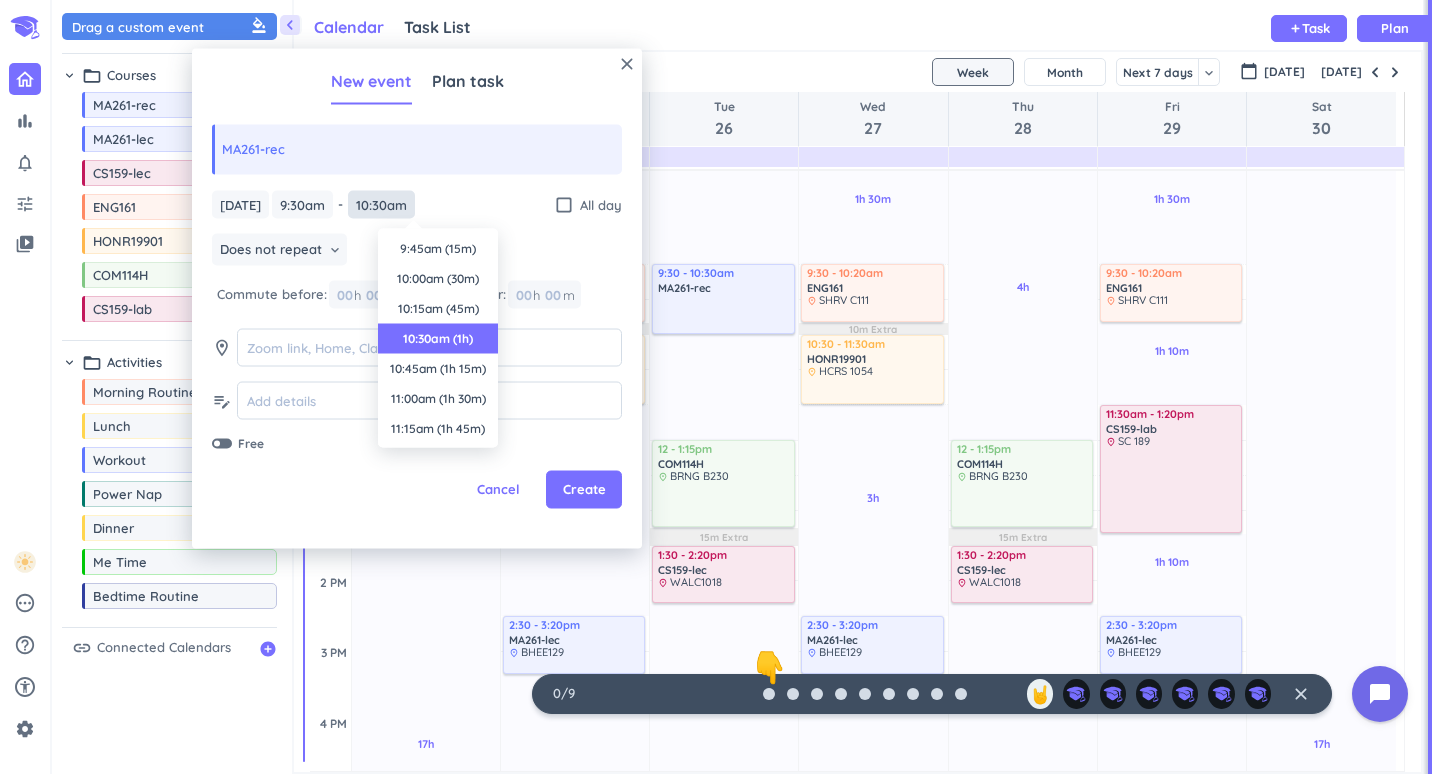 click on "10:30am" at bounding box center [381, 204] 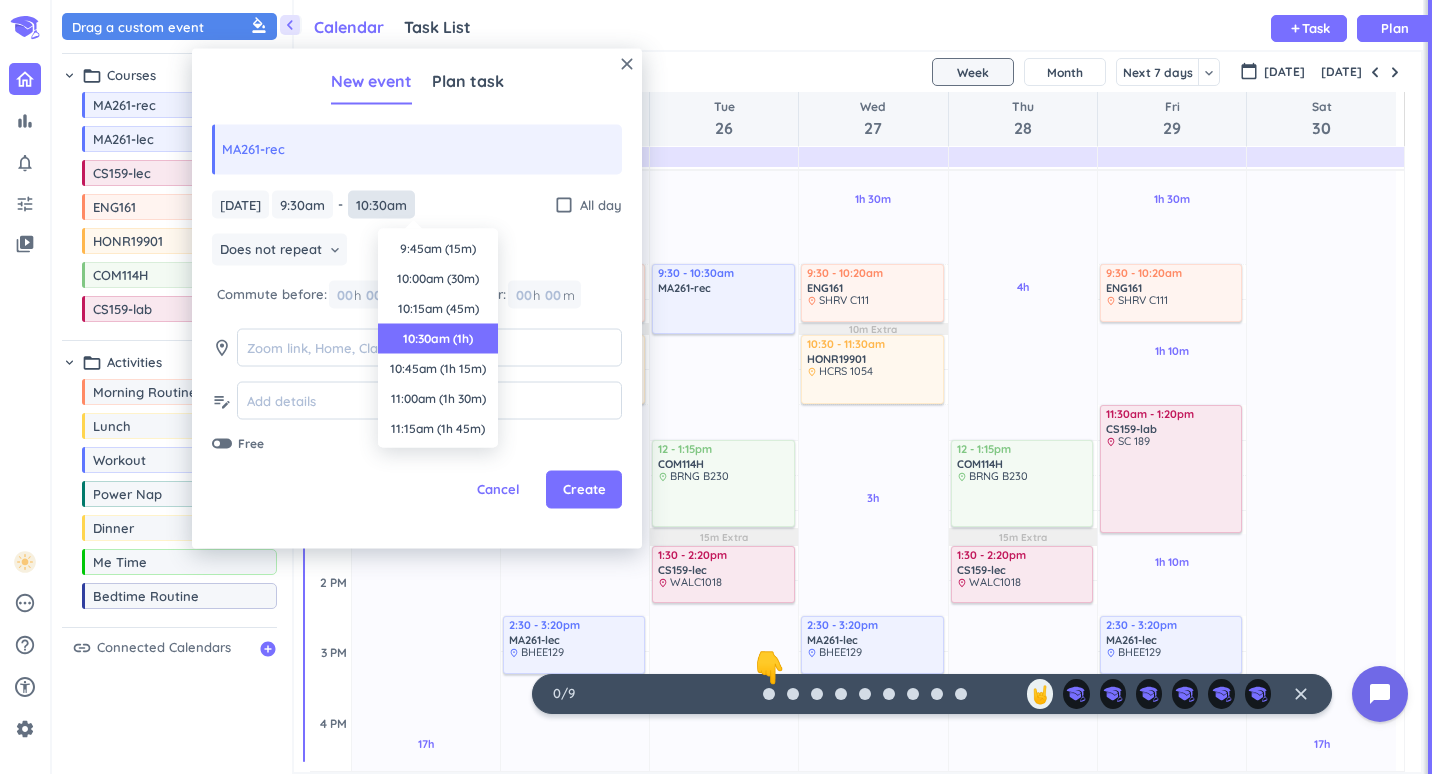 scroll, scrollTop: 90, scrollLeft: 0, axis: vertical 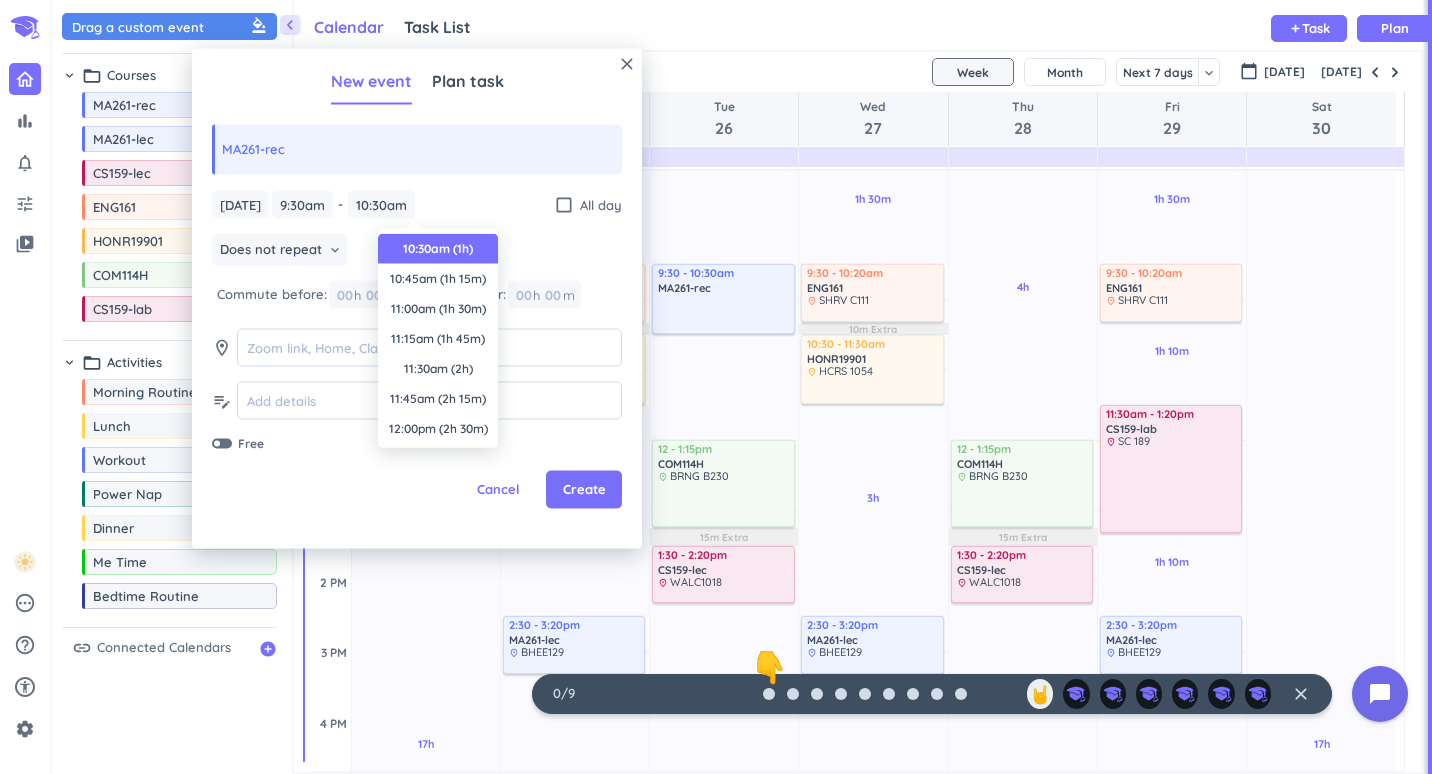 click on "[DATE] [DATE]   9:30am 9:30am - 10:30am 10:30am check_box_outline_blank All day Does not repeat keyboard_arrow_down Commute before: 00 h 00 m Commute after: 00 h 00 m room edit_note Free" at bounding box center [417, 321] 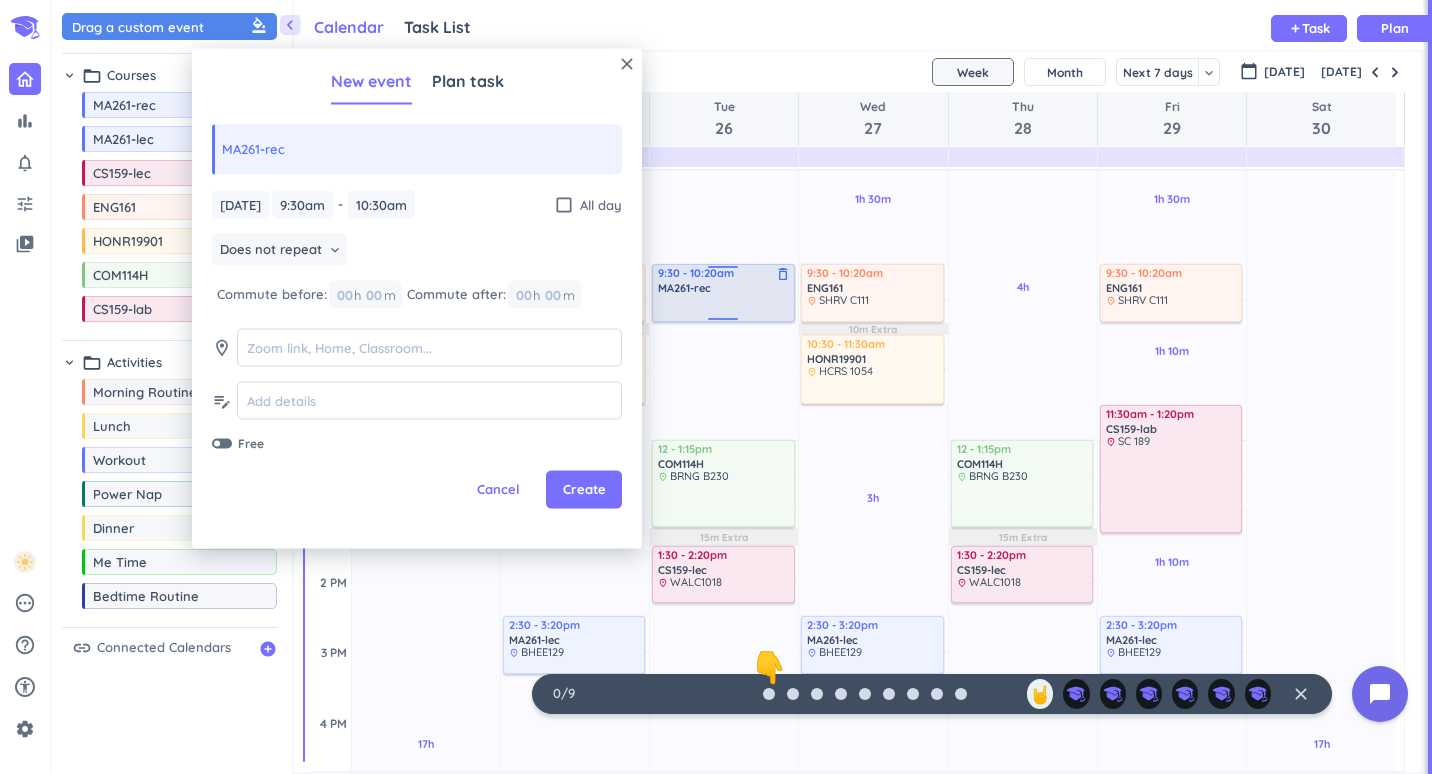drag, startPoint x: 721, startPoint y: 330, endPoint x: 726, endPoint y: 320, distance: 11.18034 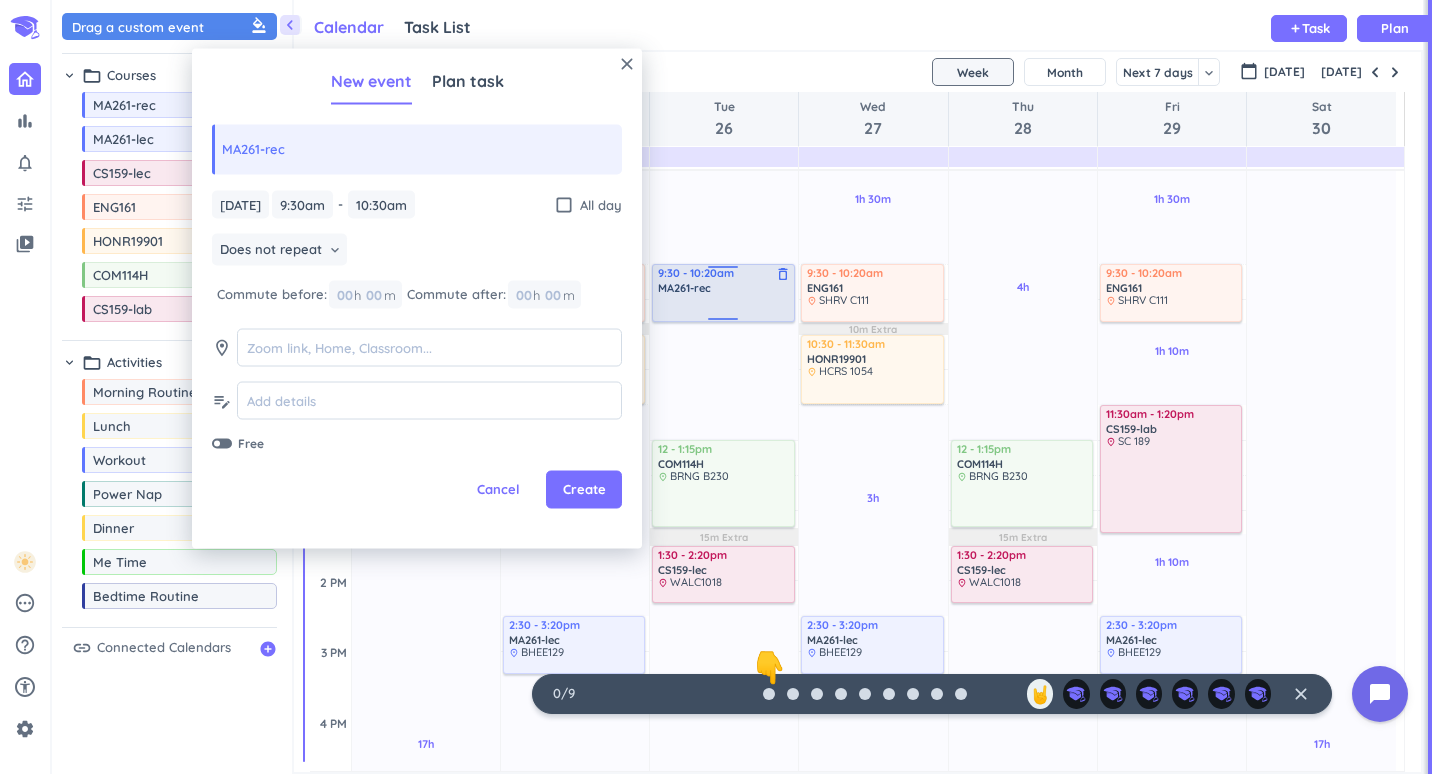 click on "4h  Past due Plan 10h 40m Past due Plan 15m Extra Adjust Awake Time Adjust Awake Time 9:30 - 10:30am MA261-rec delete_outline 12 - 1:15pm COM114H delete_outline place BRNG B230 1:30 - 2:20pm CS159-lec delete_outline place WALC1018 9:30 - 10:20am MA261-rec delete_outline" at bounding box center [724, 721] 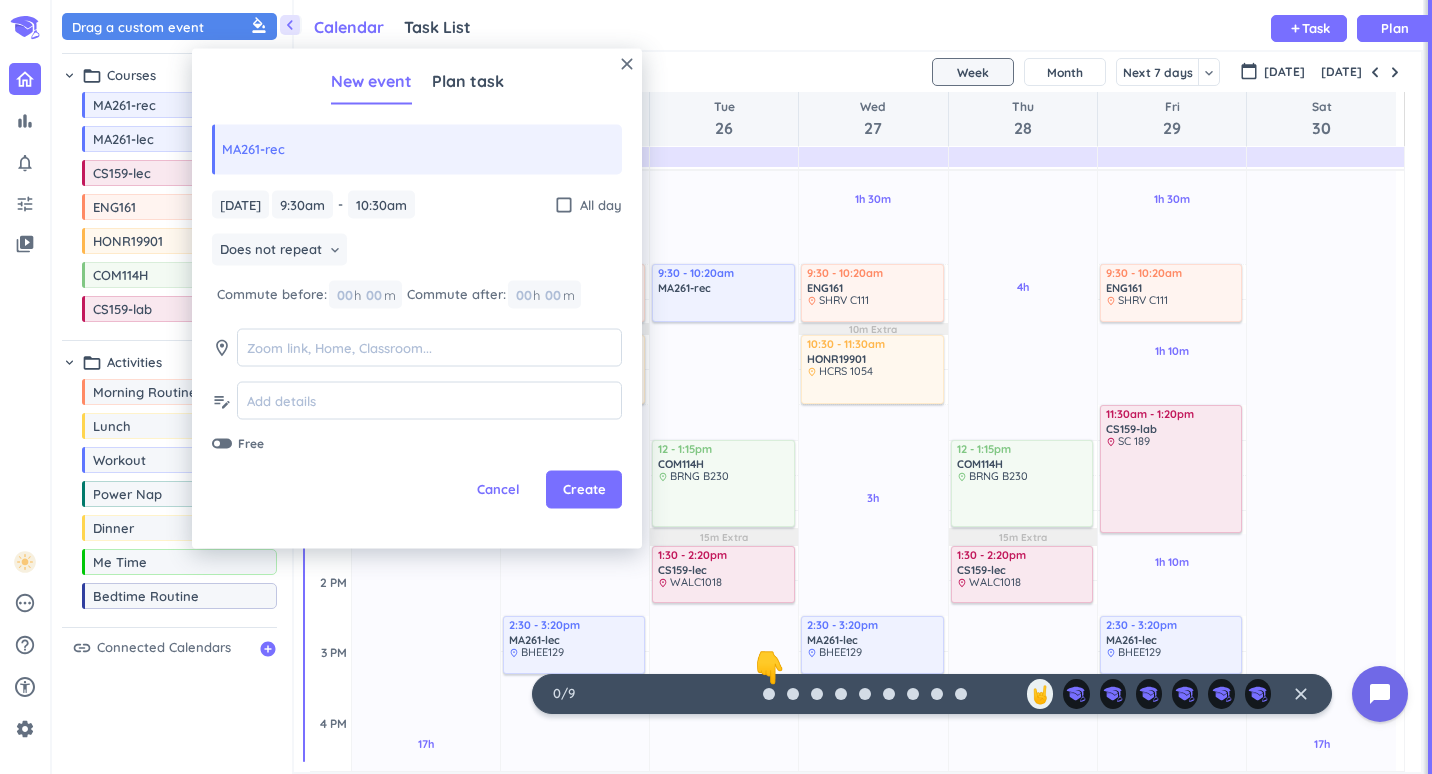 type on "10:20am" 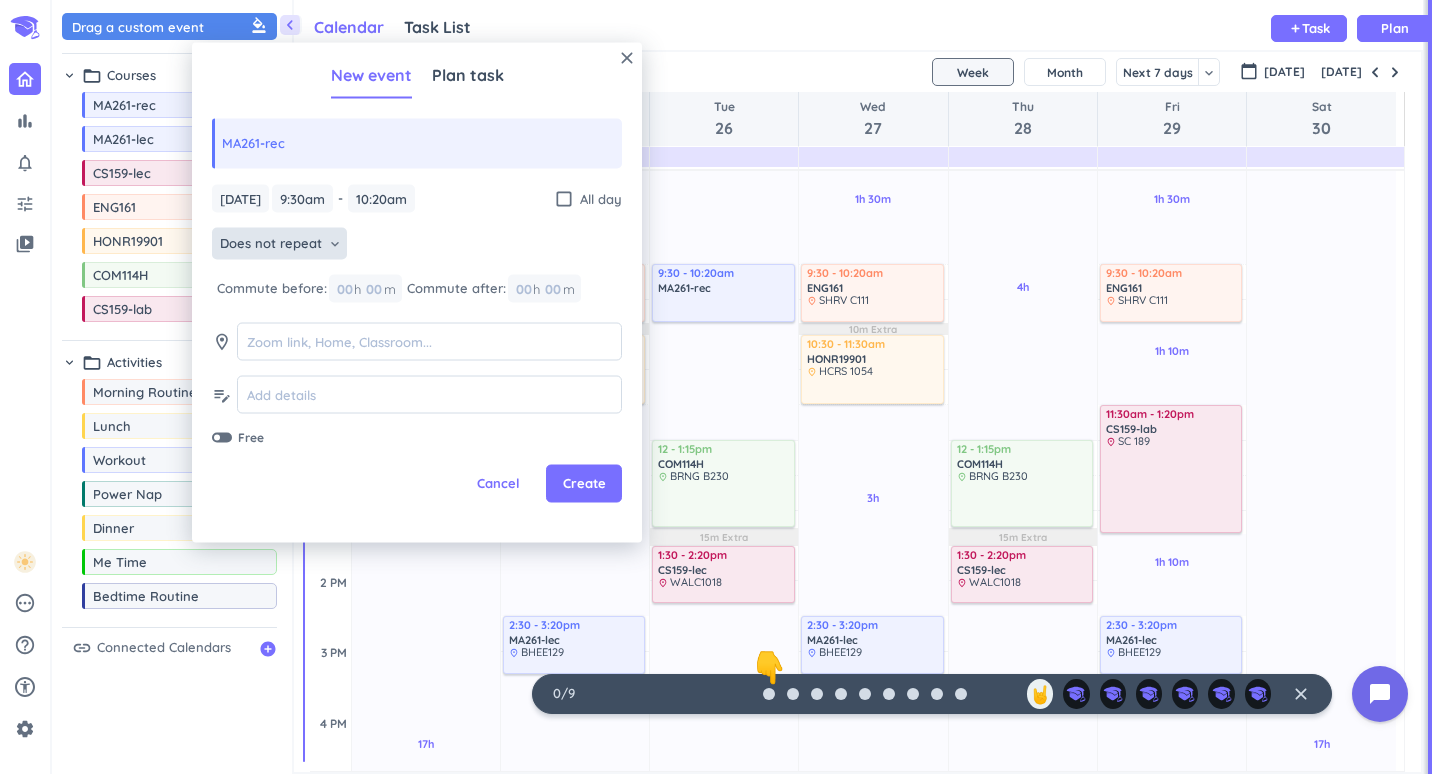 click on "keyboard_arrow_down" at bounding box center (335, 244) 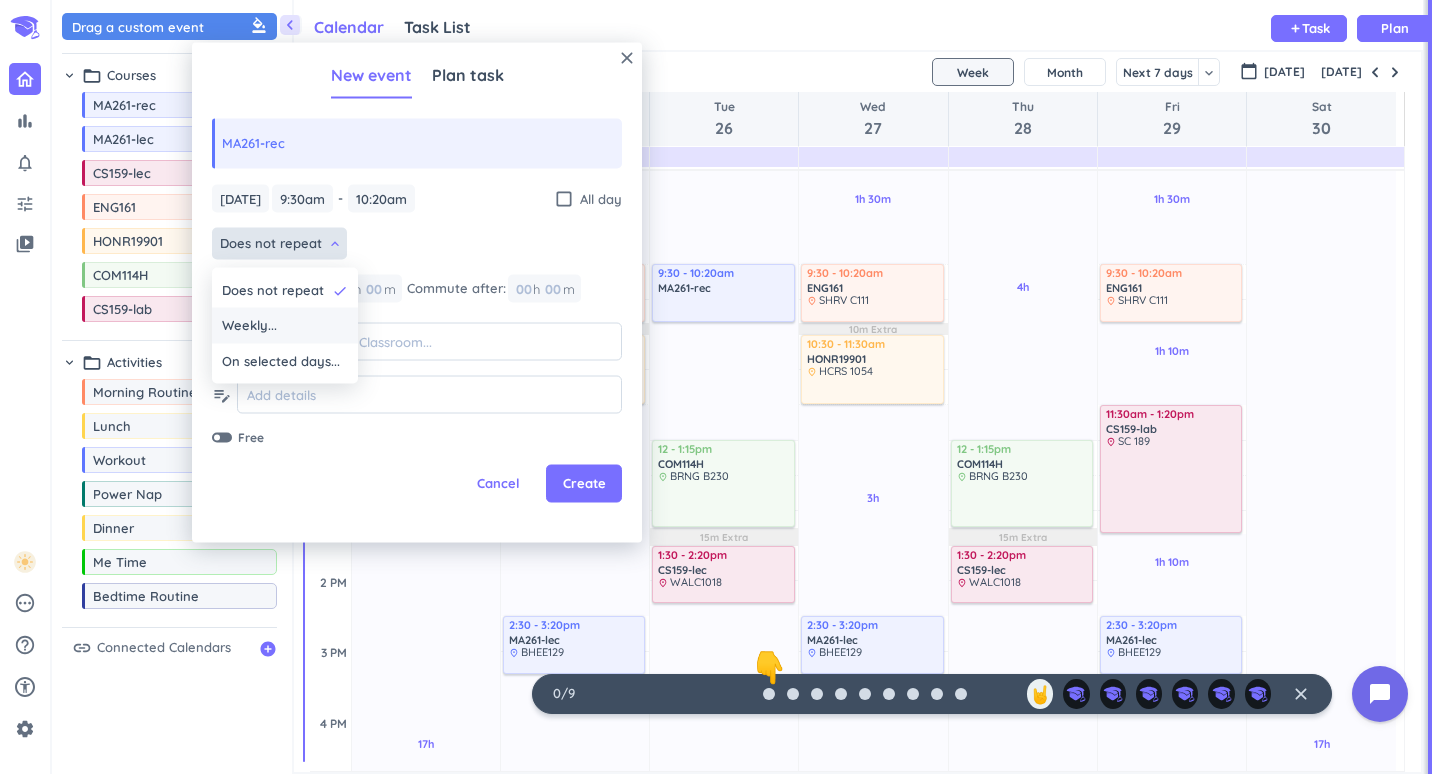 click on "Weekly..." at bounding box center (285, 326) 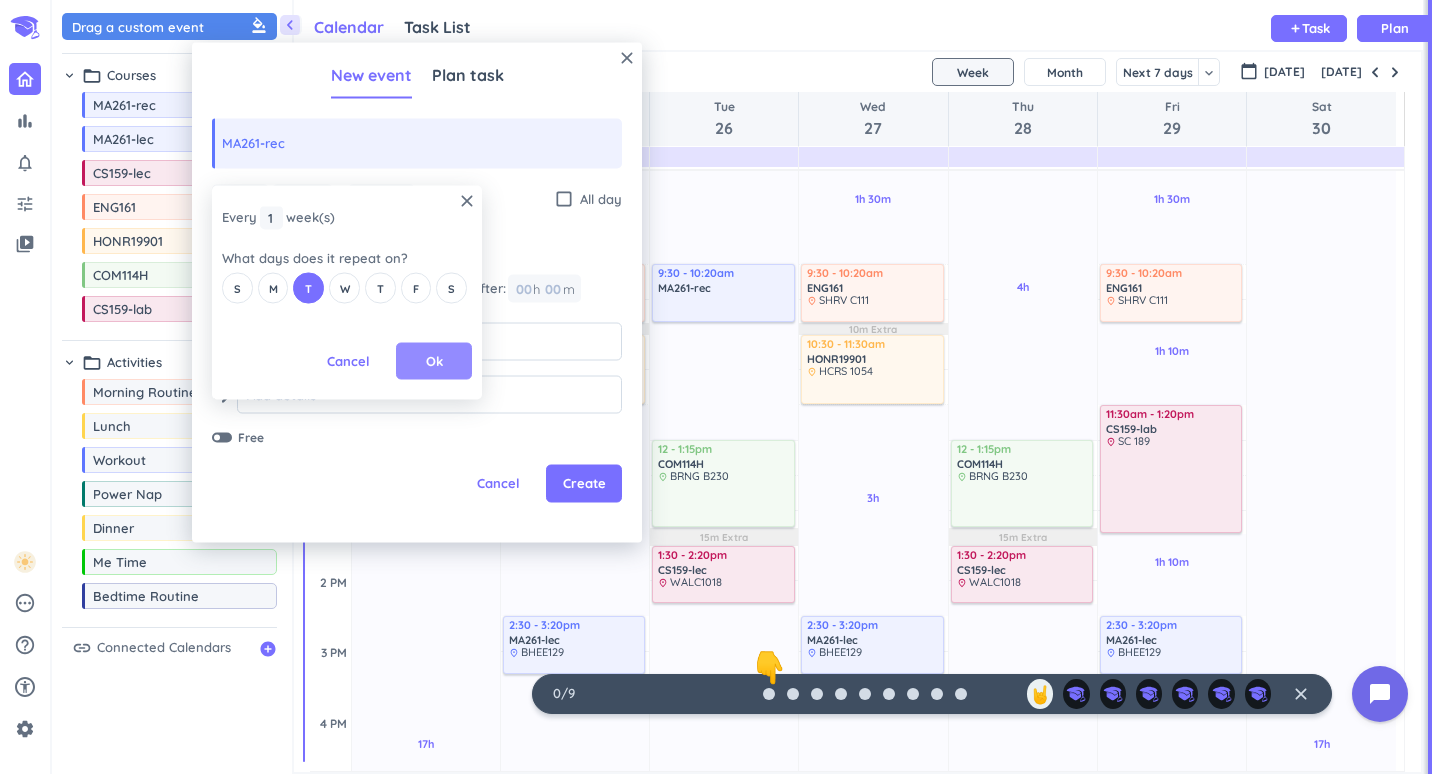 click on "Ok" at bounding box center (434, 361) 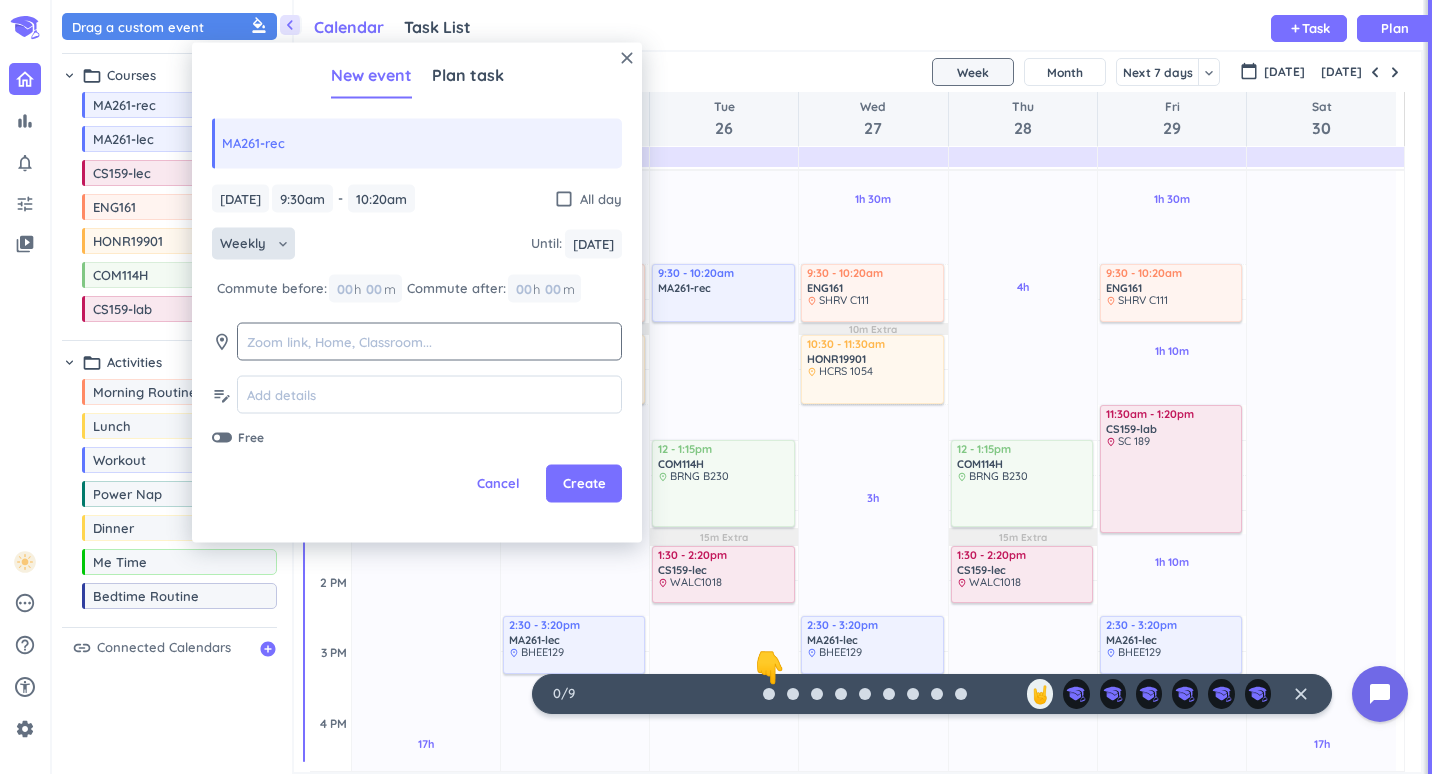 click 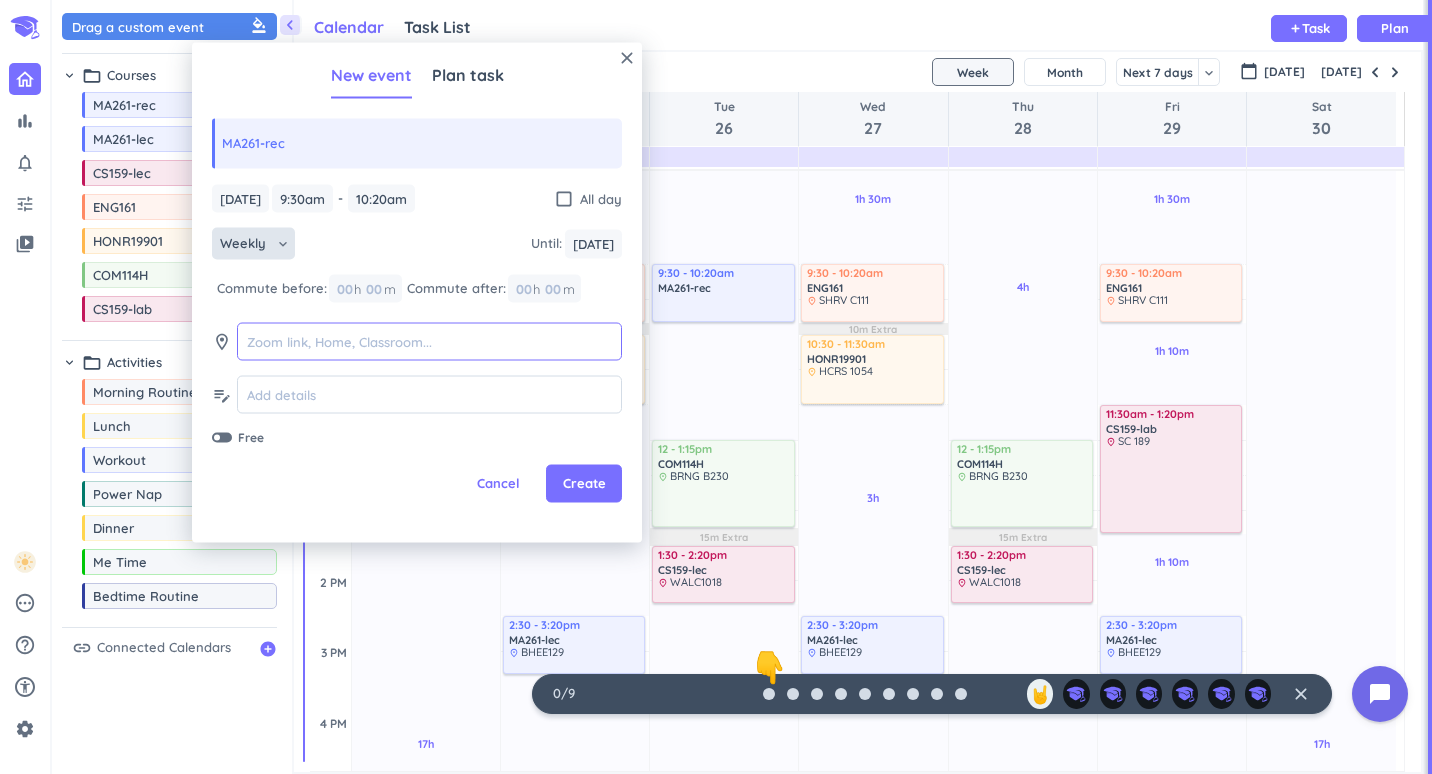 click at bounding box center [429, 341] 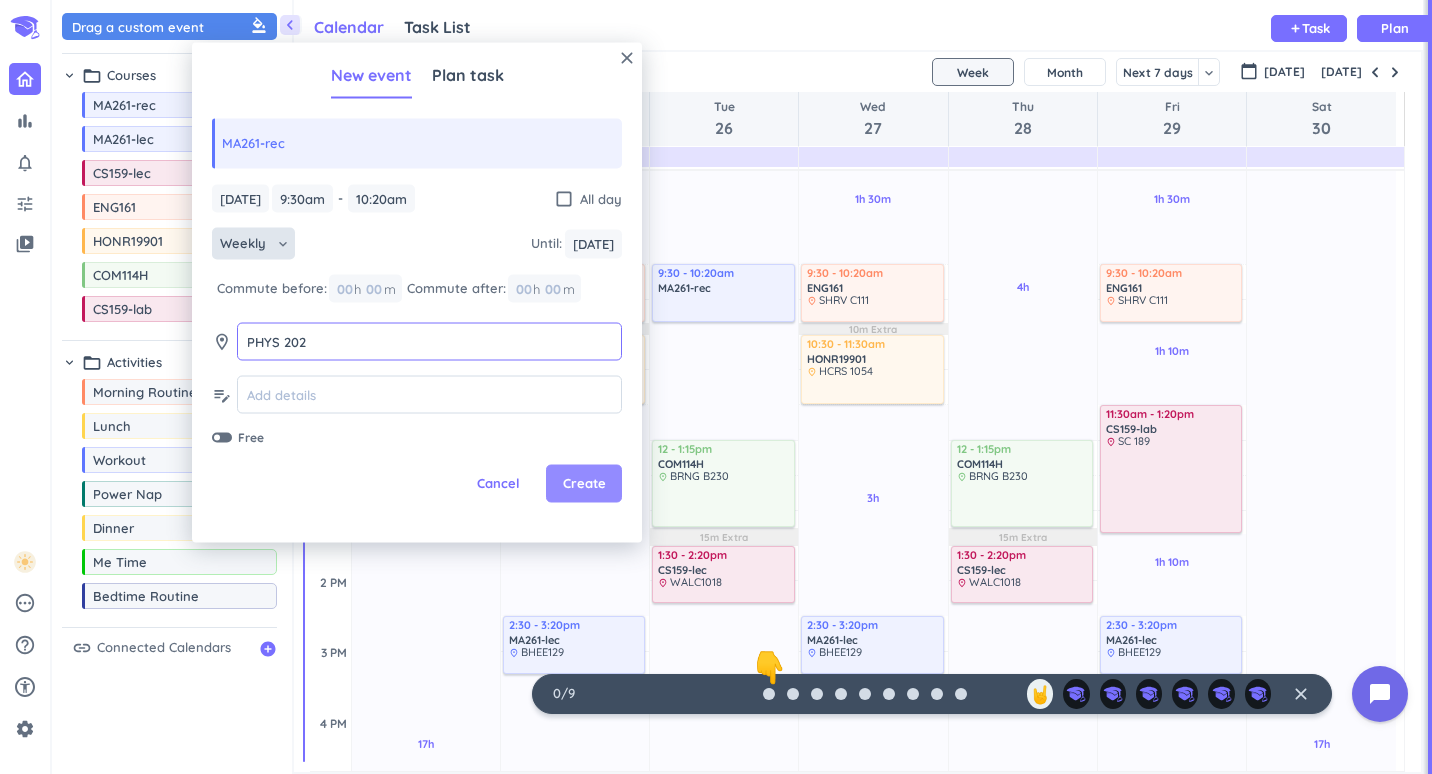 type on "PHYS 202" 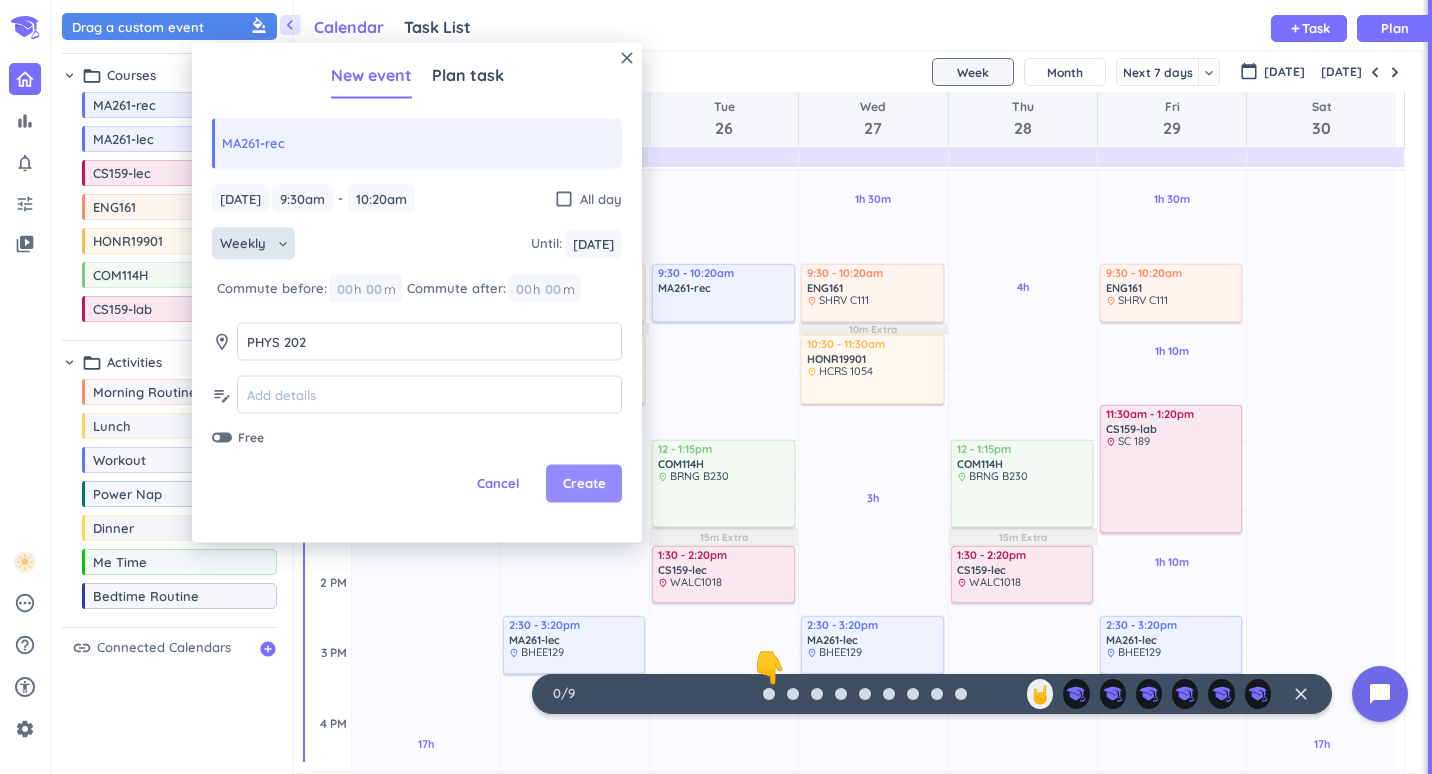 click on "Create" at bounding box center [584, 484] 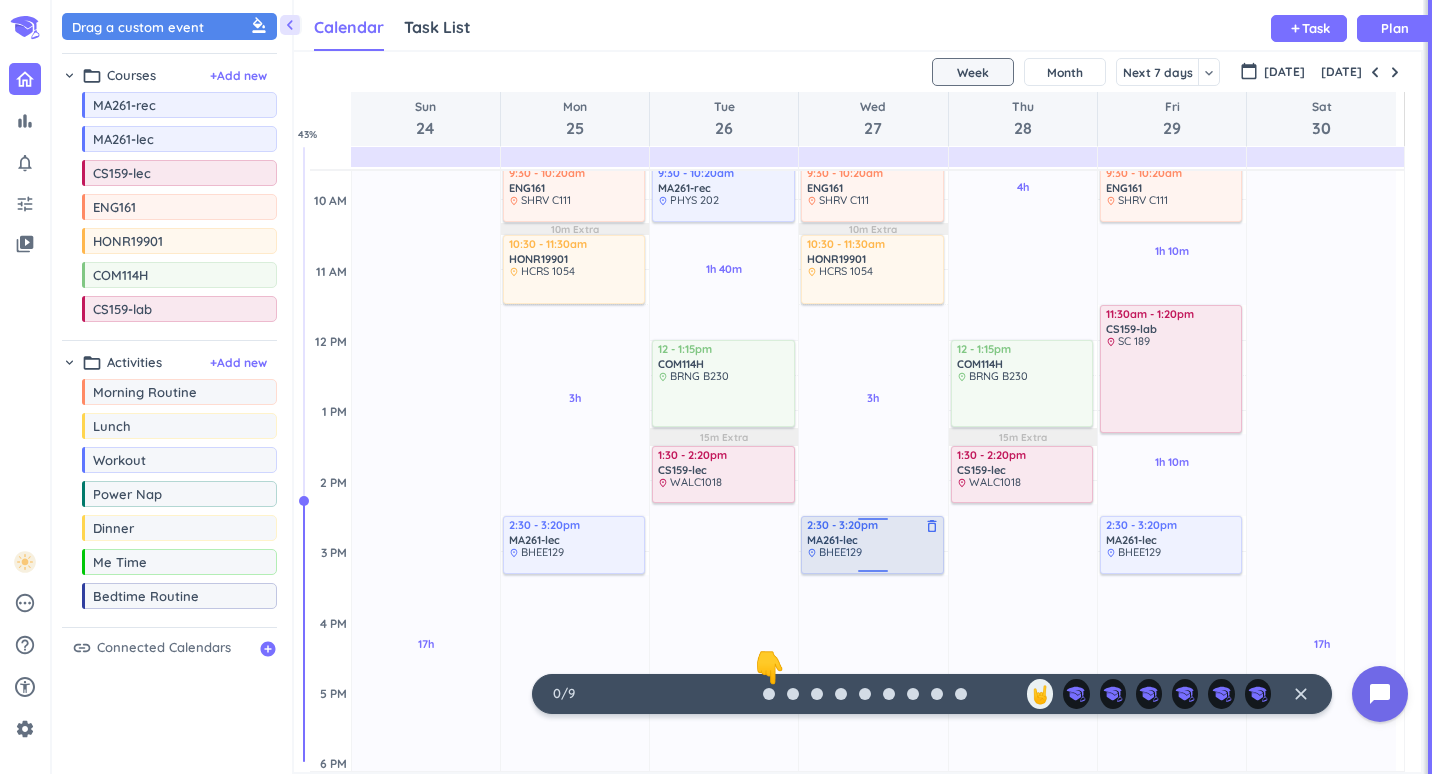 scroll, scrollTop: 294, scrollLeft: 0, axis: vertical 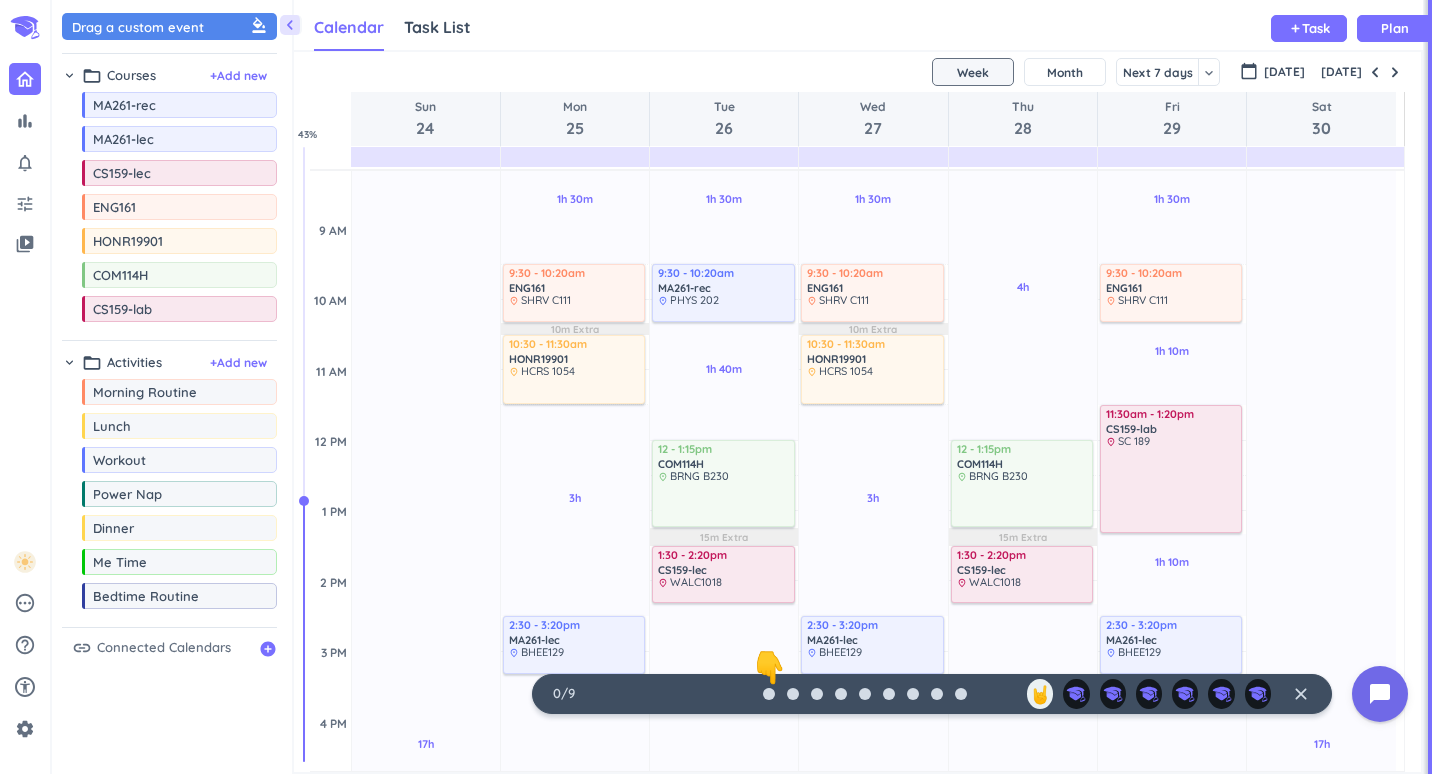 click 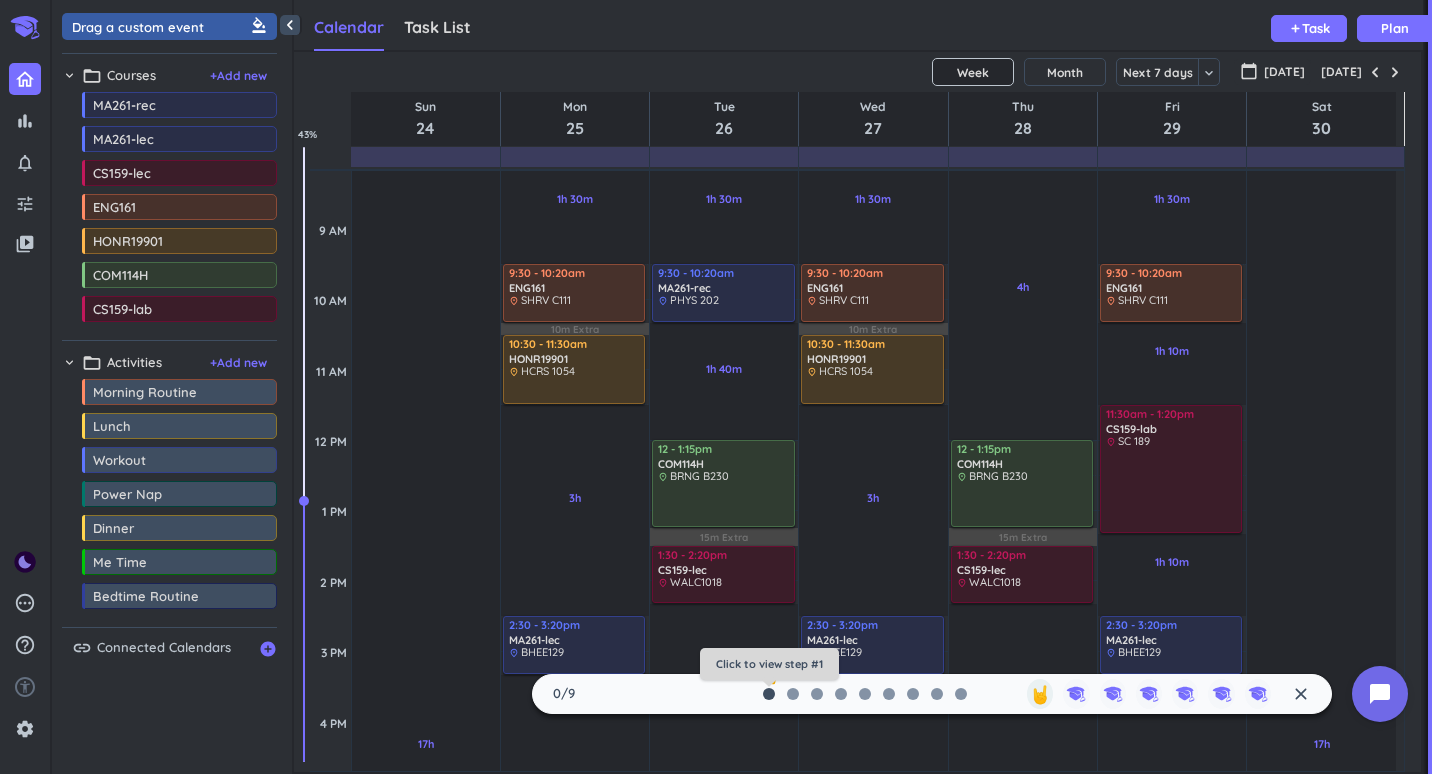 click at bounding box center [769, 694] 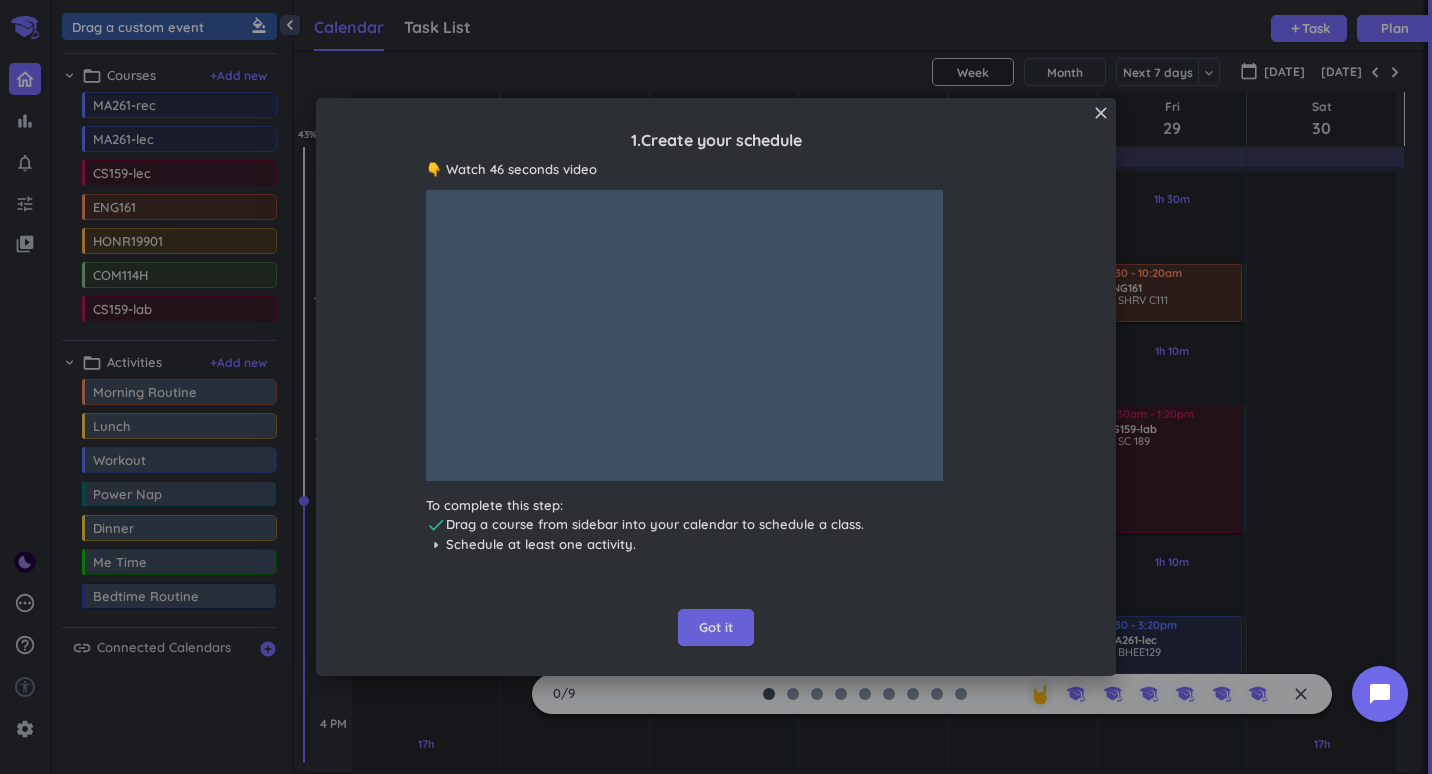 click on "Got it" at bounding box center (716, 628) 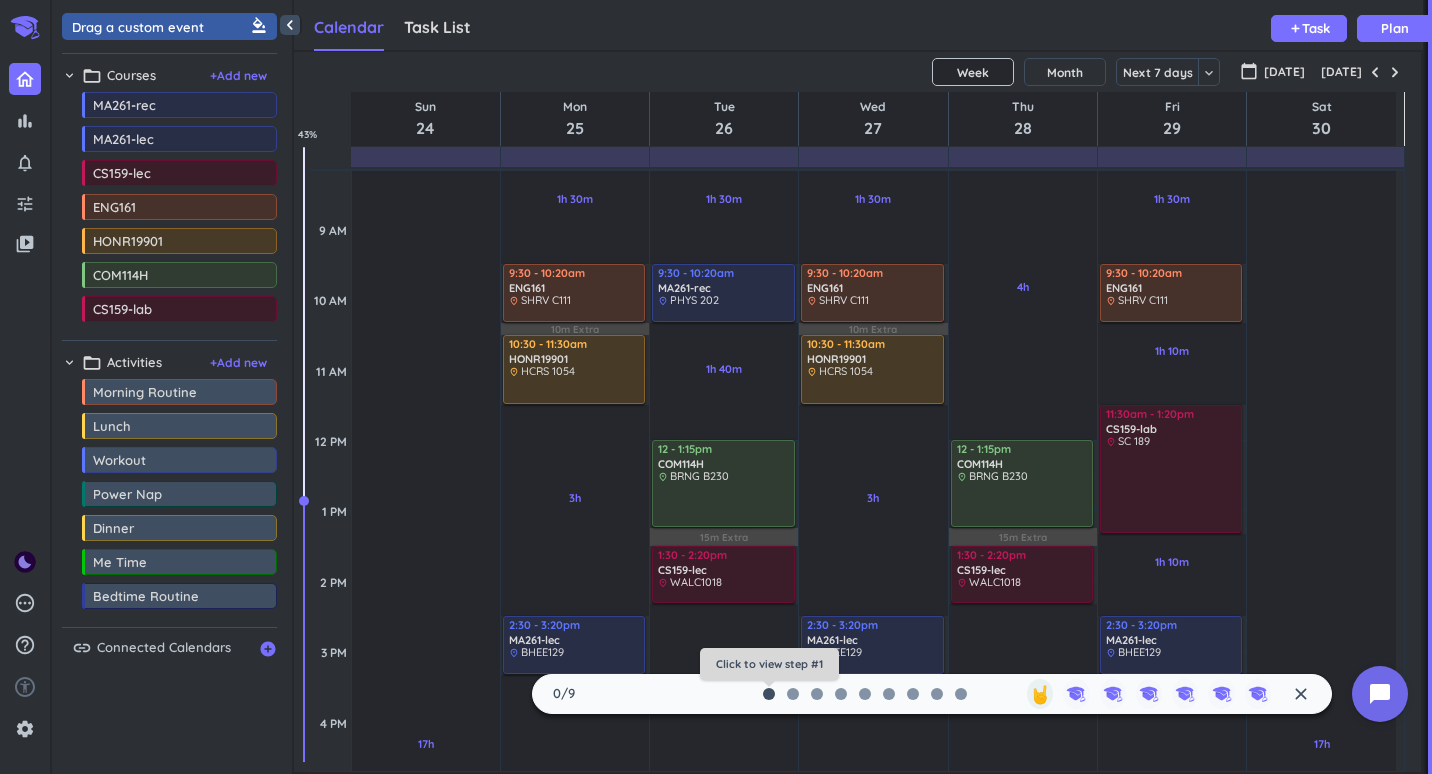 click at bounding box center (769, 694) 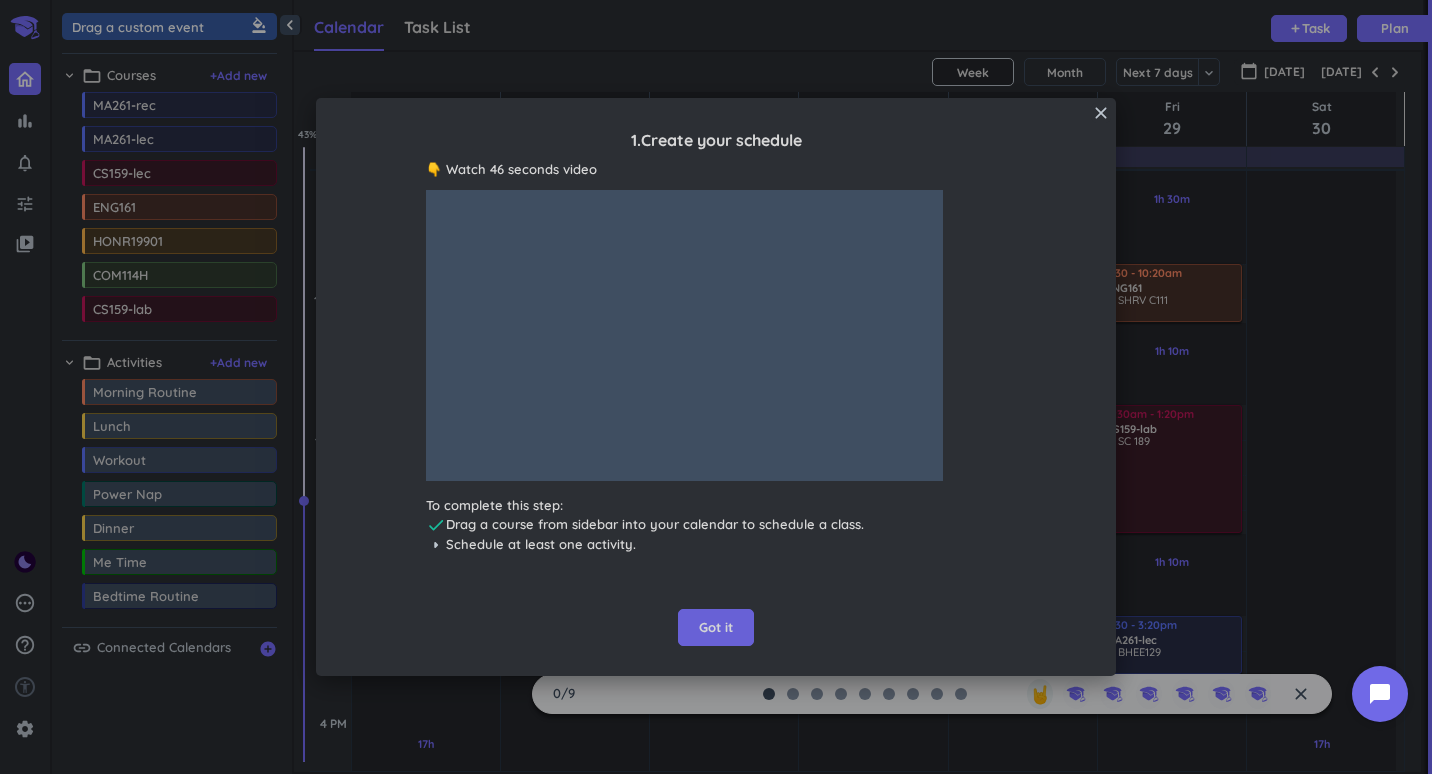 click on "Got it" at bounding box center [716, 628] 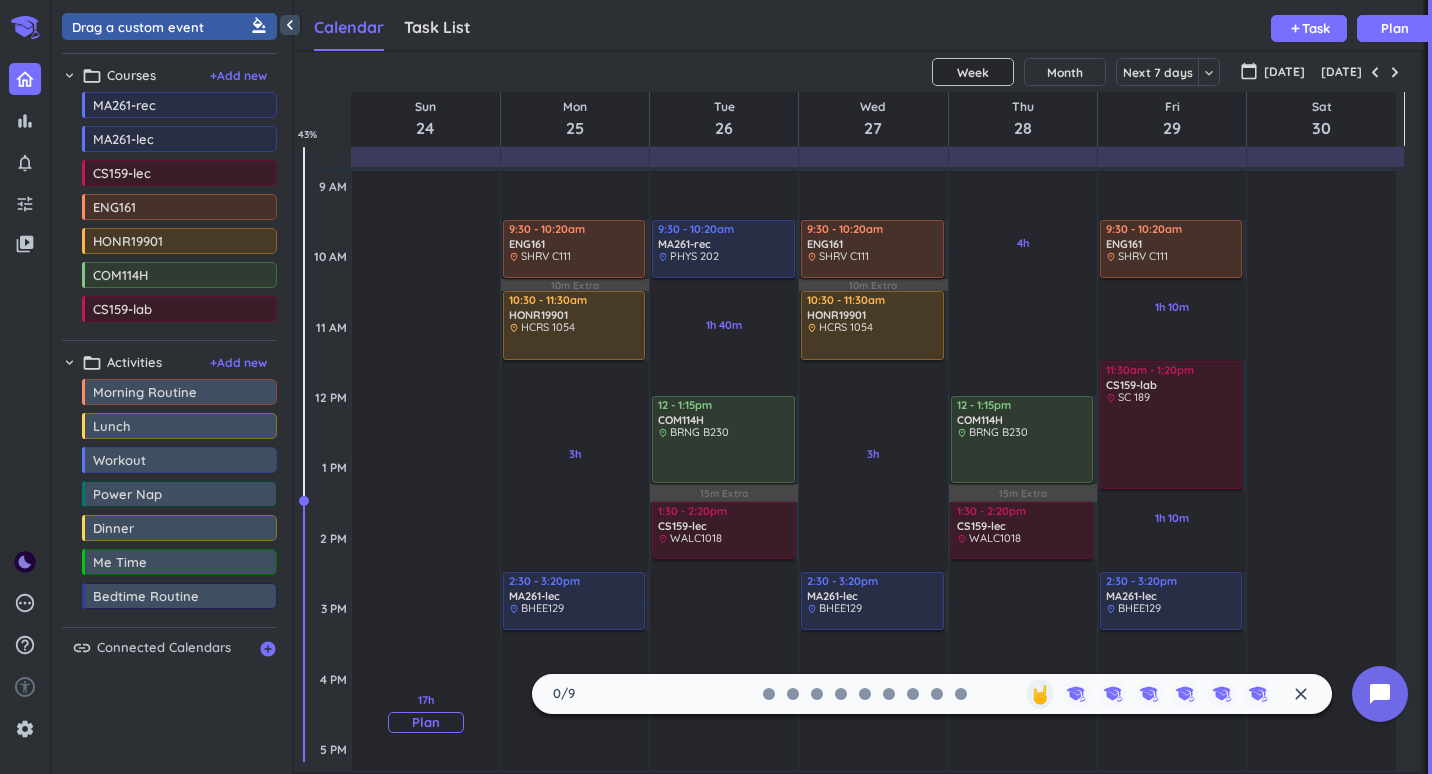 scroll, scrollTop: 394, scrollLeft: 0, axis: vertical 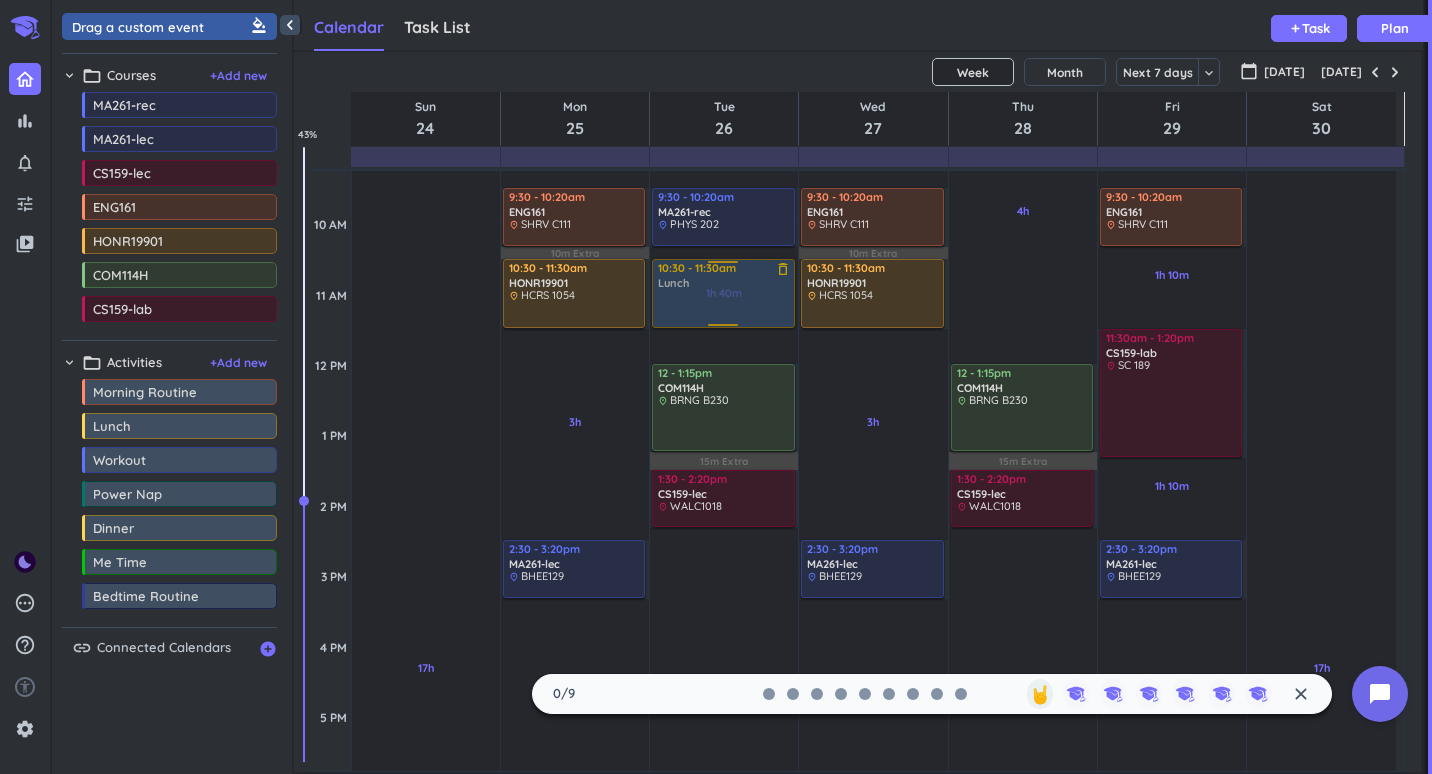 drag, startPoint x: 171, startPoint y: 438, endPoint x: 743, endPoint y: 262, distance: 598.4647 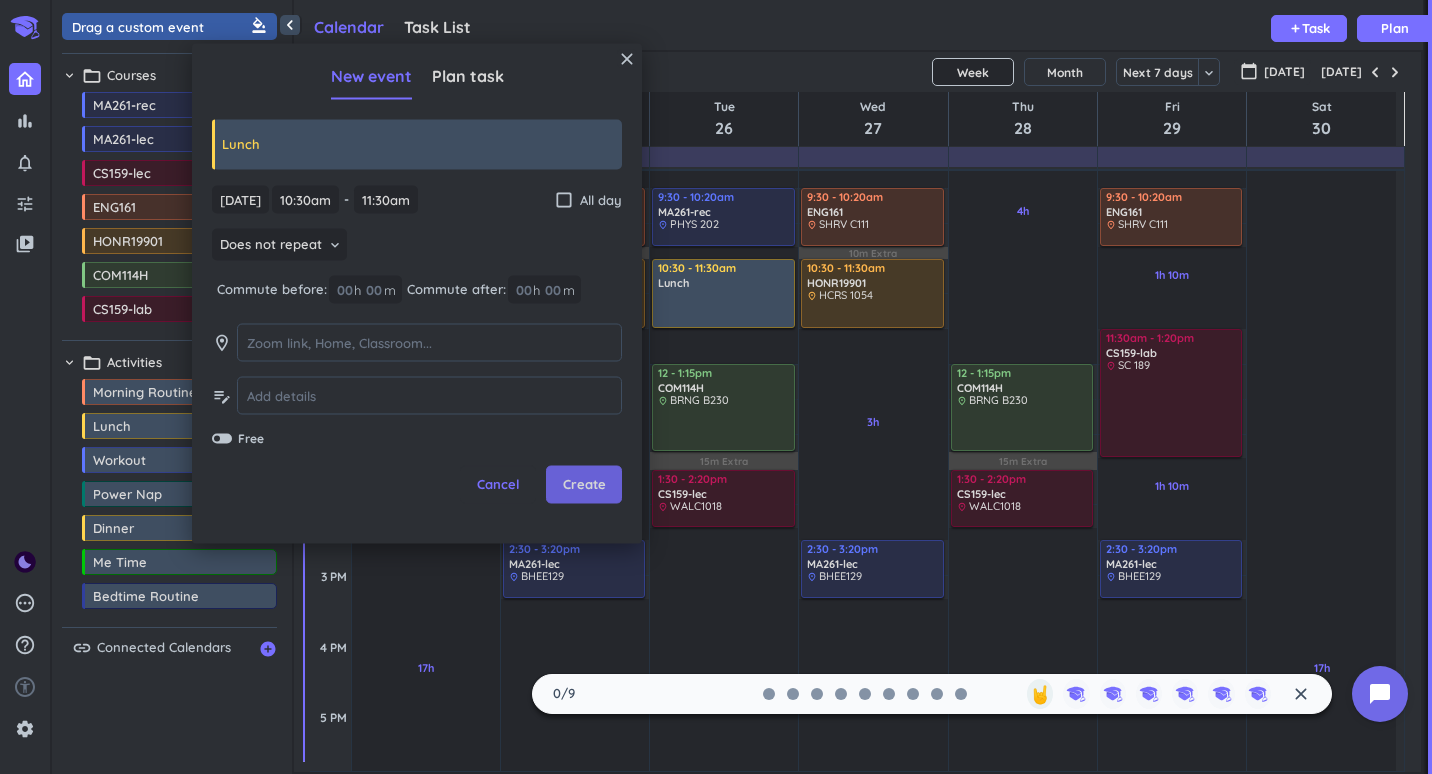 click on "Create" at bounding box center (584, 485) 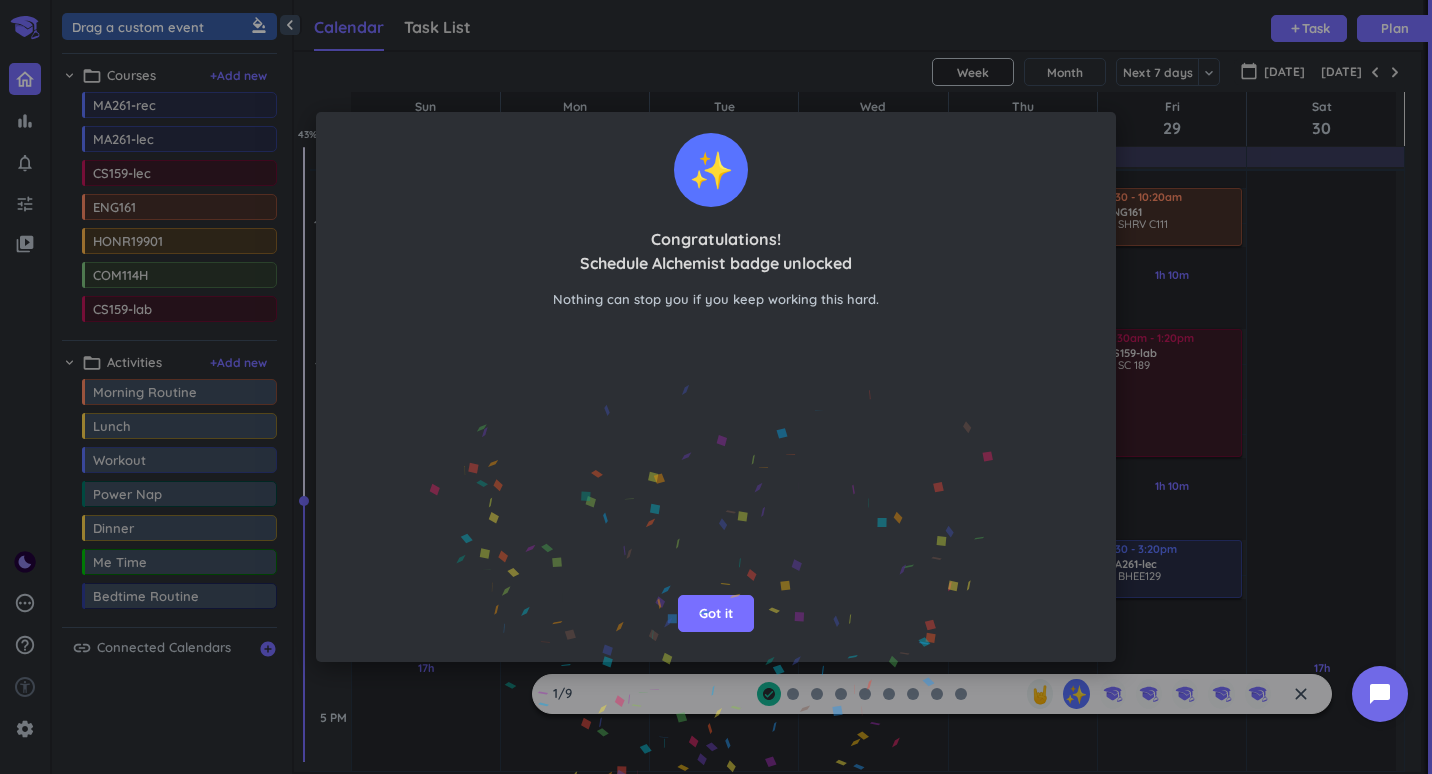 click on "Got it" at bounding box center (716, 614) 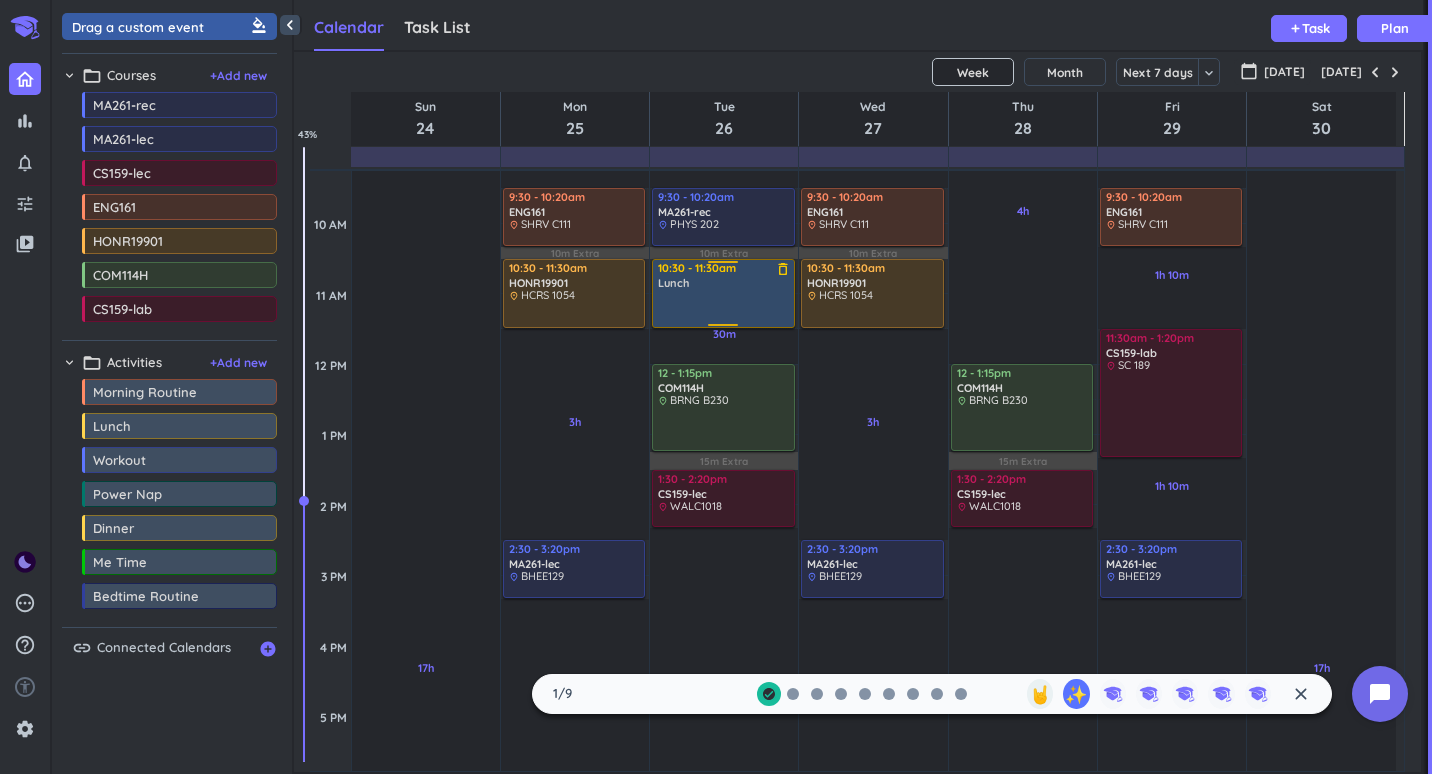 click at bounding box center [724, 308] 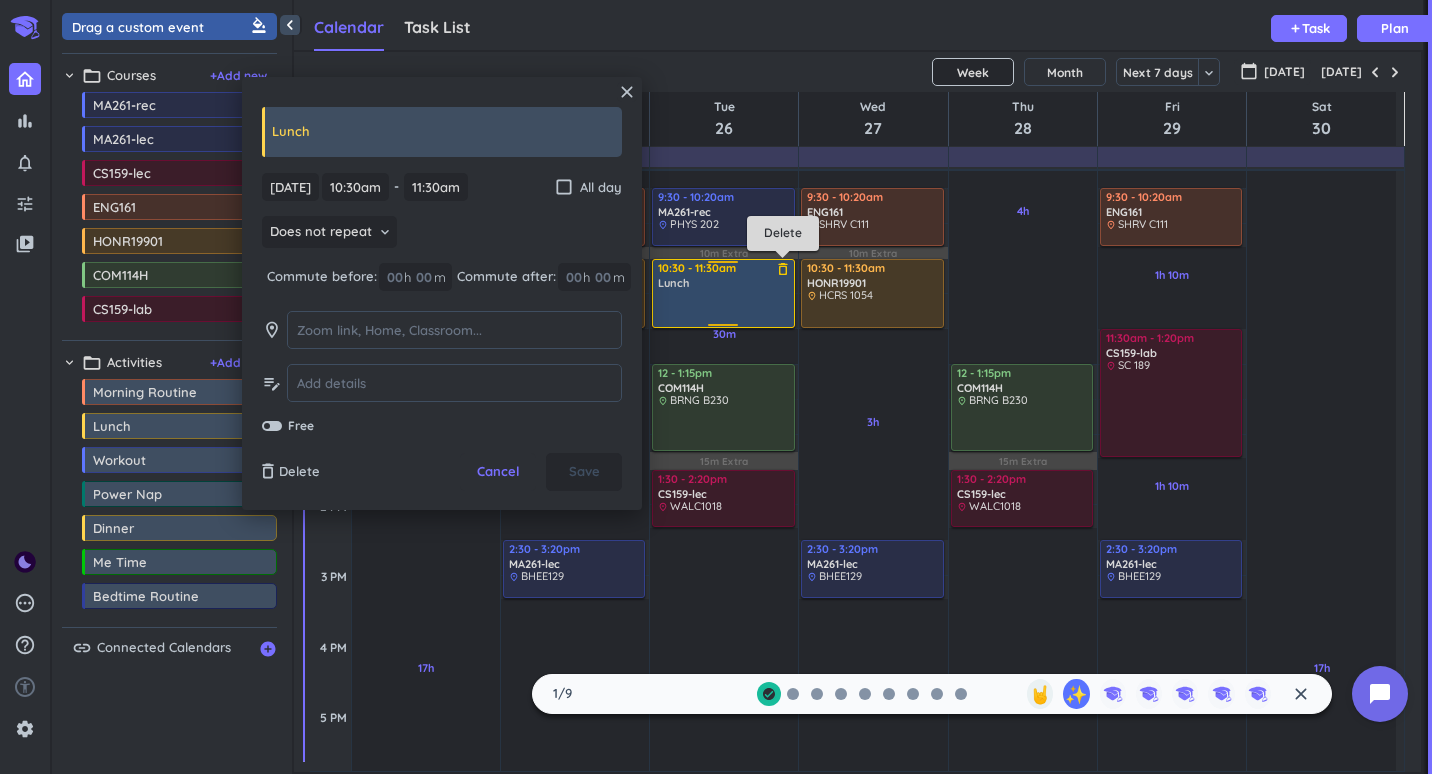 click on "delete_outline" at bounding box center (783, 269) 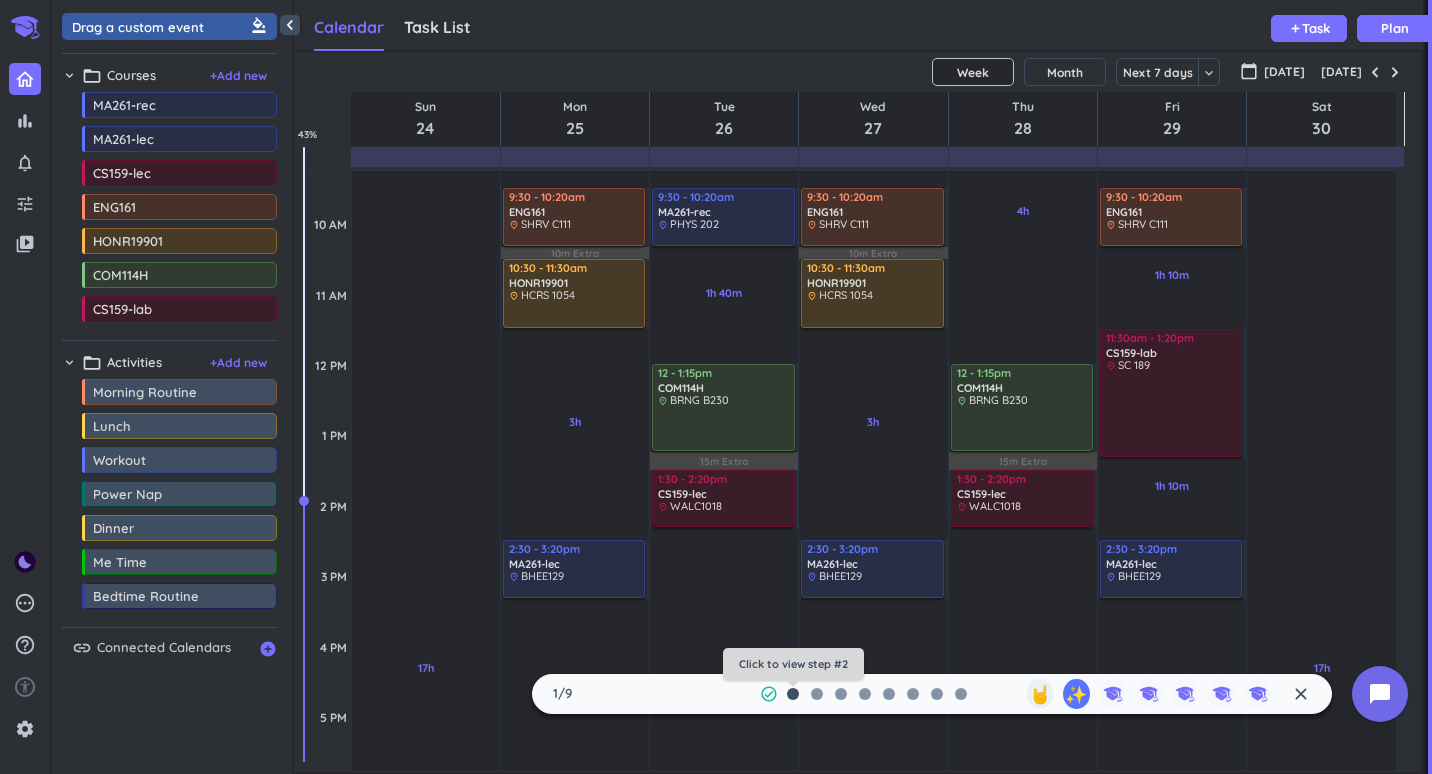 click at bounding box center [793, 694] 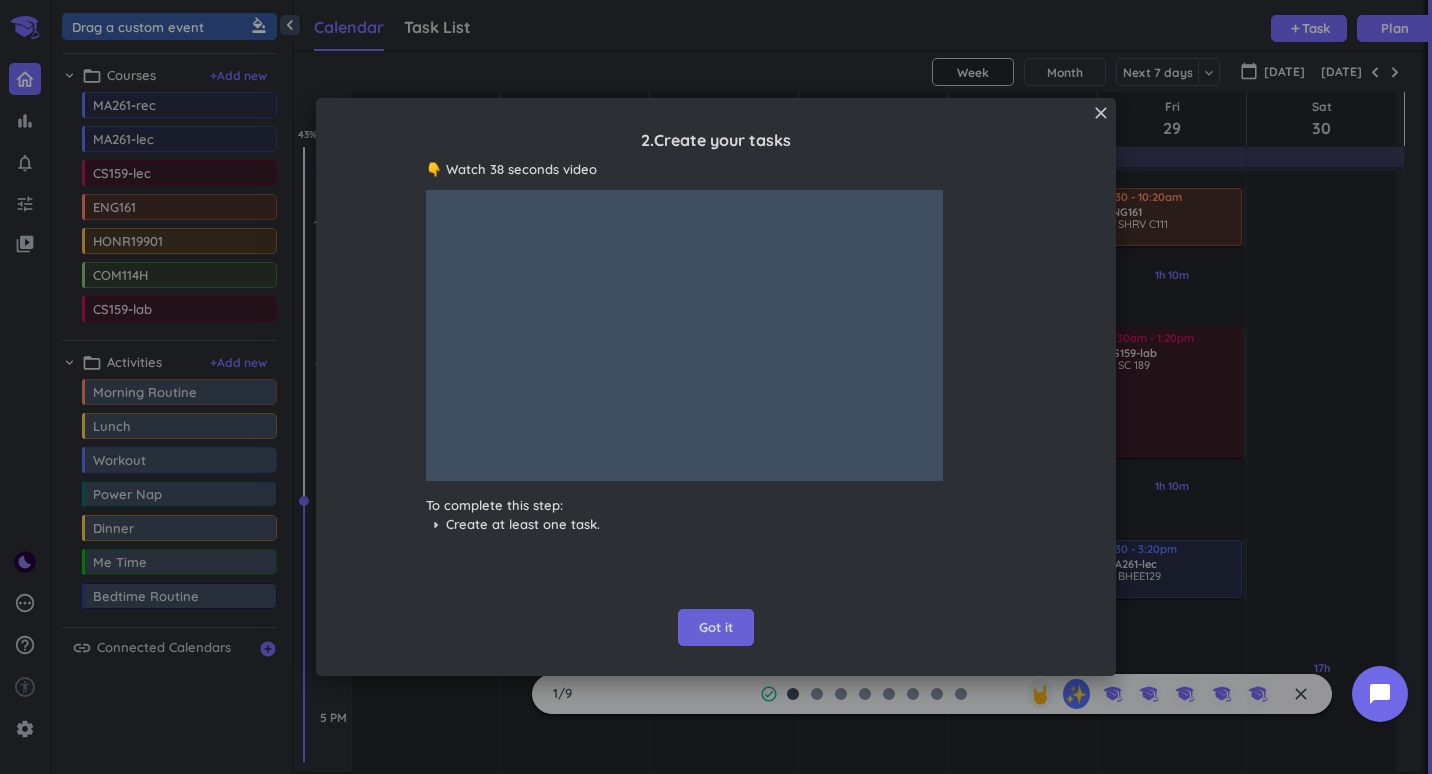 click on "Got it" at bounding box center (716, 628) 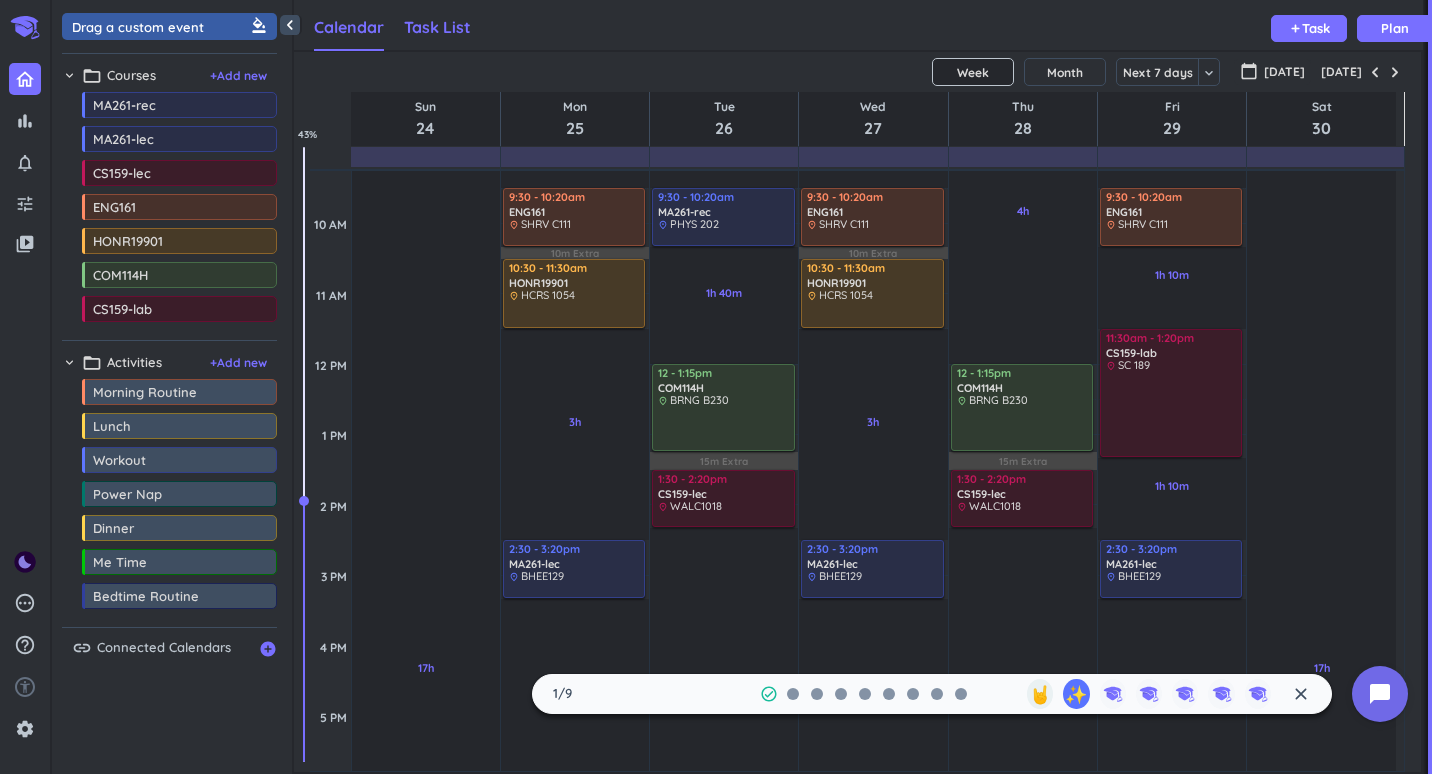 click on "Task List" at bounding box center (437, 28) 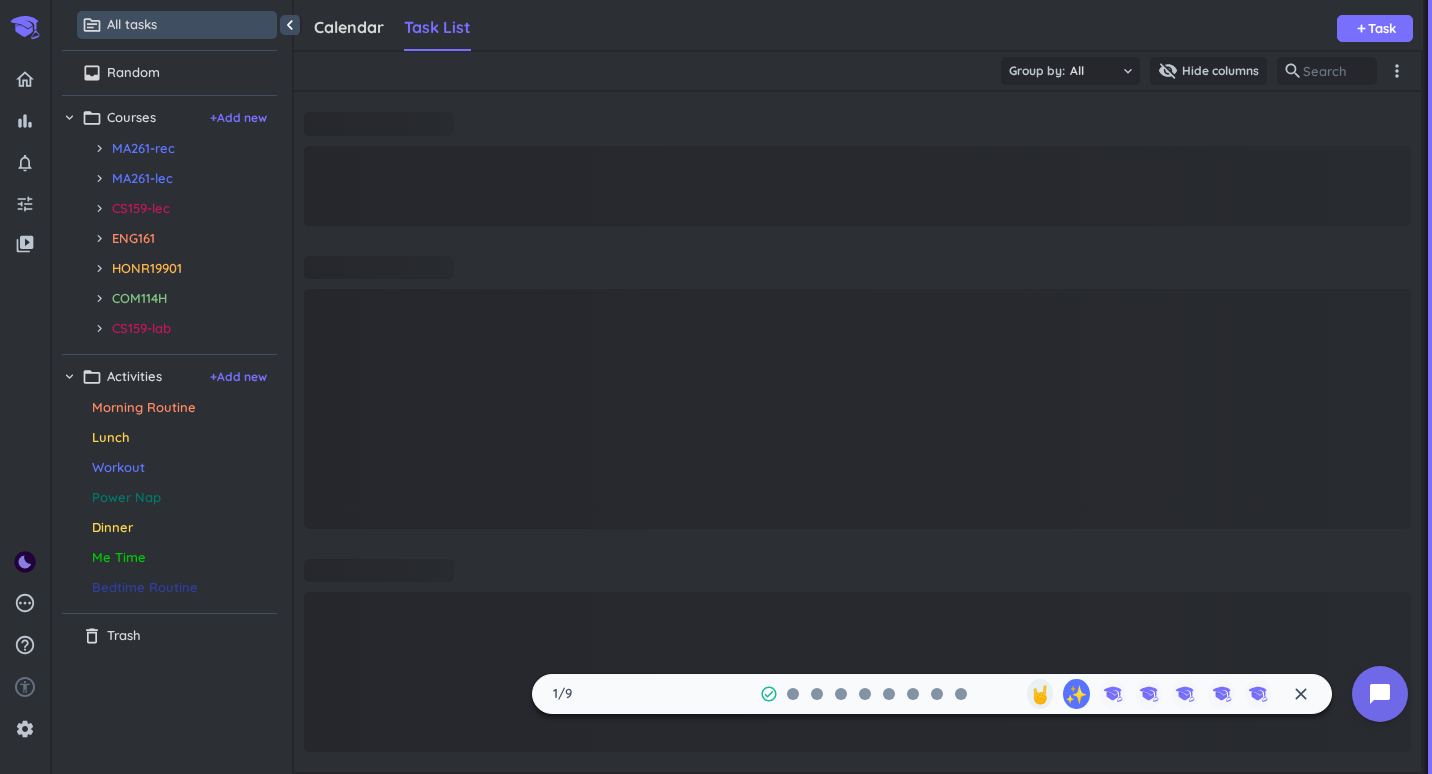 scroll, scrollTop: 9, scrollLeft: 9, axis: both 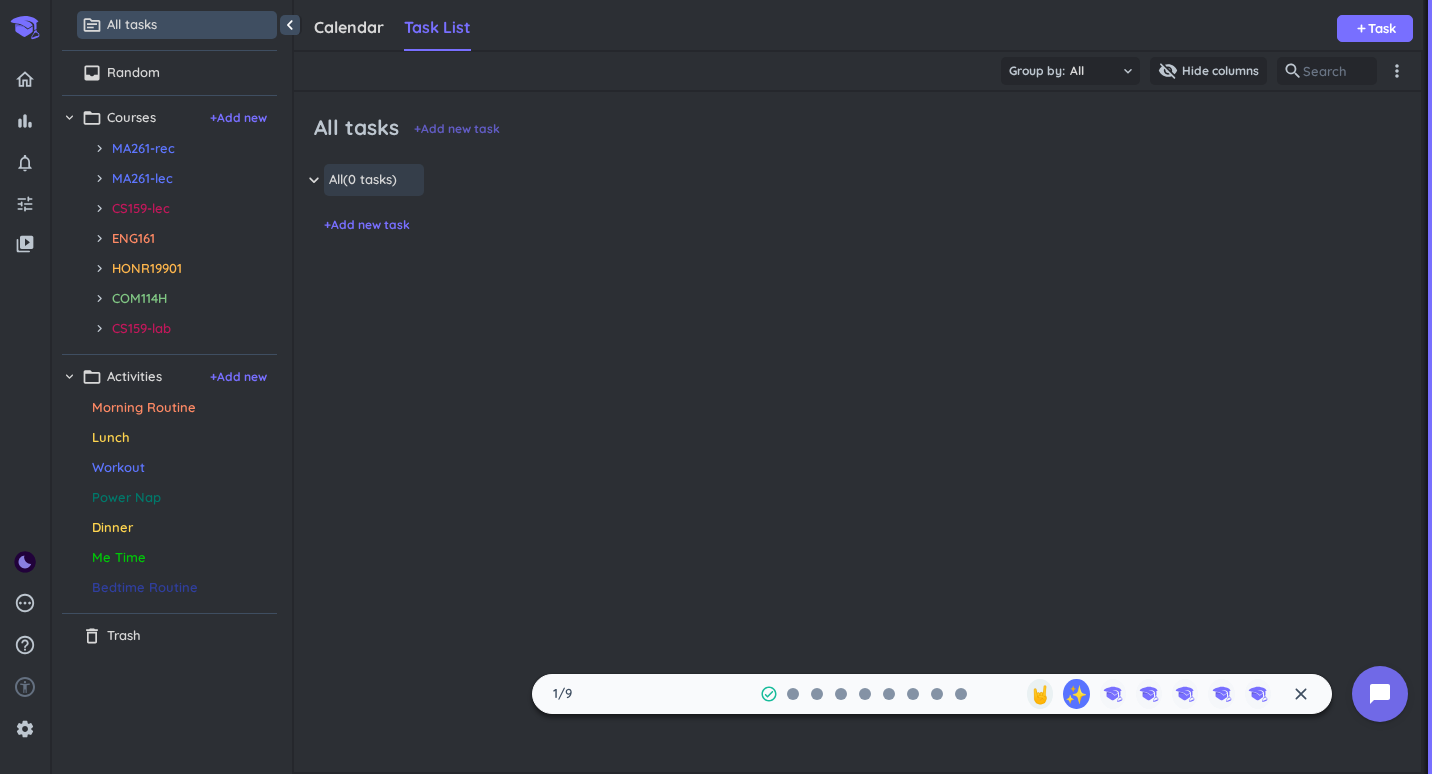 click on "+  Add new task" at bounding box center [457, 129] 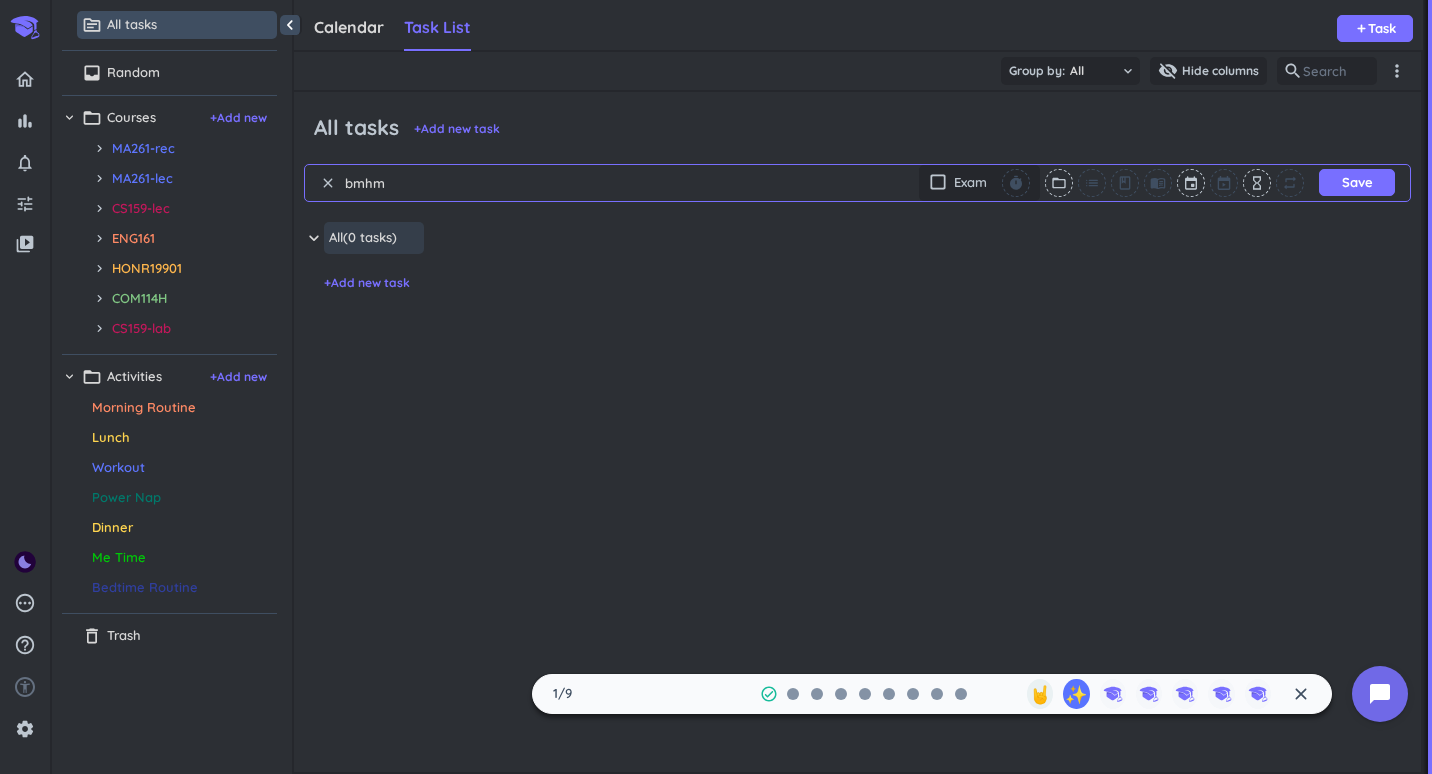 type on "bmhm" 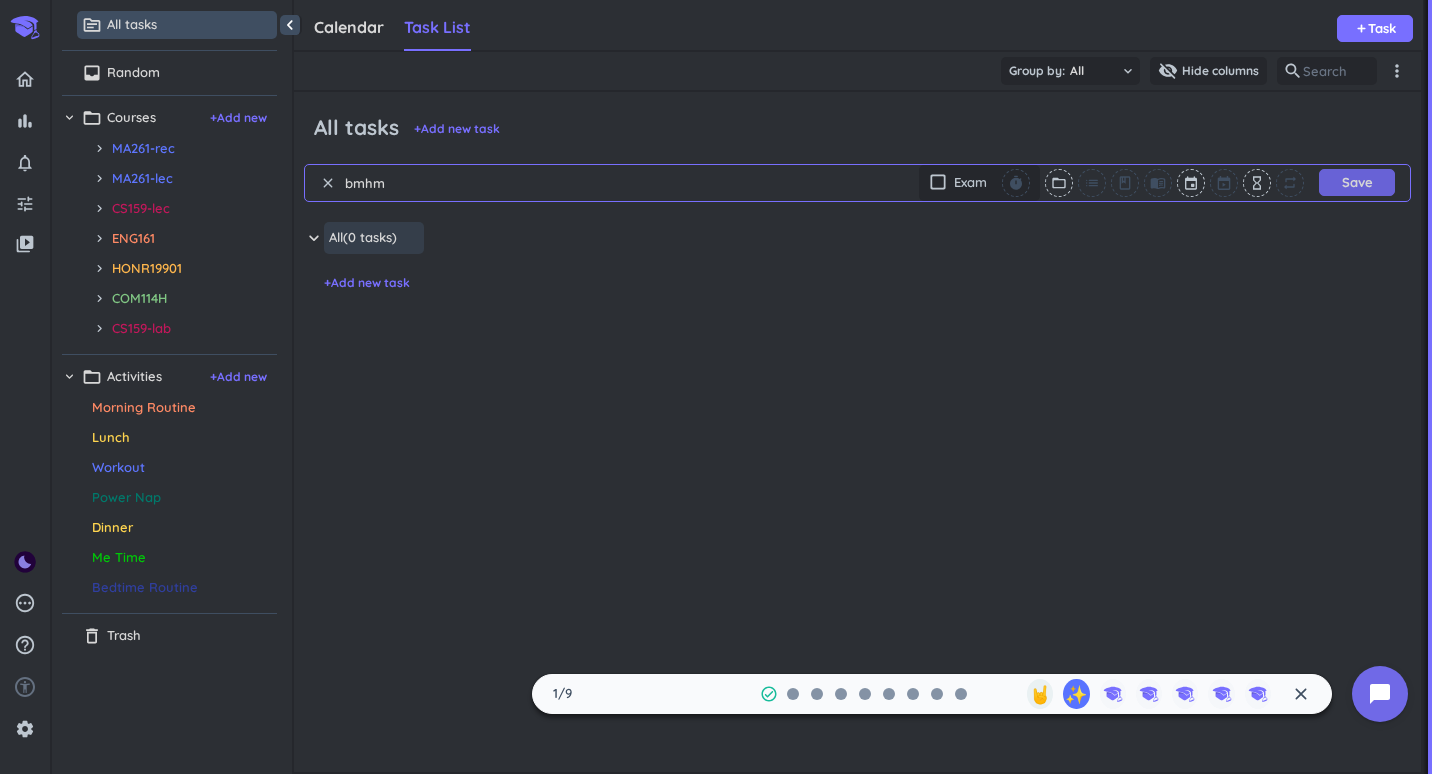click on "Save" at bounding box center [1357, 182] 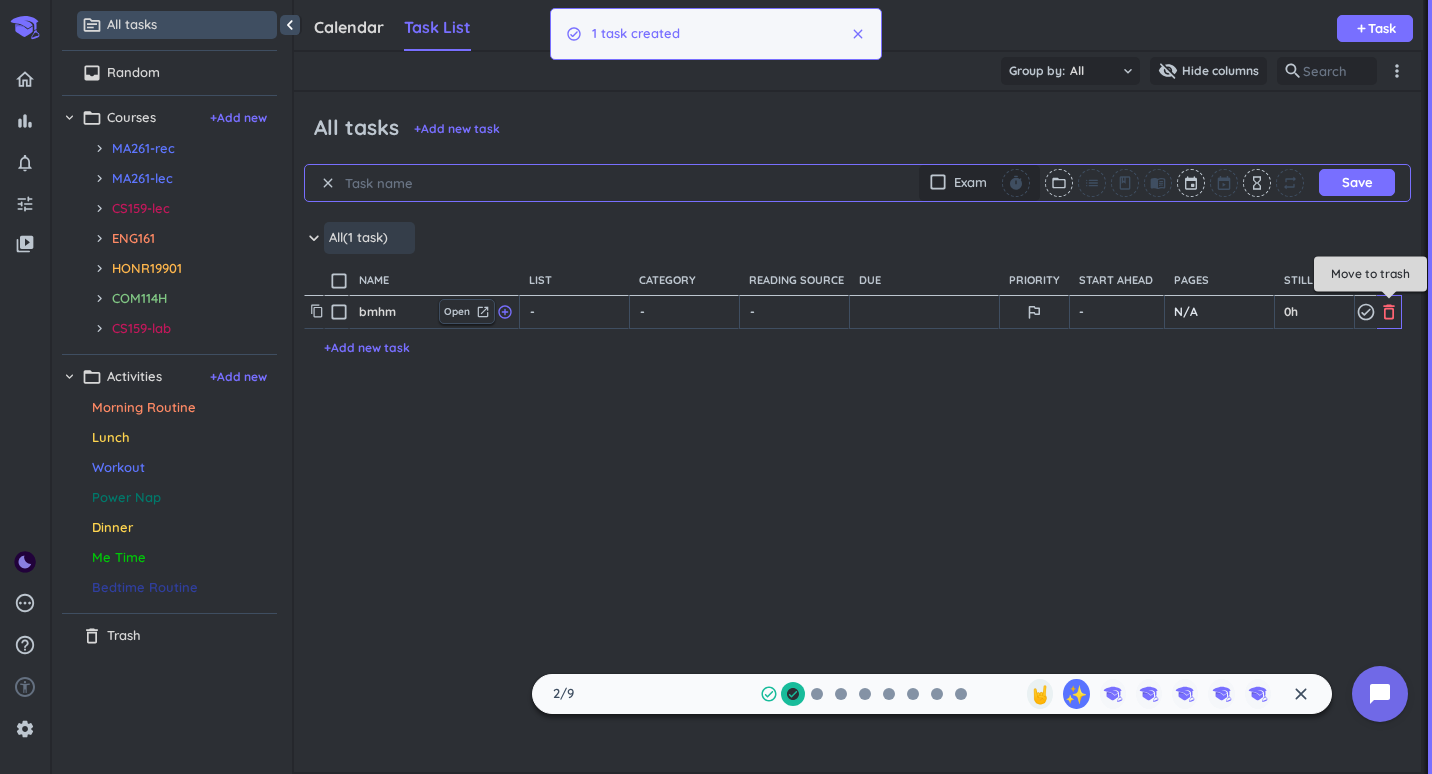 click on "delete_outline" at bounding box center (1389, 312) 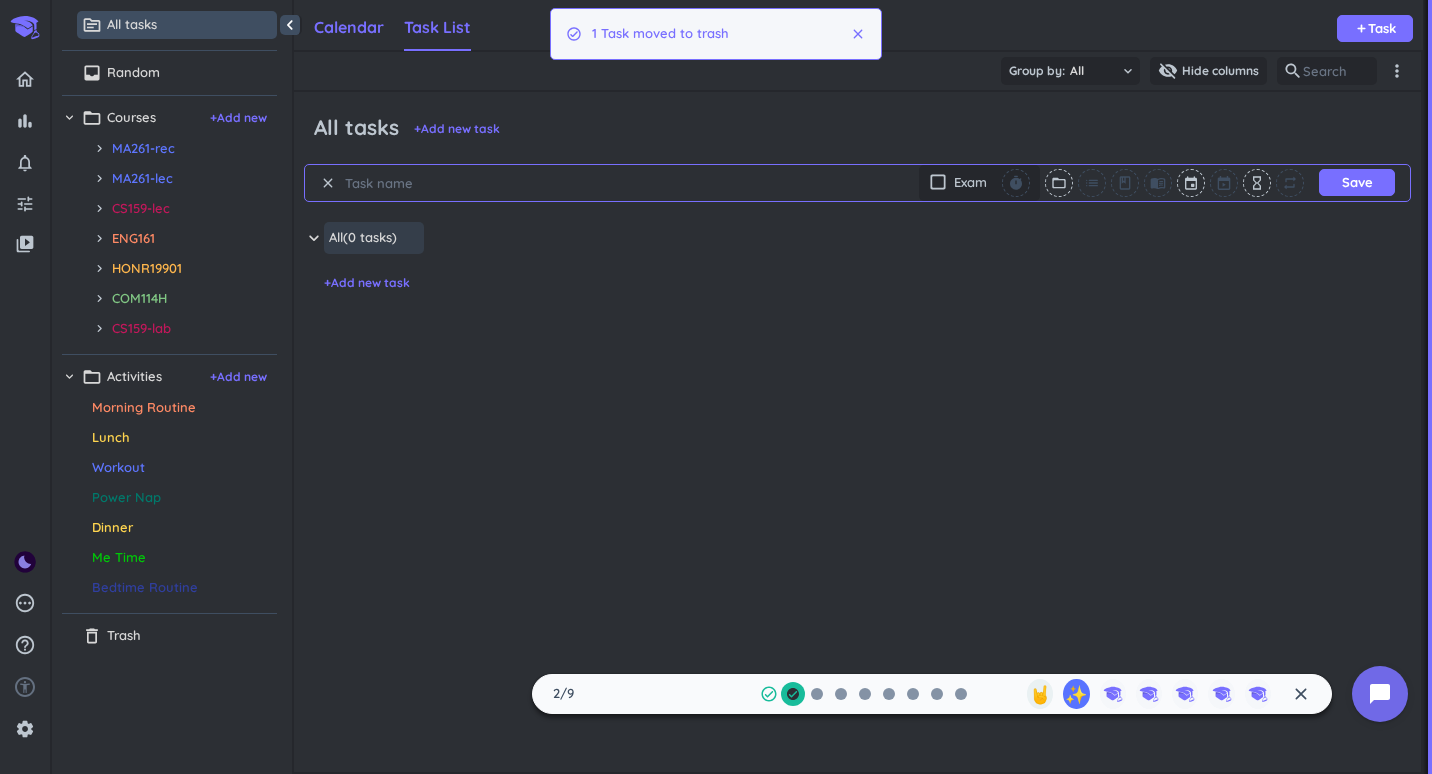 click on "Calendar" at bounding box center (349, 28) 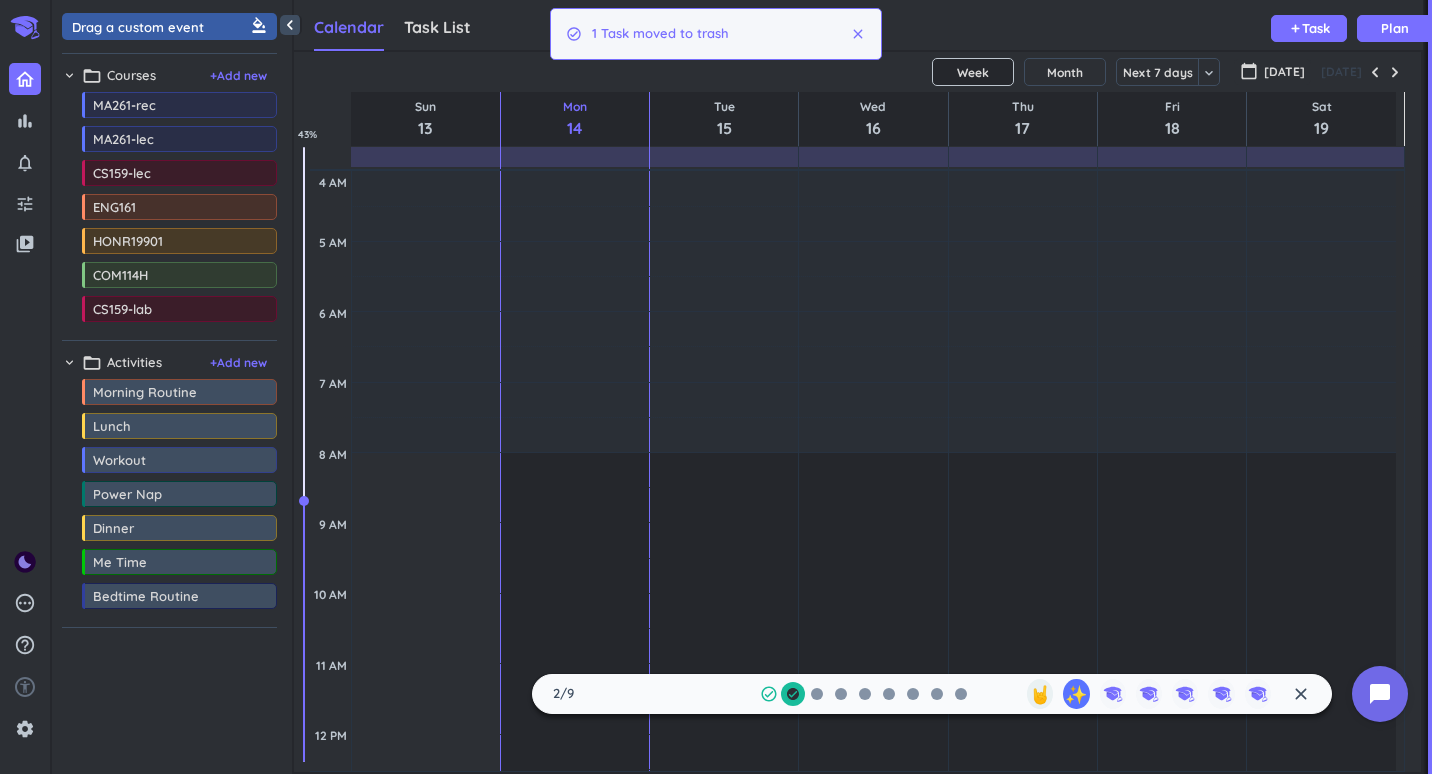 scroll, scrollTop: 9, scrollLeft: 9, axis: both 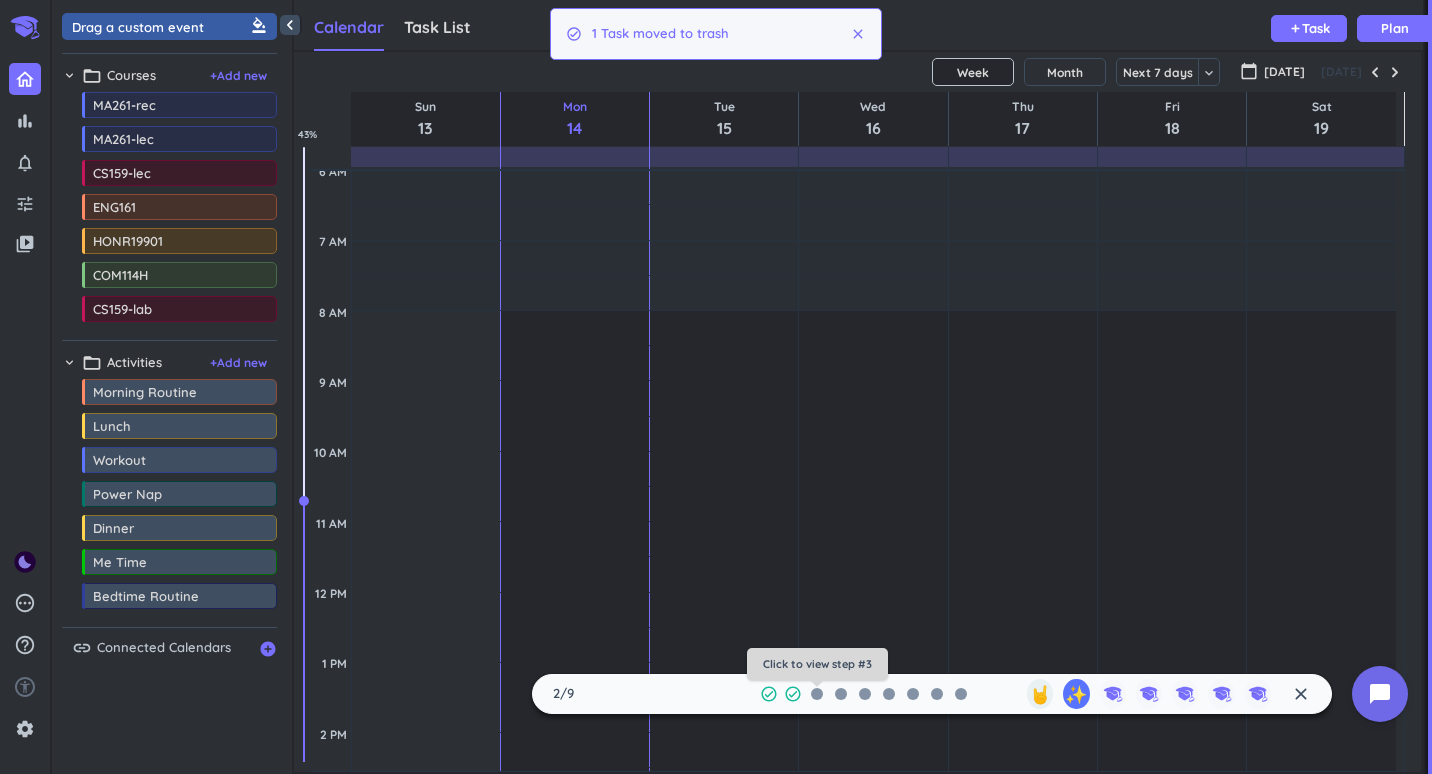 click on "Click to view step #3" at bounding box center (817, 664) 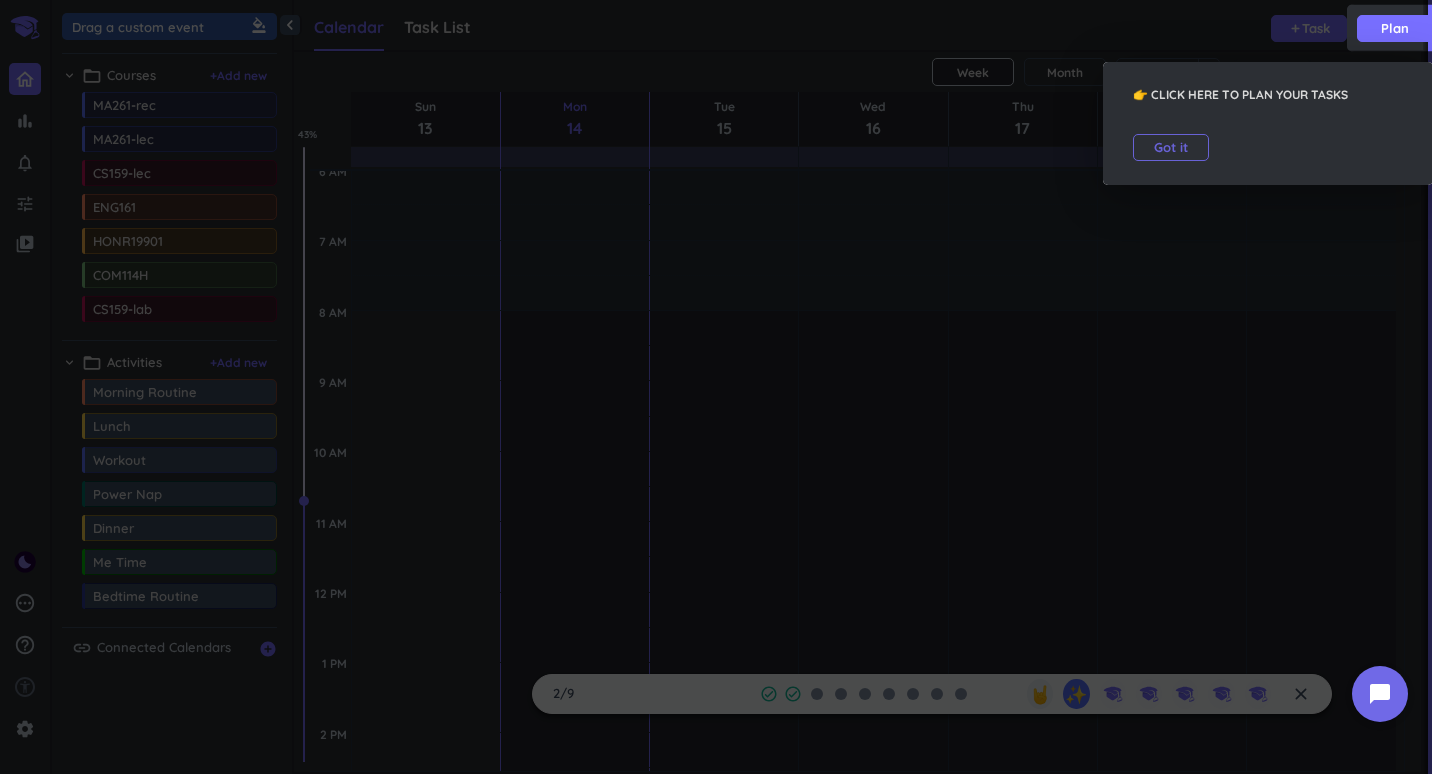 click on "Got it" at bounding box center [1171, 147] 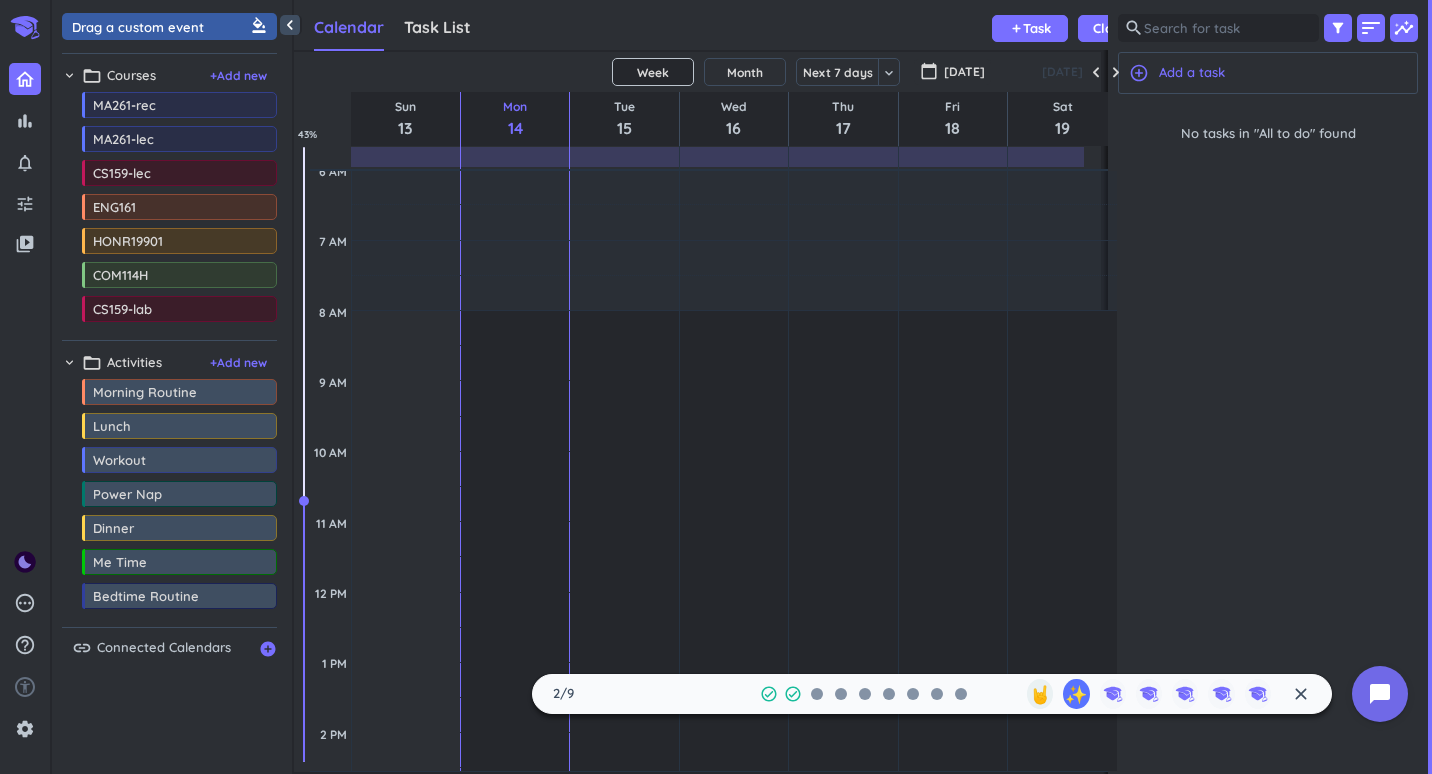 scroll, scrollTop: 42, scrollLeft: 803, axis: both 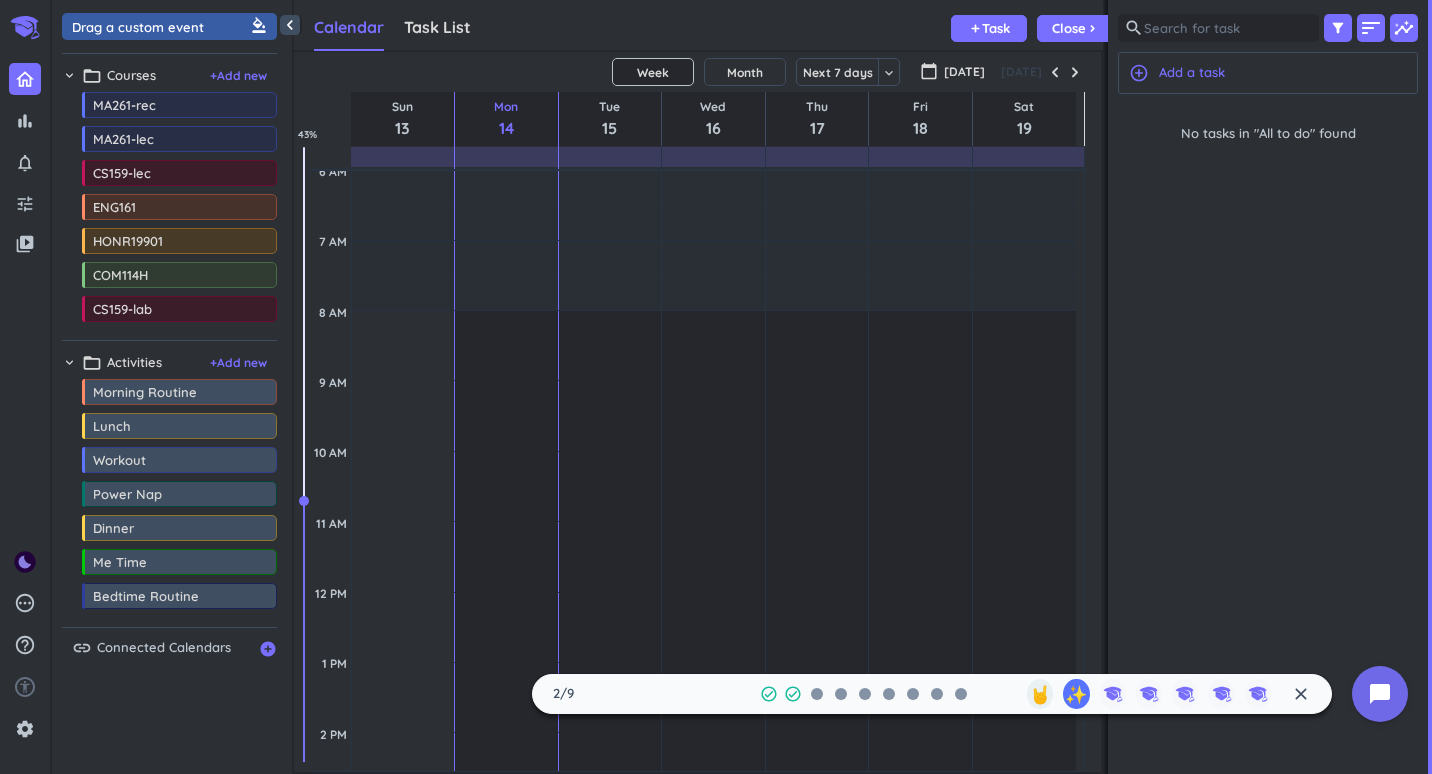 click on "Calendar Task List Calendar keyboard_arrow_down add Task Close chevron_right" at bounding box center (698, 25) 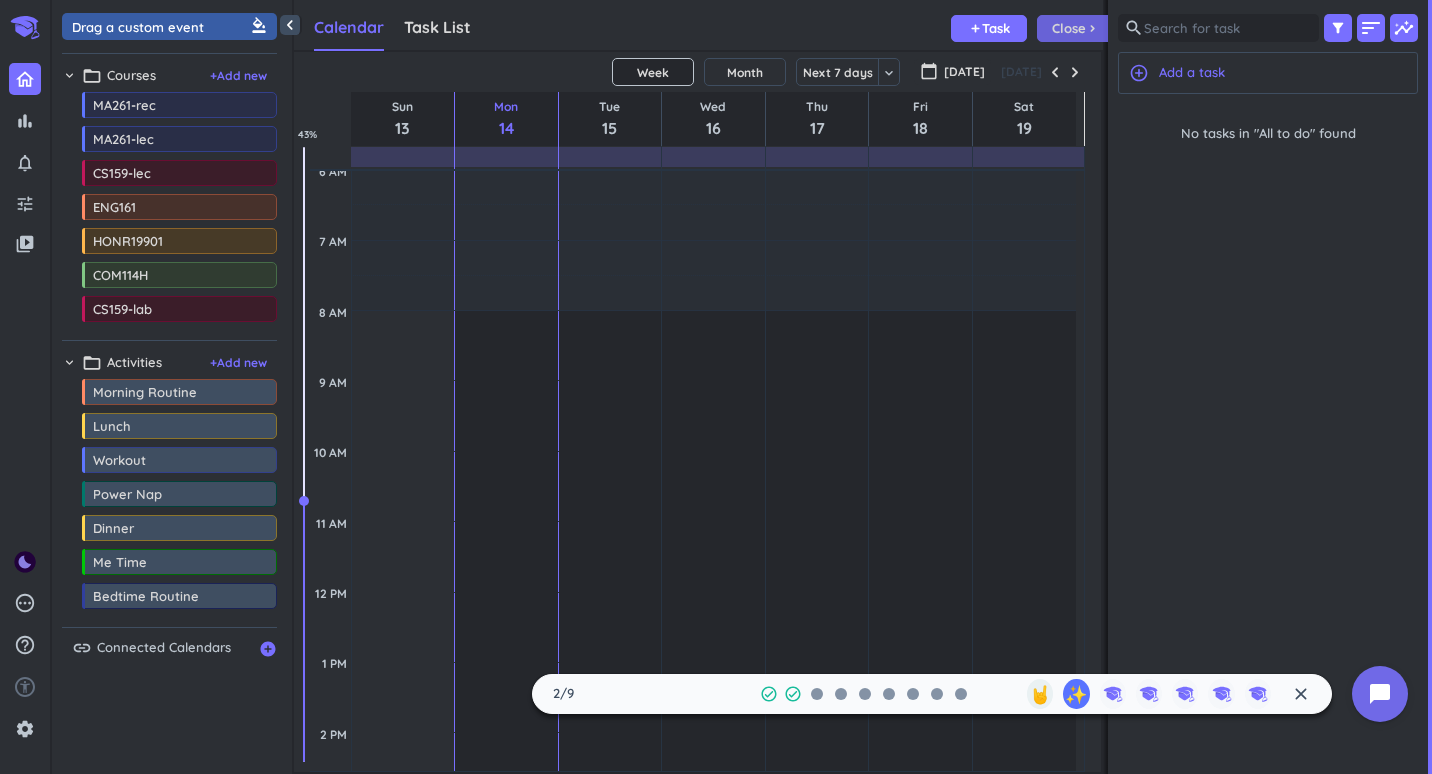 click on "Close chevron_right" at bounding box center (1075, 28) 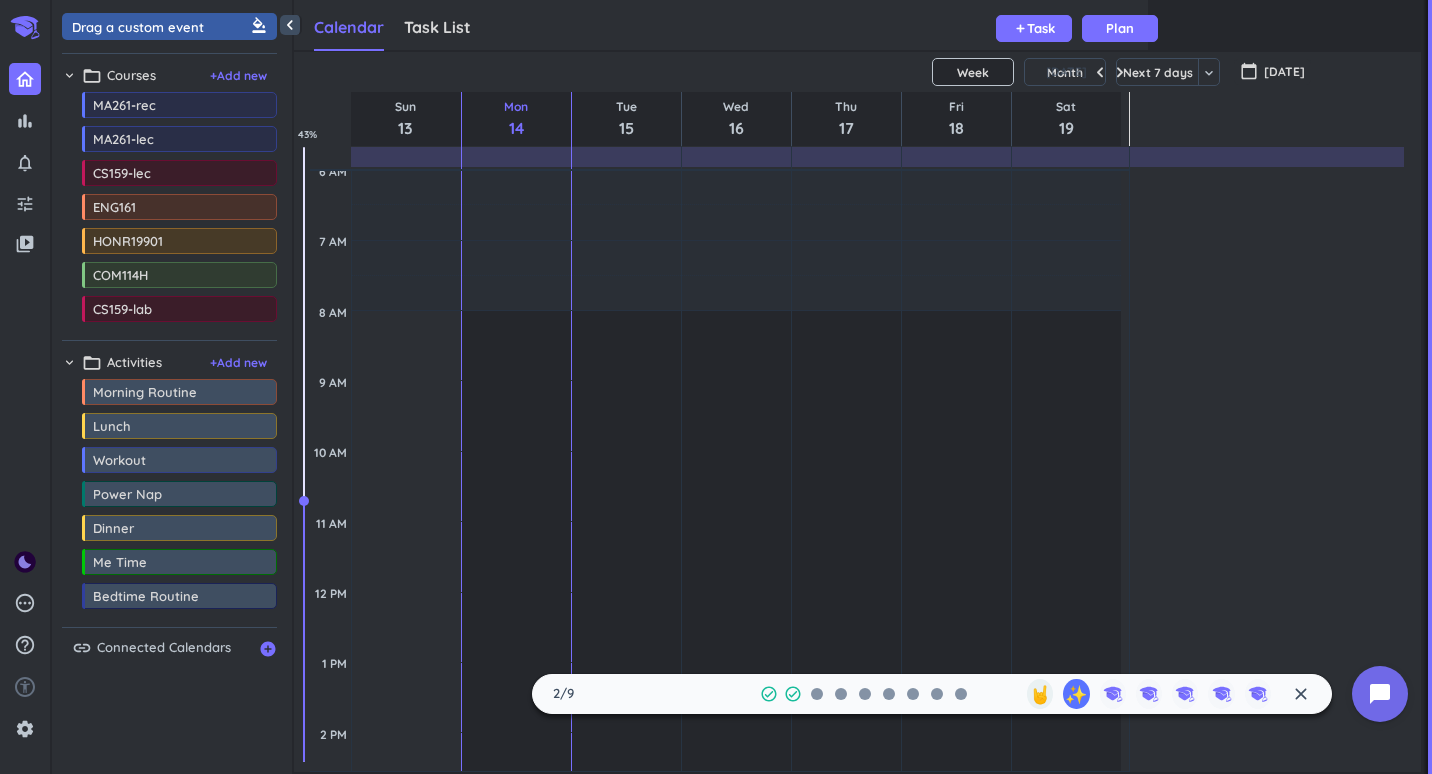 scroll, scrollTop: 1, scrollLeft: 0, axis: vertical 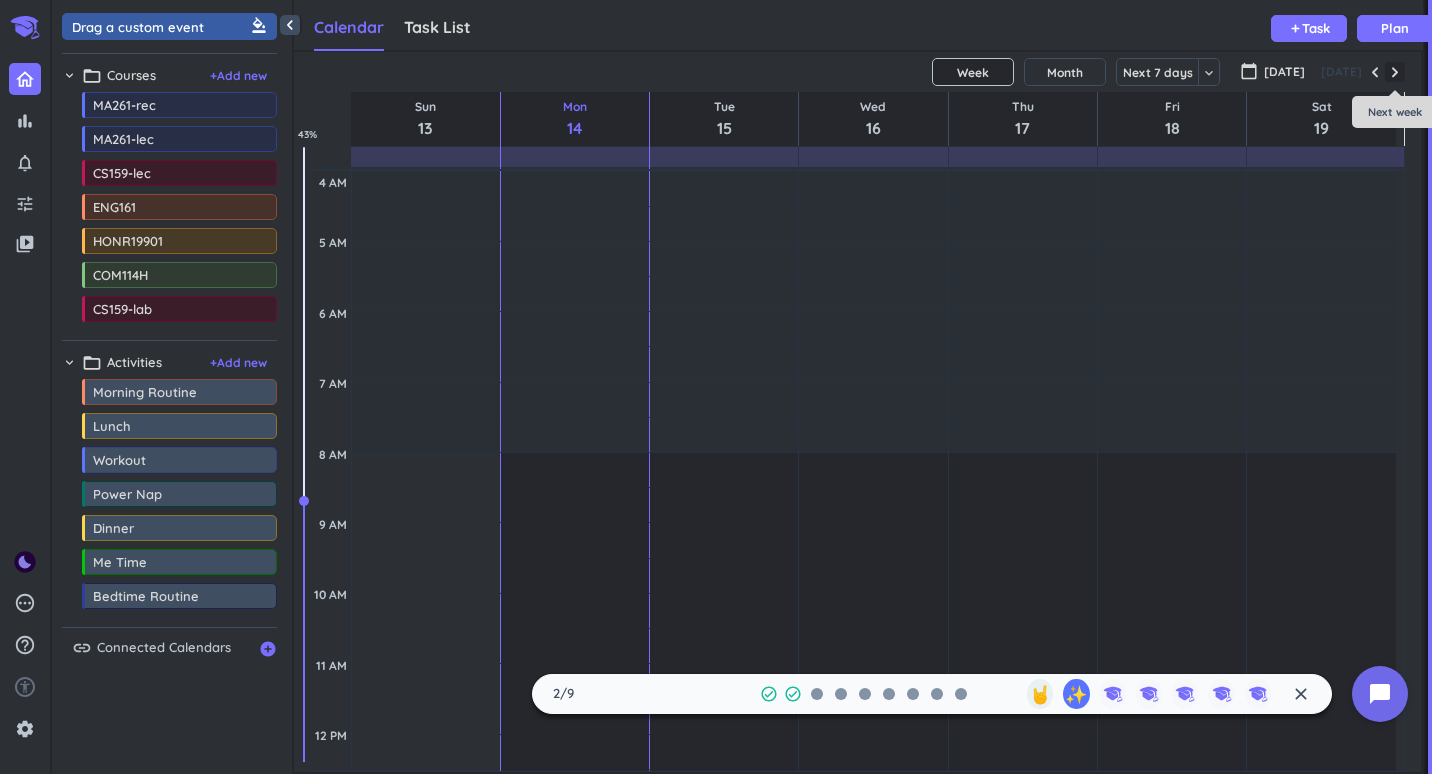 click at bounding box center (1395, 72) 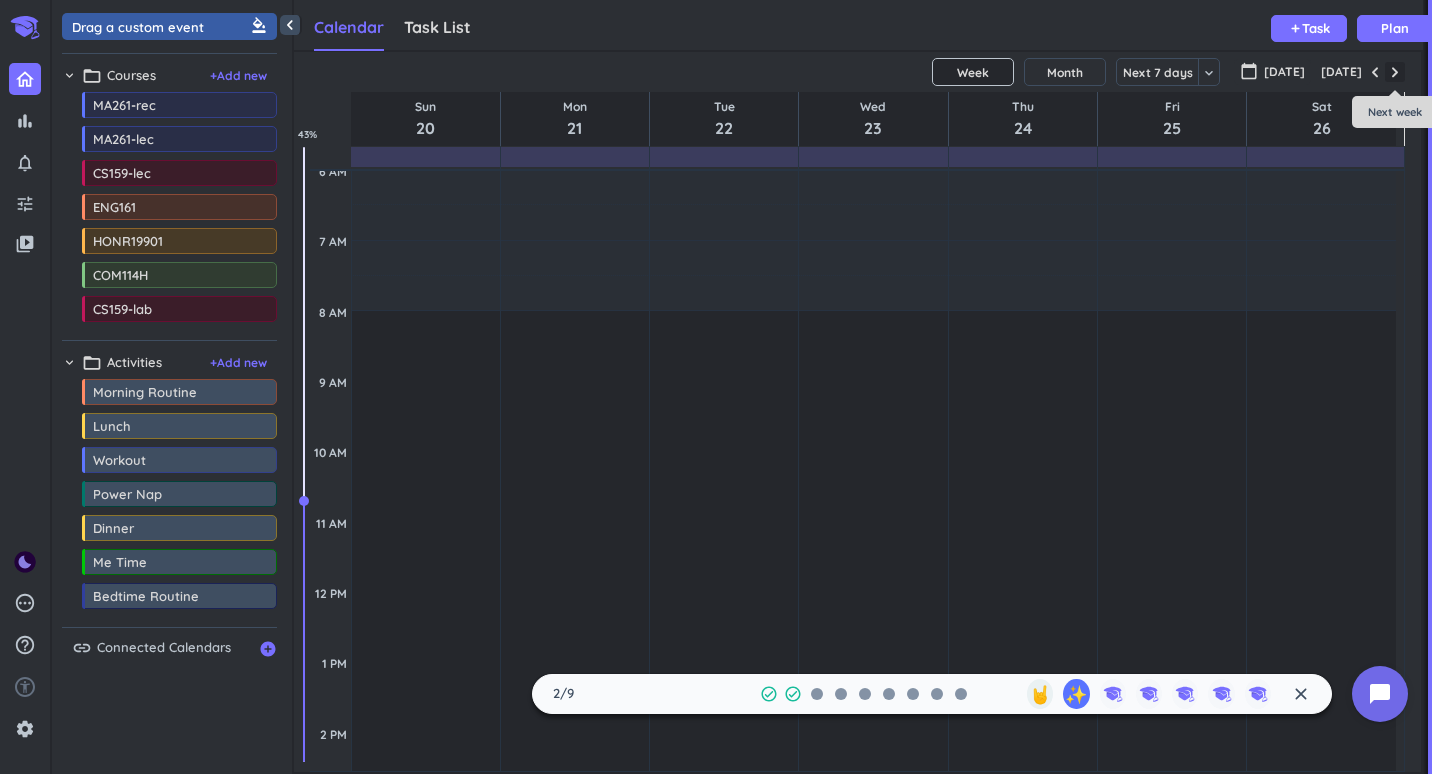 click at bounding box center (1395, 72) 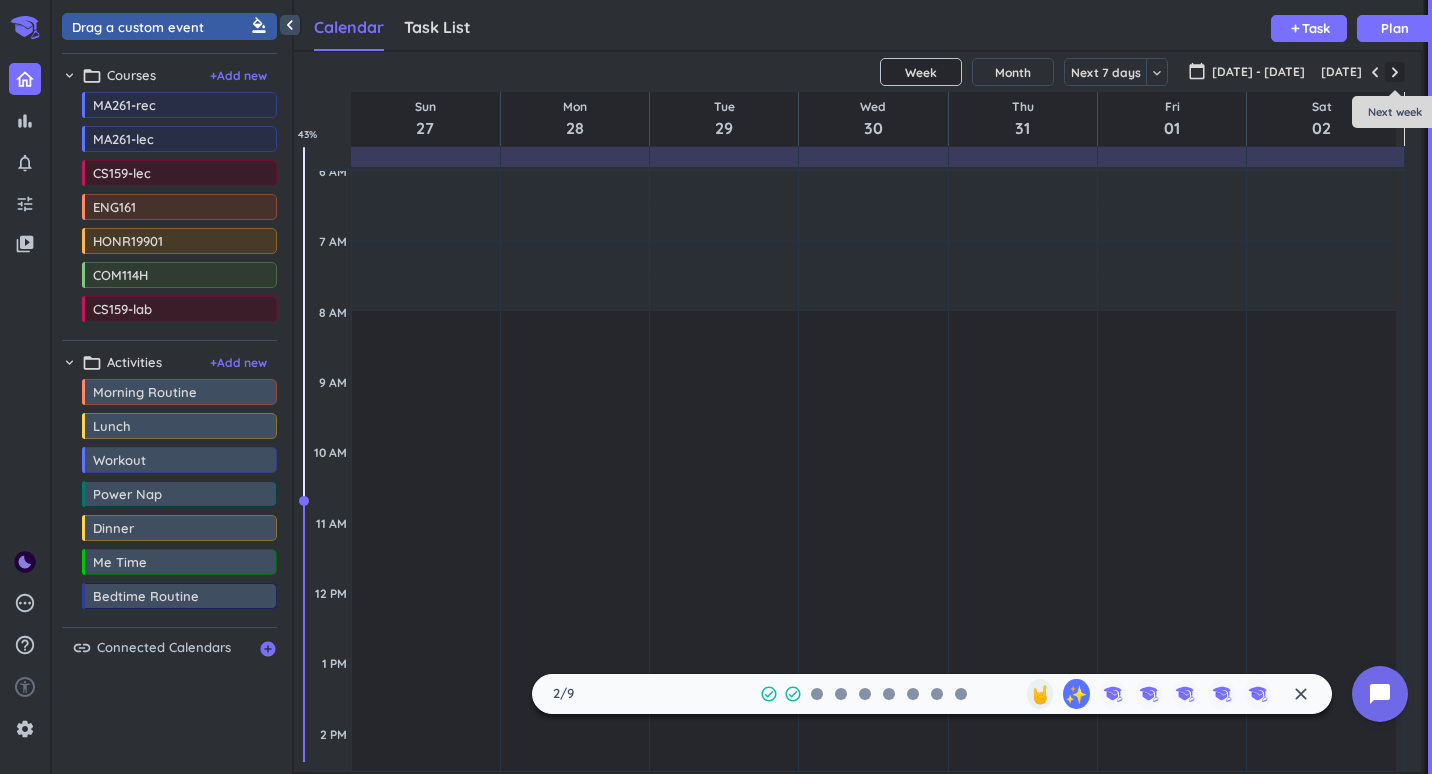 click at bounding box center (1395, 72) 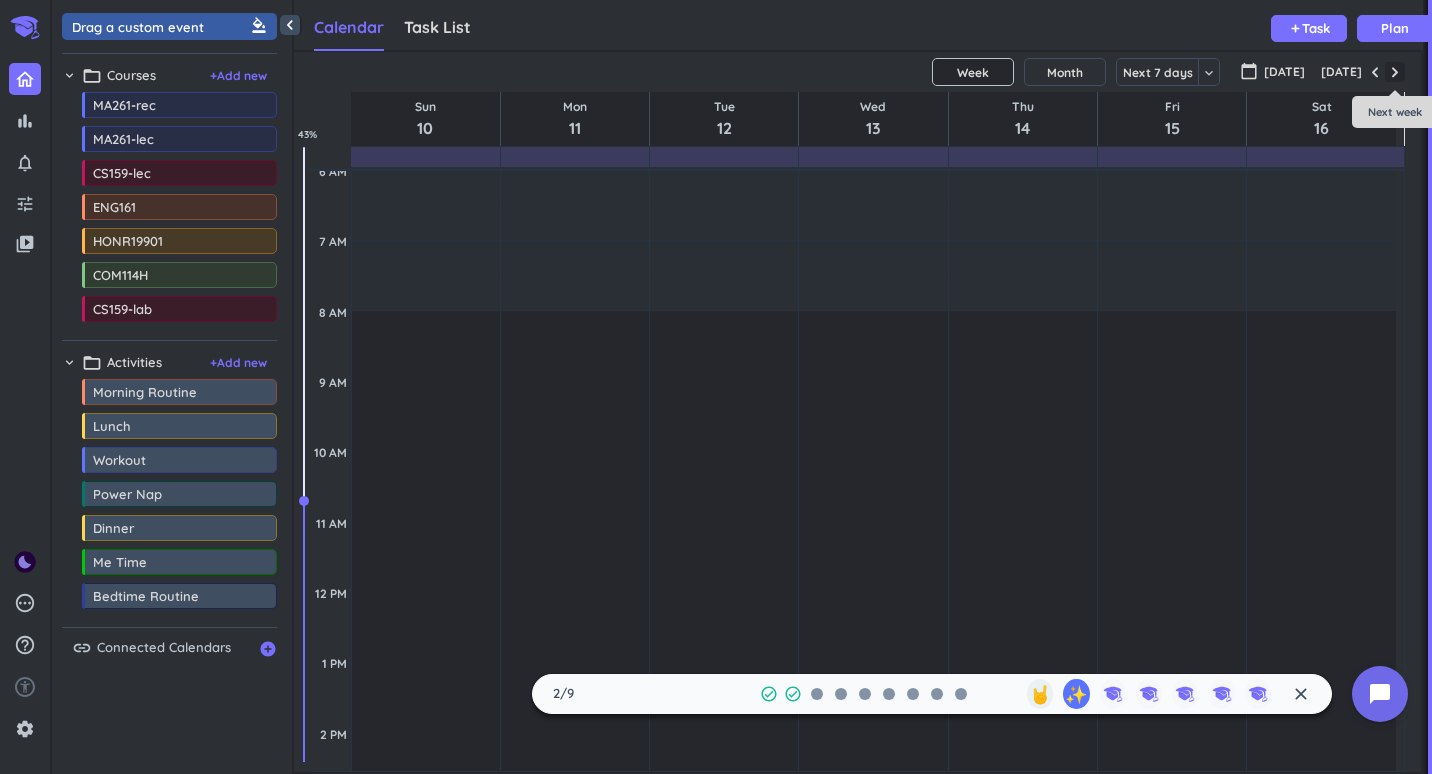 click at bounding box center (1395, 72) 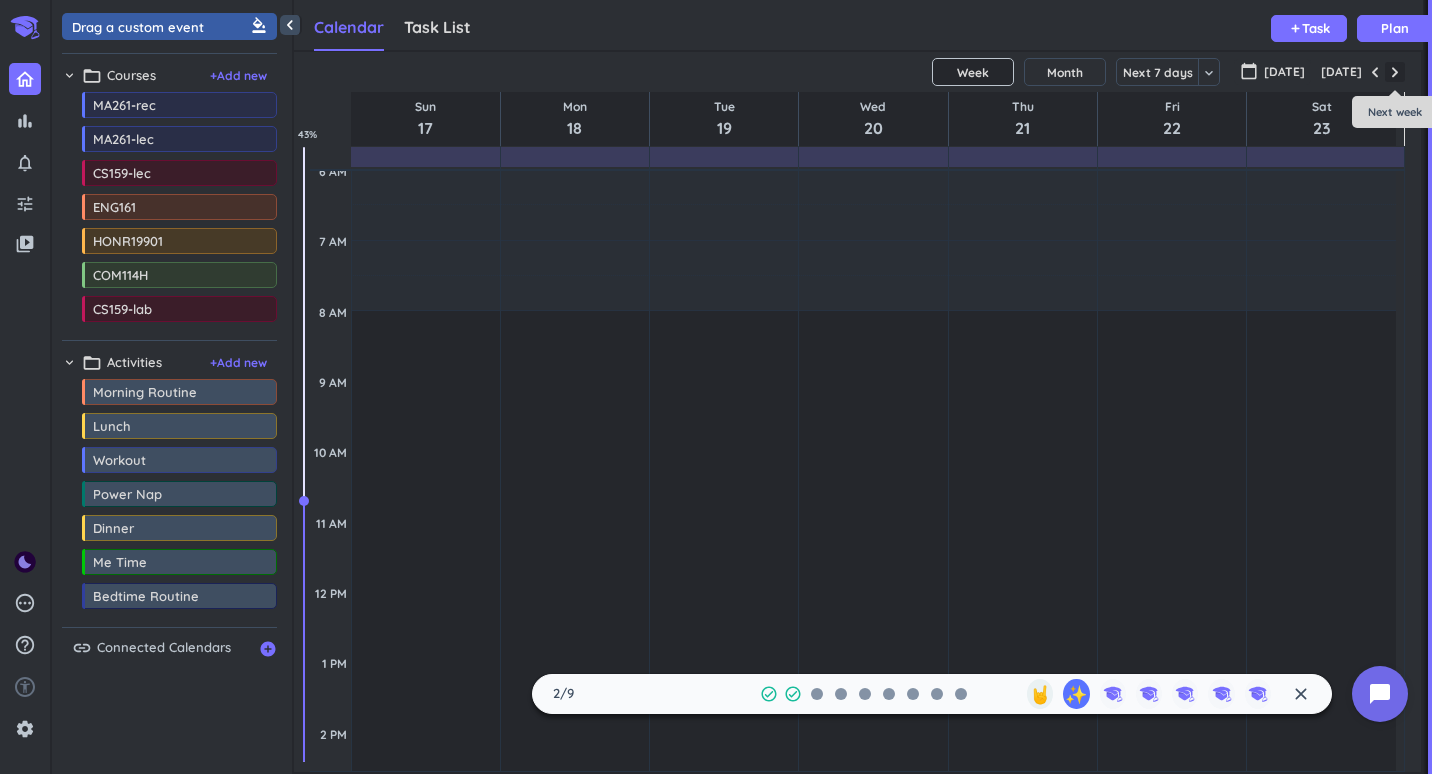 click at bounding box center (1395, 72) 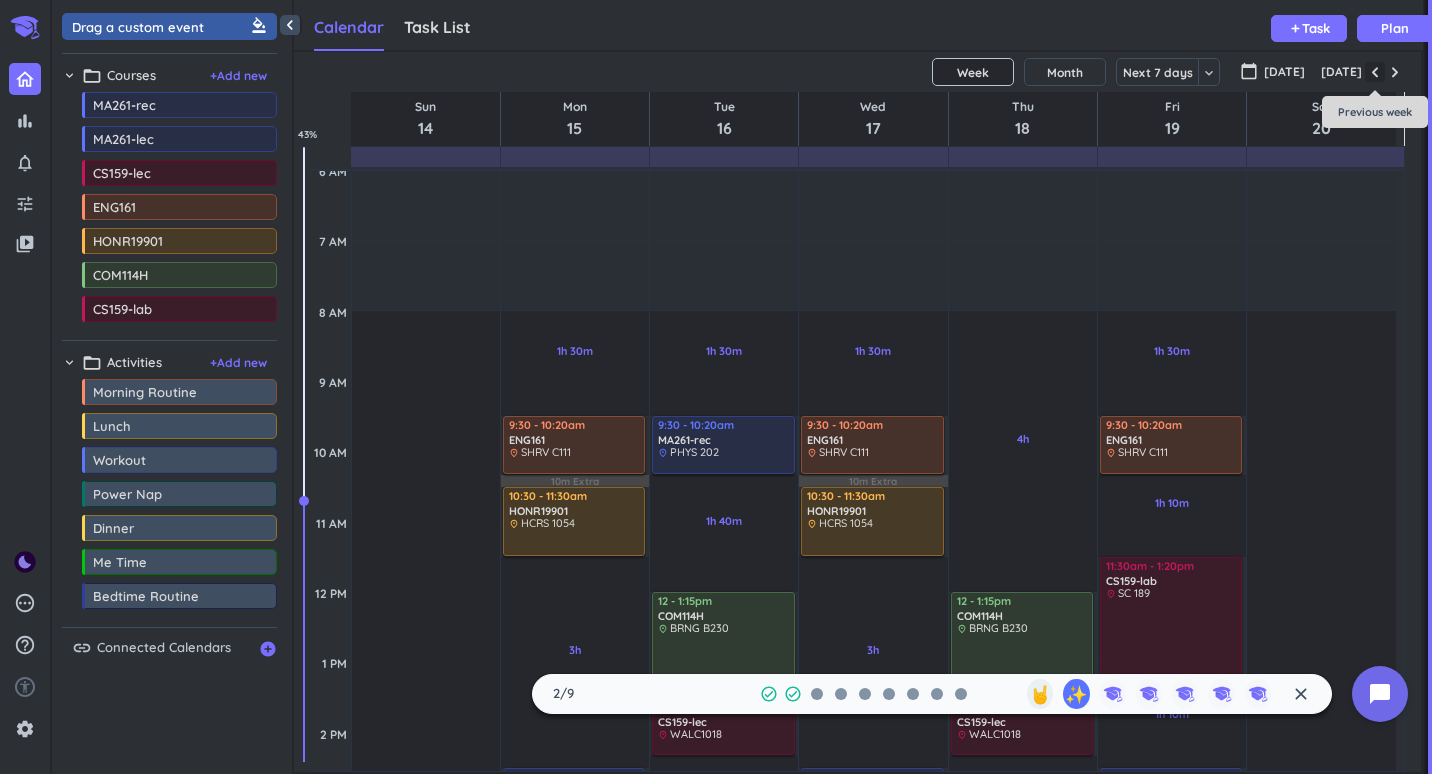 click at bounding box center (1375, 72) 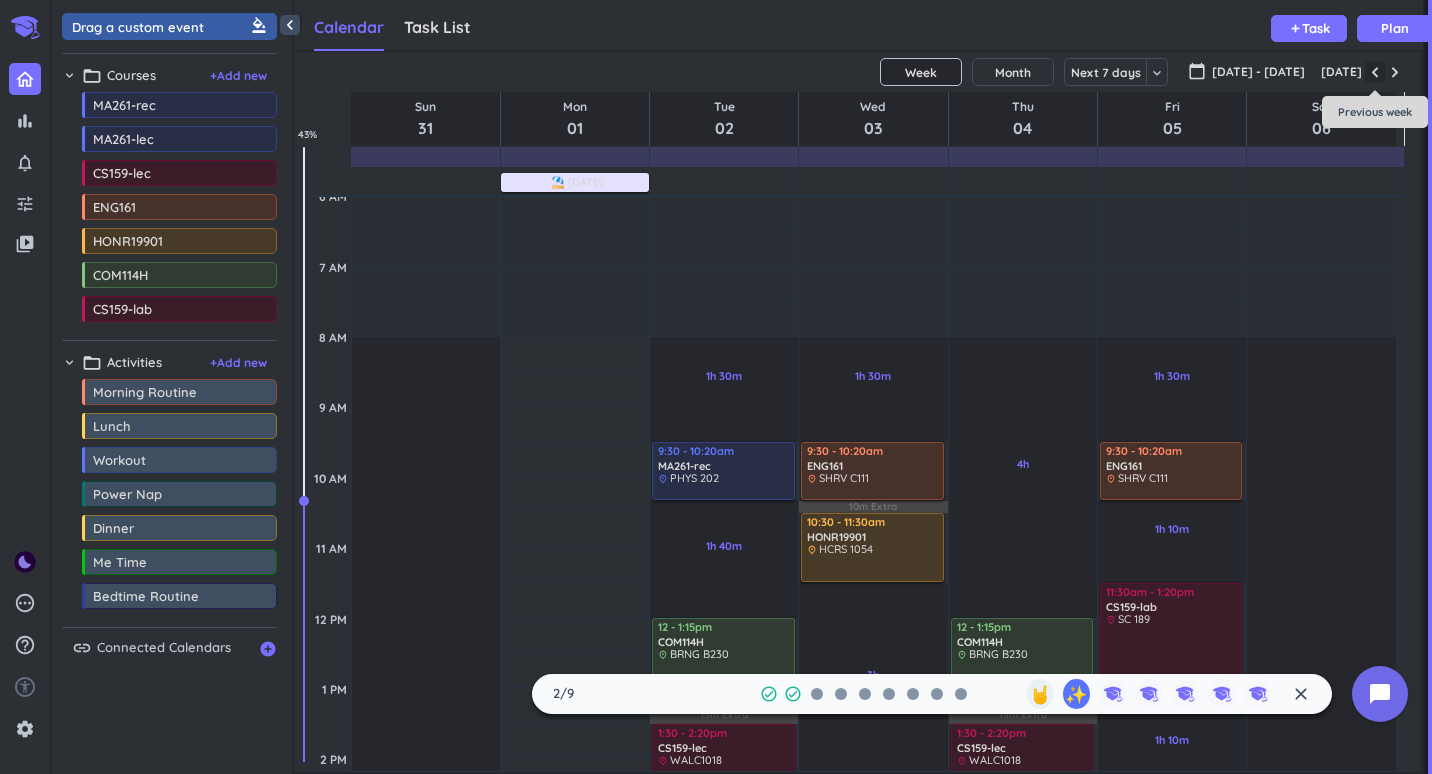 click at bounding box center [1375, 72] 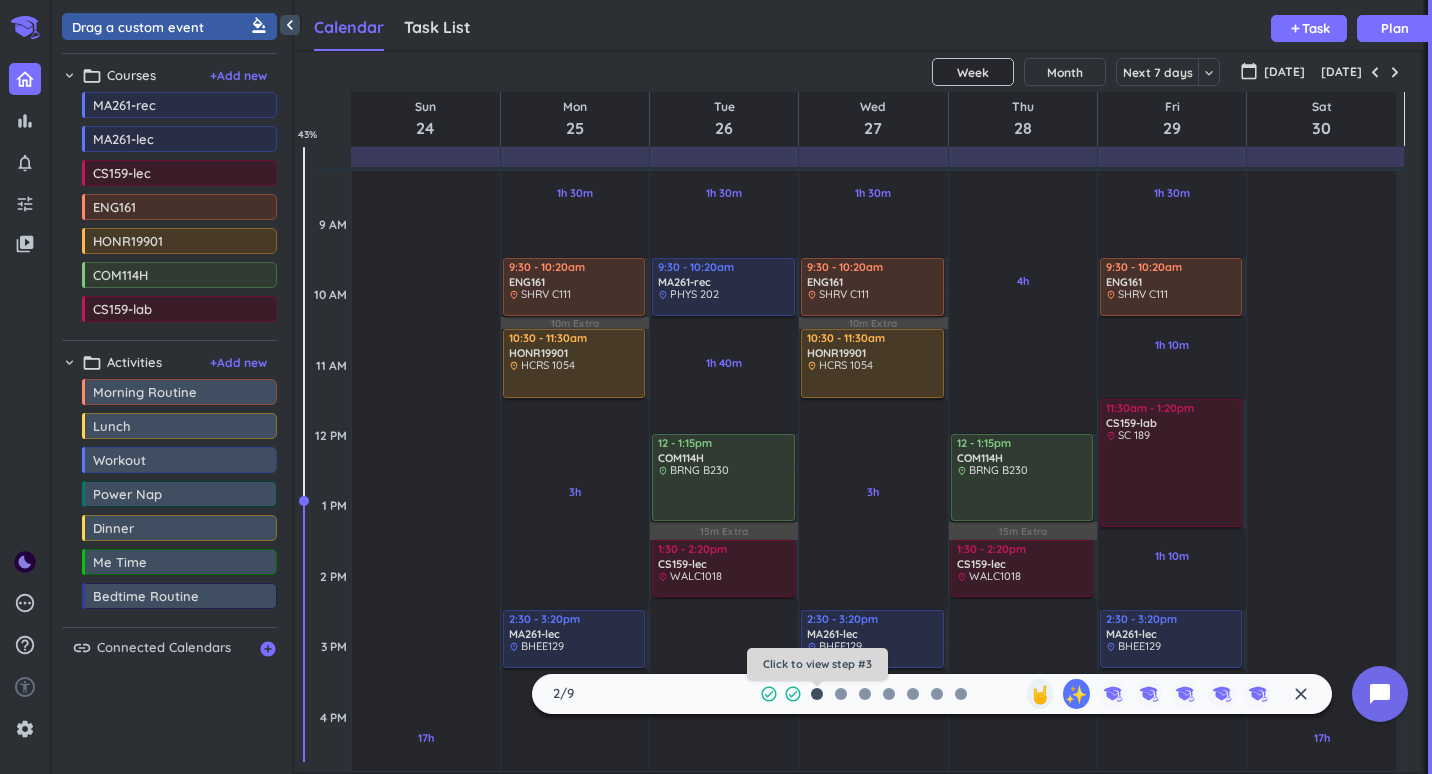 click at bounding box center [817, 694] 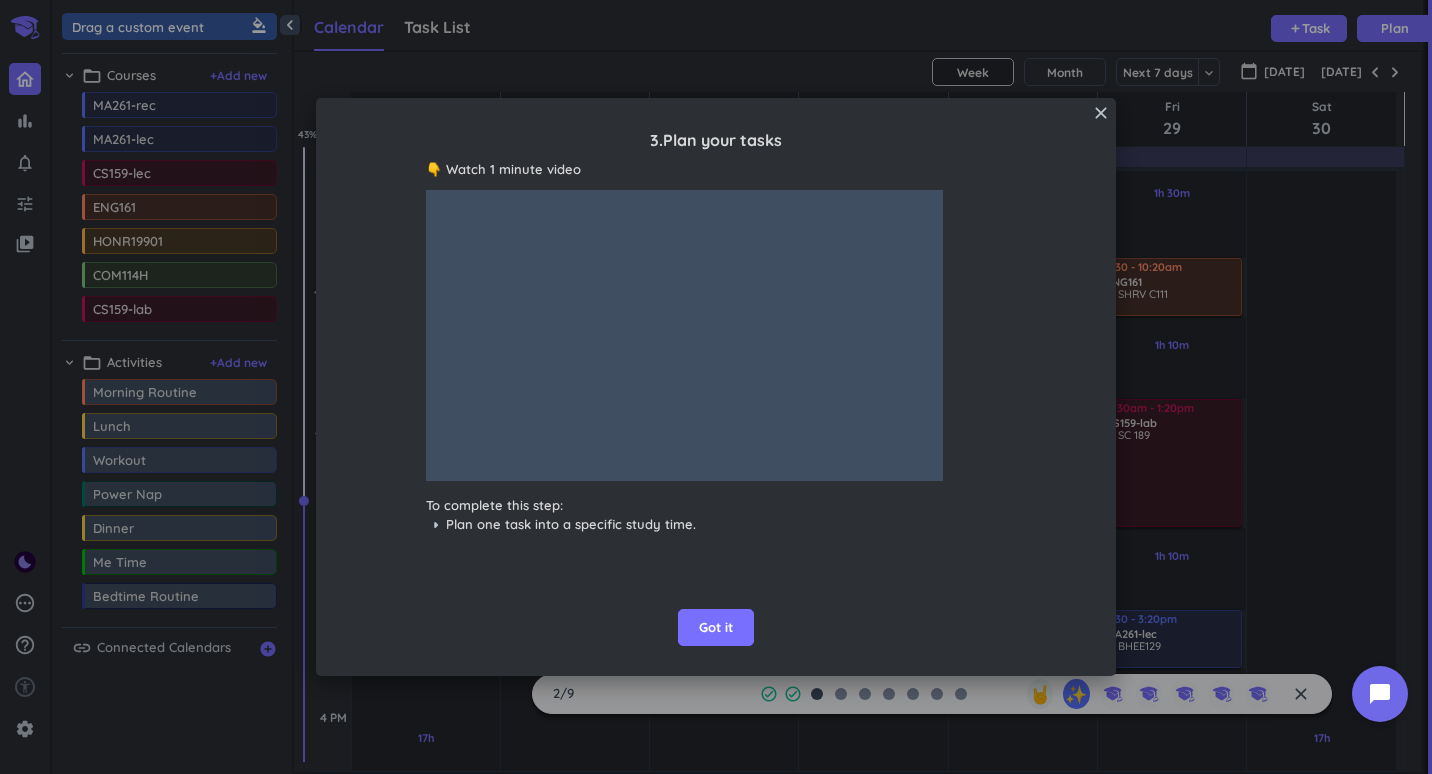 click on "close 3 .  Plan your tasks   👇 Watch  1 minute video To complete this step: arrow_right Plan one task into a specific study time. Got it" at bounding box center (716, 387) 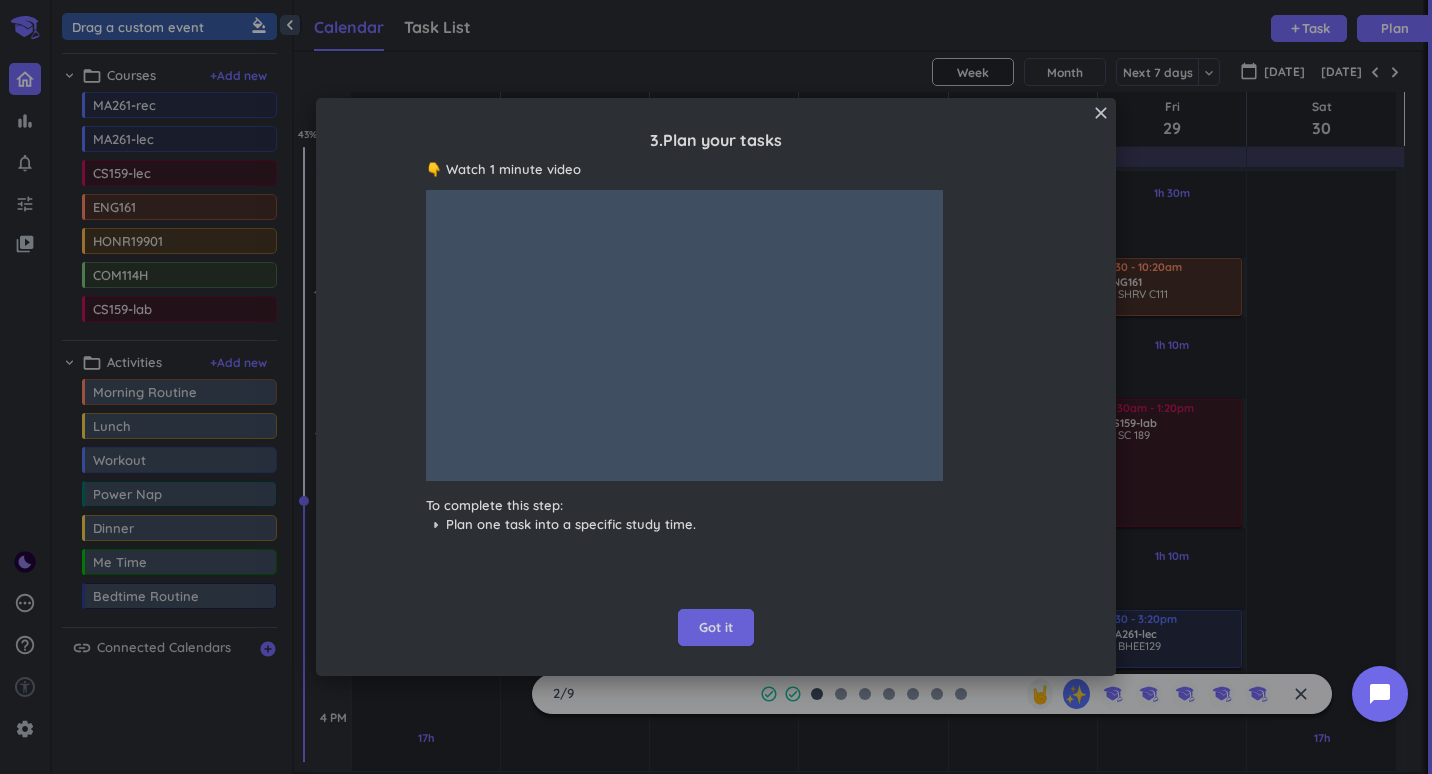 click on "Got it" at bounding box center (716, 628) 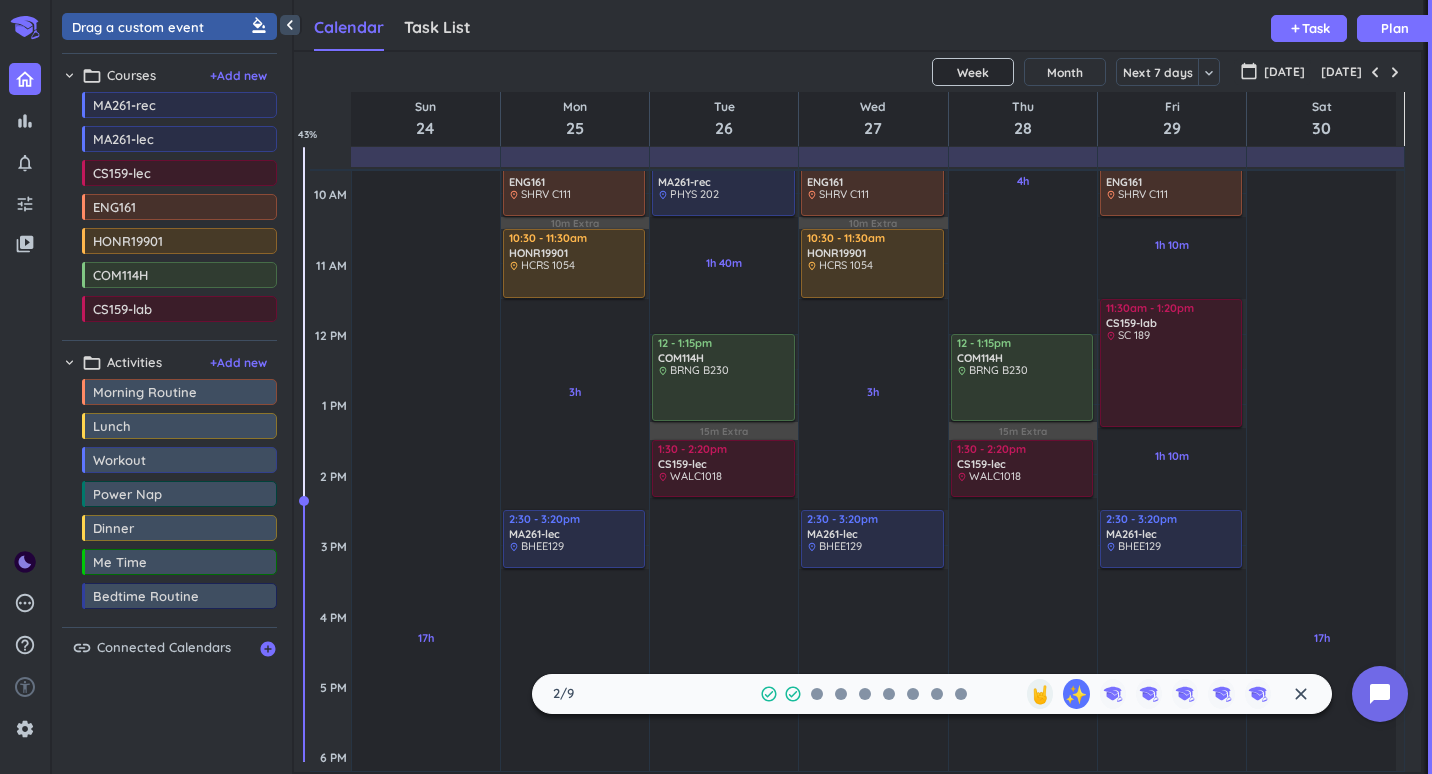 scroll, scrollTop: 300, scrollLeft: 0, axis: vertical 